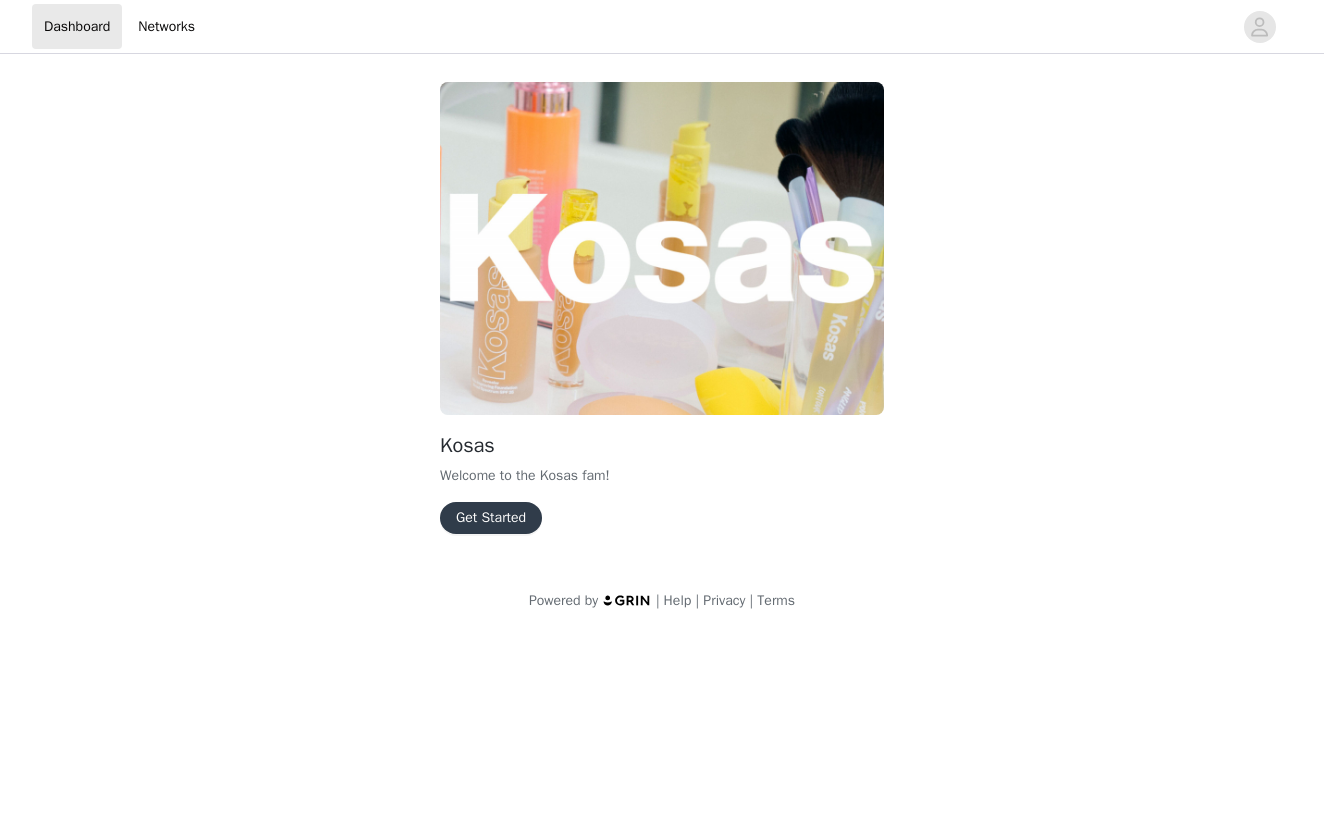 scroll, scrollTop: 0, scrollLeft: 0, axis: both 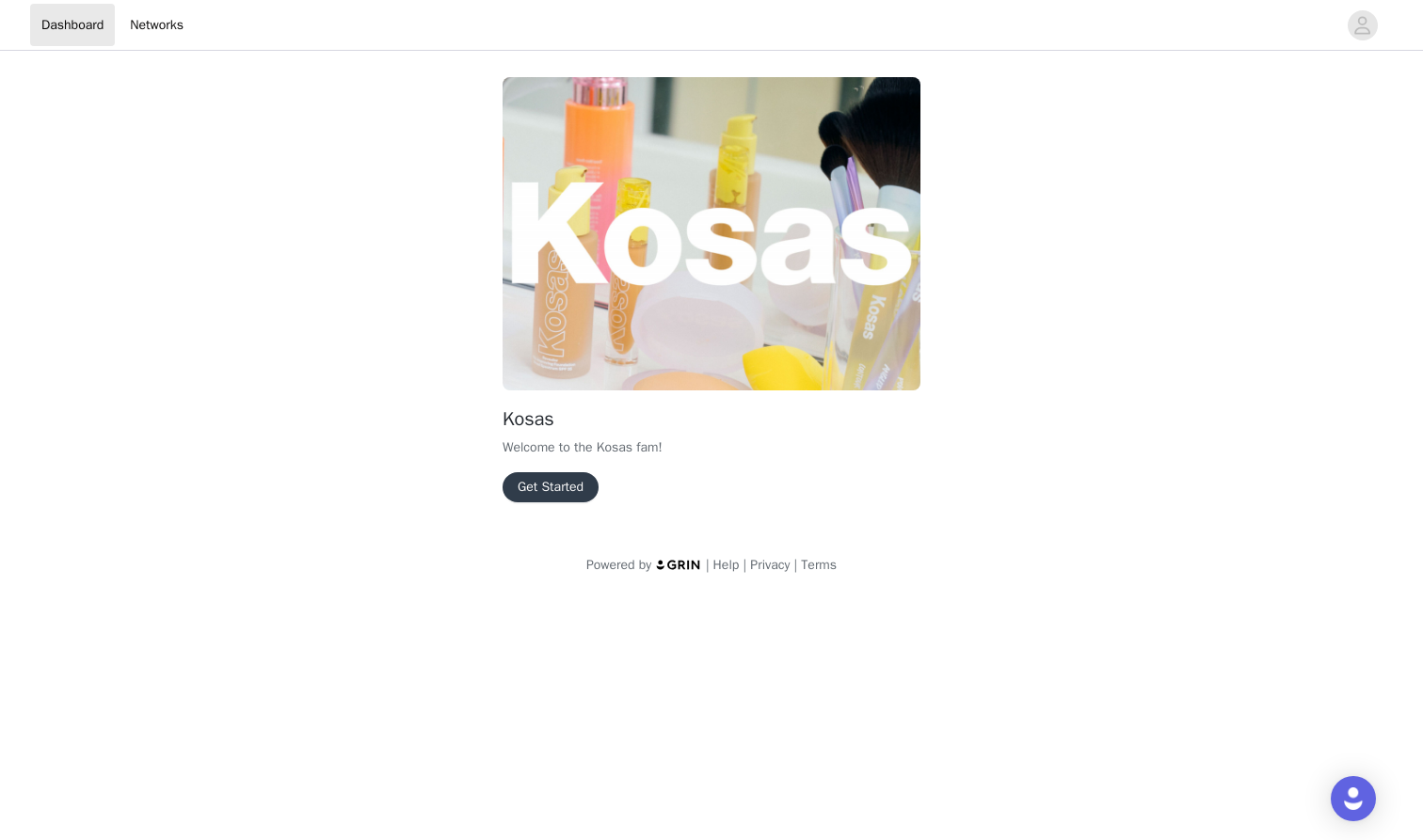 click on "Get Started" at bounding box center (551, 487) 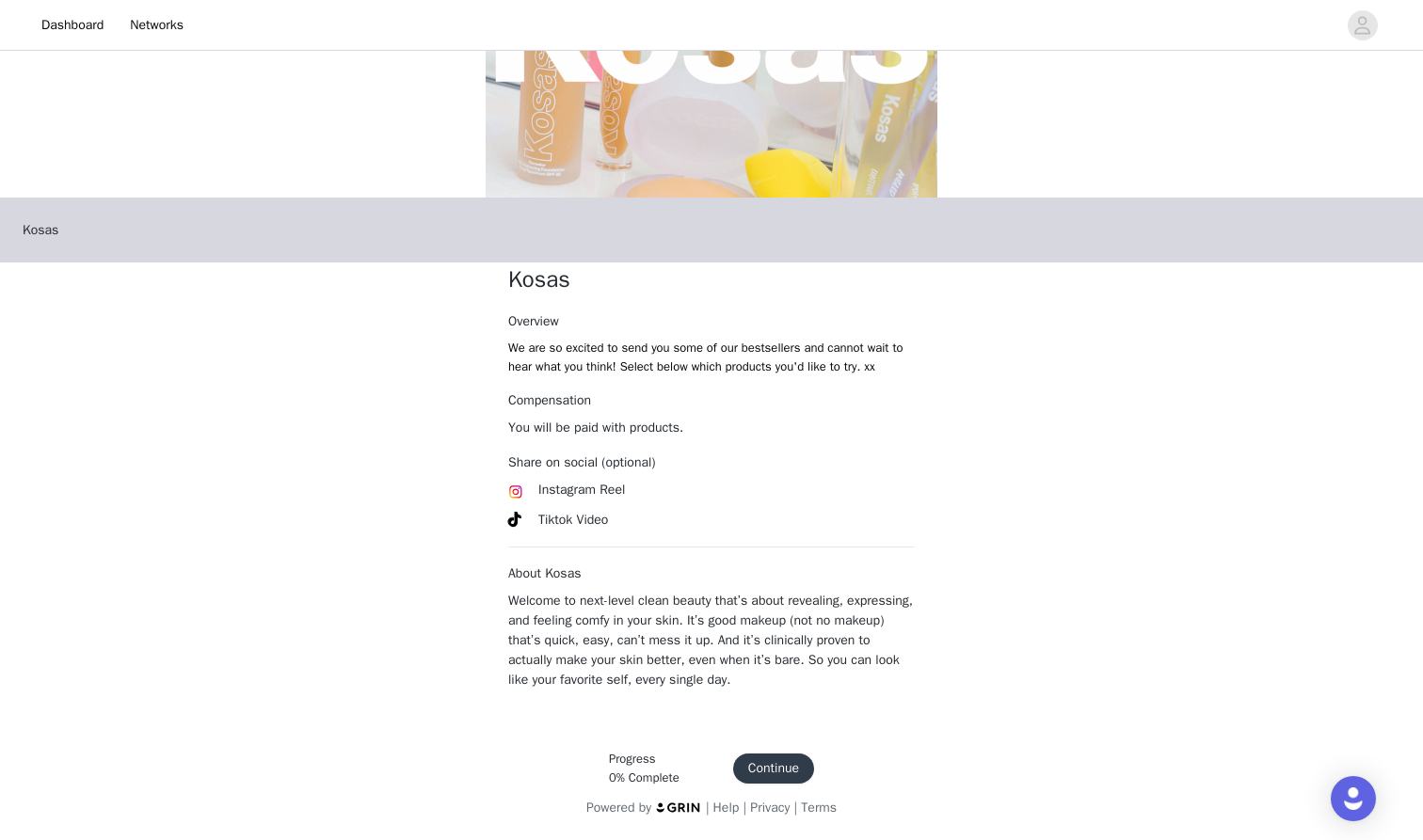 scroll, scrollTop: 212, scrollLeft: 0, axis: vertical 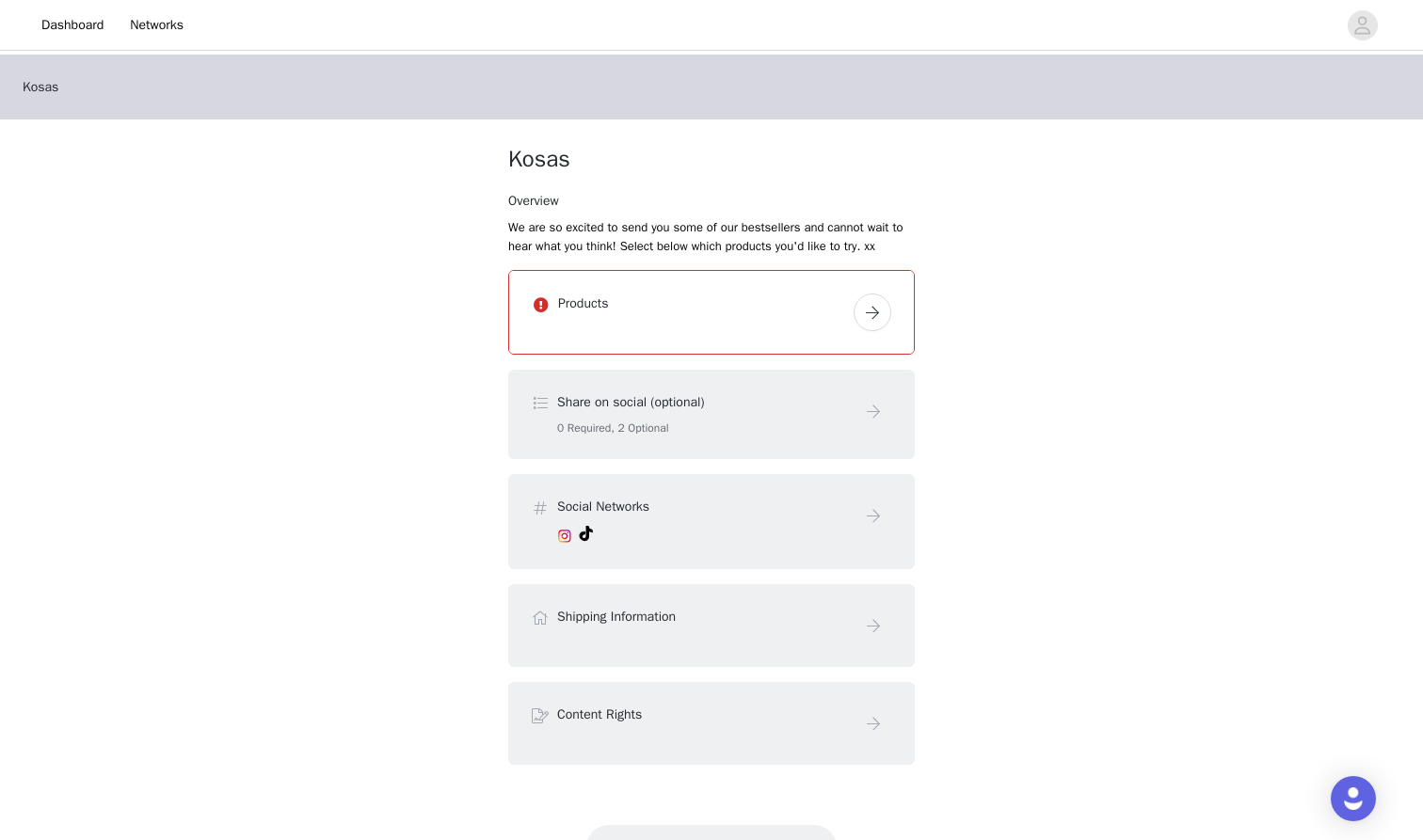 click at bounding box center (872, 312) 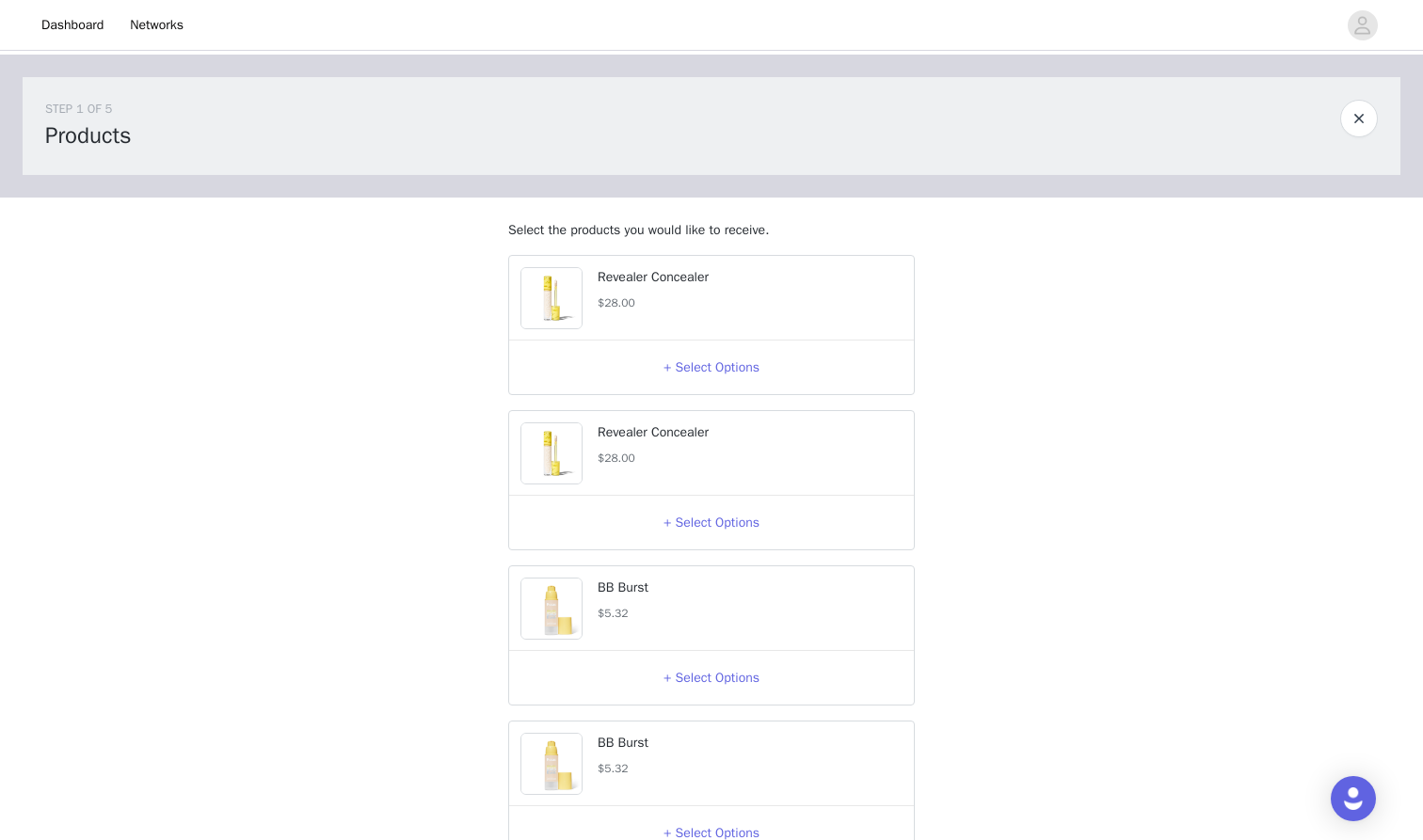 click at bounding box center (1359, 119) 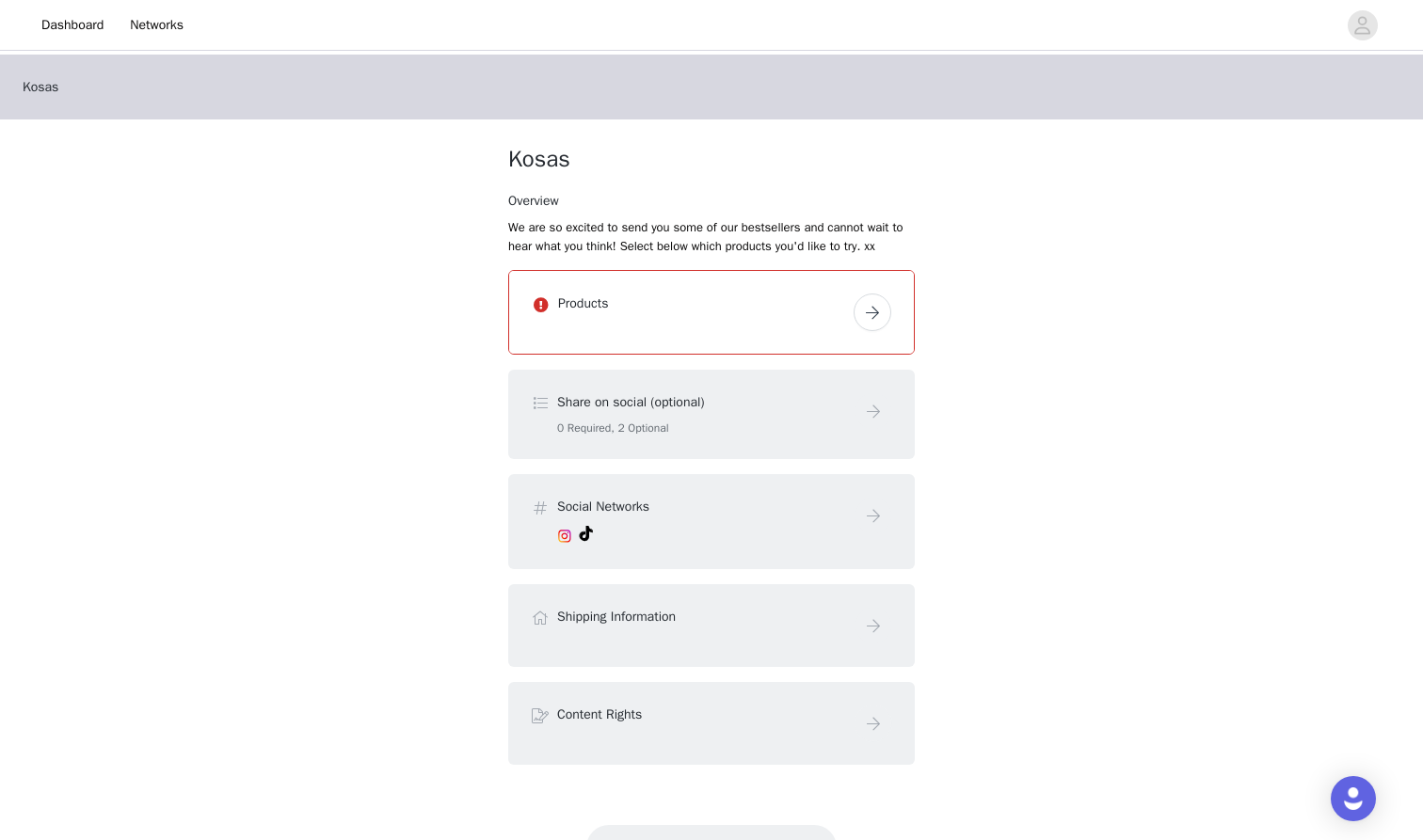 click at bounding box center [872, 312] 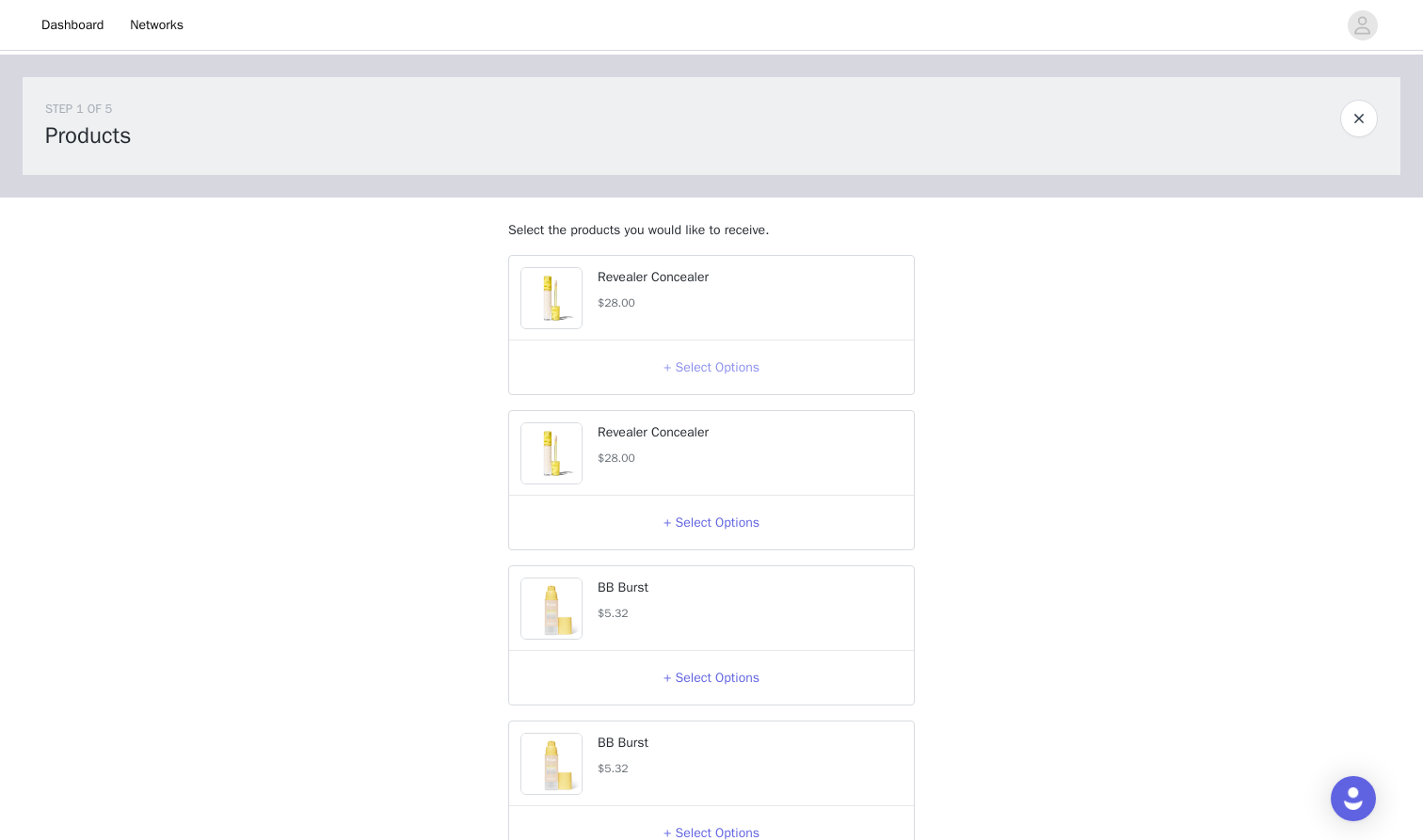 click on "+ Select Options" at bounding box center (712, 368) 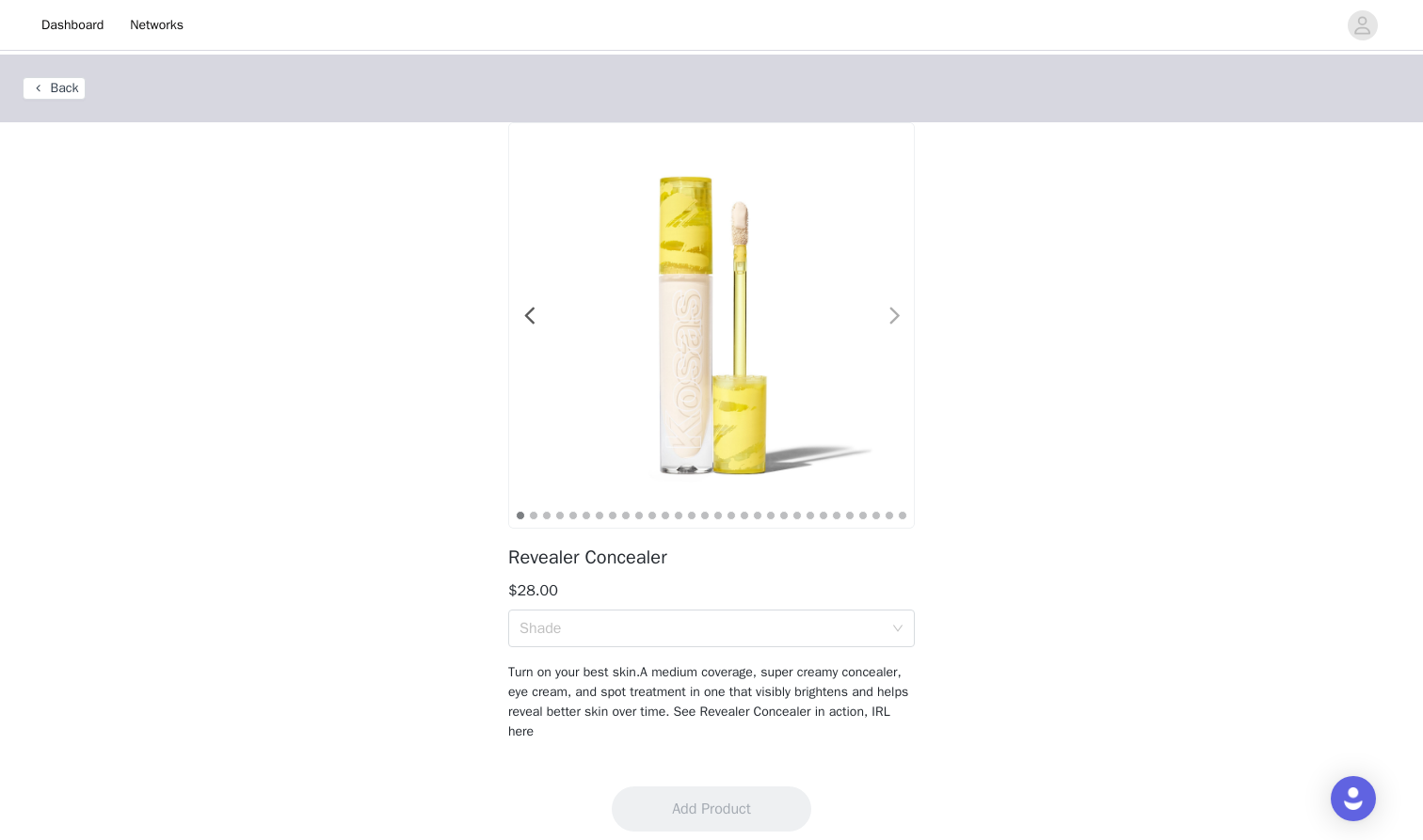 click at bounding box center (894, 316) 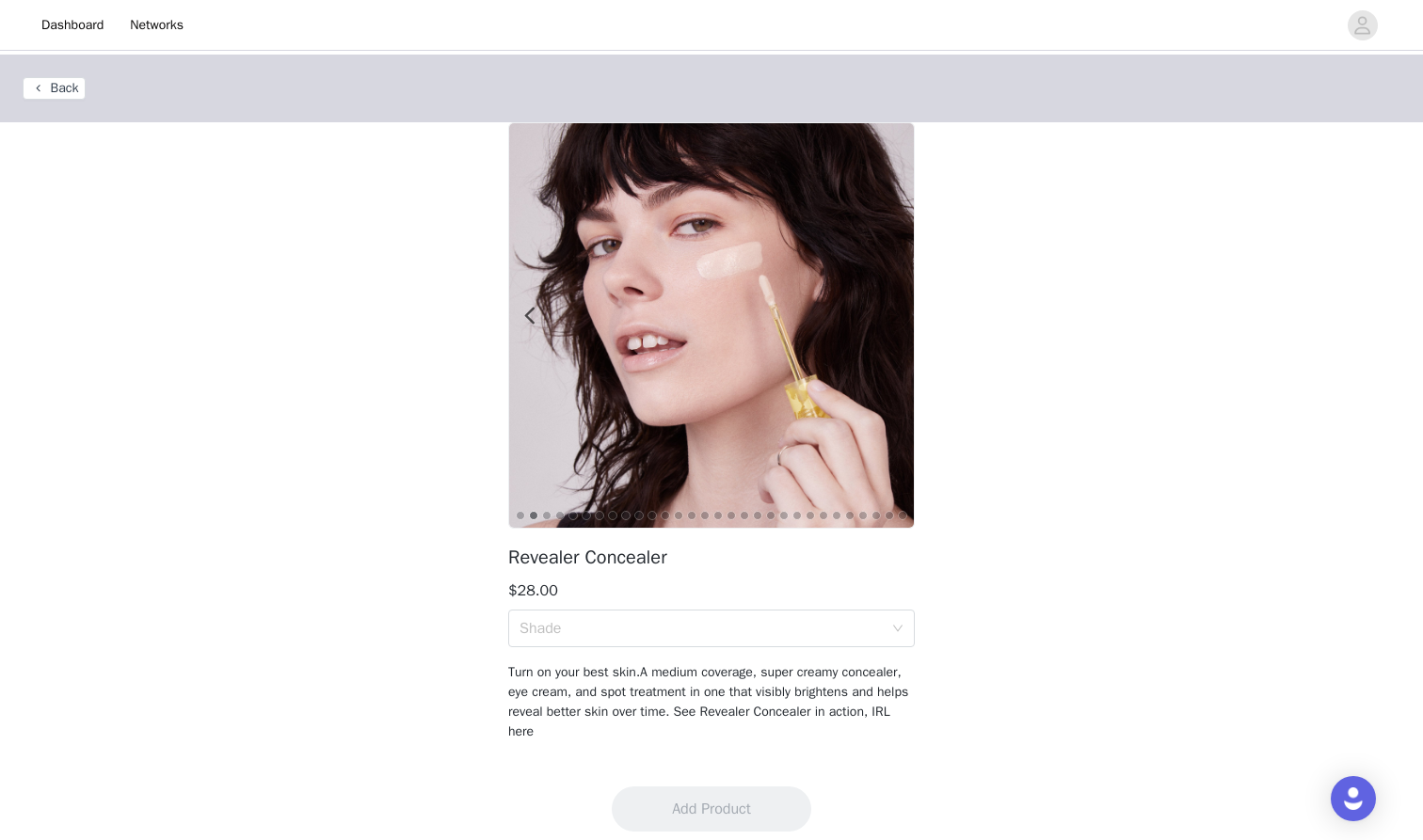 click at bounding box center (894, 316) 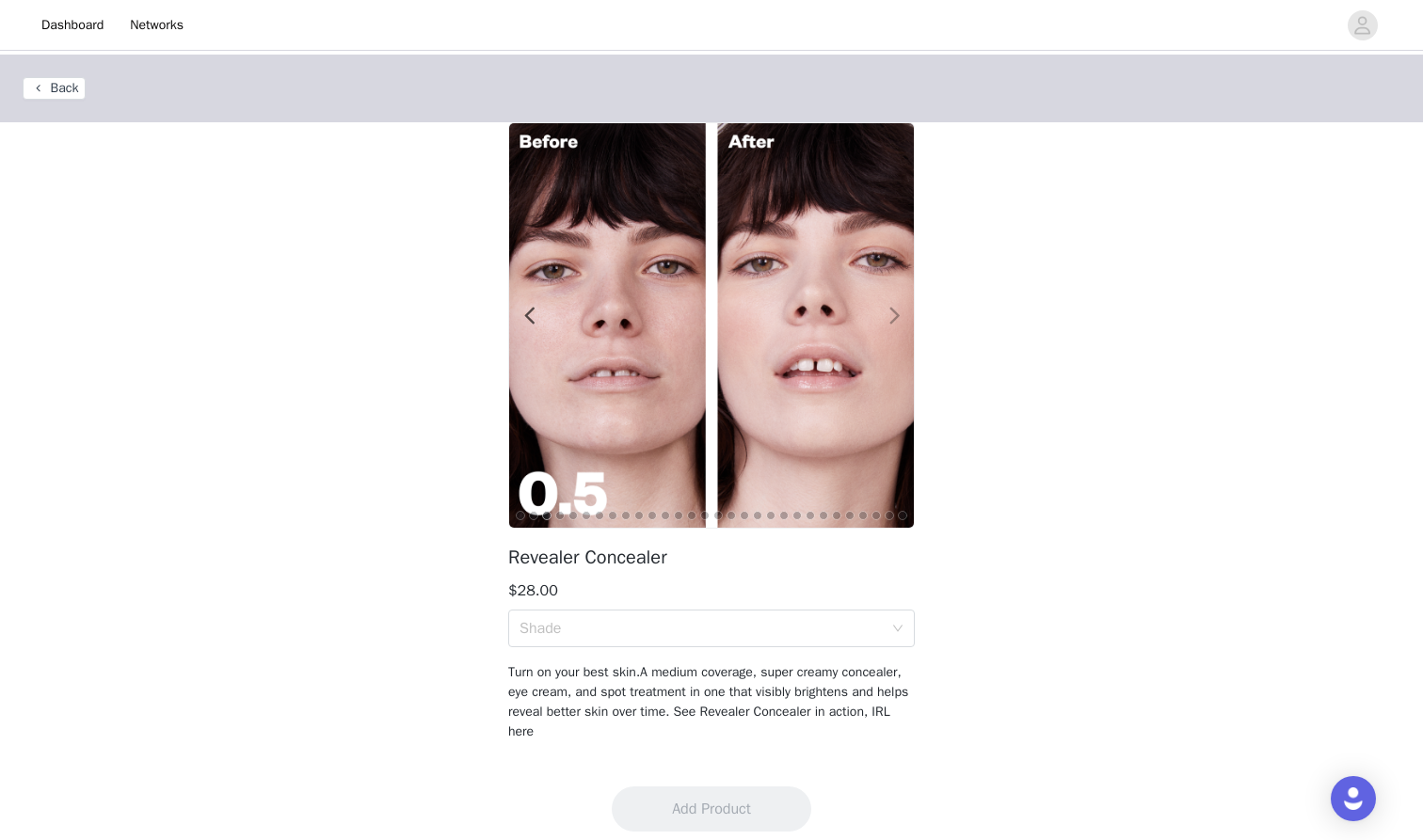 click at bounding box center [894, 316] 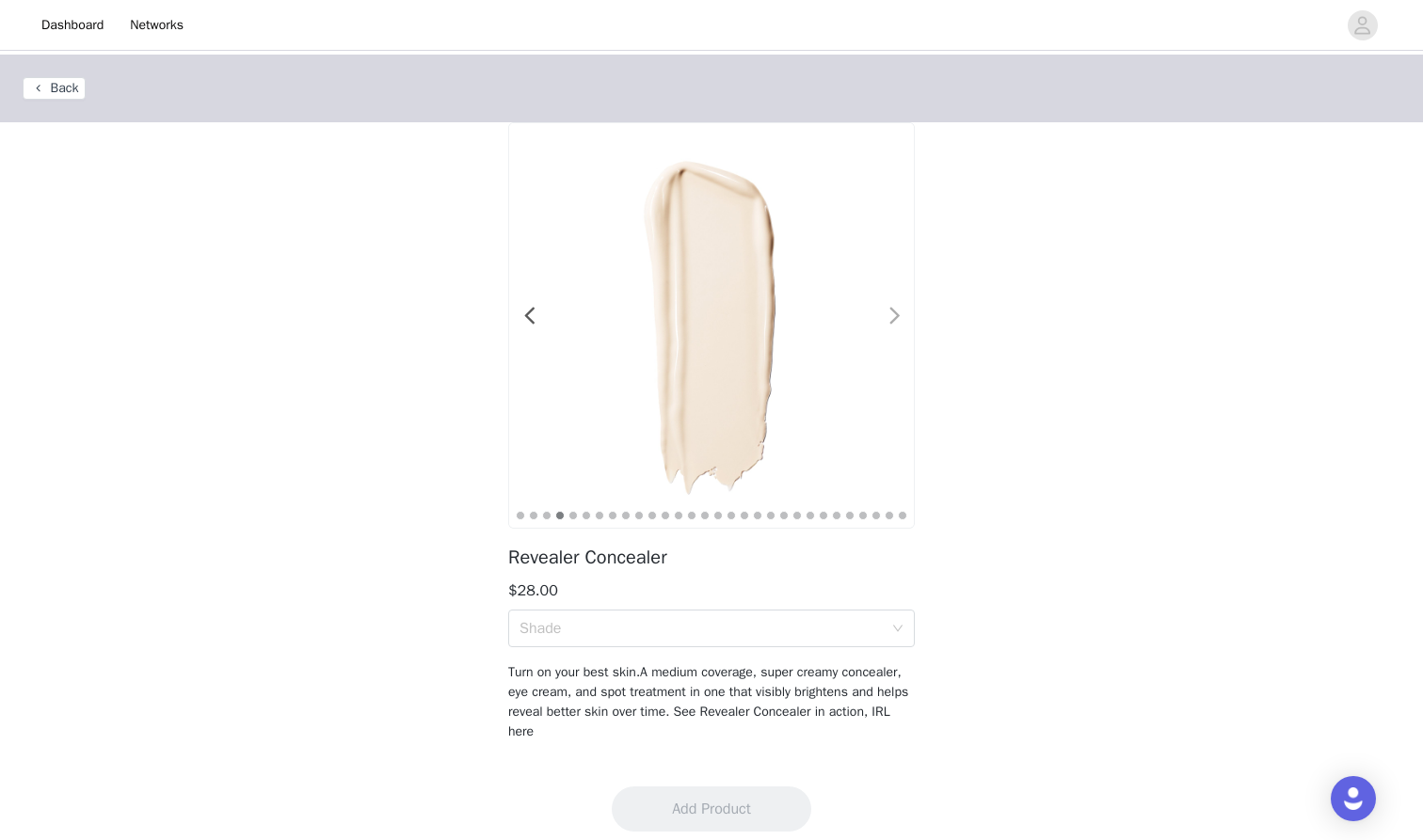 click at bounding box center (894, 316) 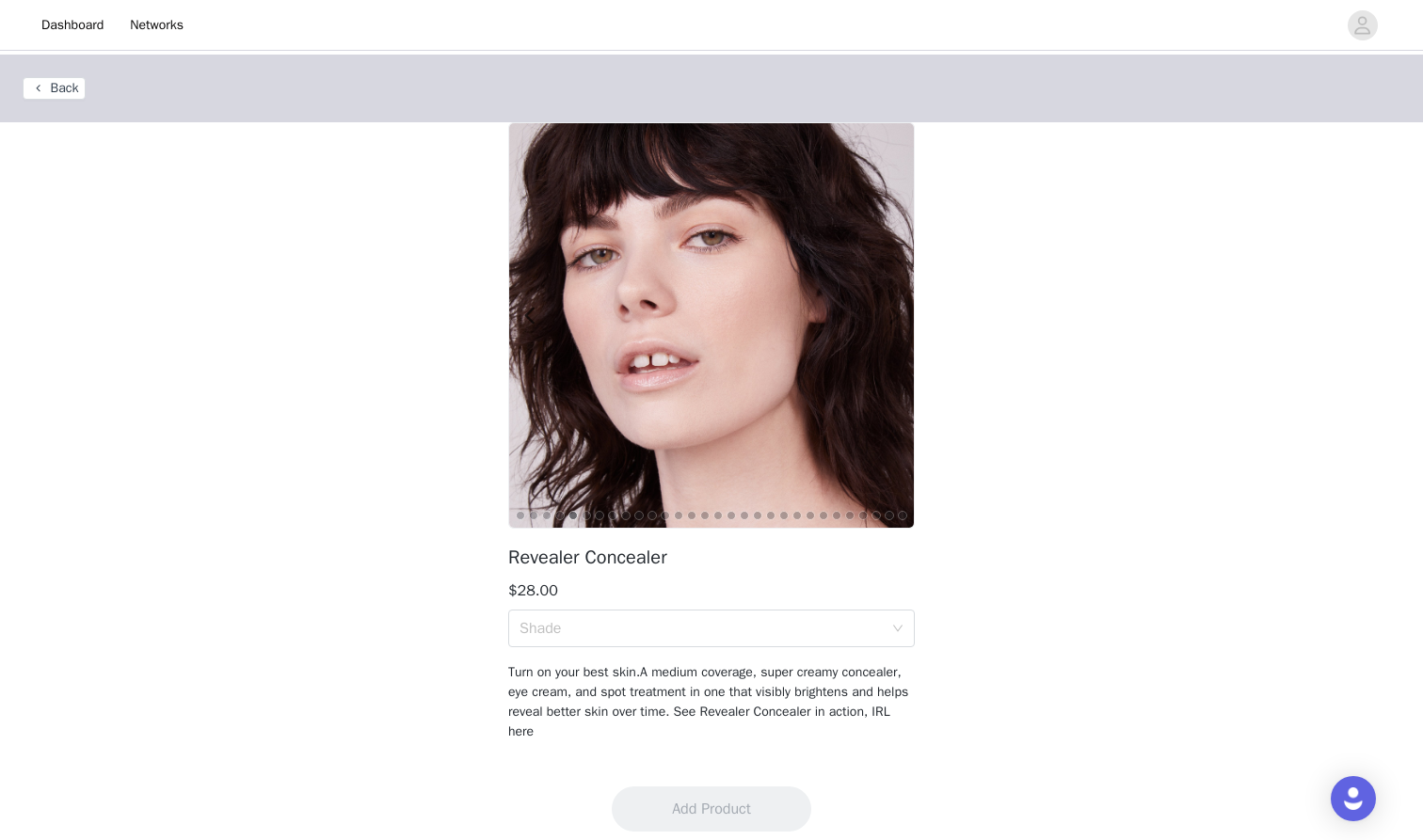 click at bounding box center (894, 316) 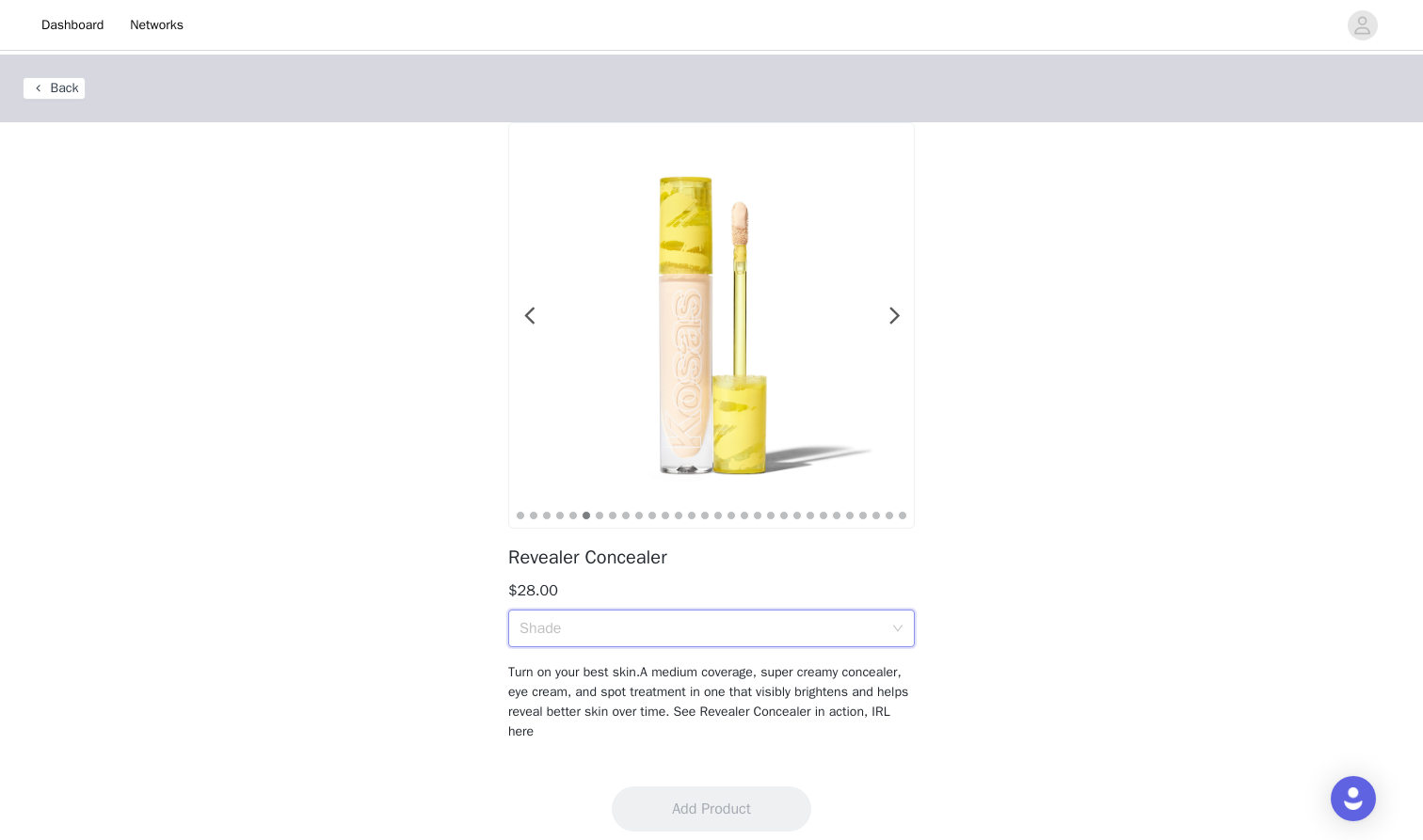 click on "Shade" at bounding box center [705, 628] 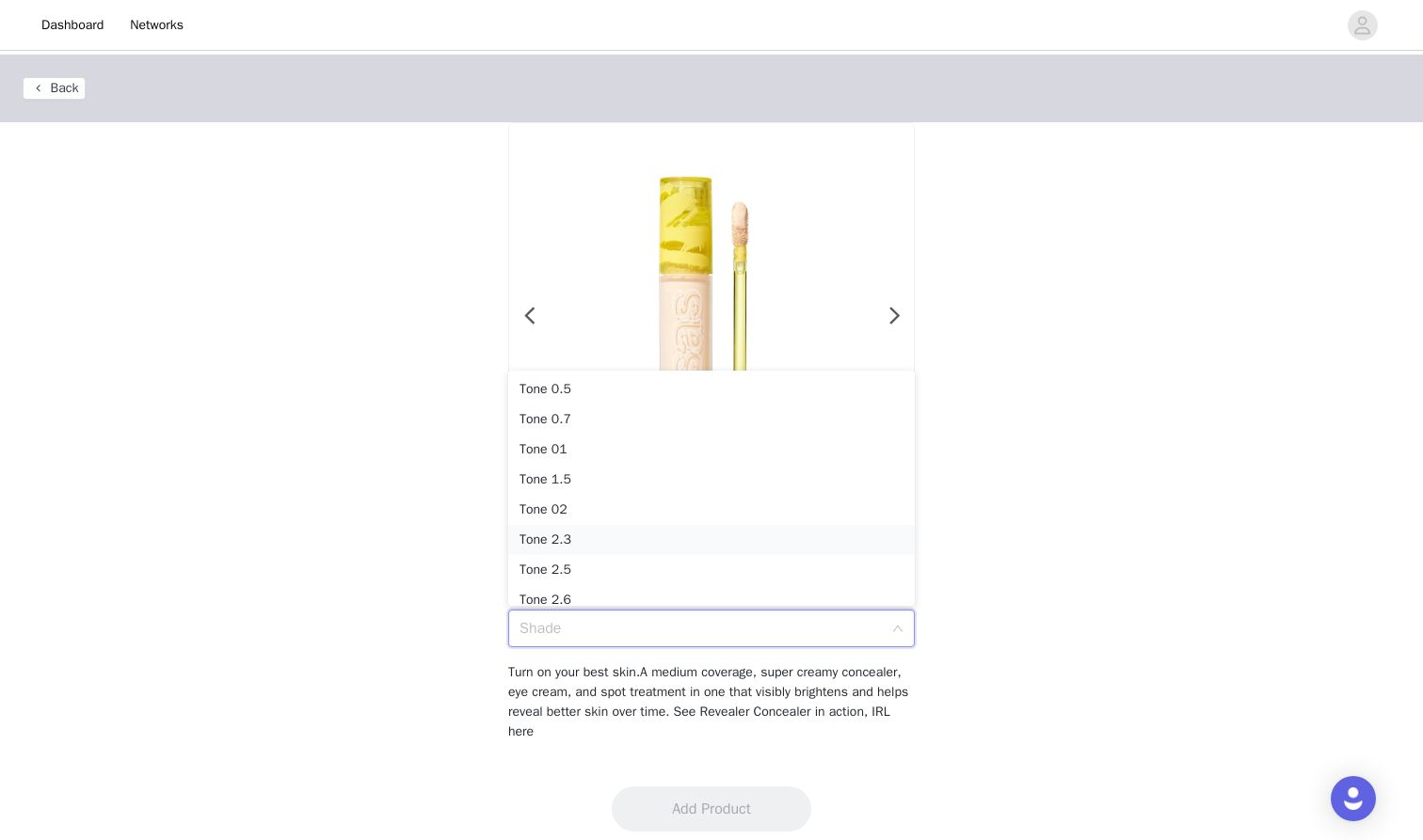 scroll, scrollTop: 9, scrollLeft: 0, axis: vertical 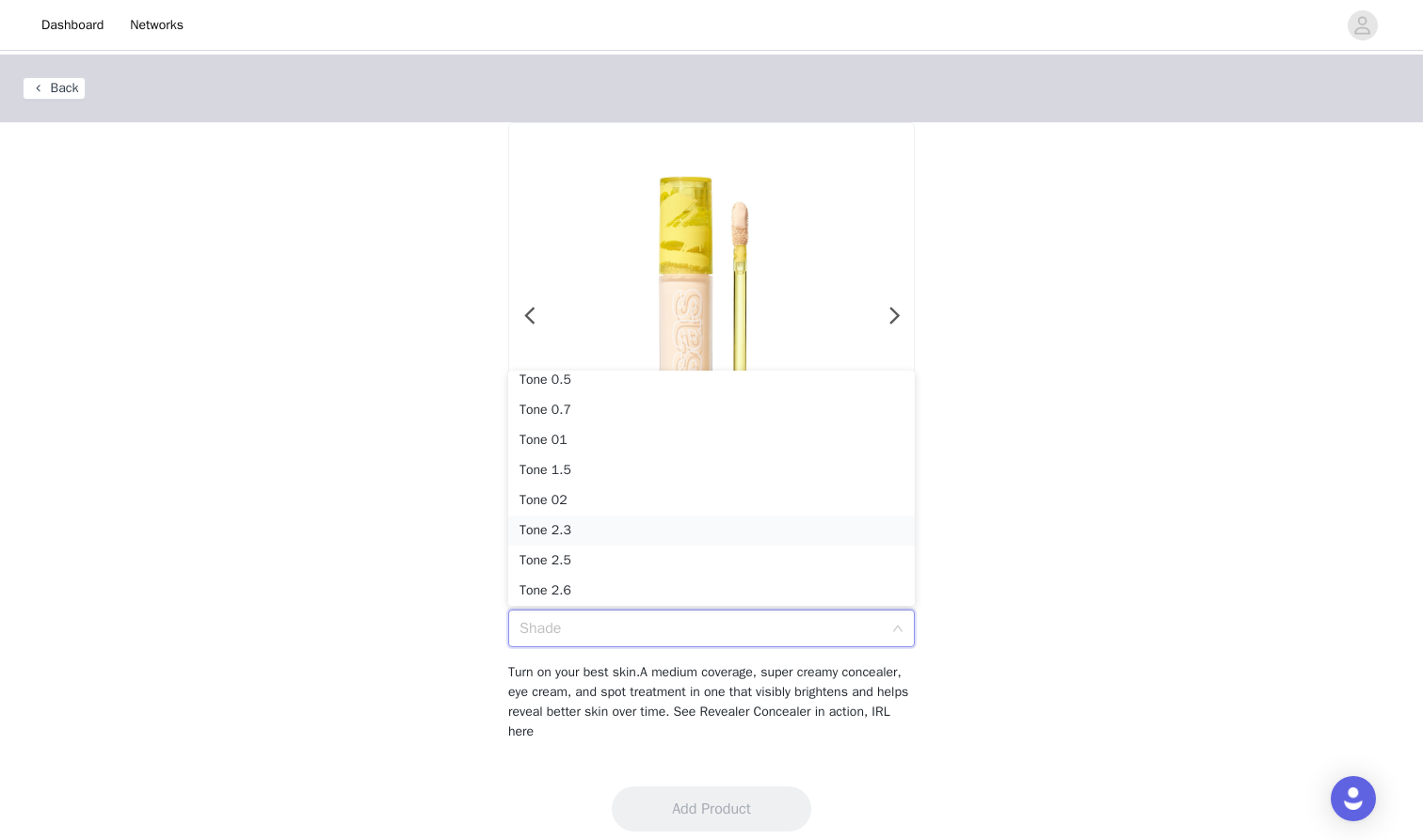 click on "Tone 2.3" at bounding box center [712, 531] 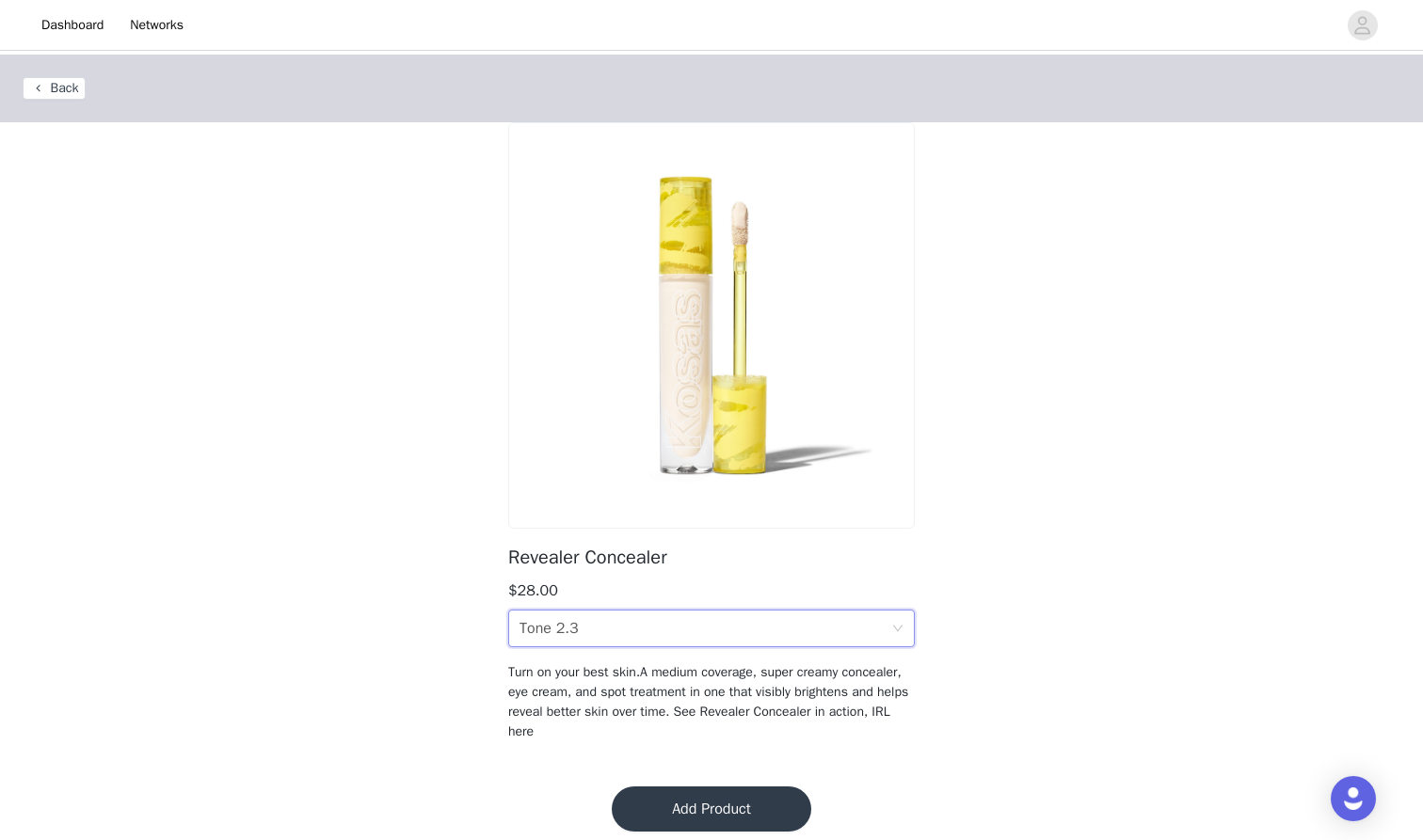 click on "Shade Tone 2.3" at bounding box center [705, 628] 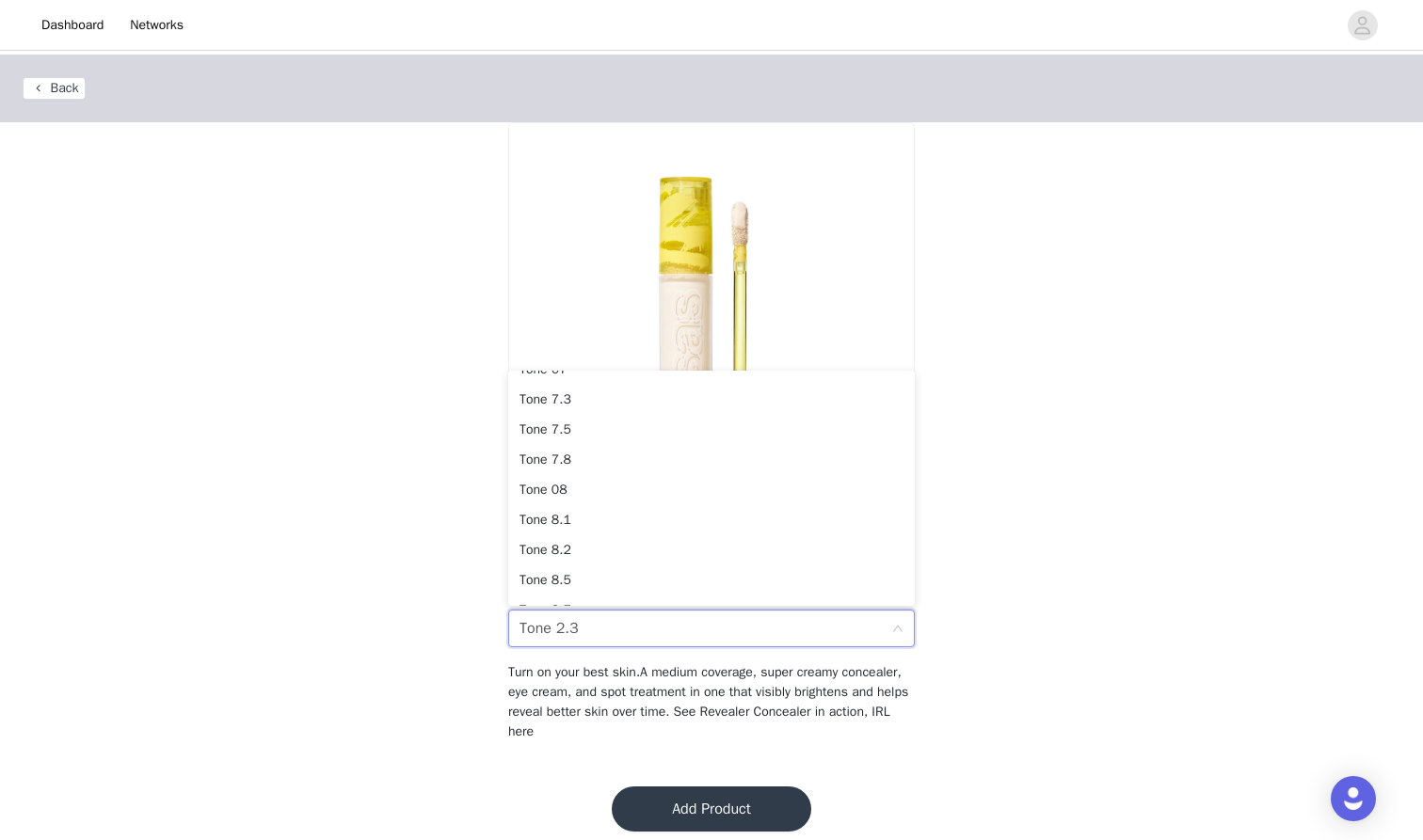 scroll, scrollTop: 812, scrollLeft: 0, axis: vertical 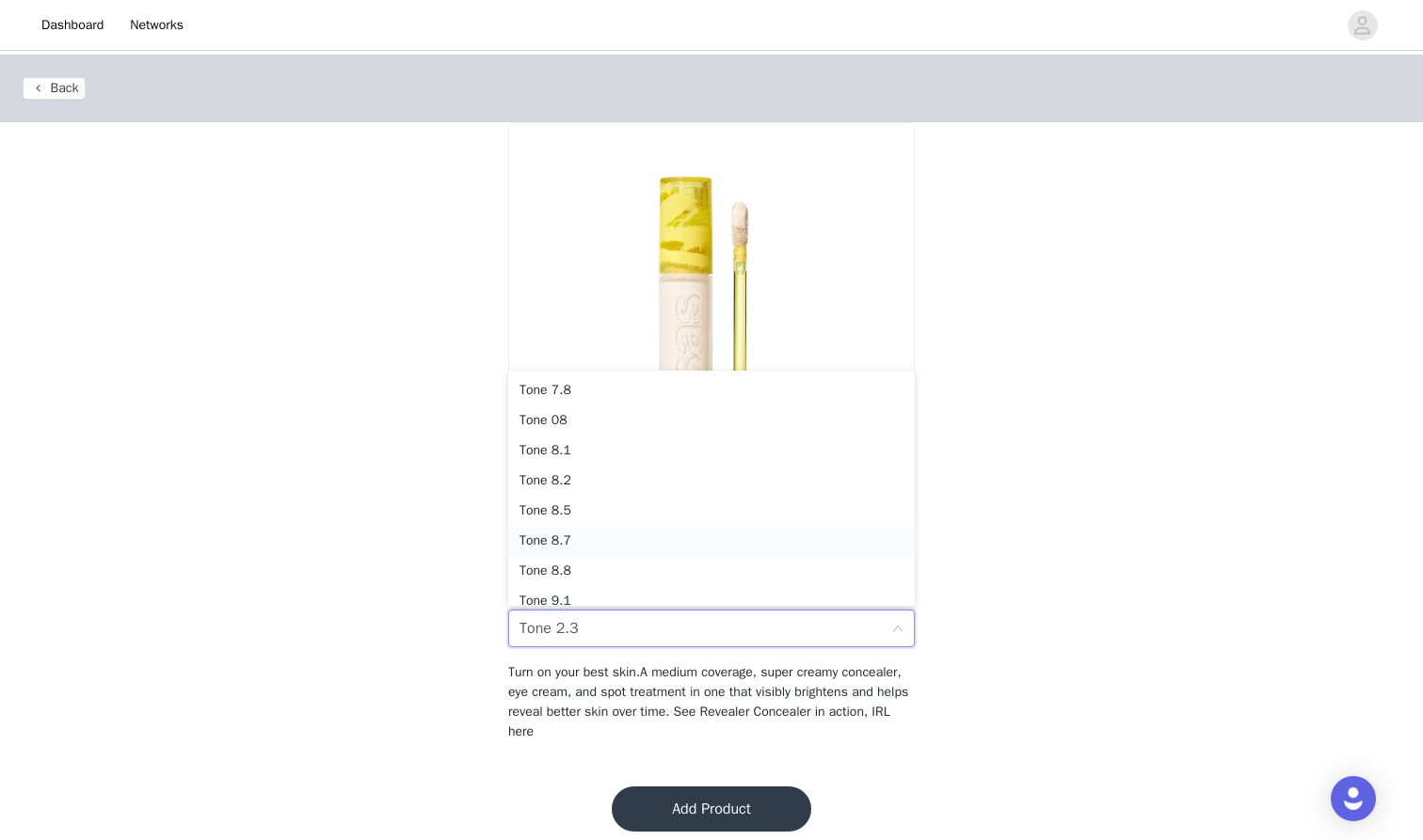 click on "Tone 8.7" at bounding box center (712, 541) 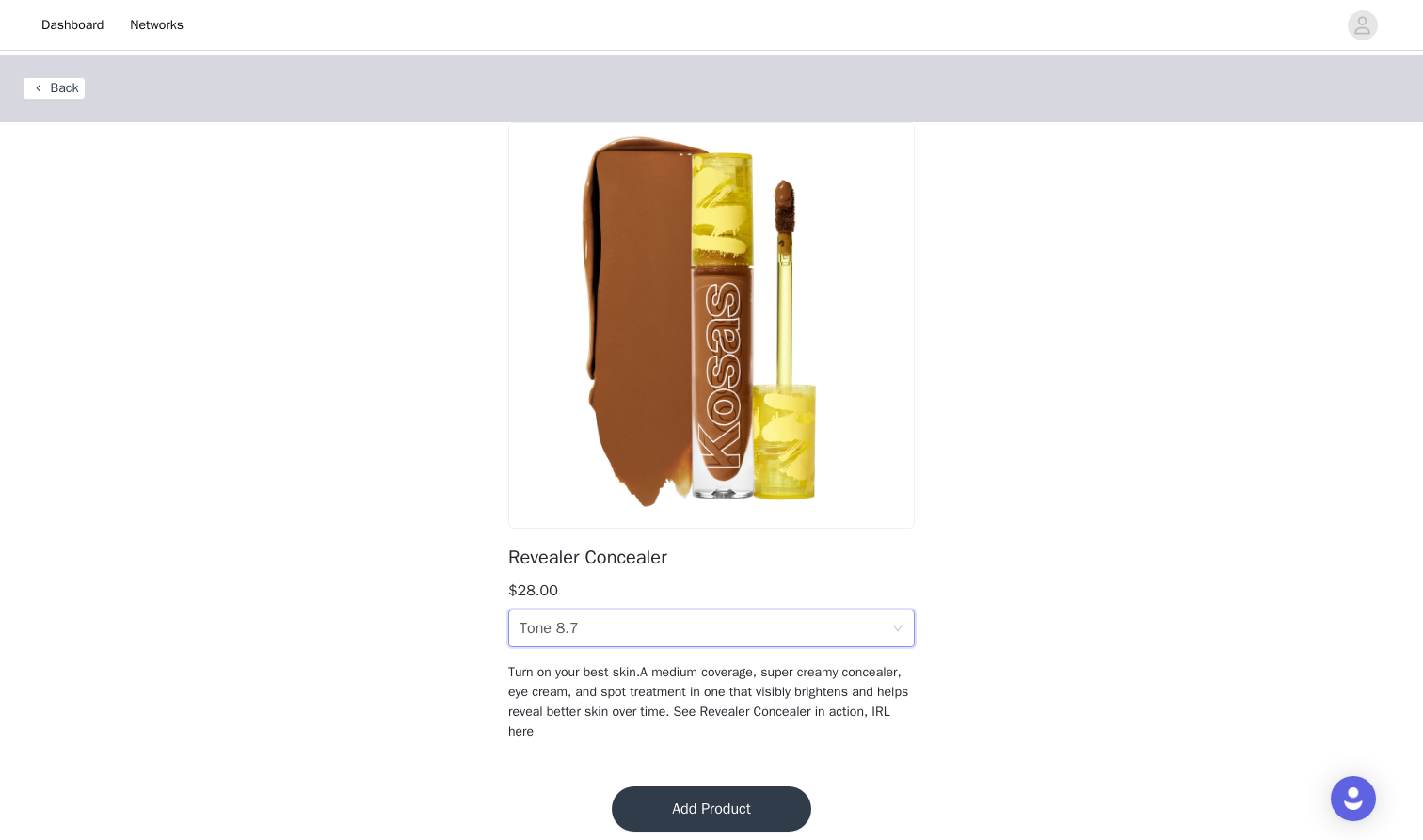 click on "Shade Tone 8.7" at bounding box center [705, 628] 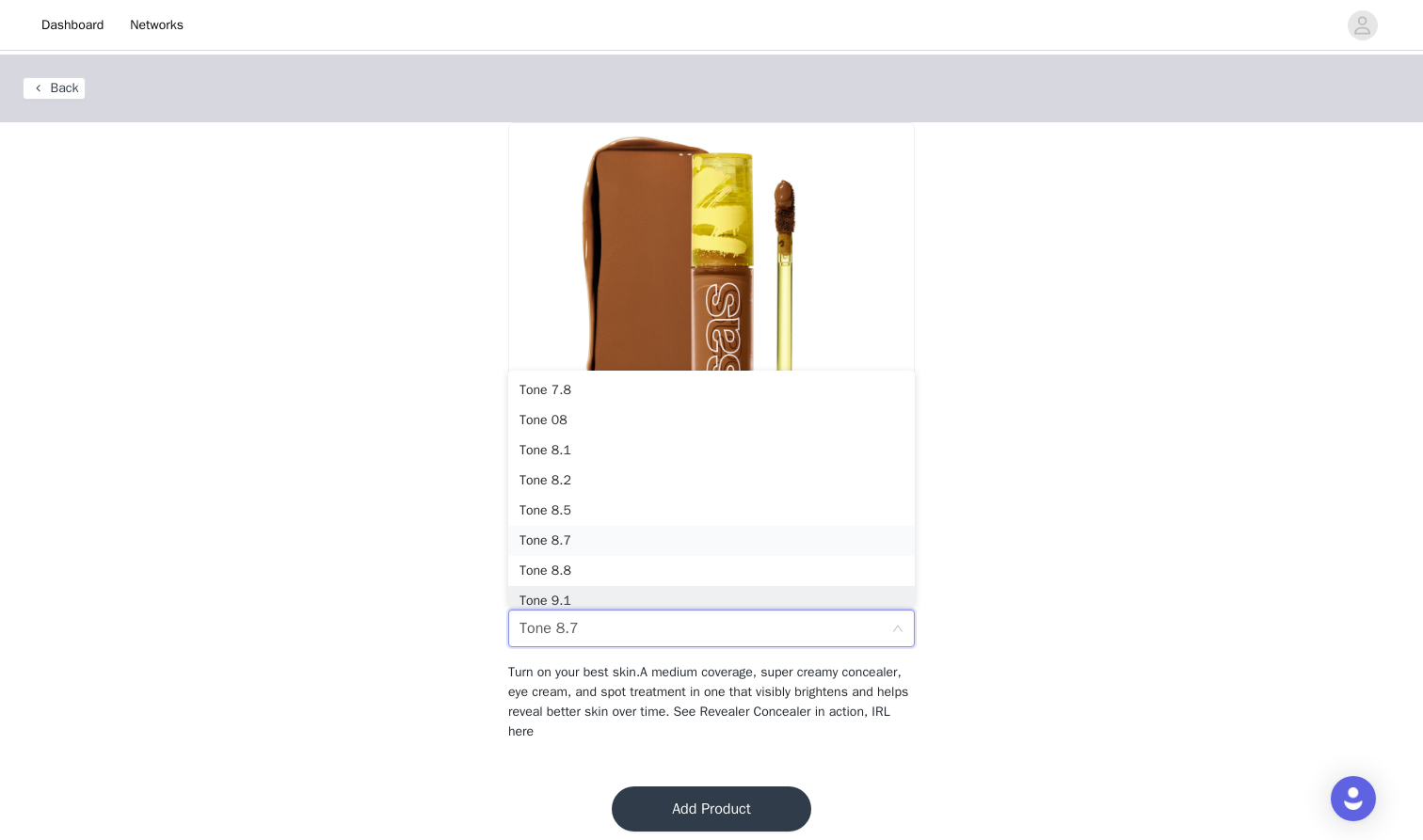 scroll, scrollTop: 822, scrollLeft: 0, axis: vertical 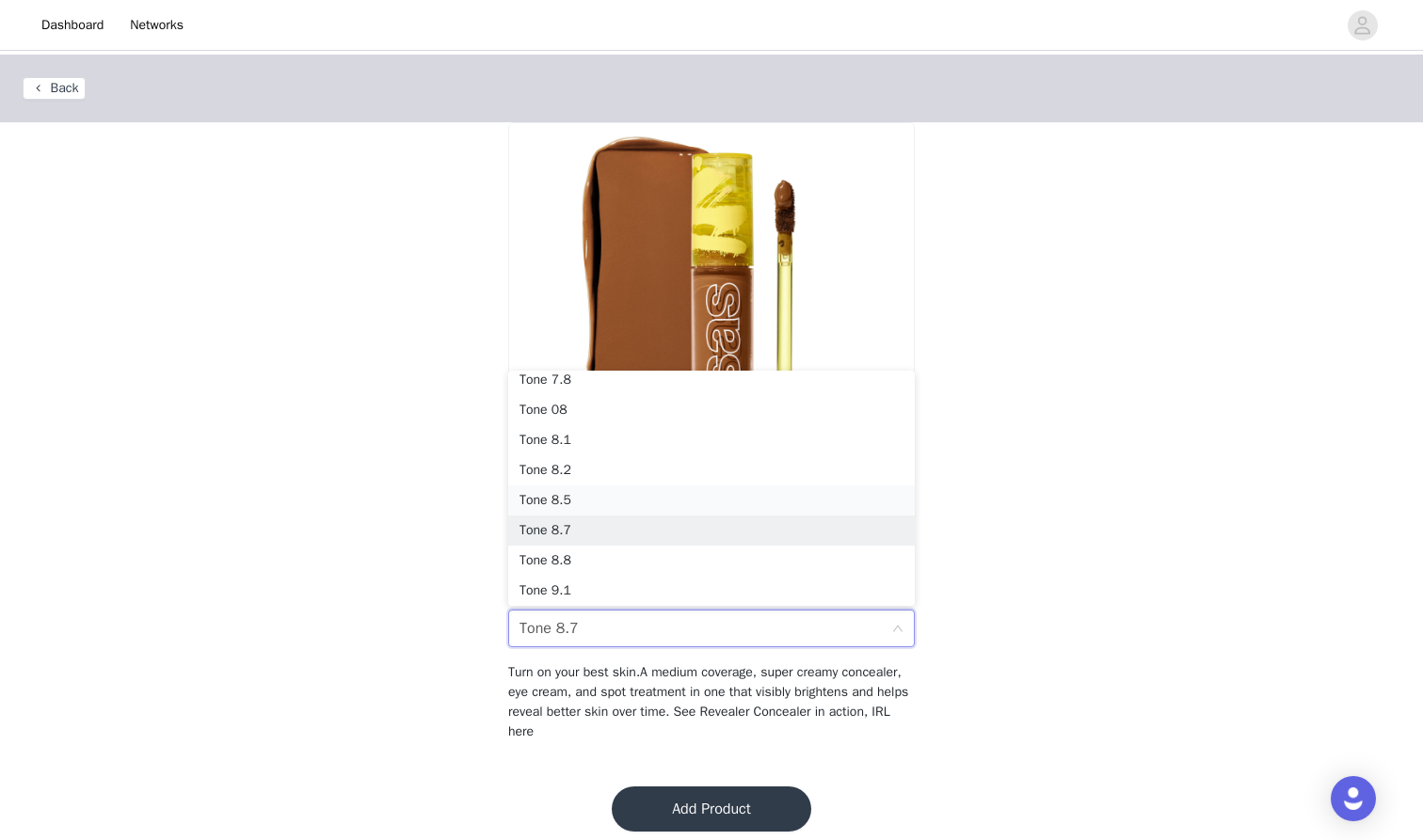click on "Tone 8.5" at bounding box center (712, 500) 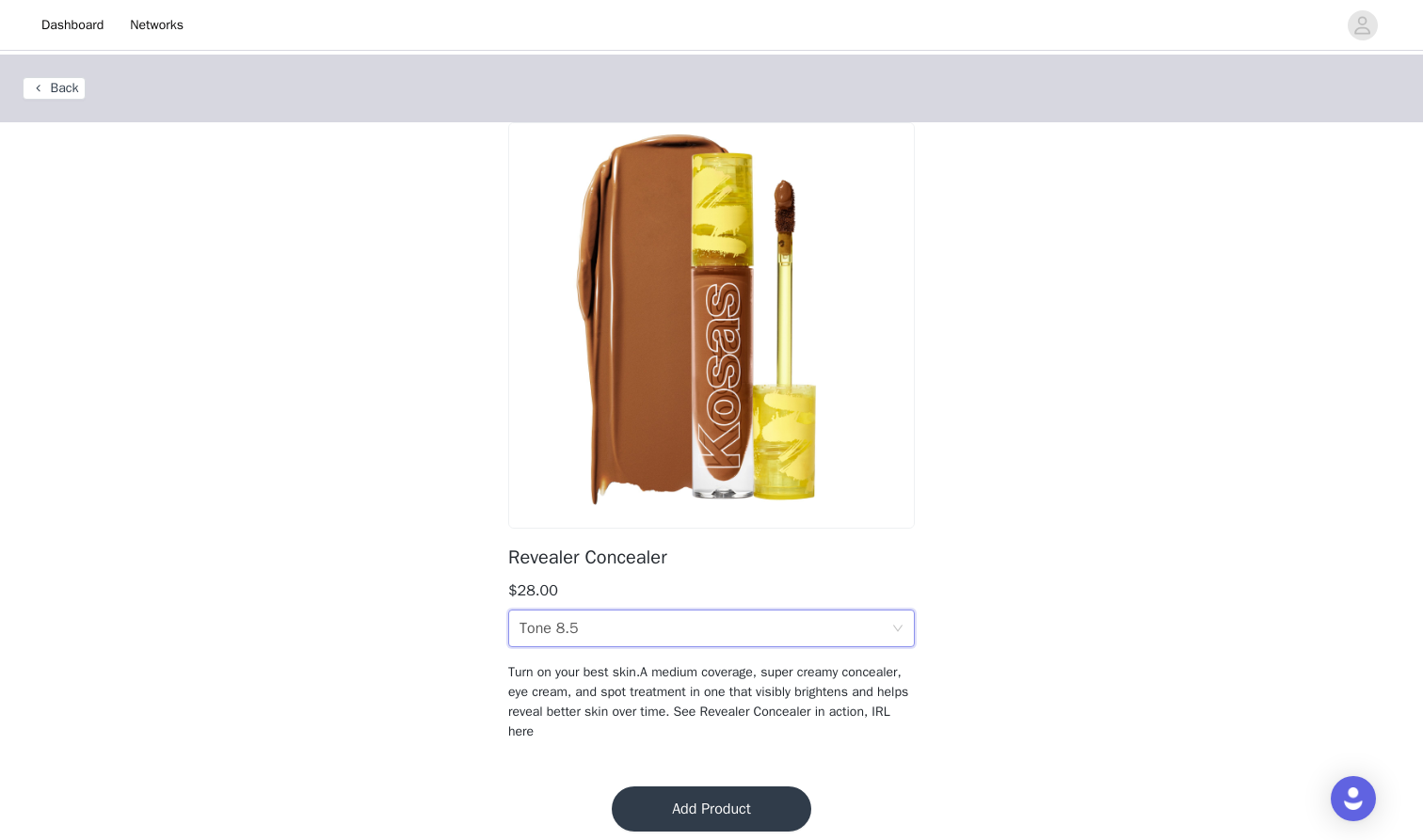 click on "Shade Tone 8.5" at bounding box center (712, 628) 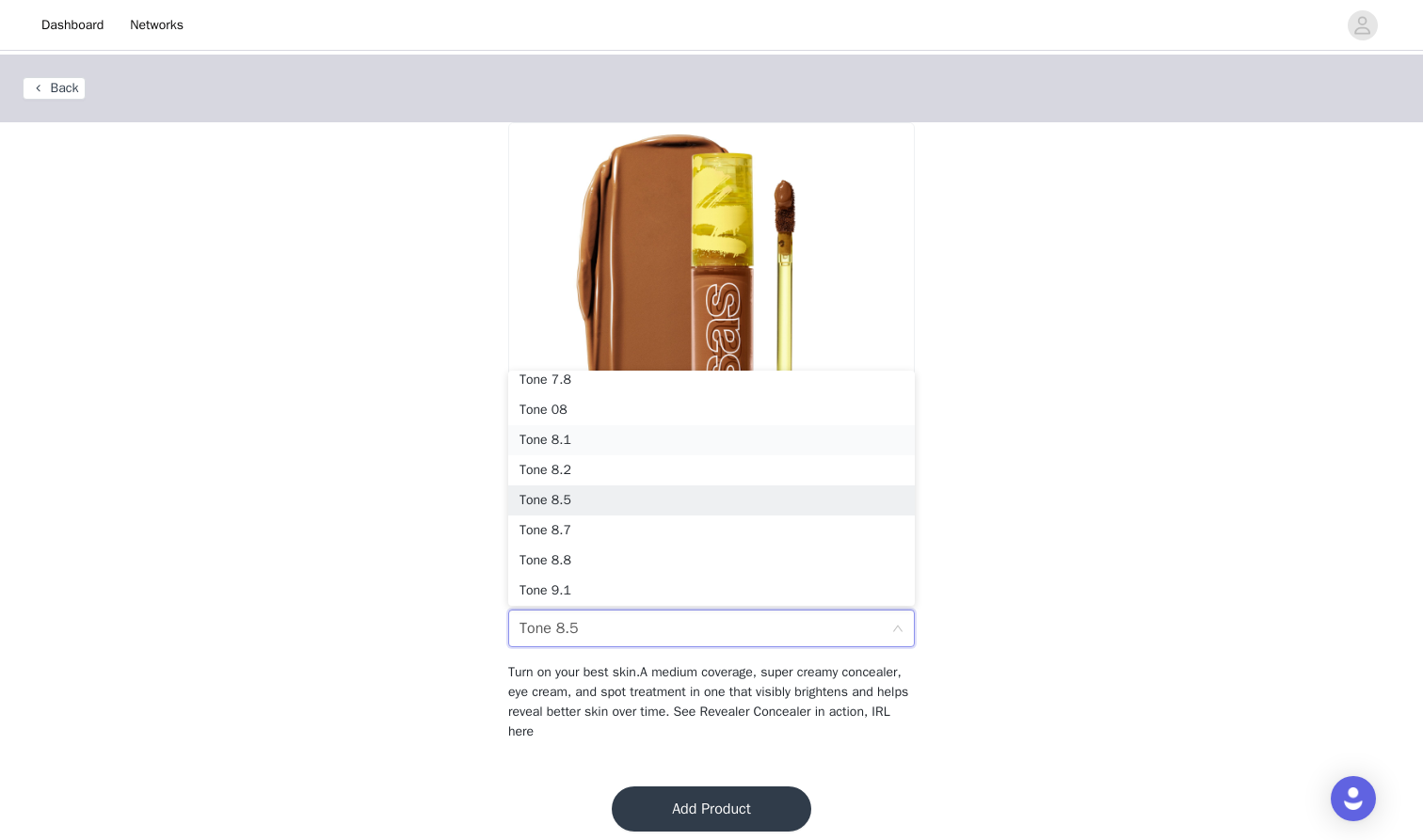 click on "Tone 8.1" at bounding box center [712, 440] 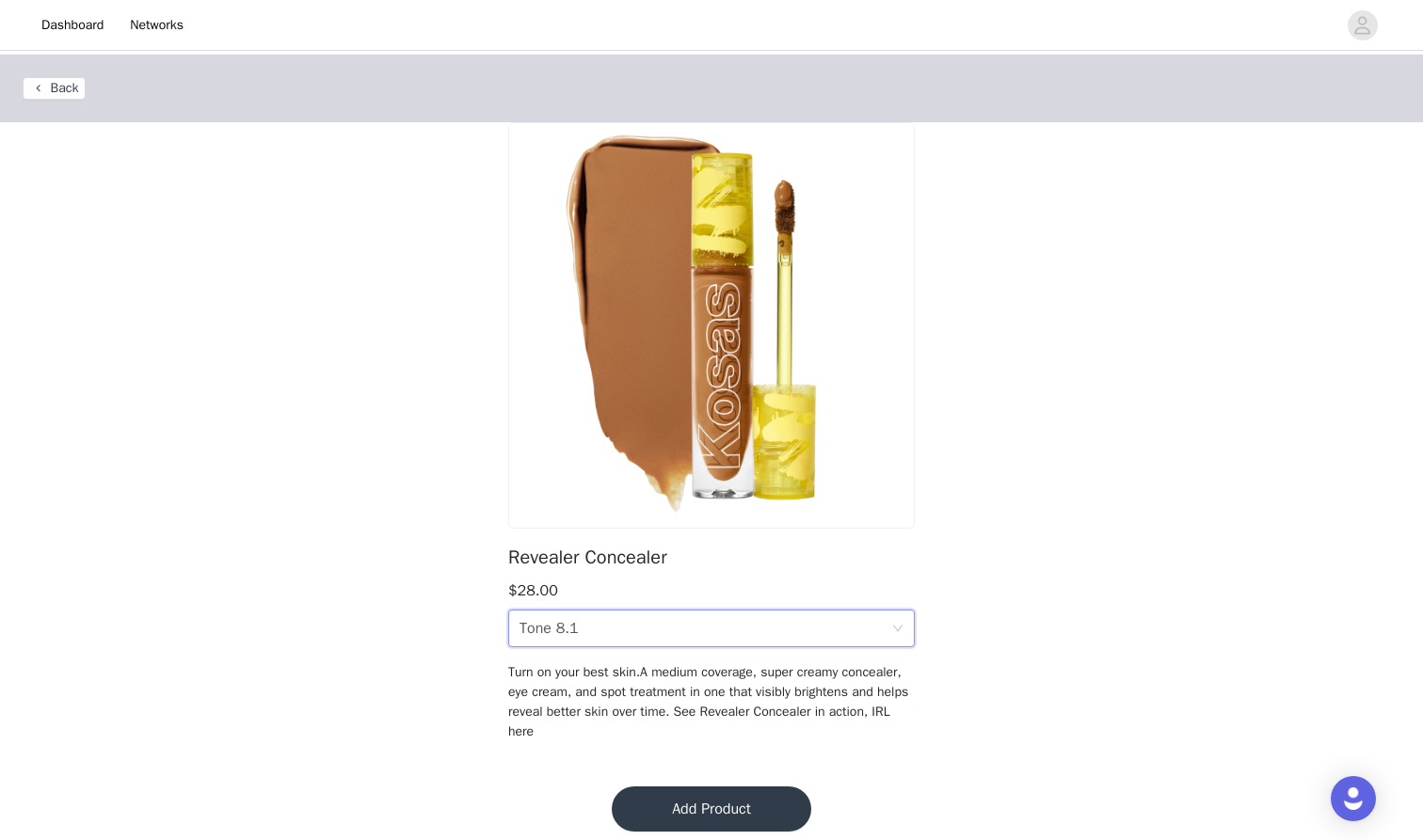 click on "Shade Tone 8.1" at bounding box center [705, 628] 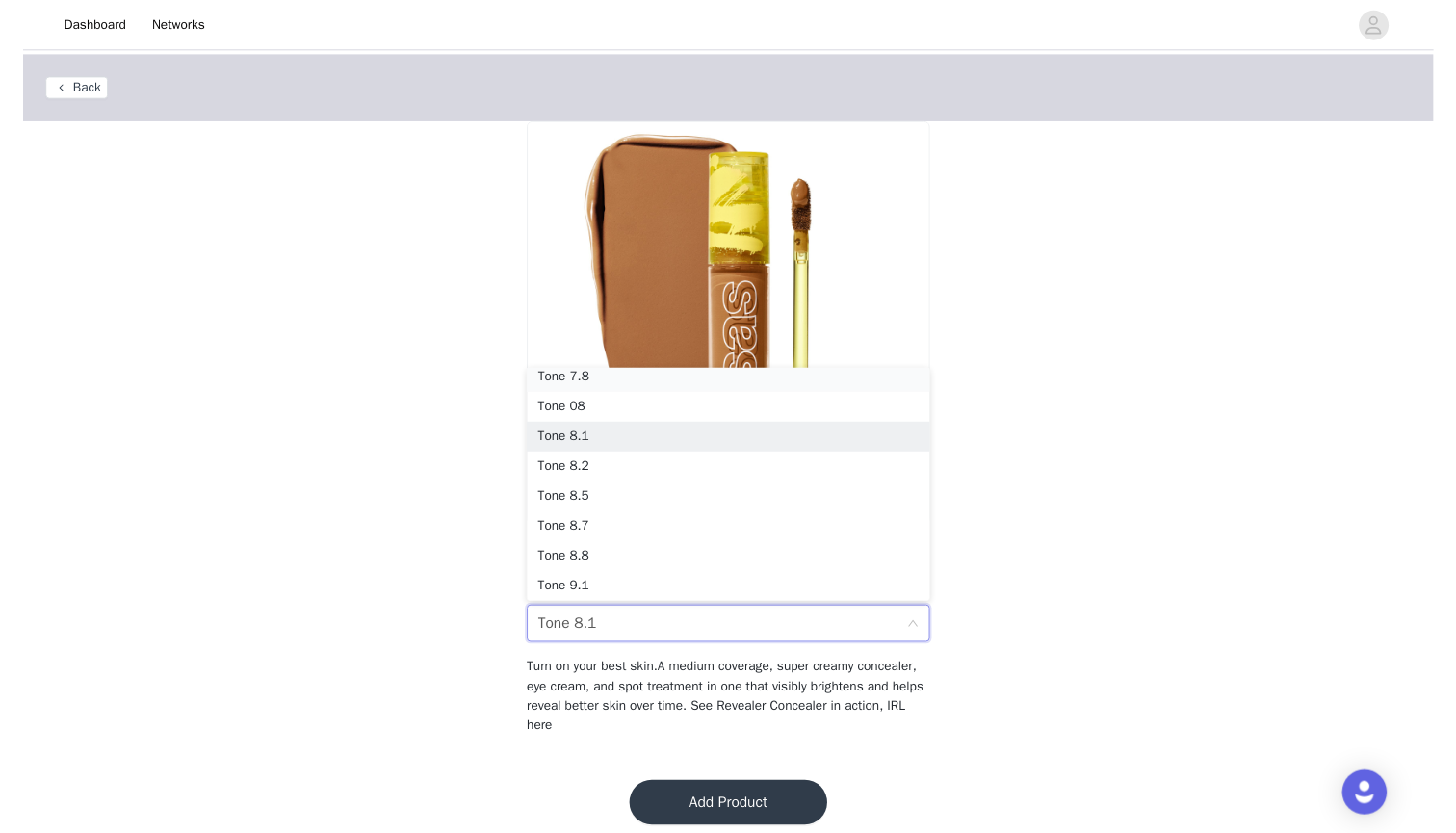 scroll, scrollTop: 836, scrollLeft: 0, axis: vertical 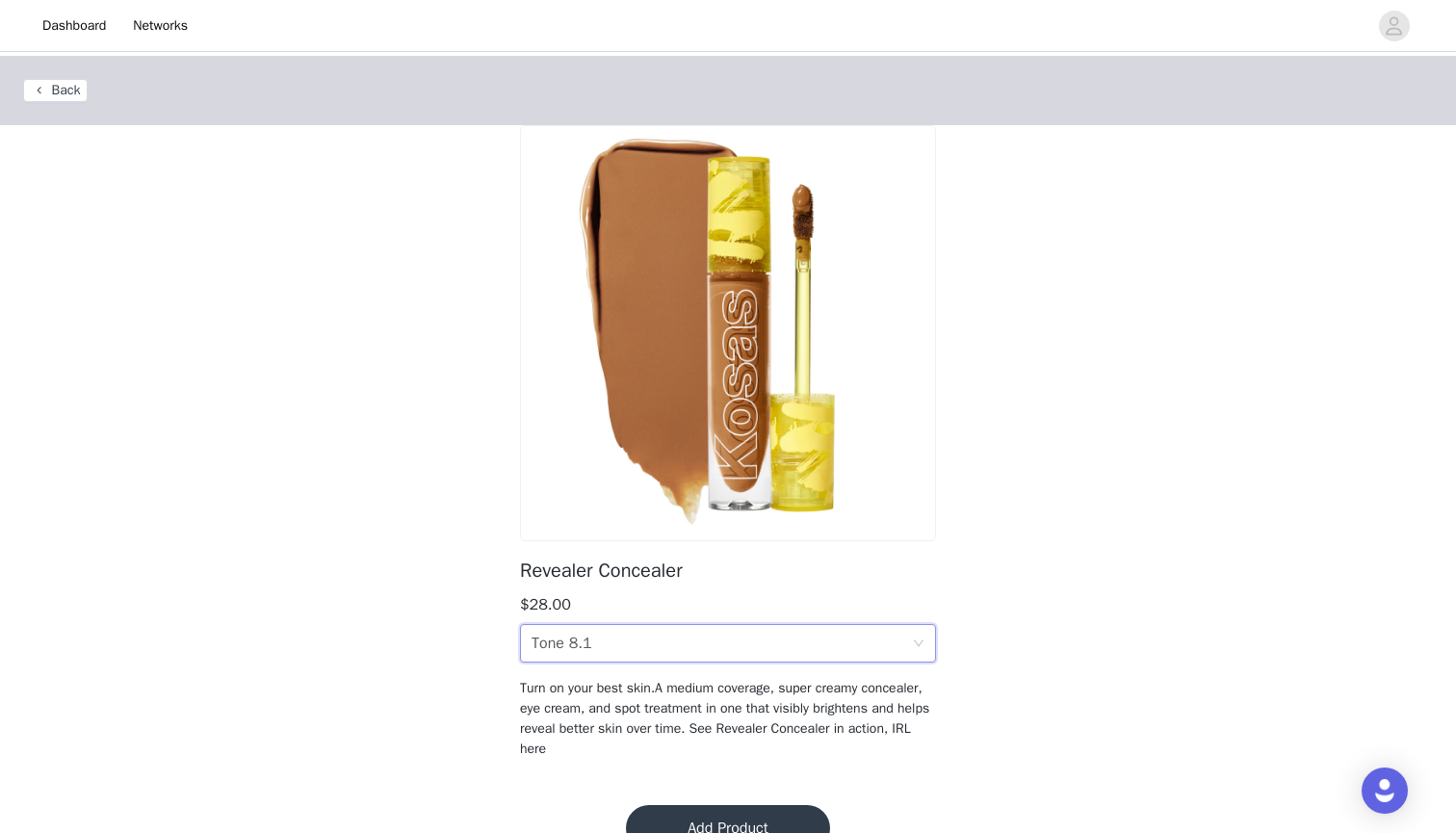 click on "Shade Tone 8.1" at bounding box center (721, 643) 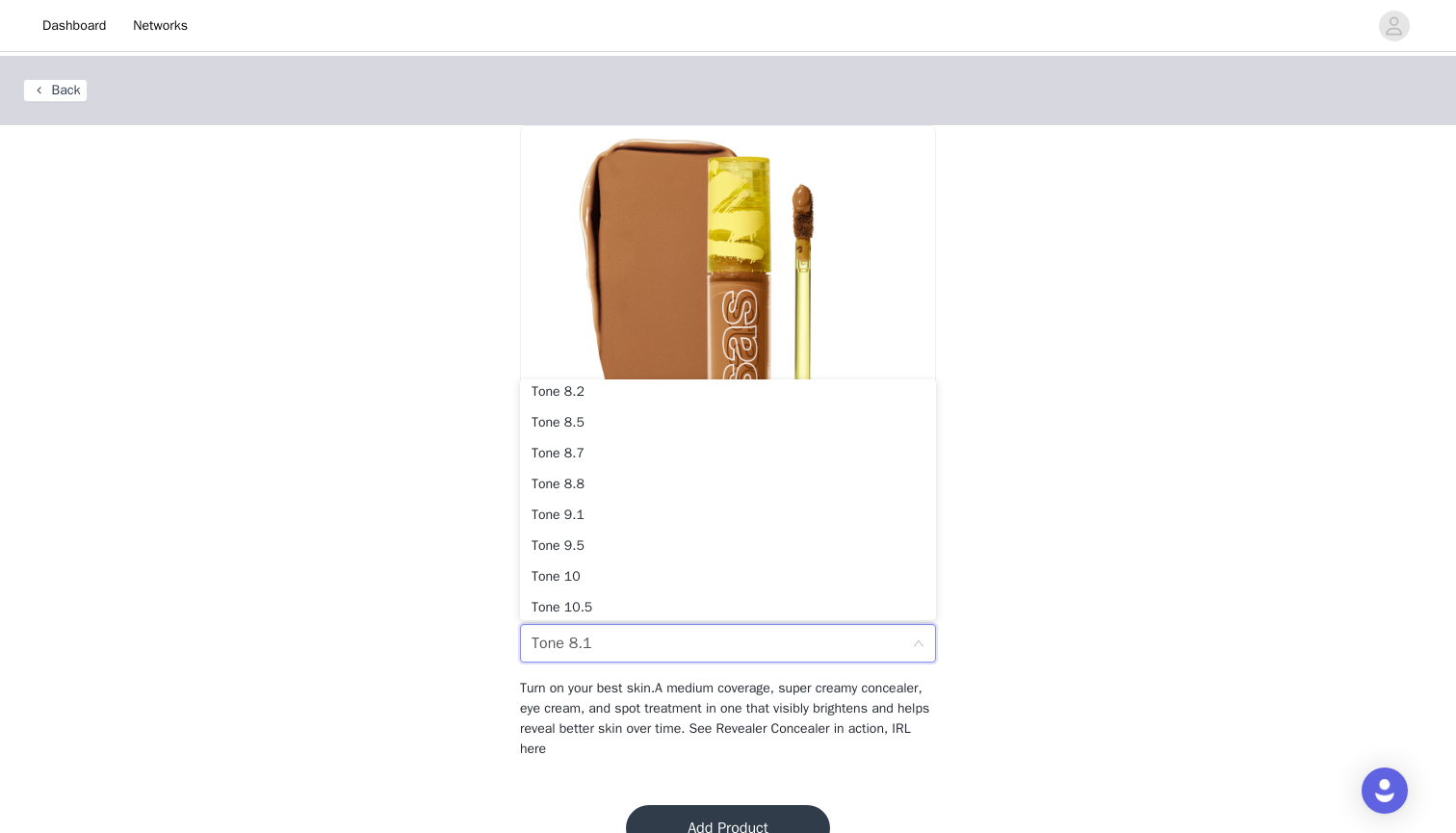 scroll, scrollTop: 928, scrollLeft: 0, axis: vertical 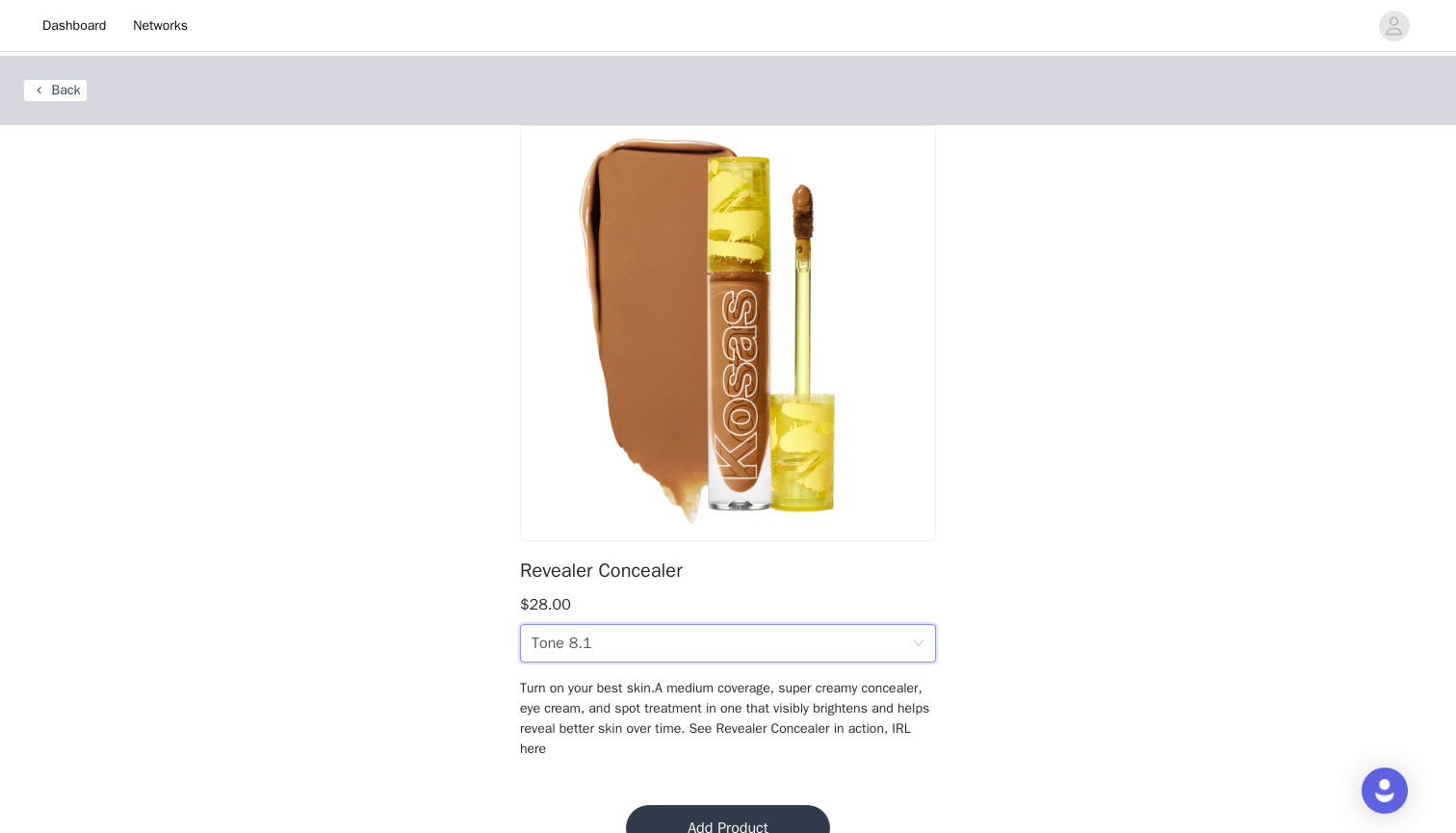 click on "Shade Tone 8.1" at bounding box center (721, 643) 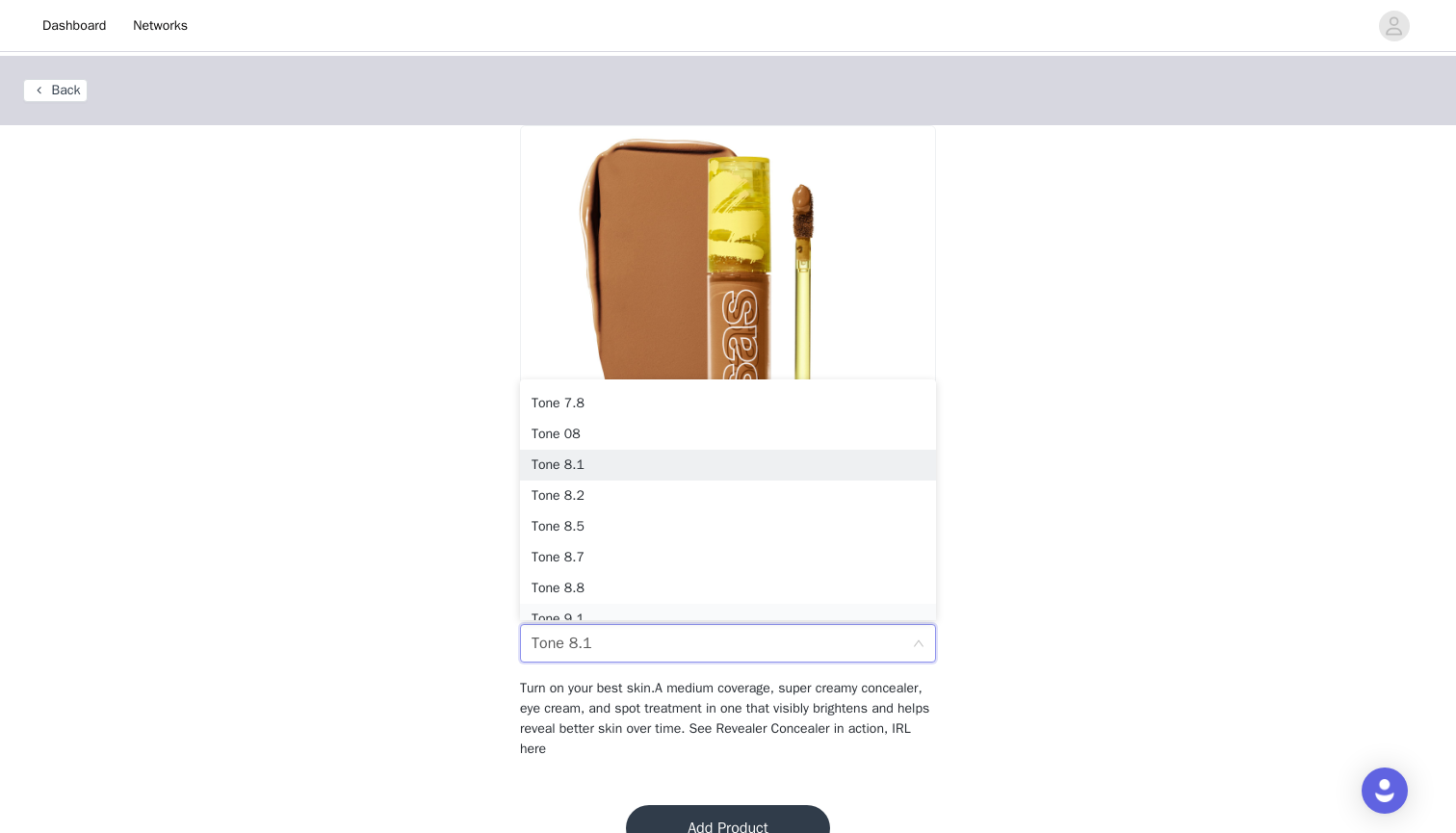 scroll, scrollTop: 810, scrollLeft: 0, axis: vertical 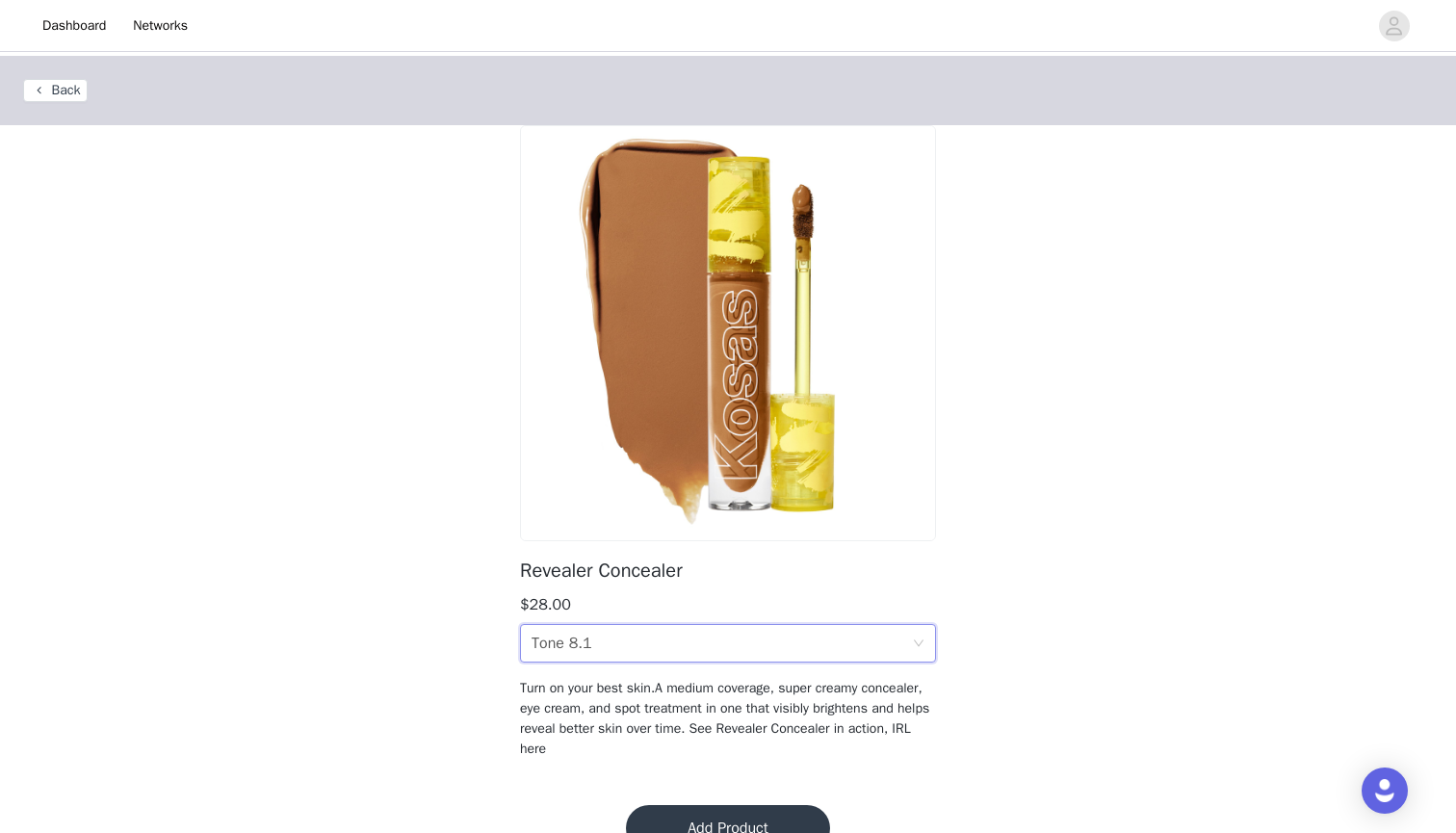 click on "Shade Tone 8.1" at bounding box center (721, 643) 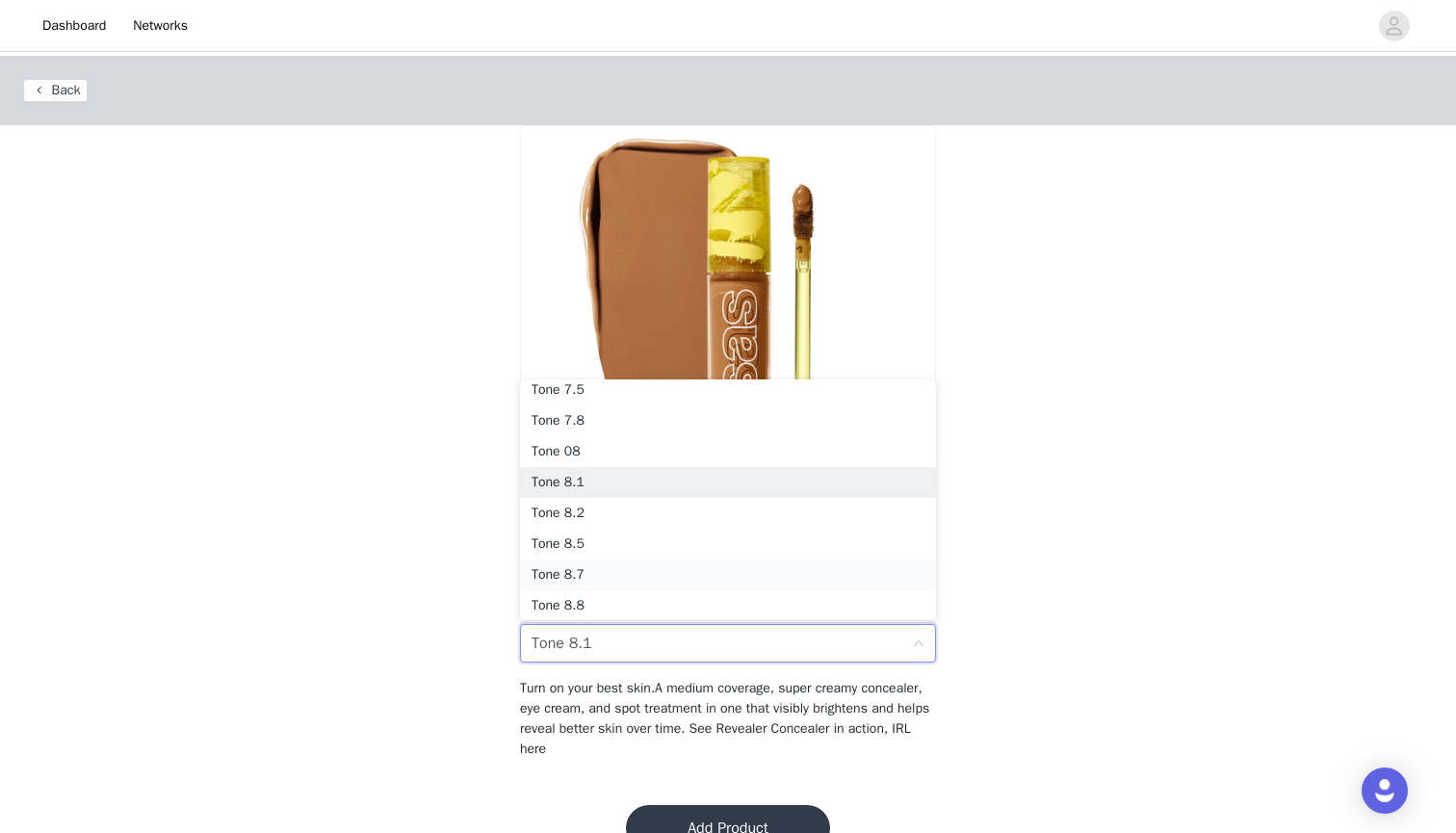 scroll, scrollTop: 811, scrollLeft: 0, axis: vertical 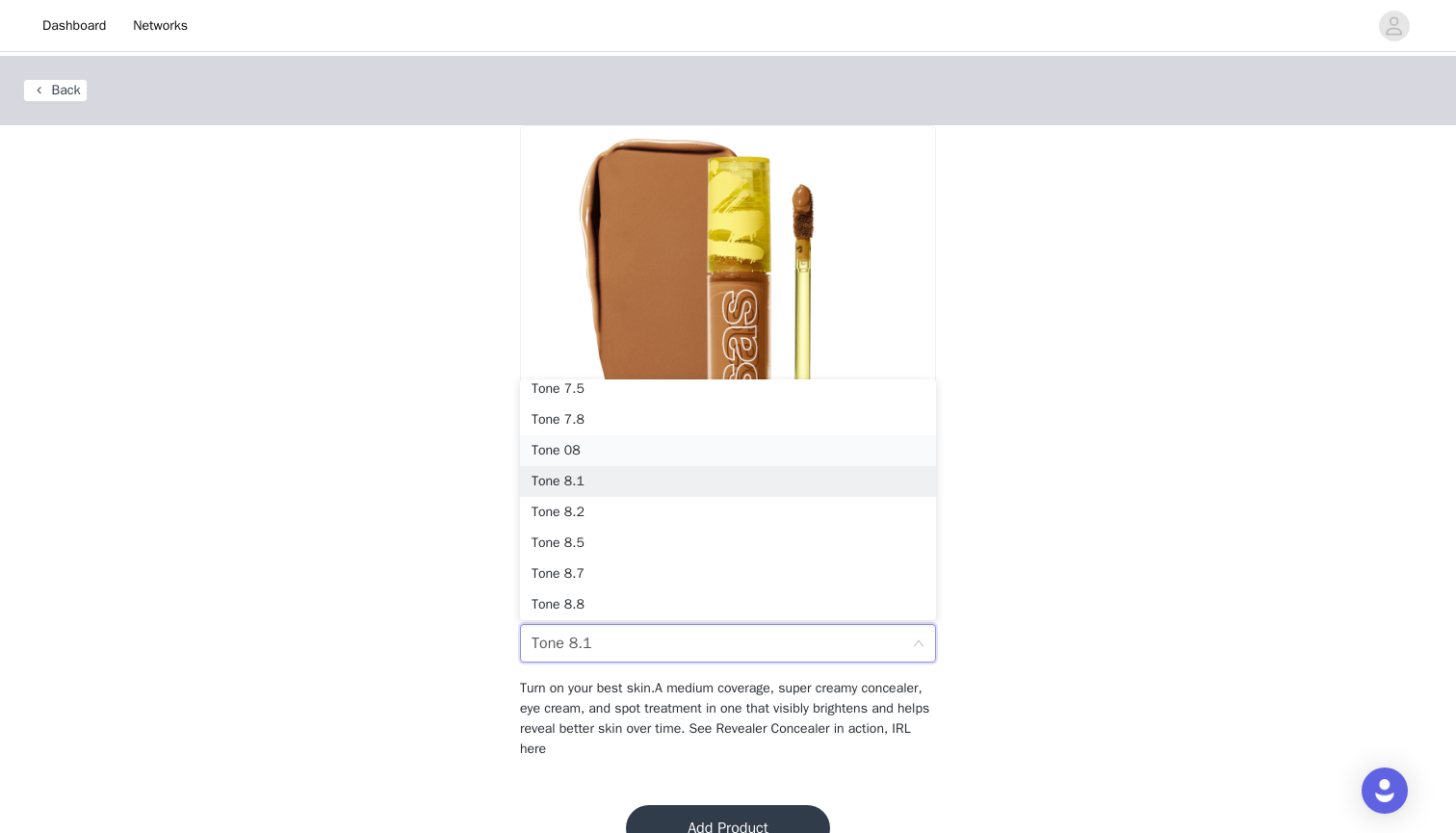 click on "Tone 08" at bounding box center (728, 451) 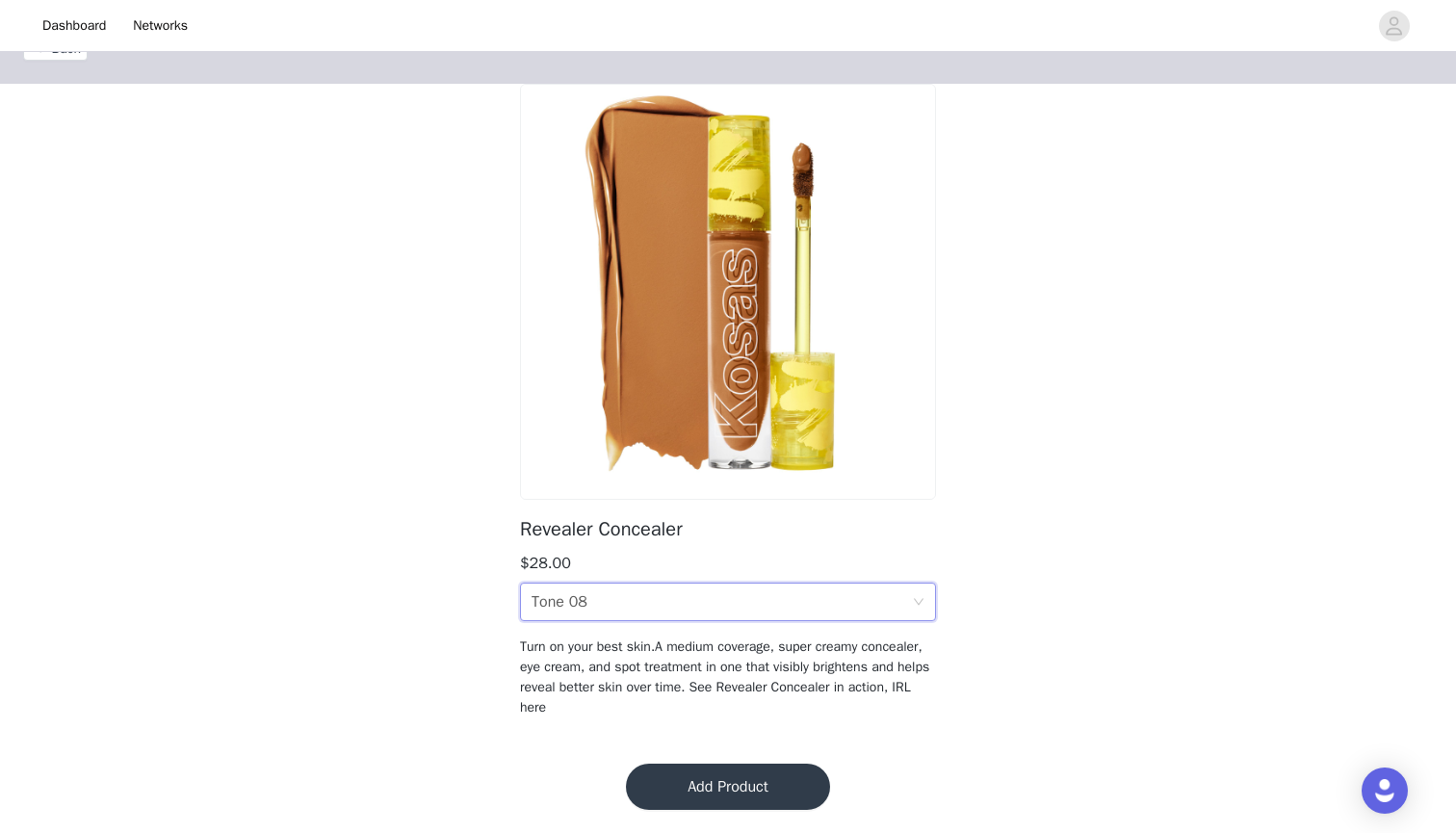 scroll, scrollTop: 41, scrollLeft: 0, axis: vertical 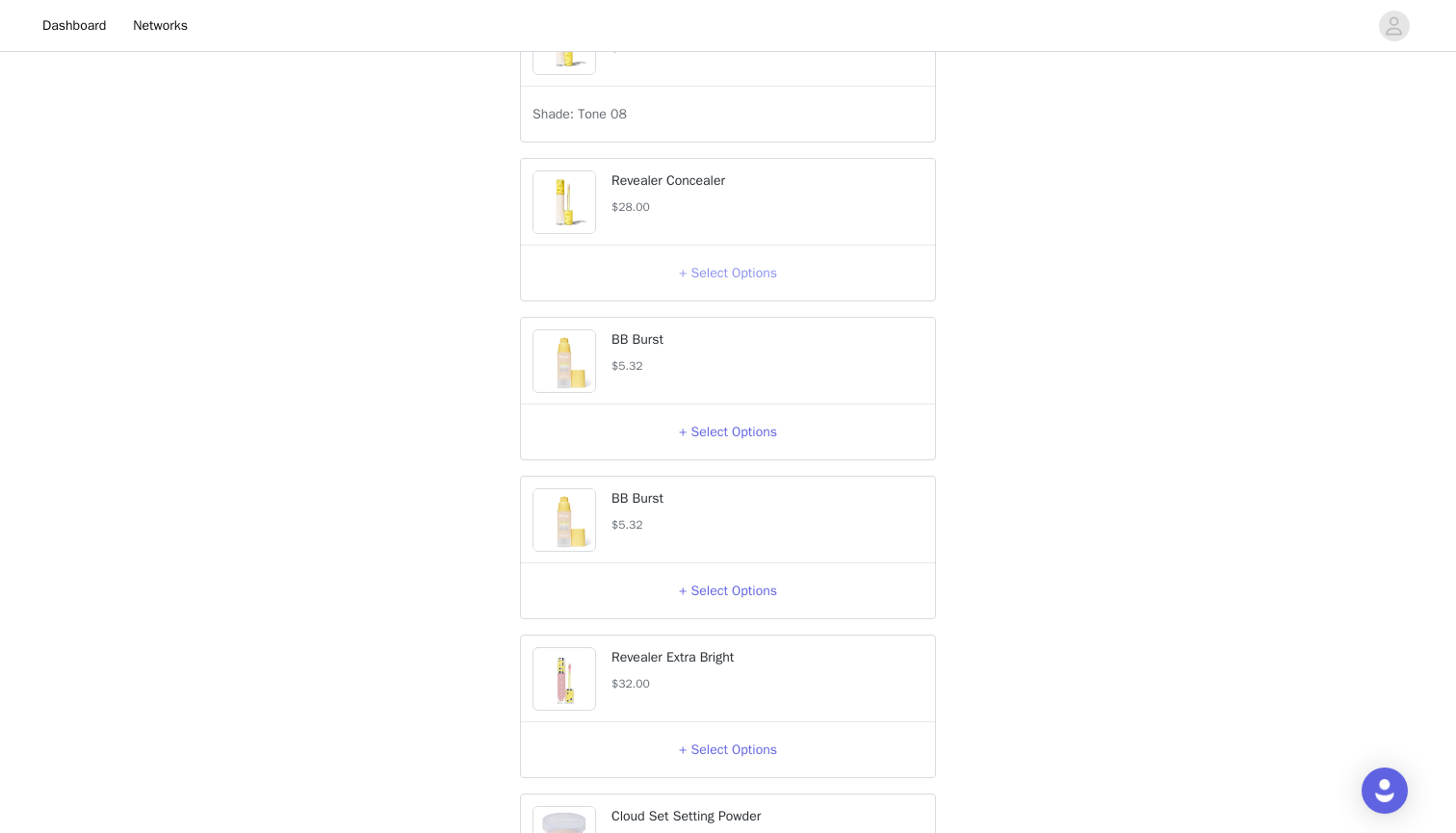 click on "+ Select Options" at bounding box center [728, 273] 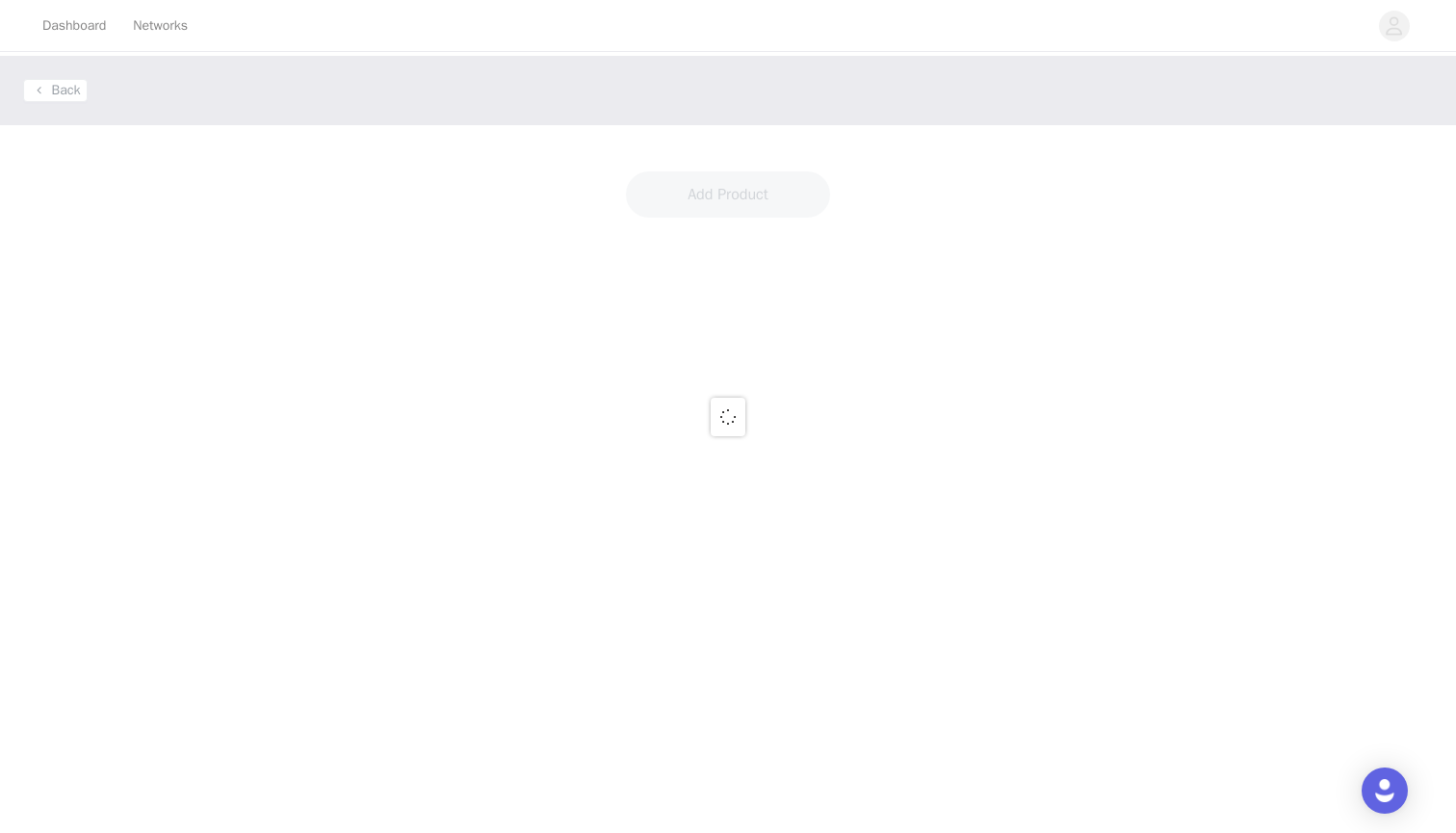 scroll, scrollTop: 0, scrollLeft: 0, axis: both 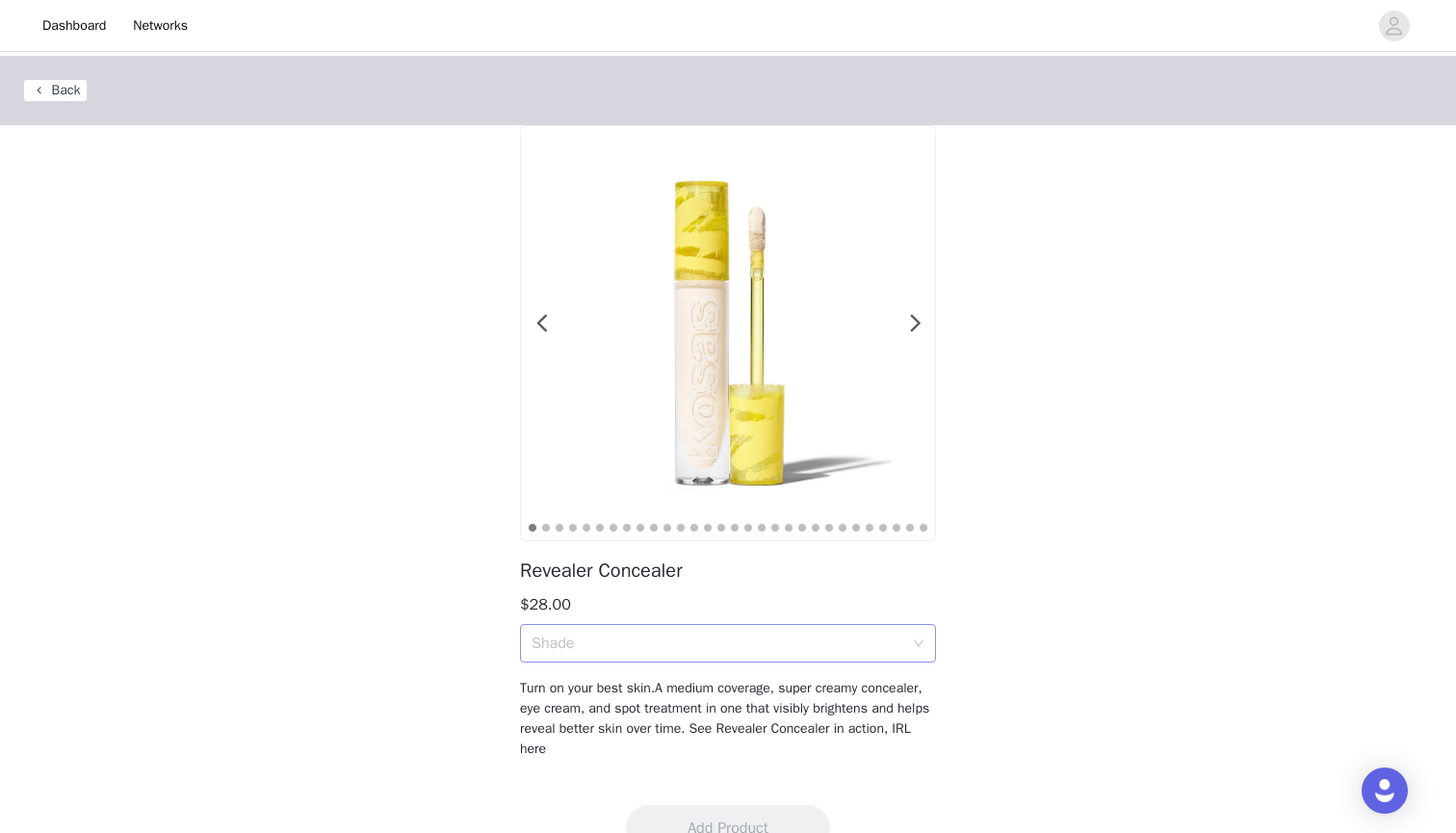 click on "Shade" at bounding box center [717, 643] 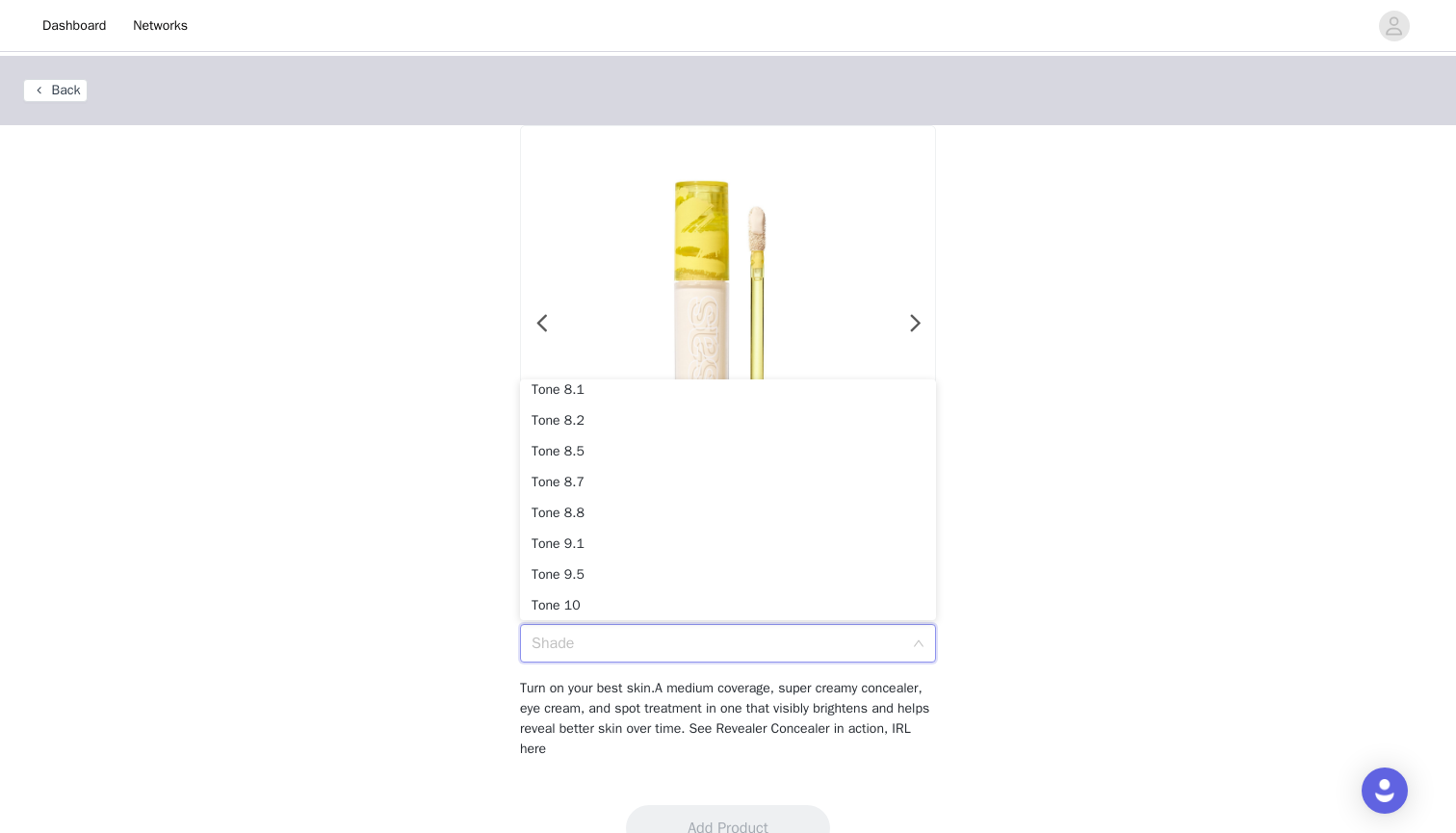 scroll, scrollTop: 930, scrollLeft: 0, axis: vertical 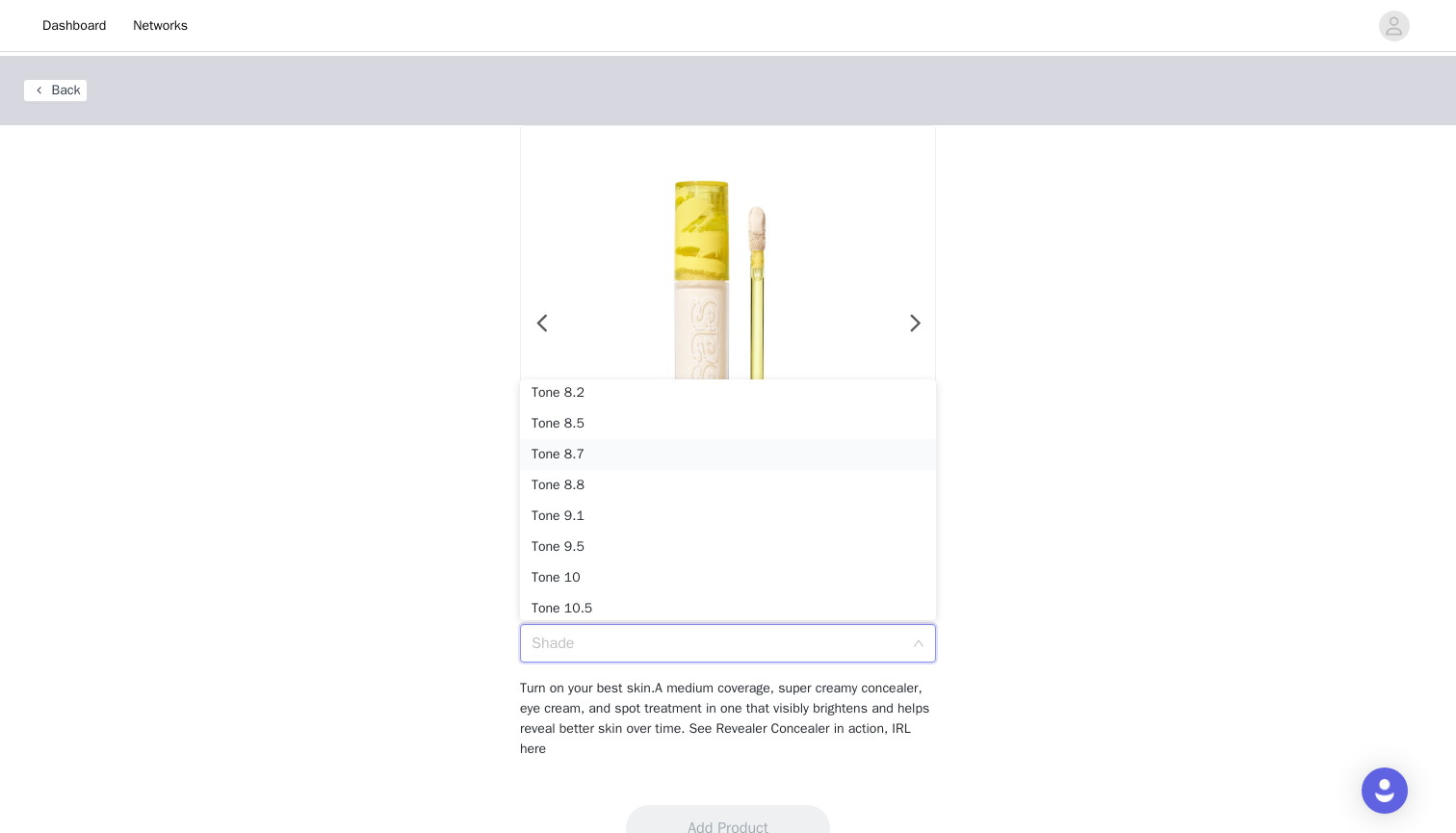 click on "Tone 8.7" at bounding box center [728, 455] 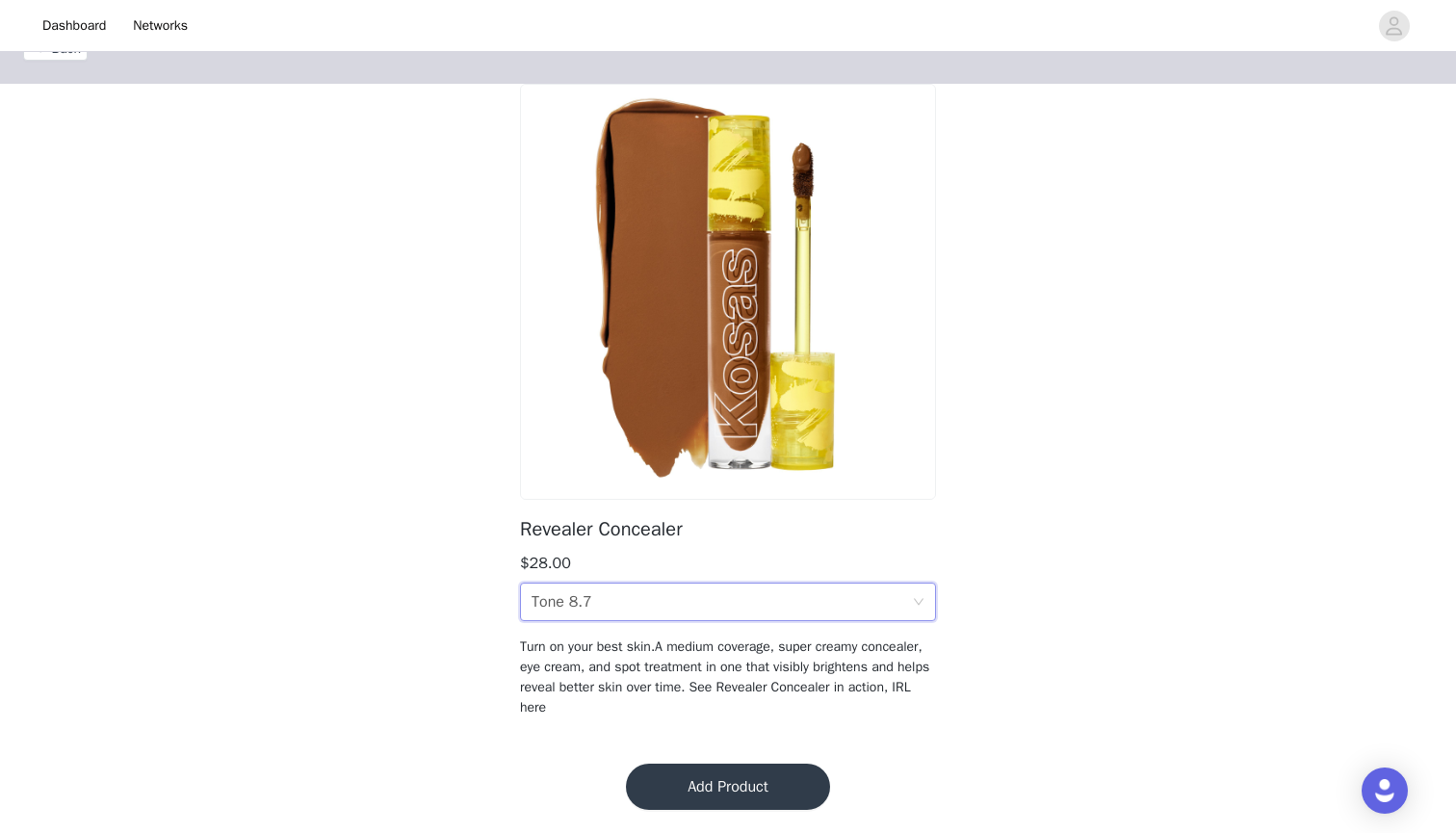 scroll, scrollTop: 41, scrollLeft: 0, axis: vertical 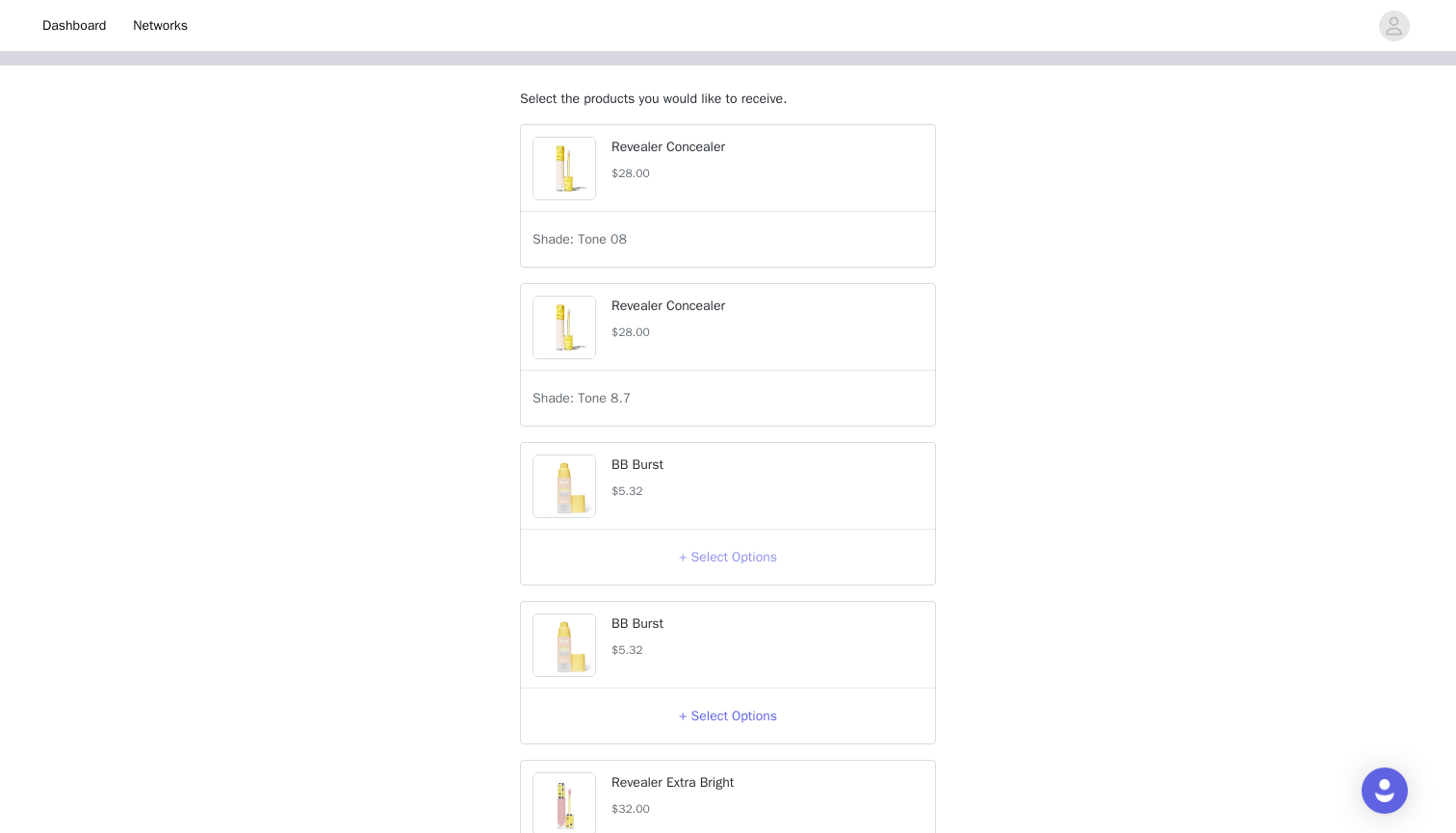 click on "+ Select Options" at bounding box center [728, 558] 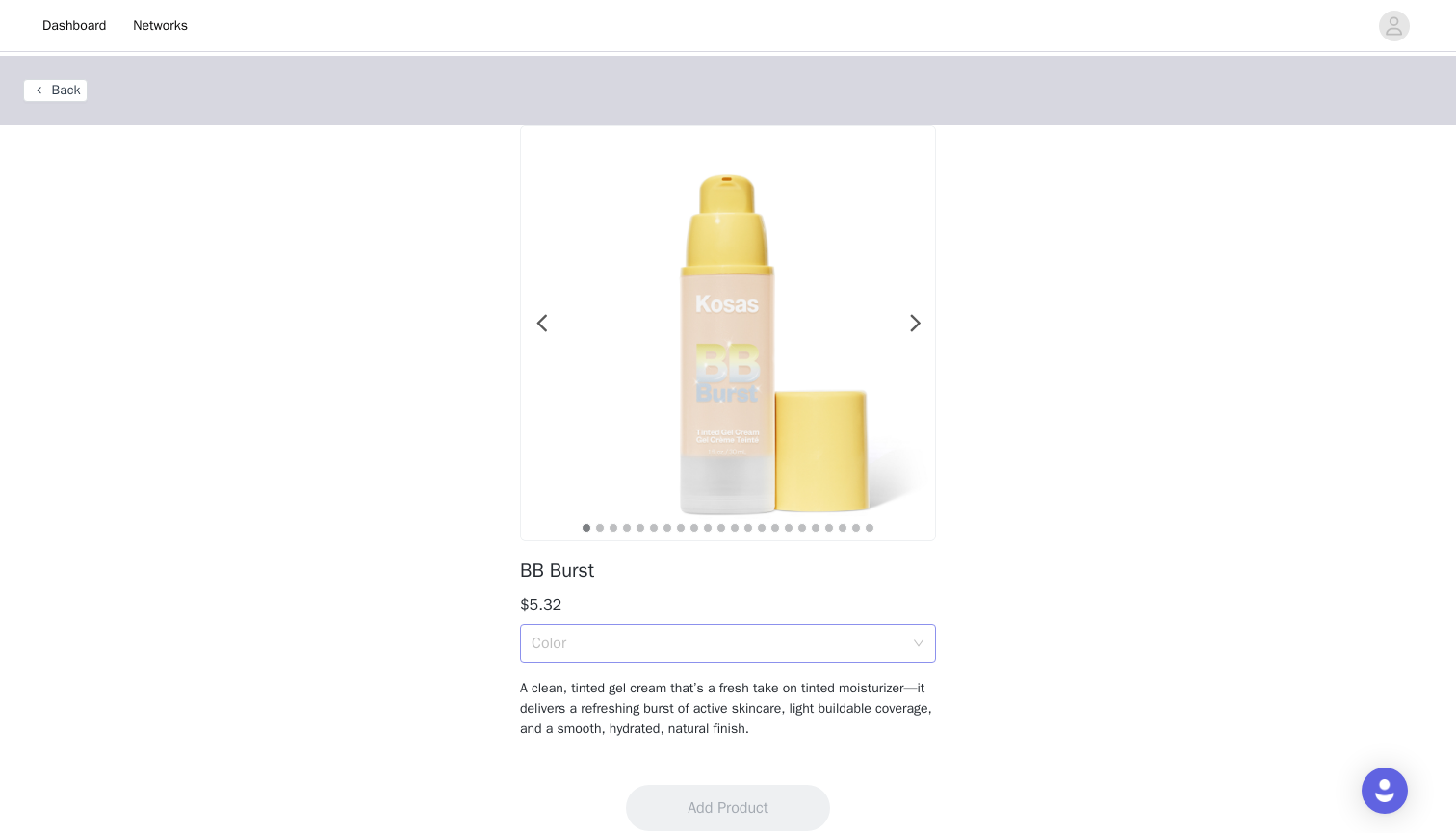 click on "Color" at bounding box center (717, 643) 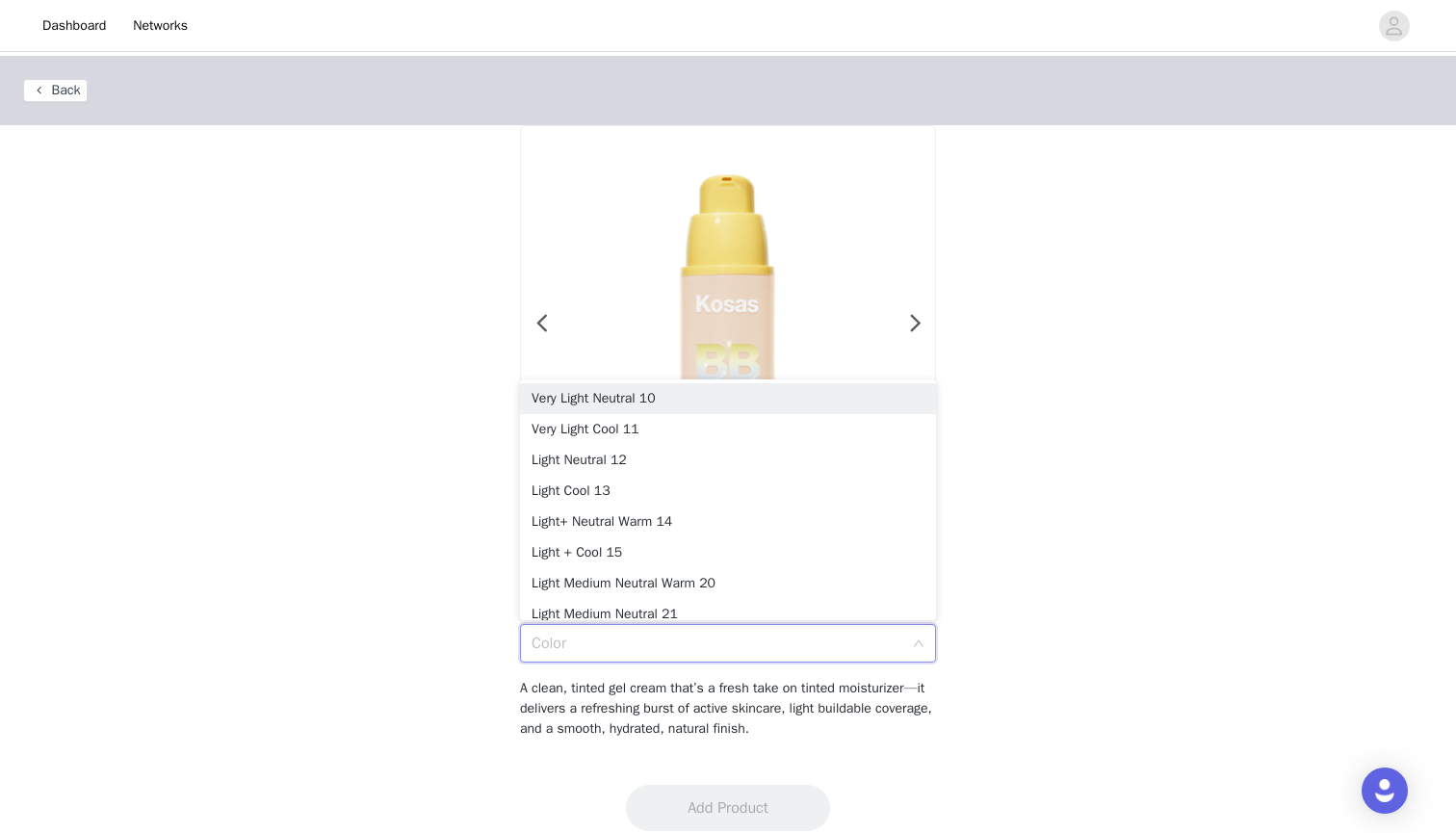 click on "Color" at bounding box center (717, 643) 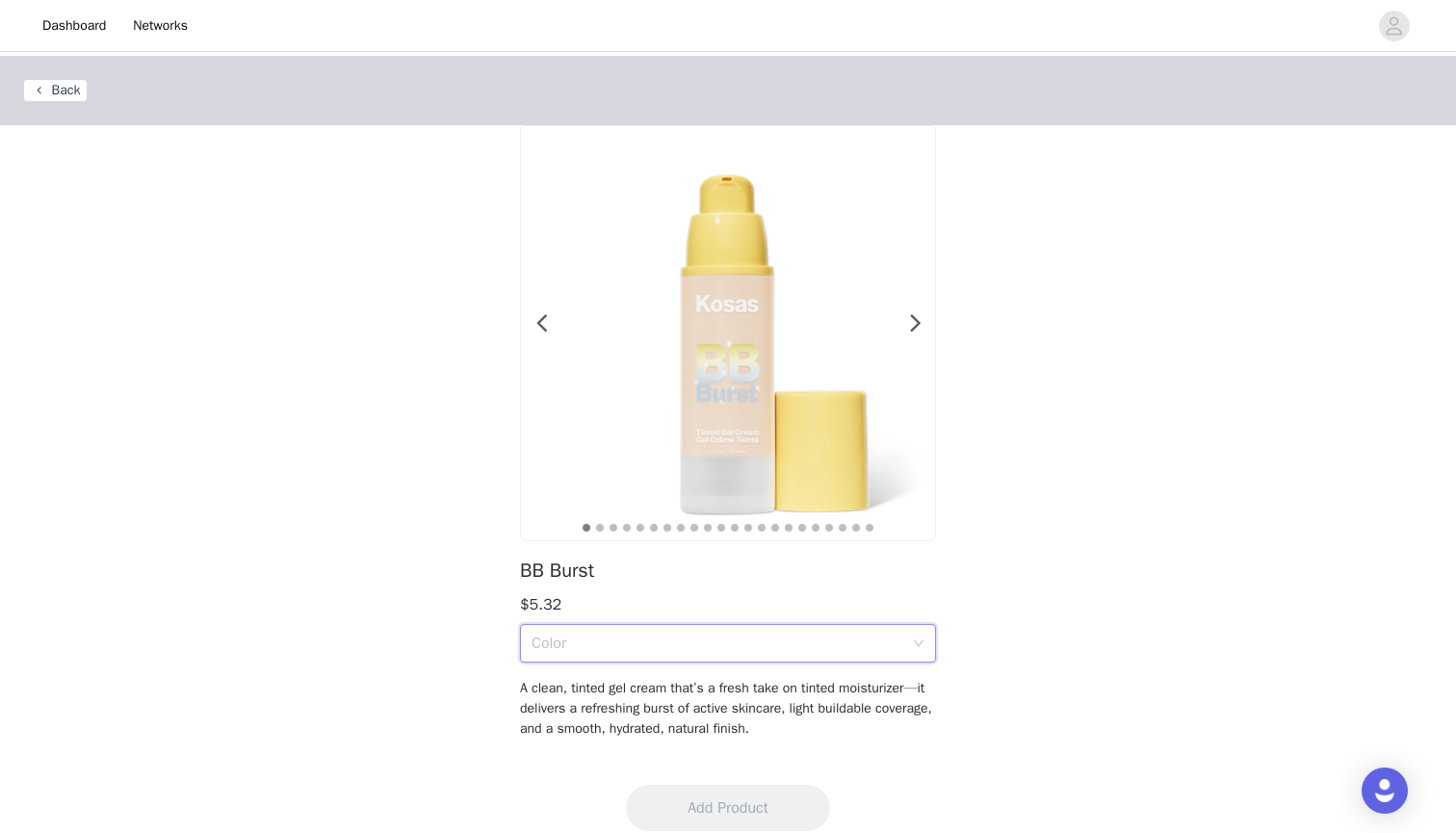 click on "Color" at bounding box center [717, 643] 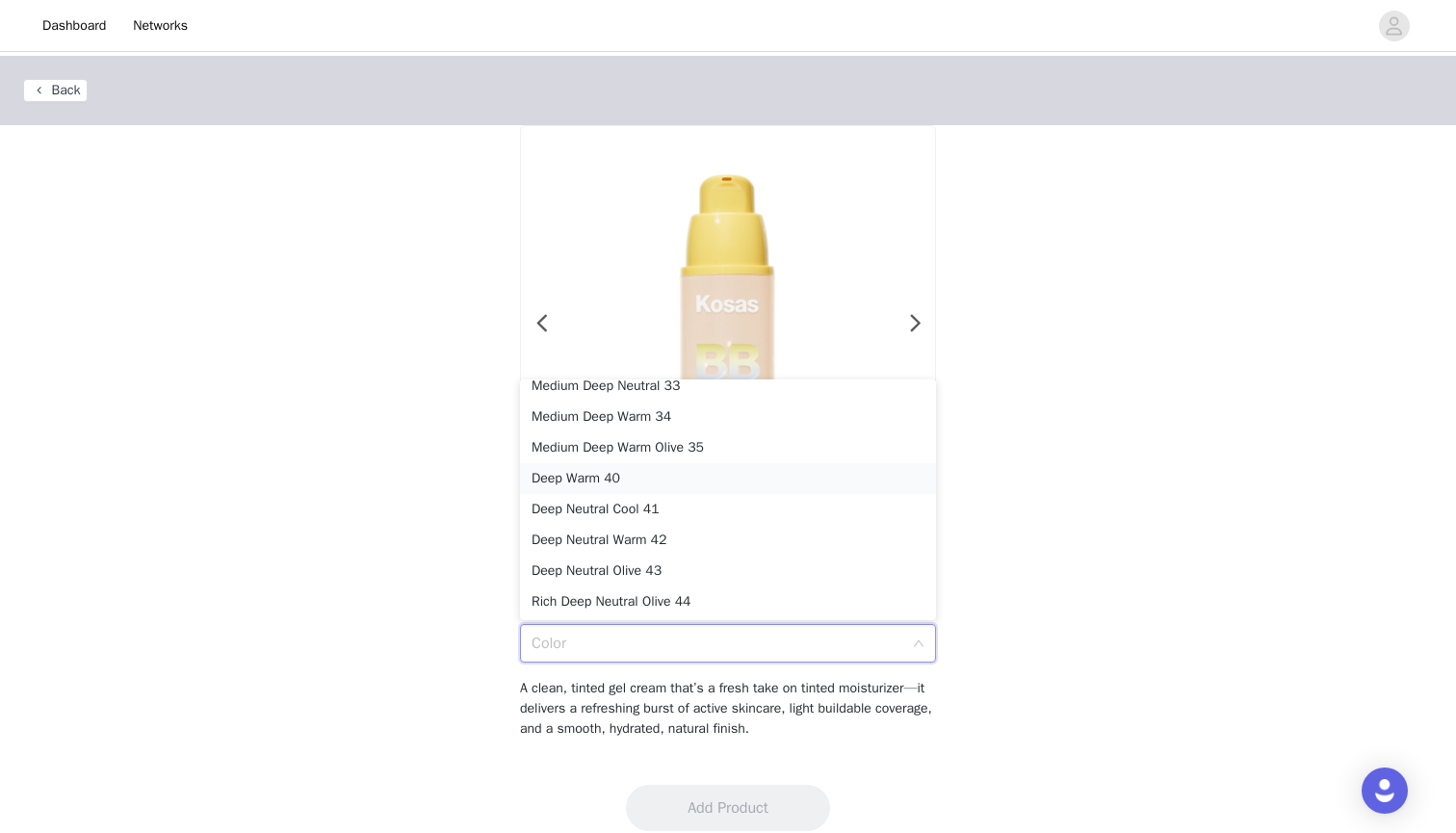 scroll, scrollTop: 483, scrollLeft: 0, axis: vertical 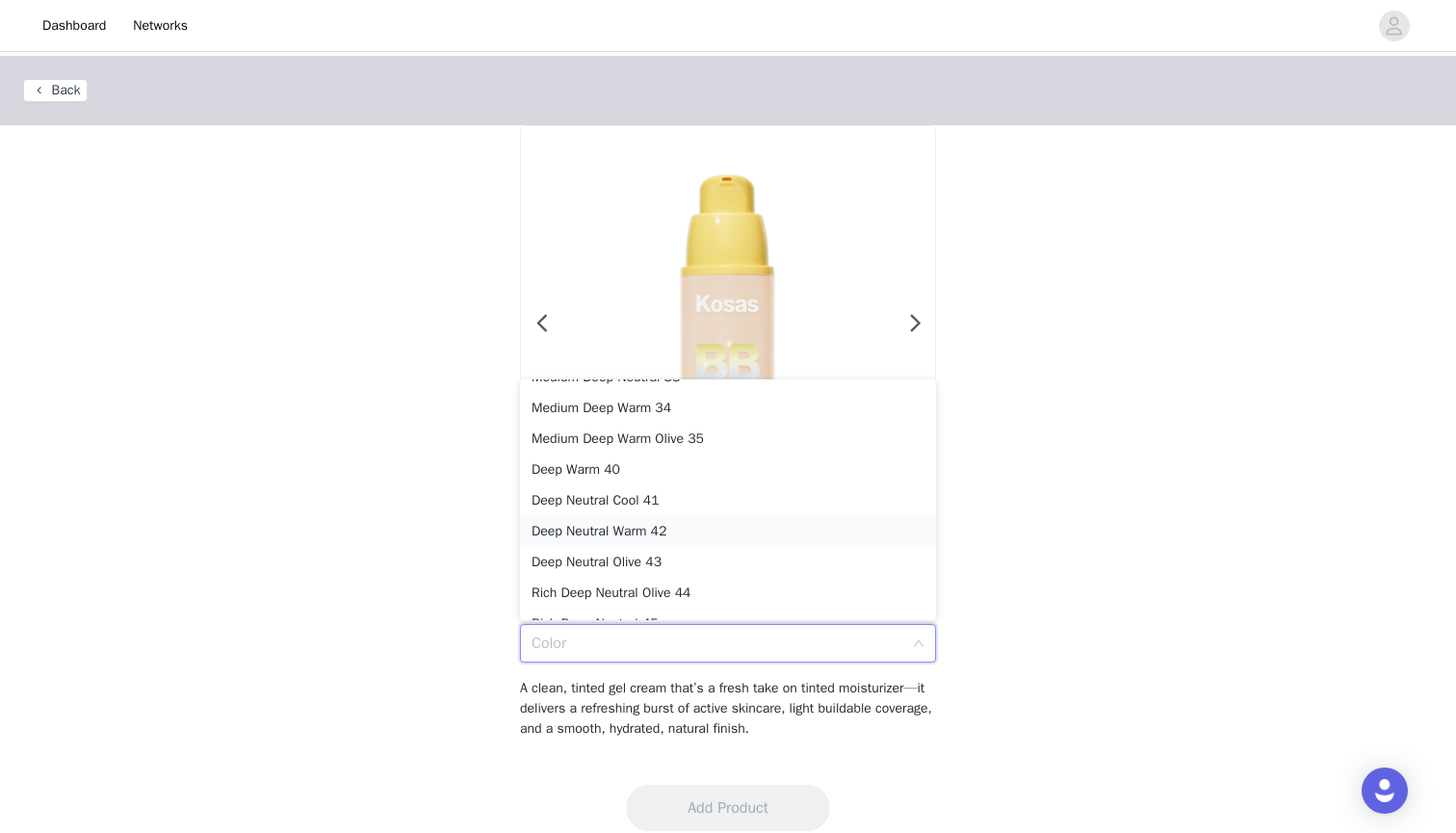 click on "Deep Neutral Warm 42" at bounding box center [728, 532] 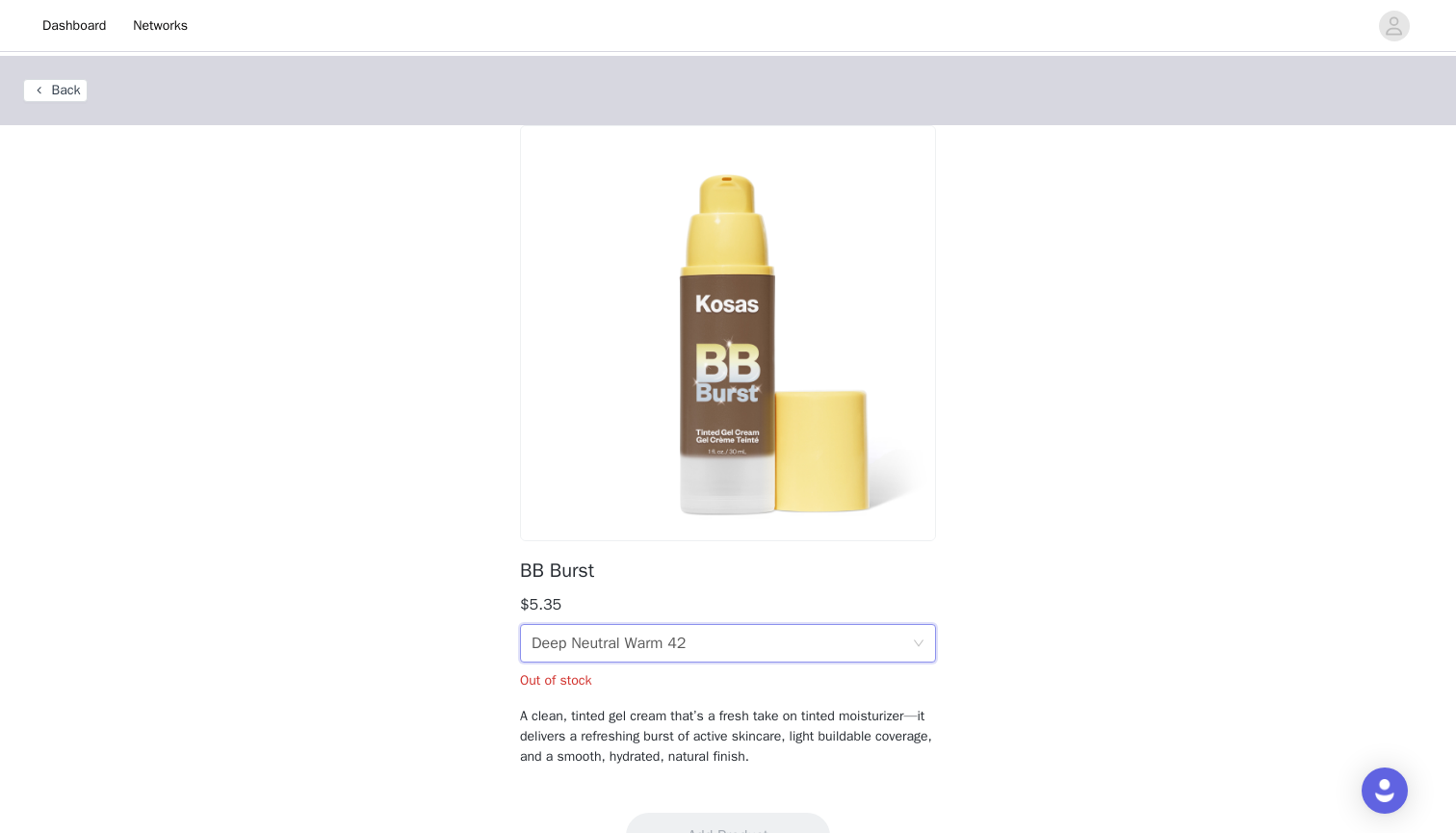 click on "Deep Neutral Warm 42" at bounding box center (609, 643) 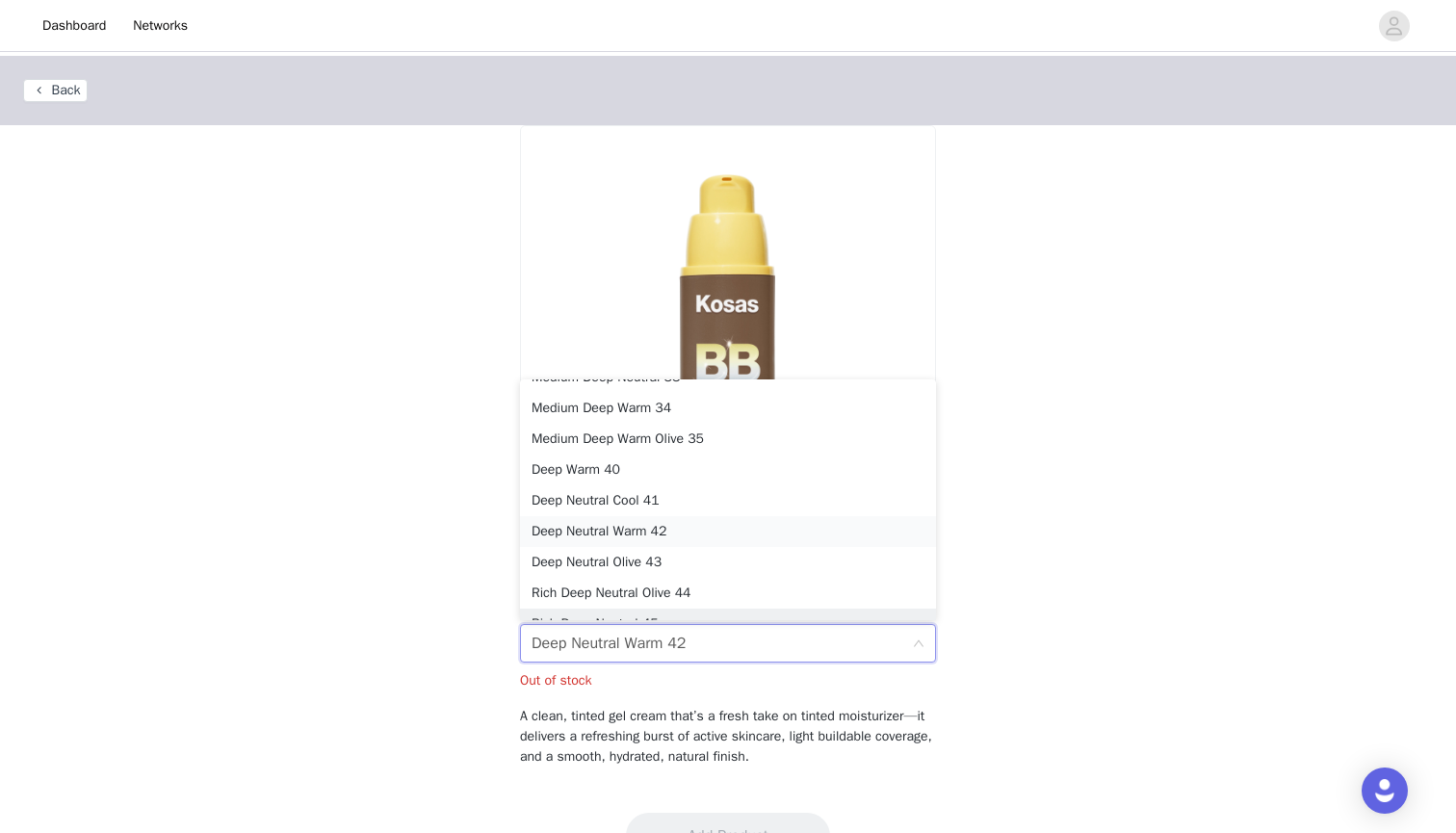 scroll, scrollTop: 503, scrollLeft: 0, axis: vertical 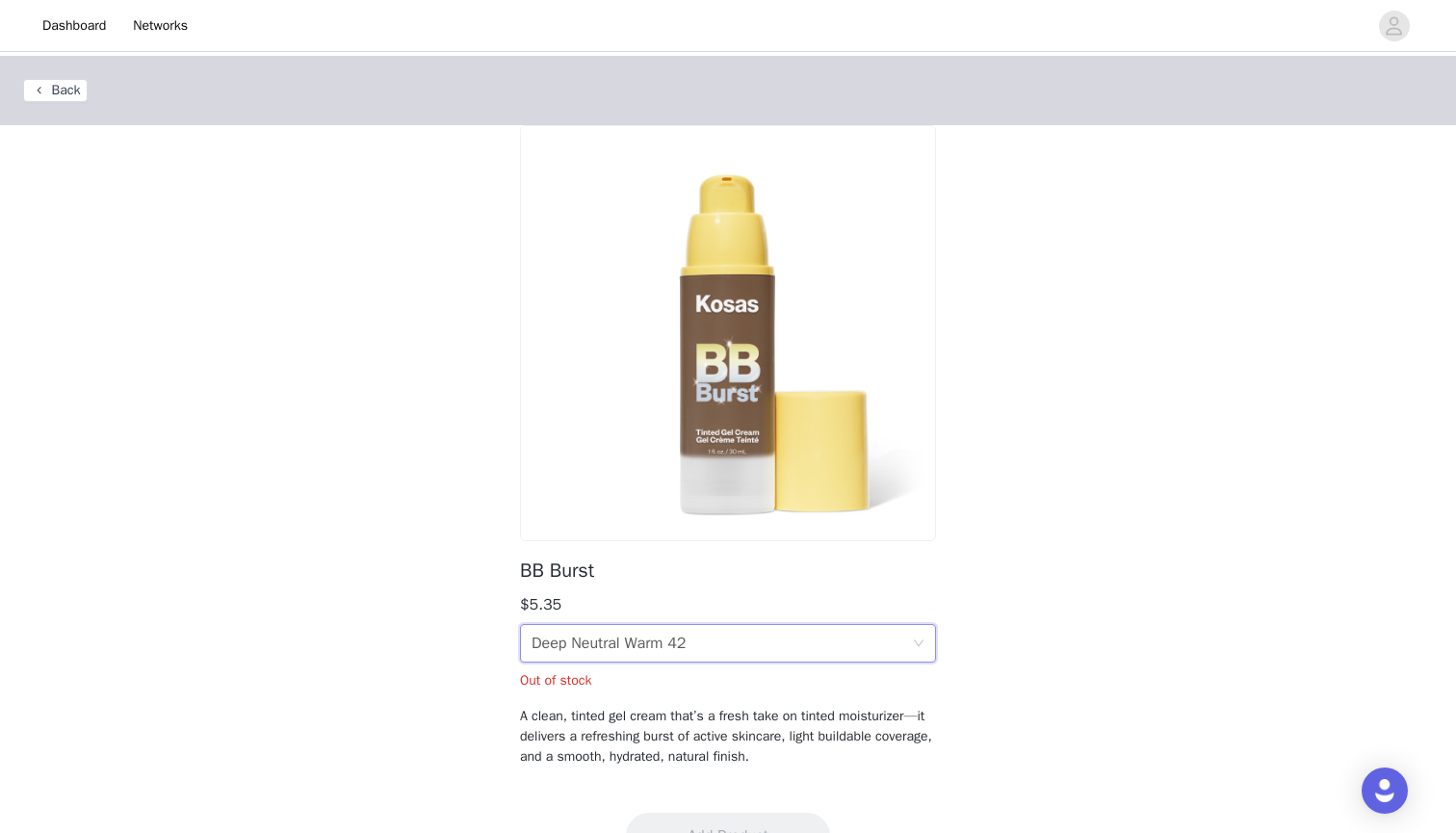 click on "Deep Neutral Warm 42" at bounding box center [609, 643] 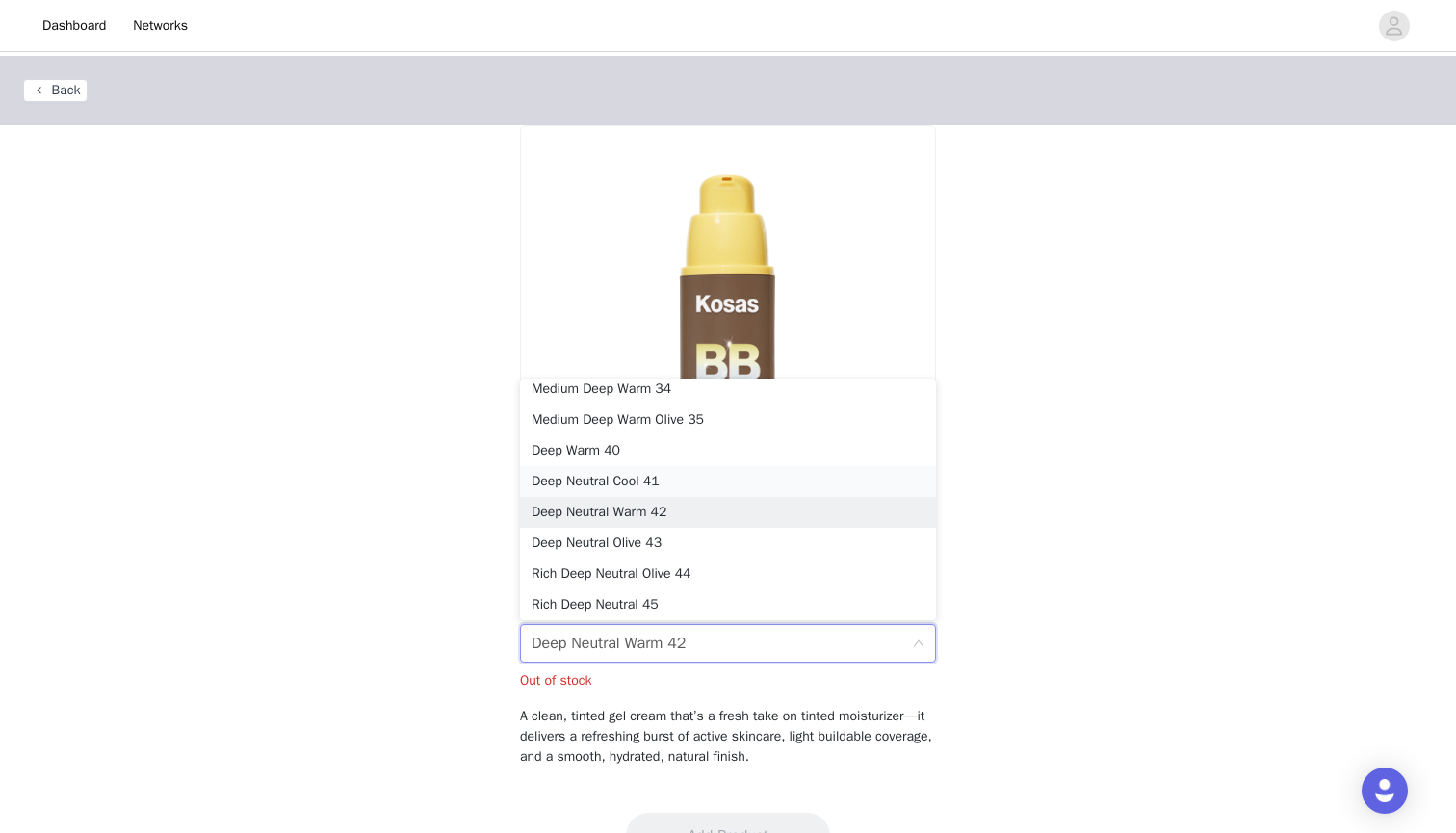 click on "Deep Neutral Cool 41" at bounding box center [728, 482] 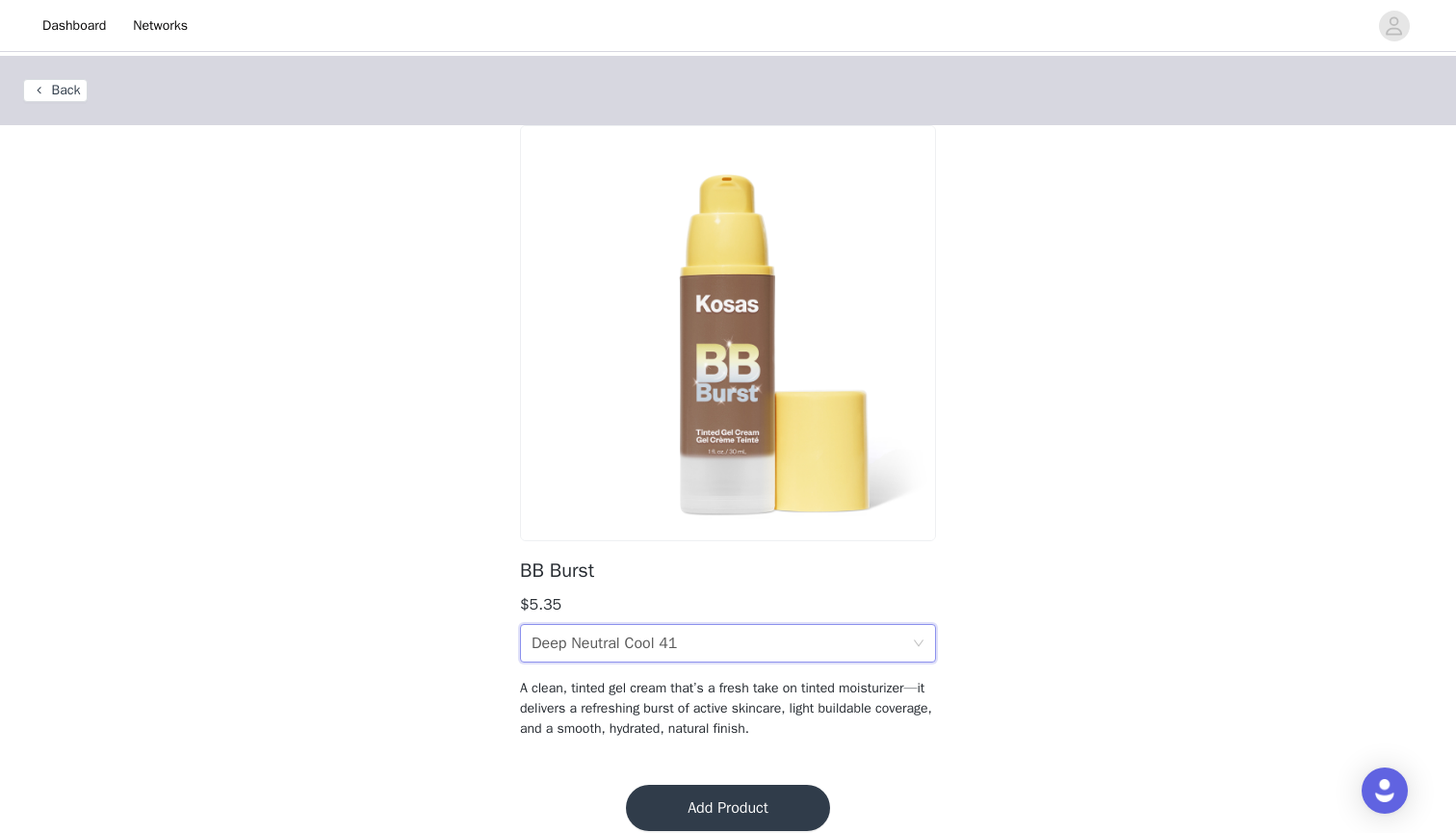 click on "Add Product" at bounding box center (728, 808) 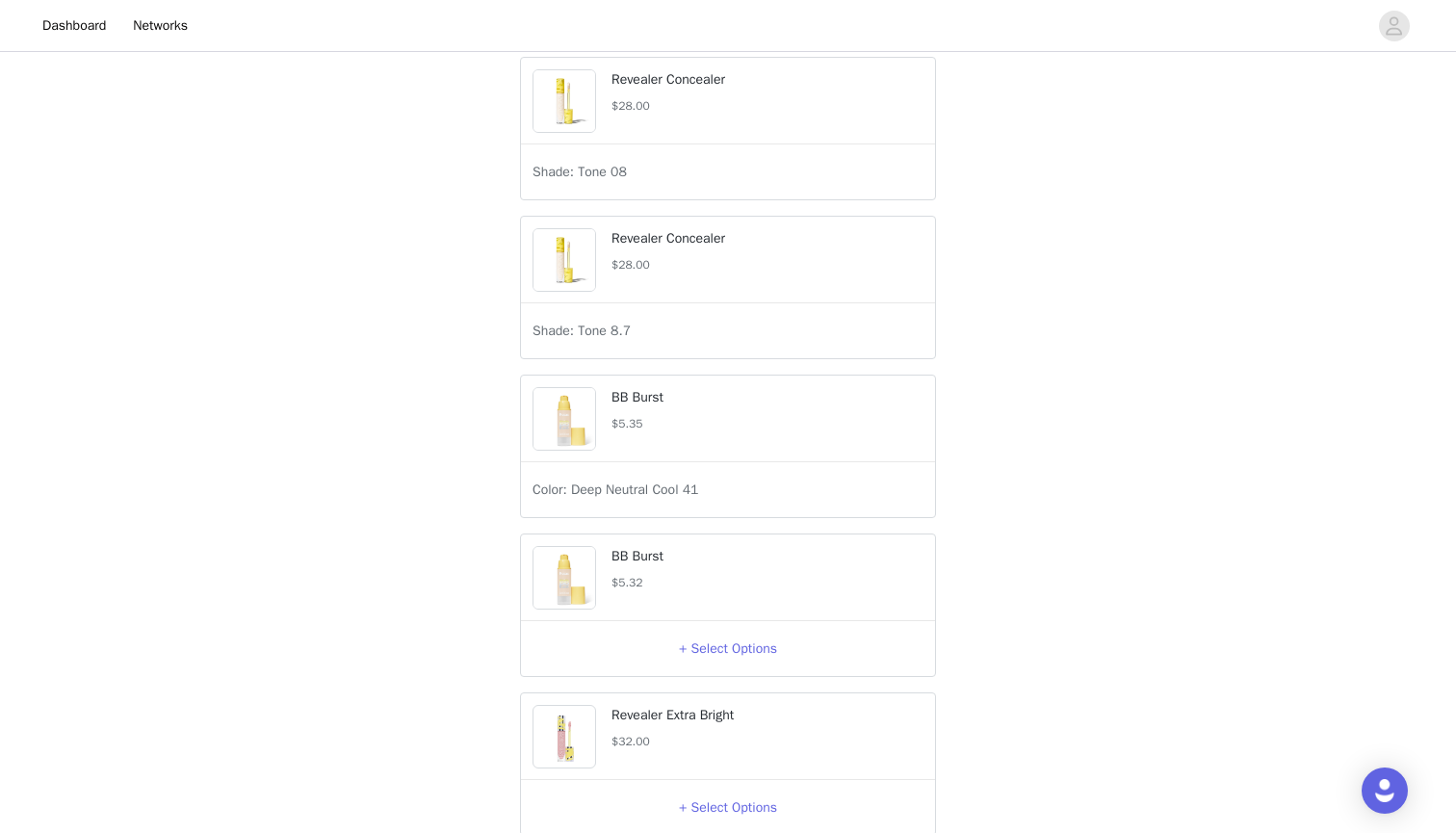 scroll, scrollTop: 221, scrollLeft: 0, axis: vertical 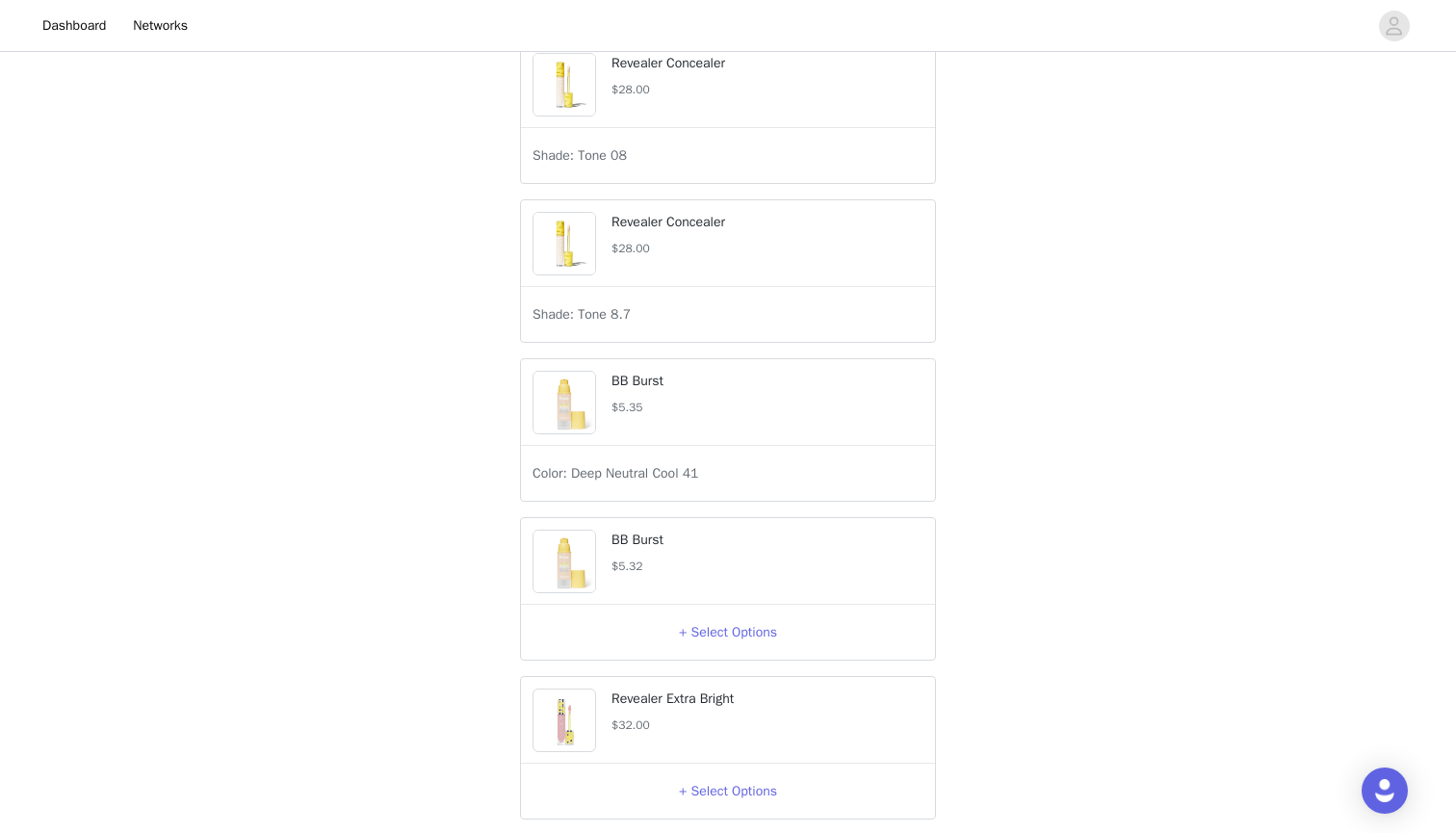 click at bounding box center [564, 561] 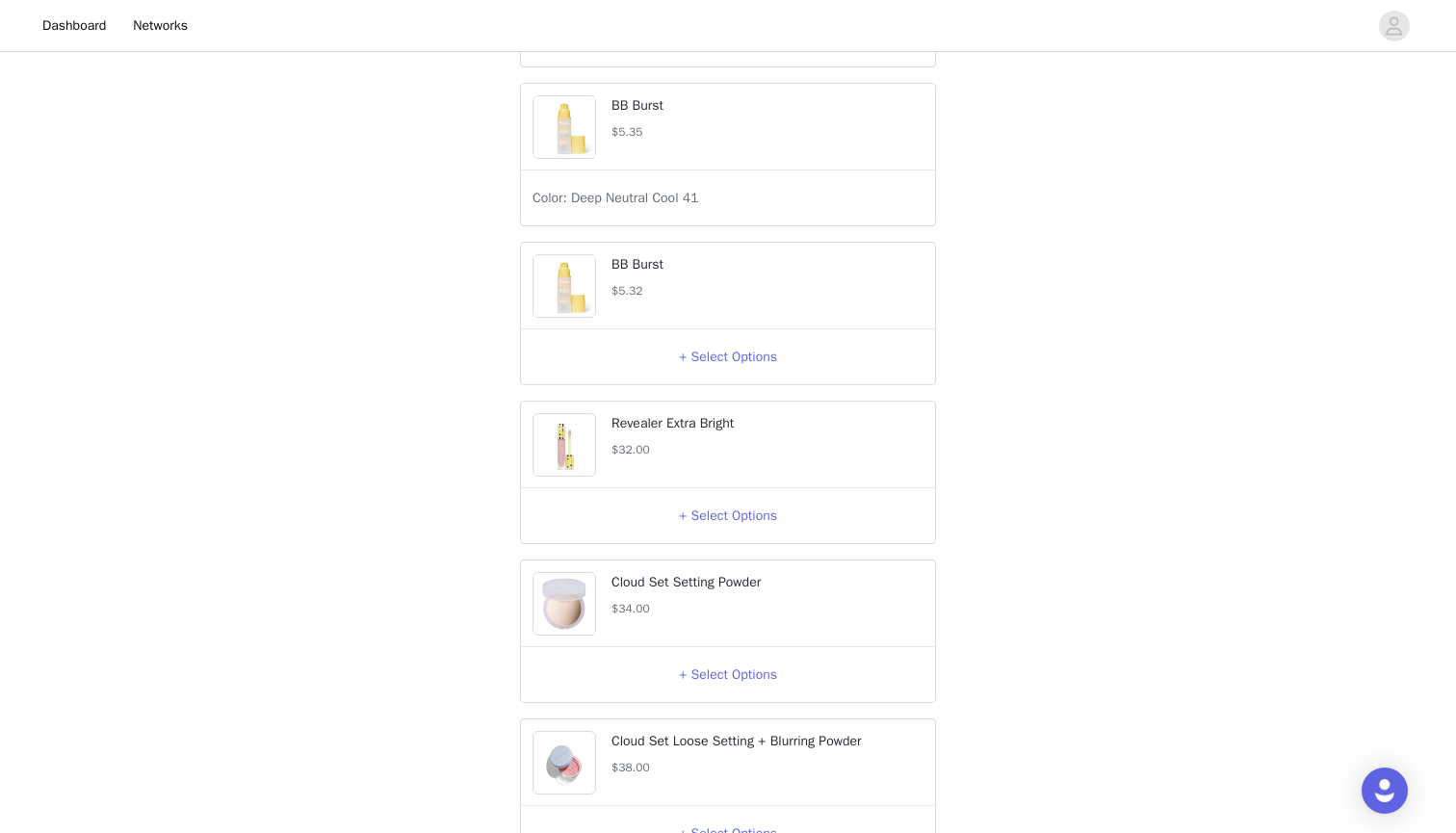 scroll, scrollTop: 508, scrollLeft: 0, axis: vertical 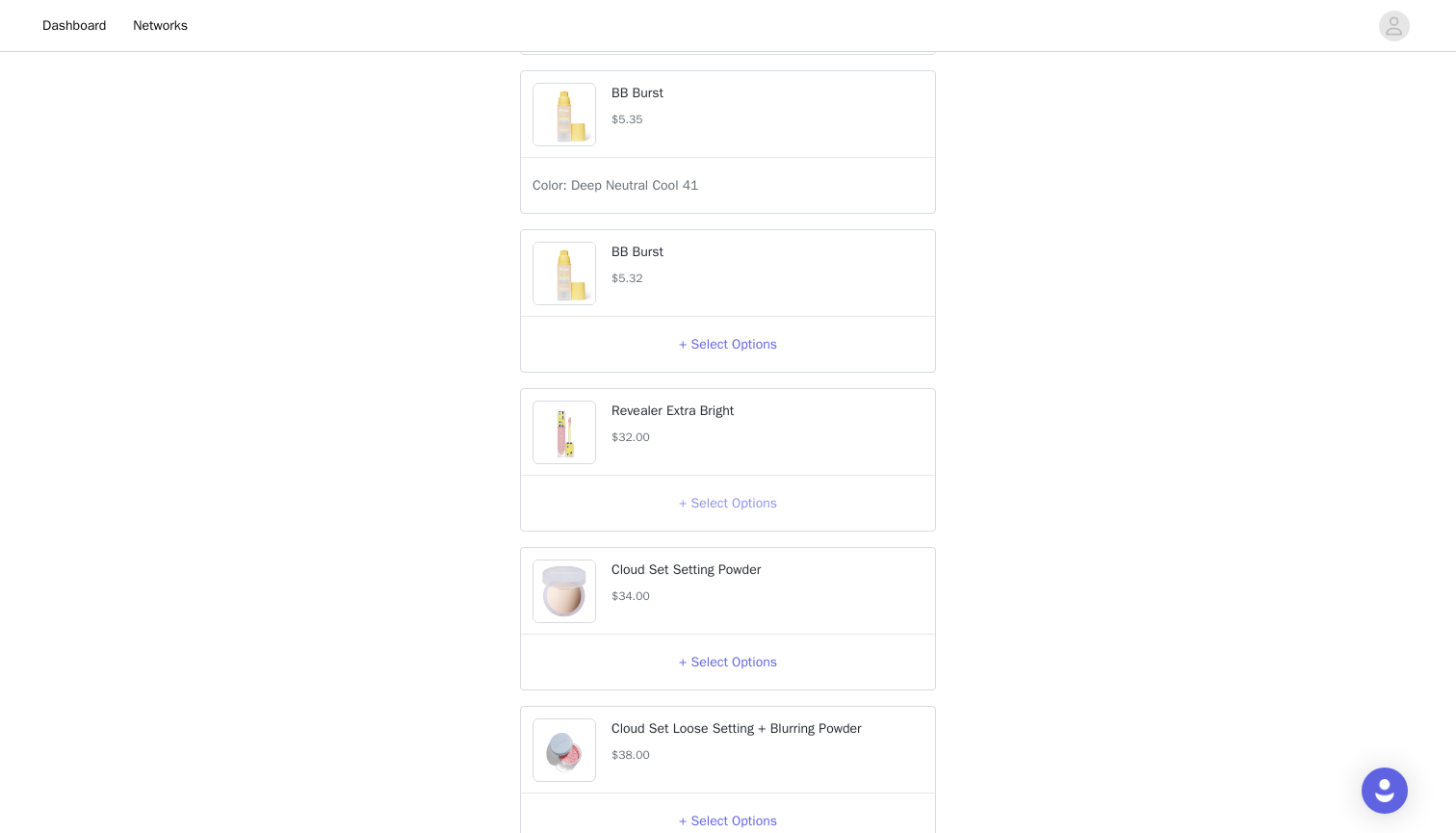 click on "+ Select Options" at bounding box center [728, 504] 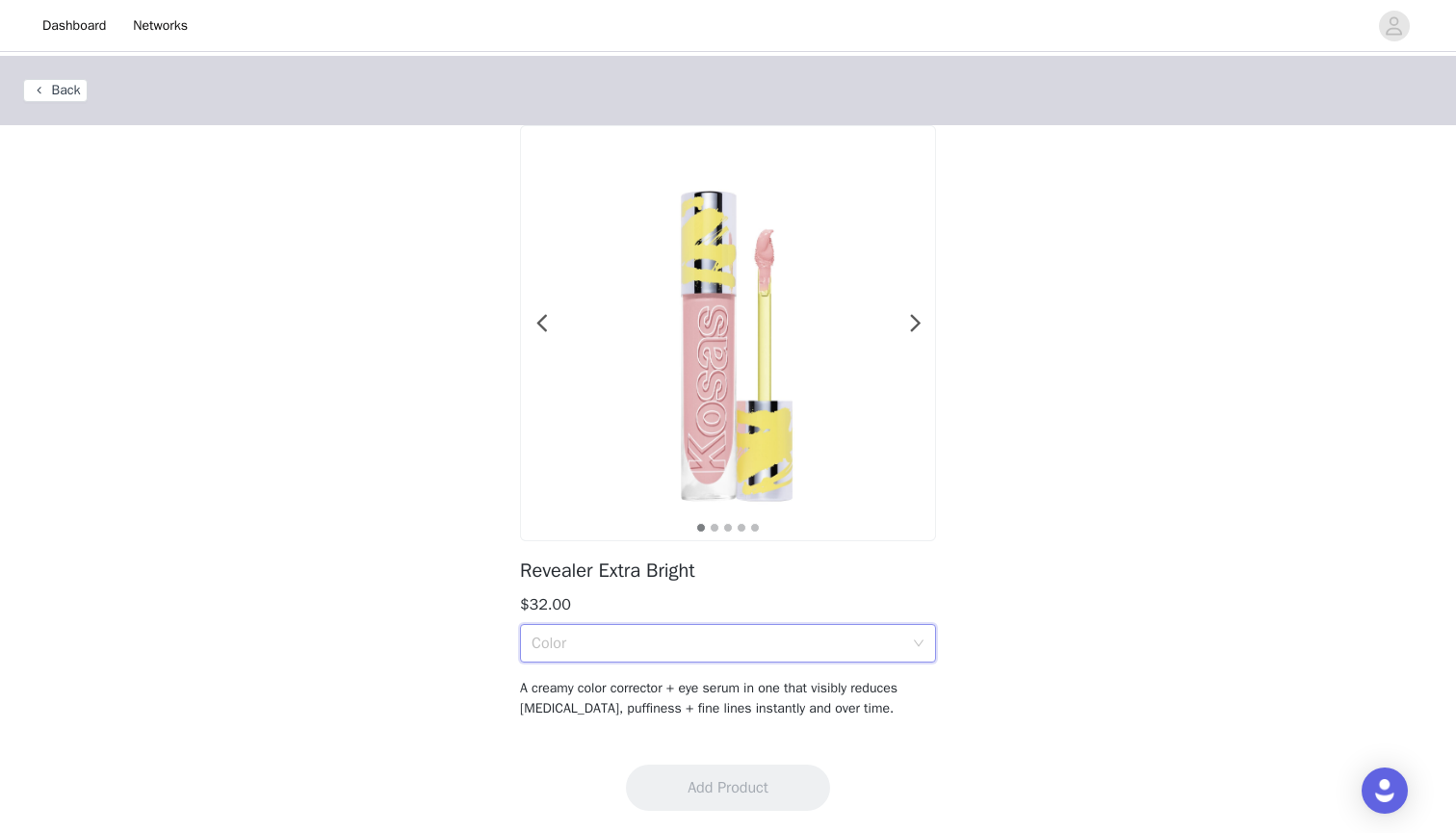 click on "Color" at bounding box center [721, 643] 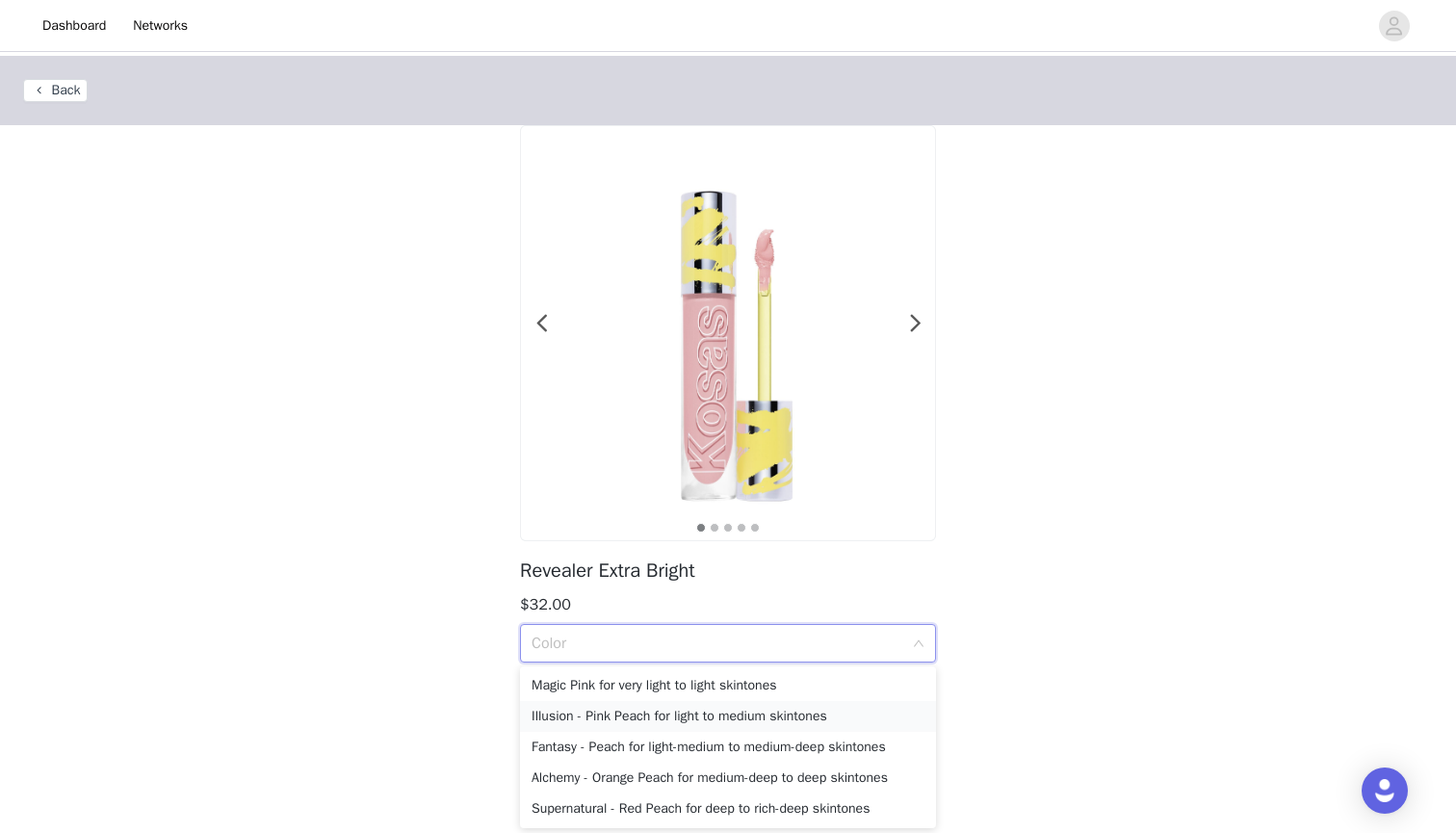 click on "Illusion - Pink Peach for light to medium skintones" at bounding box center [728, 716] 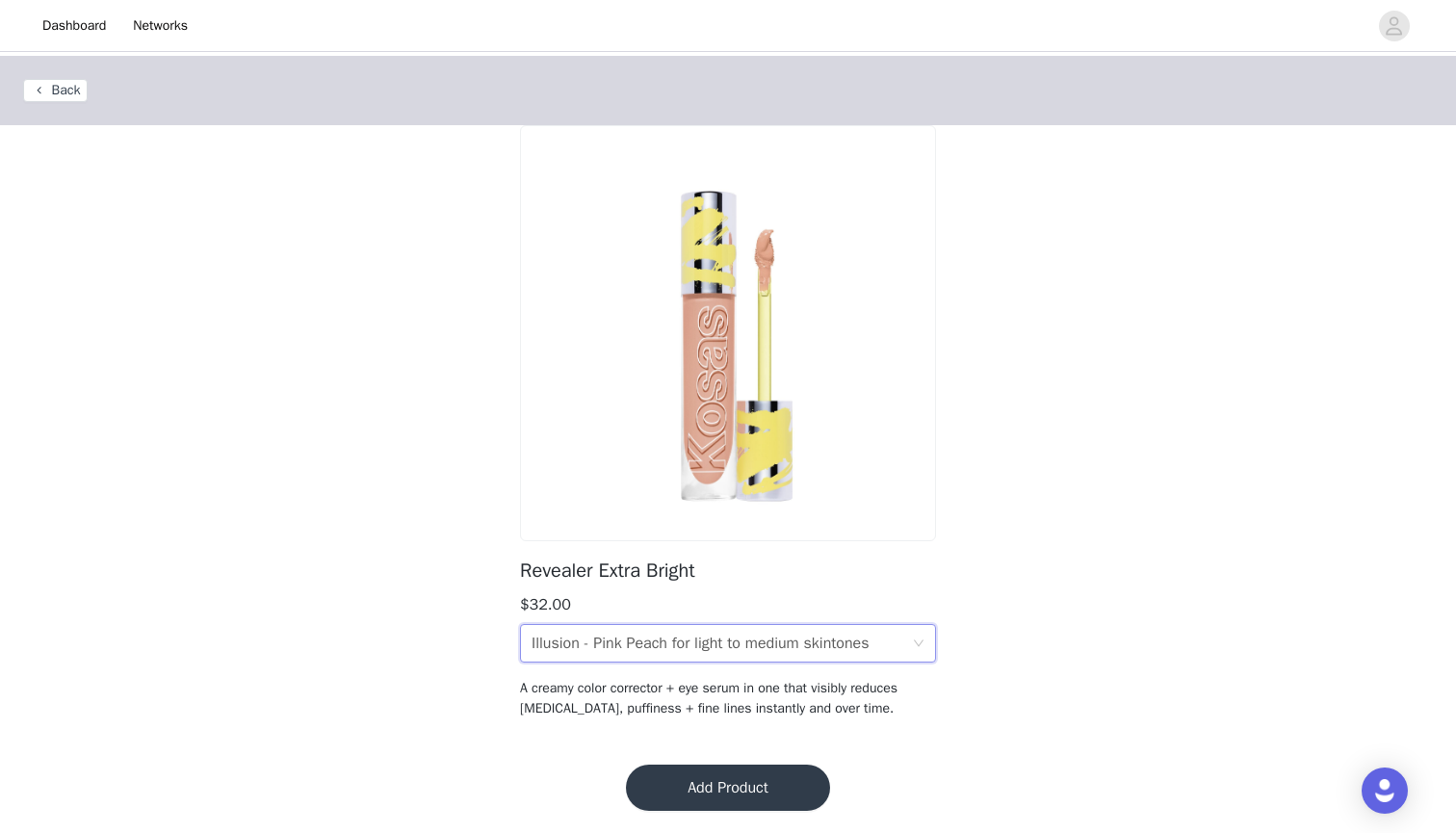 click on "Illusion - Pink Peach for light to medium skintones" at bounding box center (700, 643) 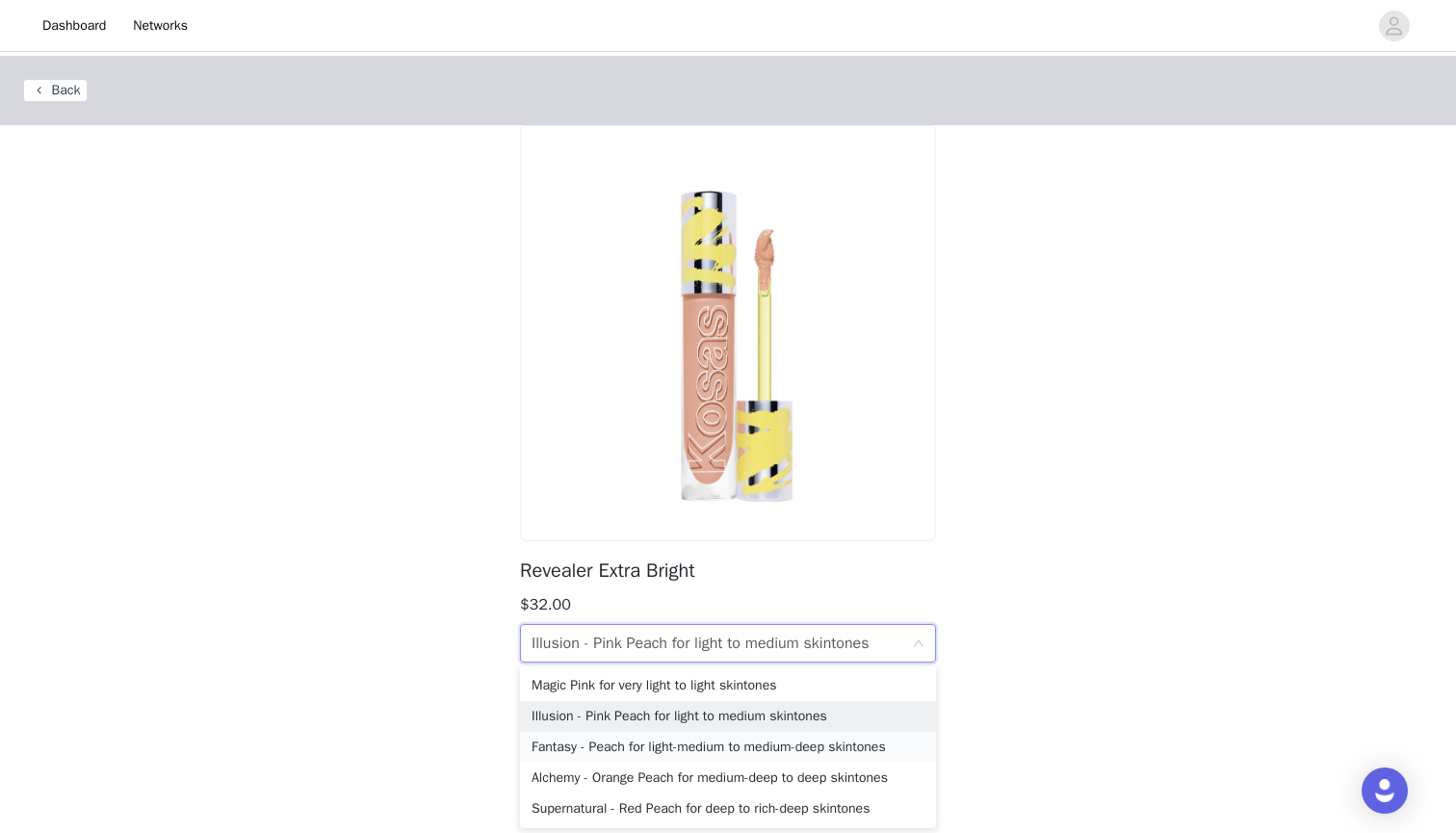 click on "Fantasy - Peach for light-medium to medium-deep skintones" at bounding box center (728, 747) 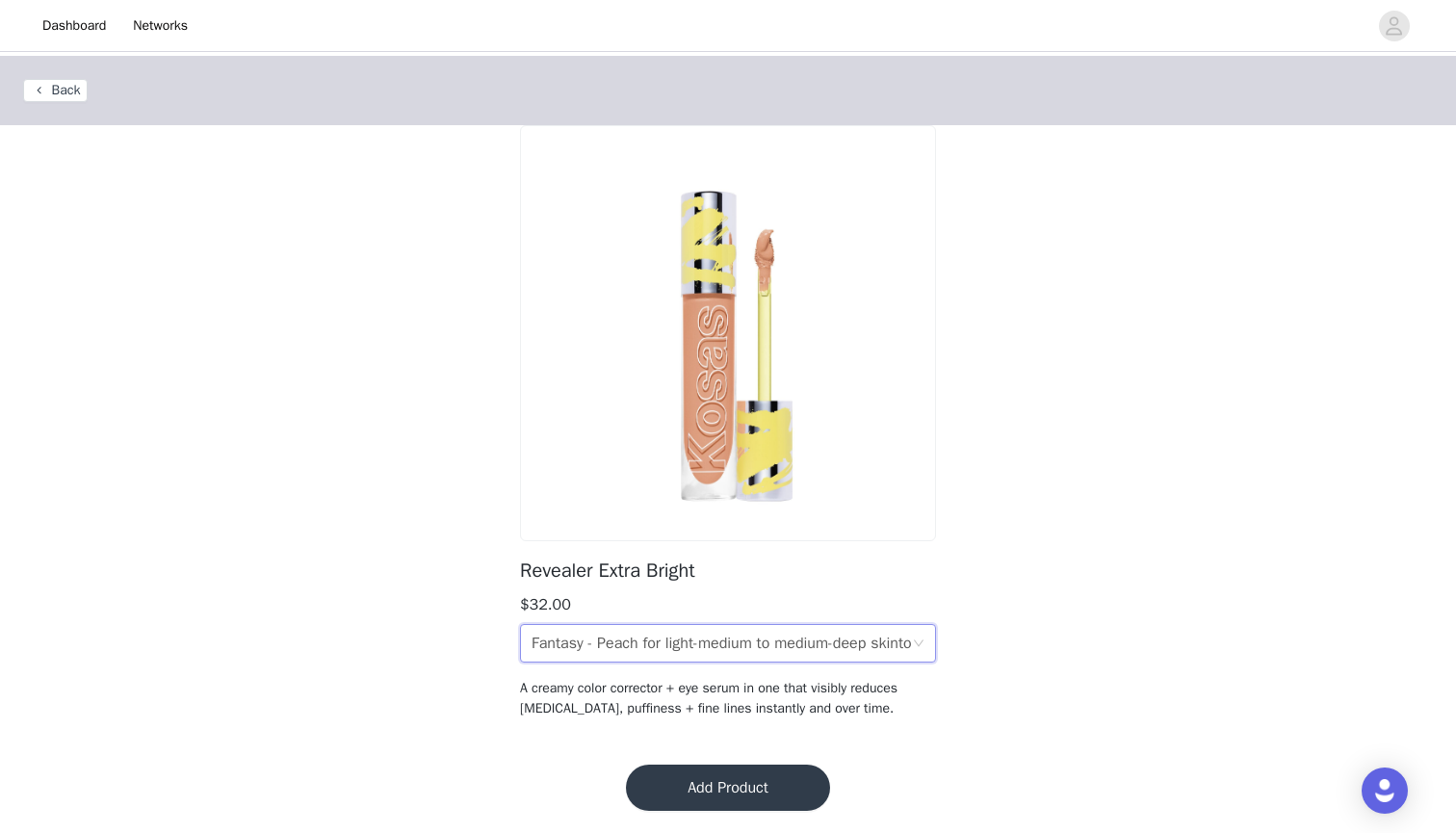 click on "Revealer Extra Bright
$32.00
Color Fantasy - Peach for light-medium to medium-deep skintones     A creamy color corrector + eye serum in one that visibly reduces [MEDICAL_DATA], puffiness + fine lines instantly and over time." at bounding box center (728, 433) 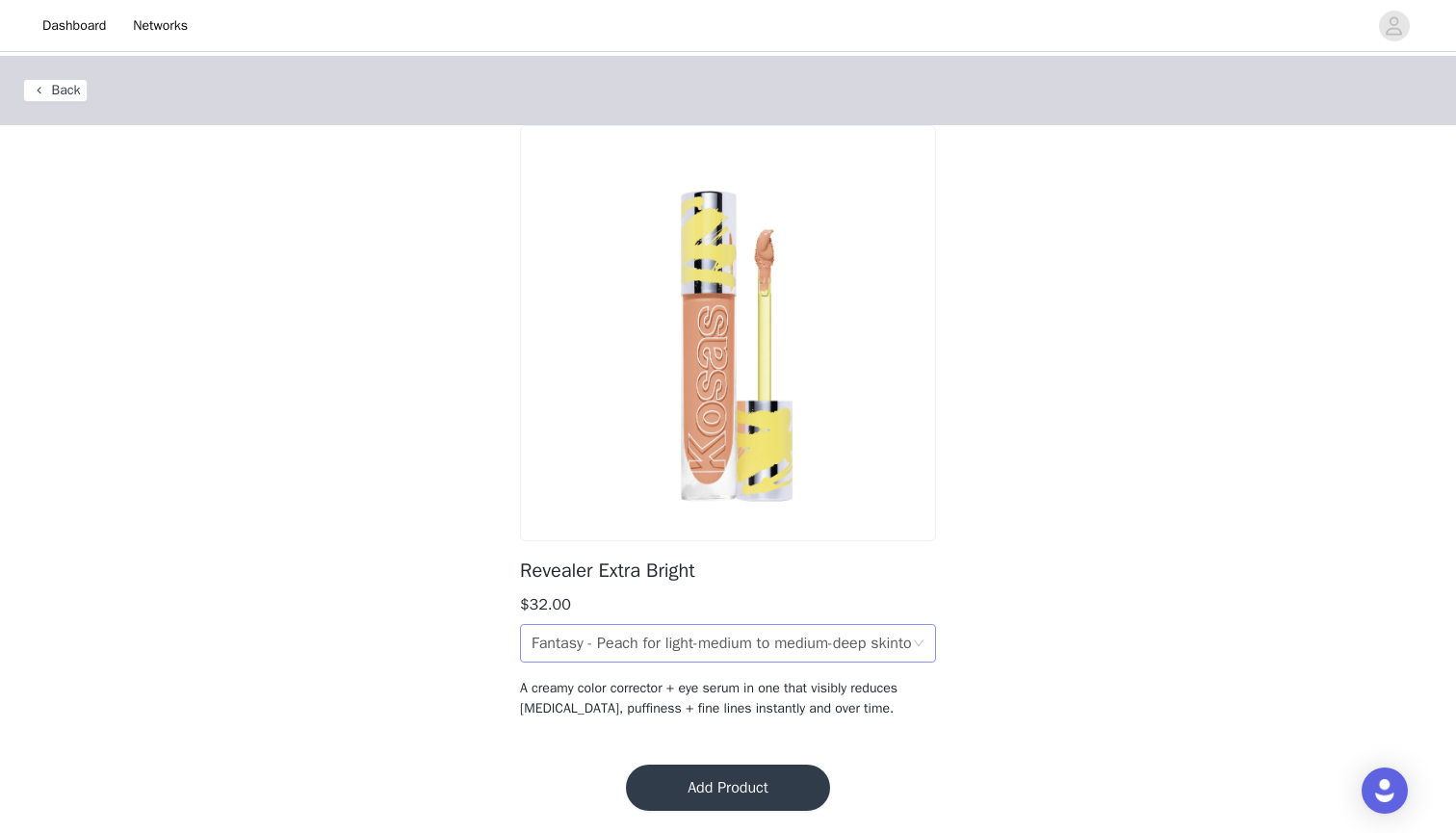 click on "Fantasy - Peach for light-medium to medium-deep skintones" at bounding box center [721, 643] 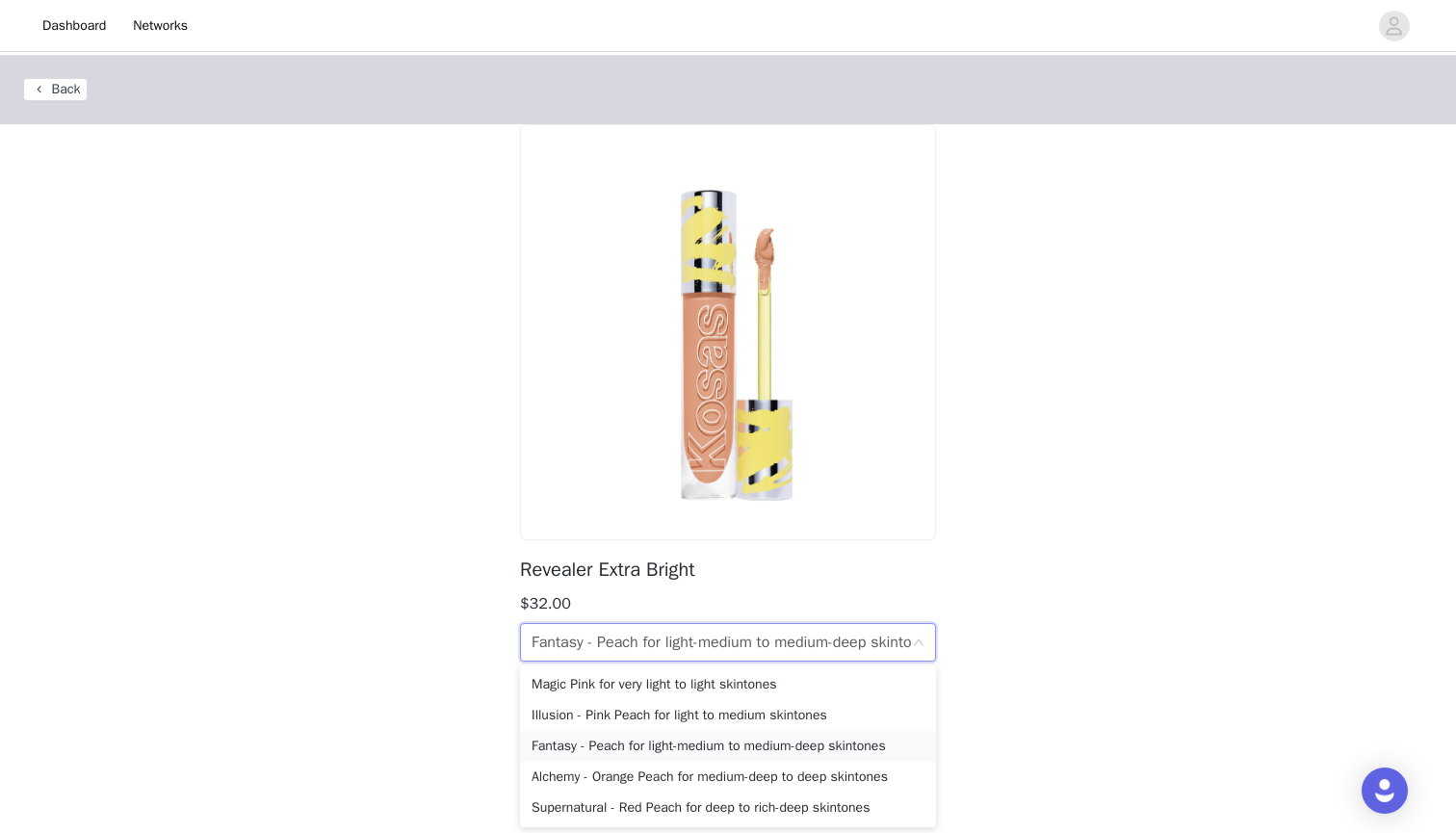 scroll, scrollTop: 1, scrollLeft: 0, axis: vertical 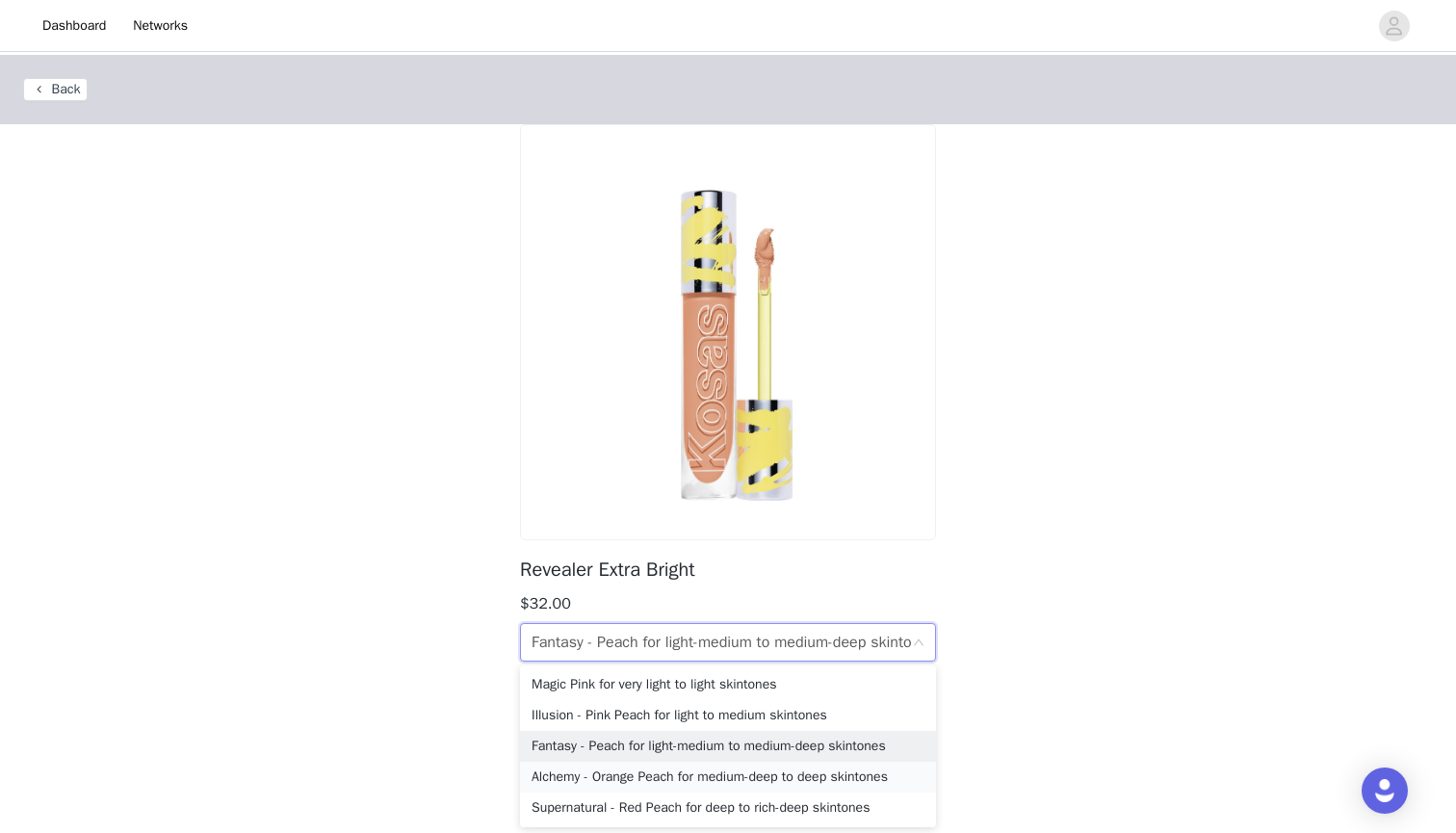 click on "Alchemy - Orange Peach for medium-deep to deep skintones" at bounding box center (728, 777) 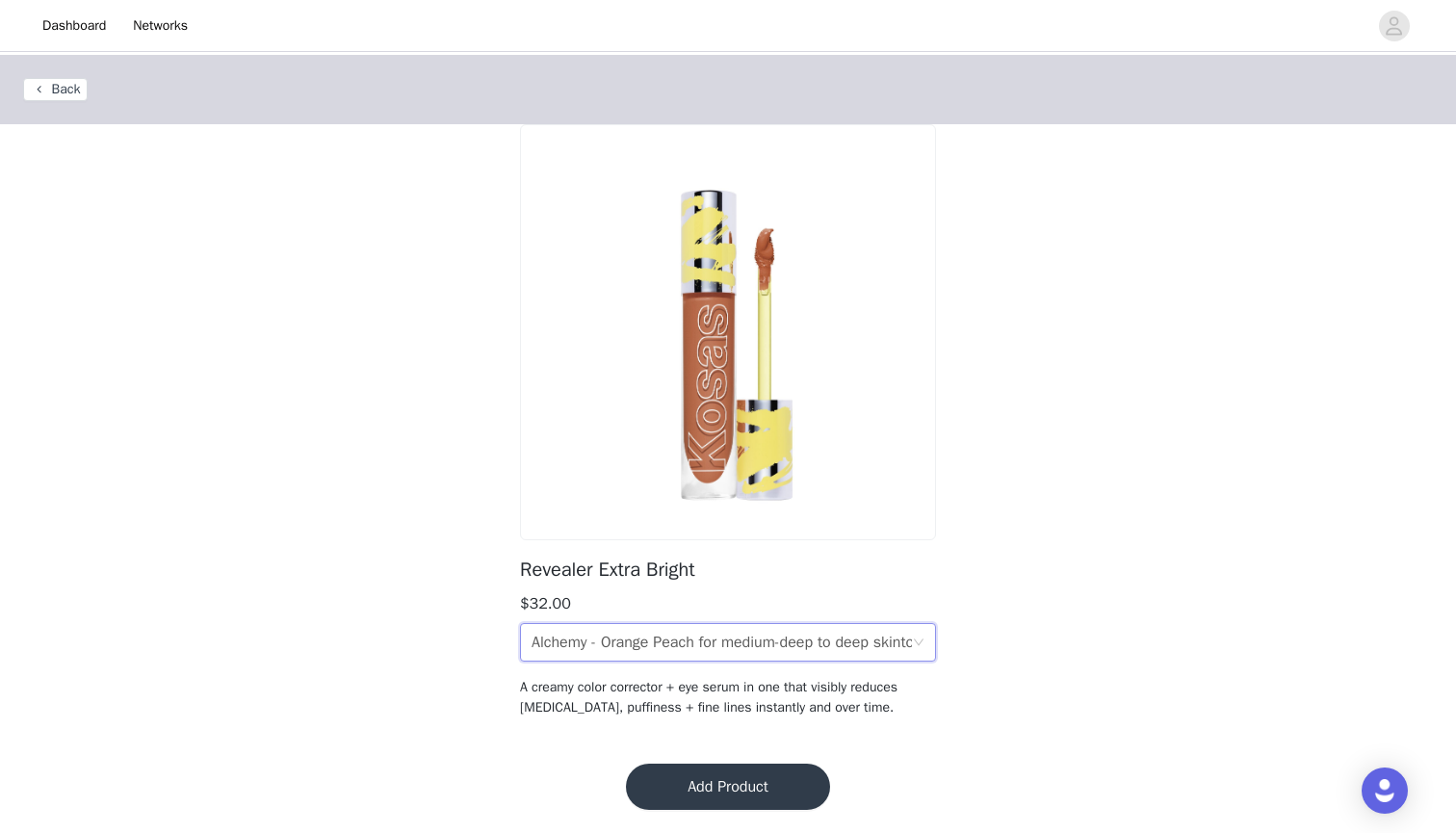 click on "Alchemy - Orange Peach for medium-deep to deep skintones" at bounding box center (721, 642) 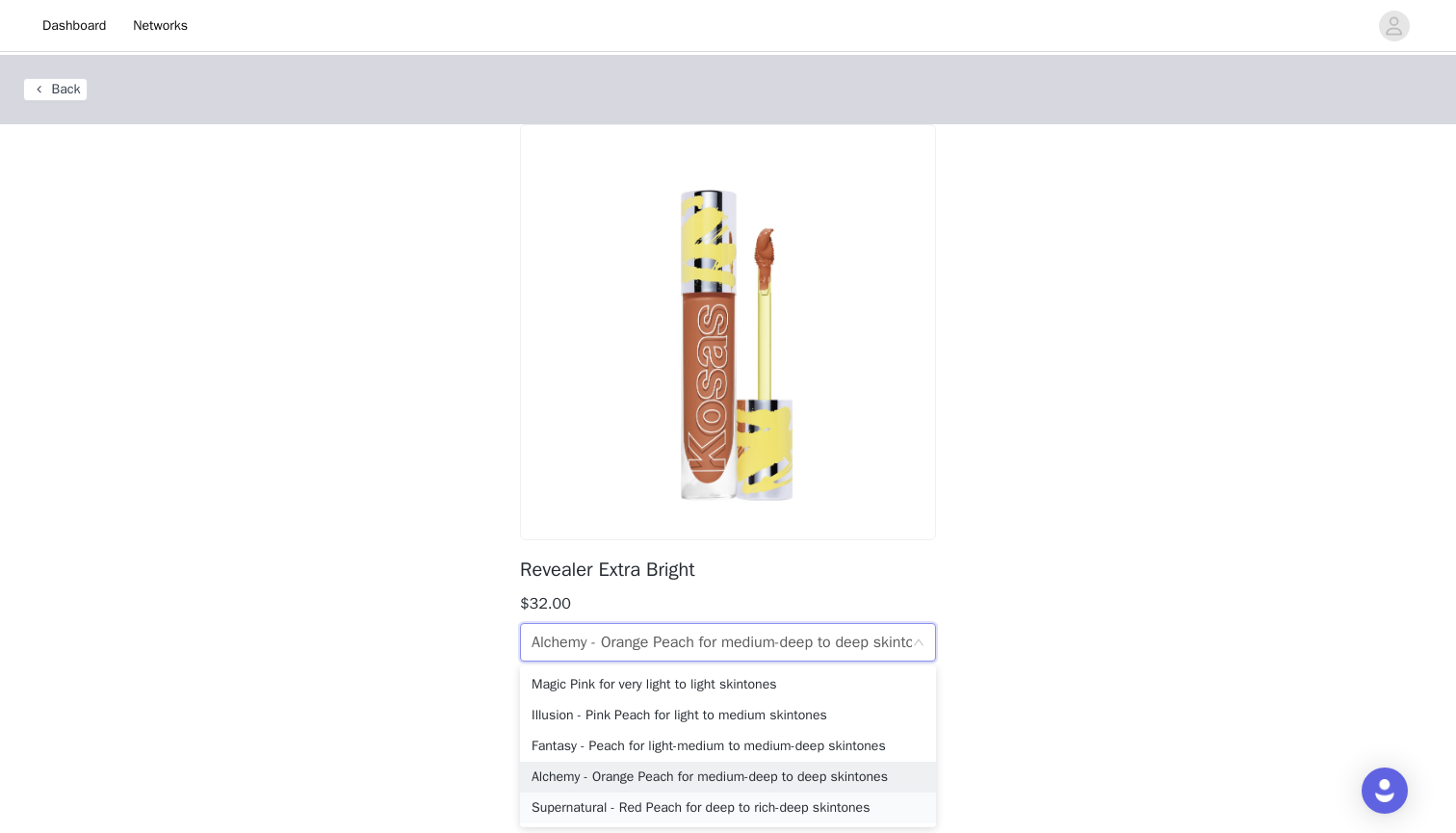 scroll, scrollTop: 1, scrollLeft: 0, axis: vertical 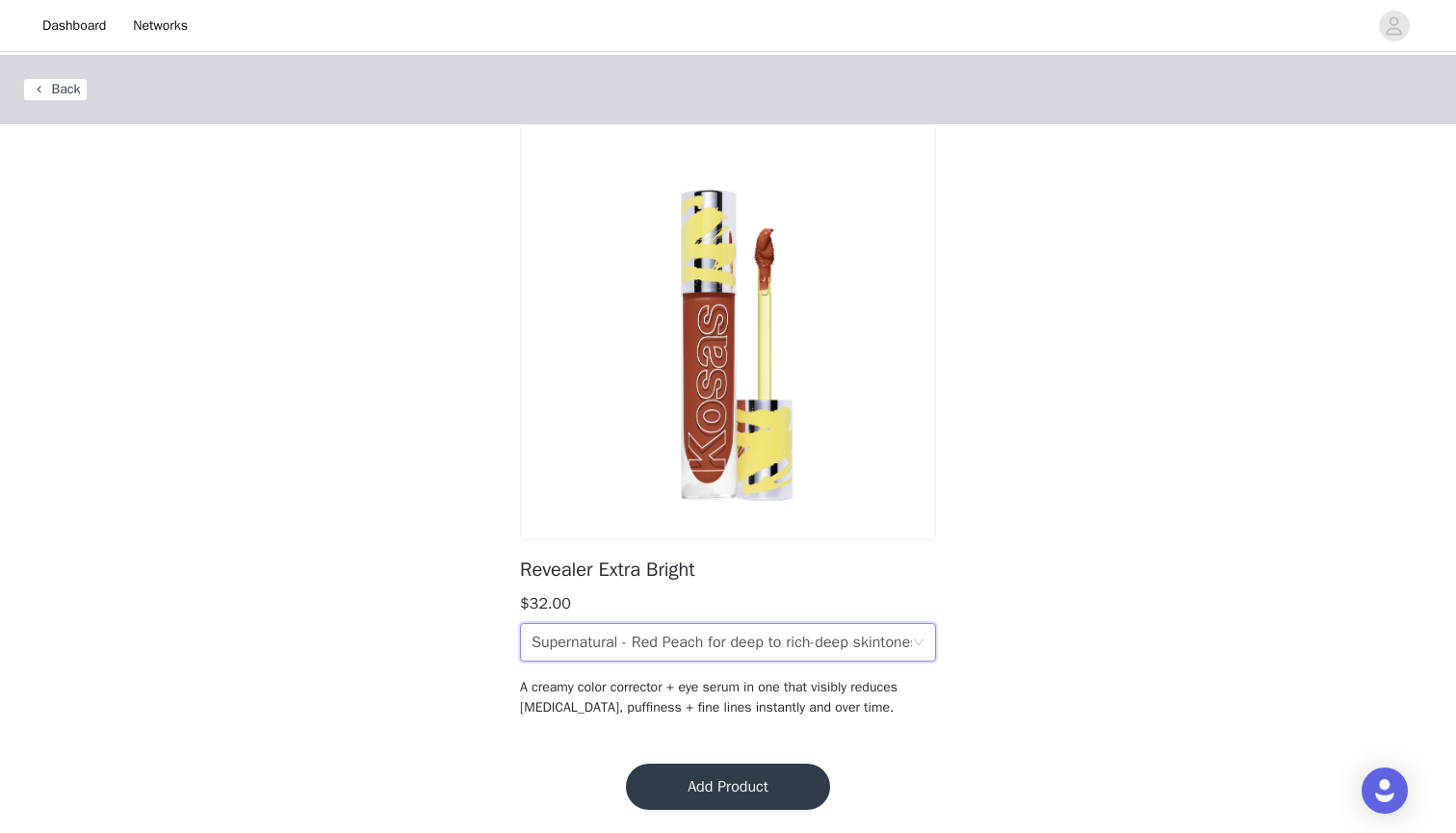 click on "Supernatural - Red Peach for deep to rich-deep skintones" at bounding box center [721, 642] 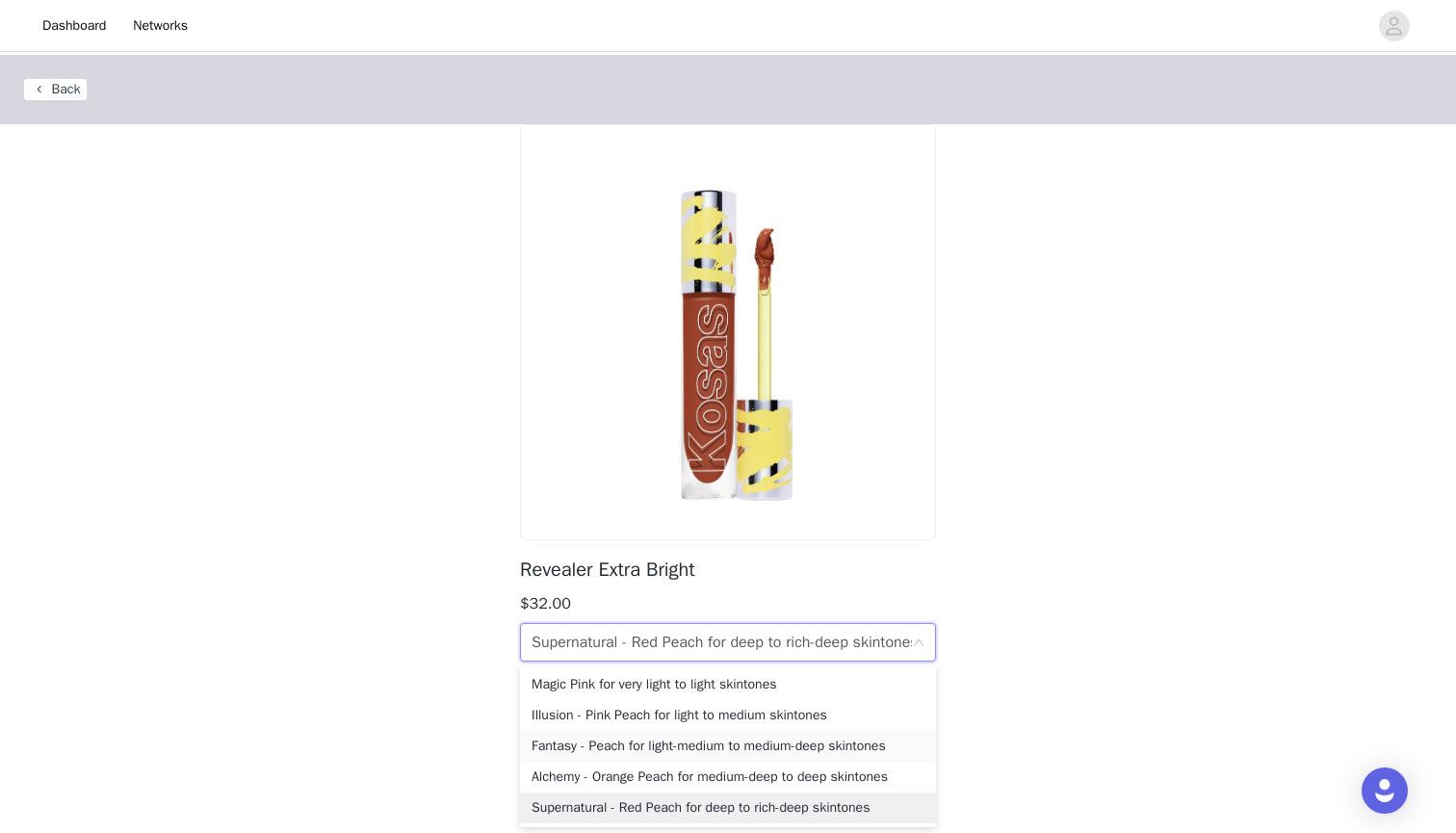 click on "Fantasy - Peach for light-medium to medium-deep skintones" at bounding box center (728, 746) 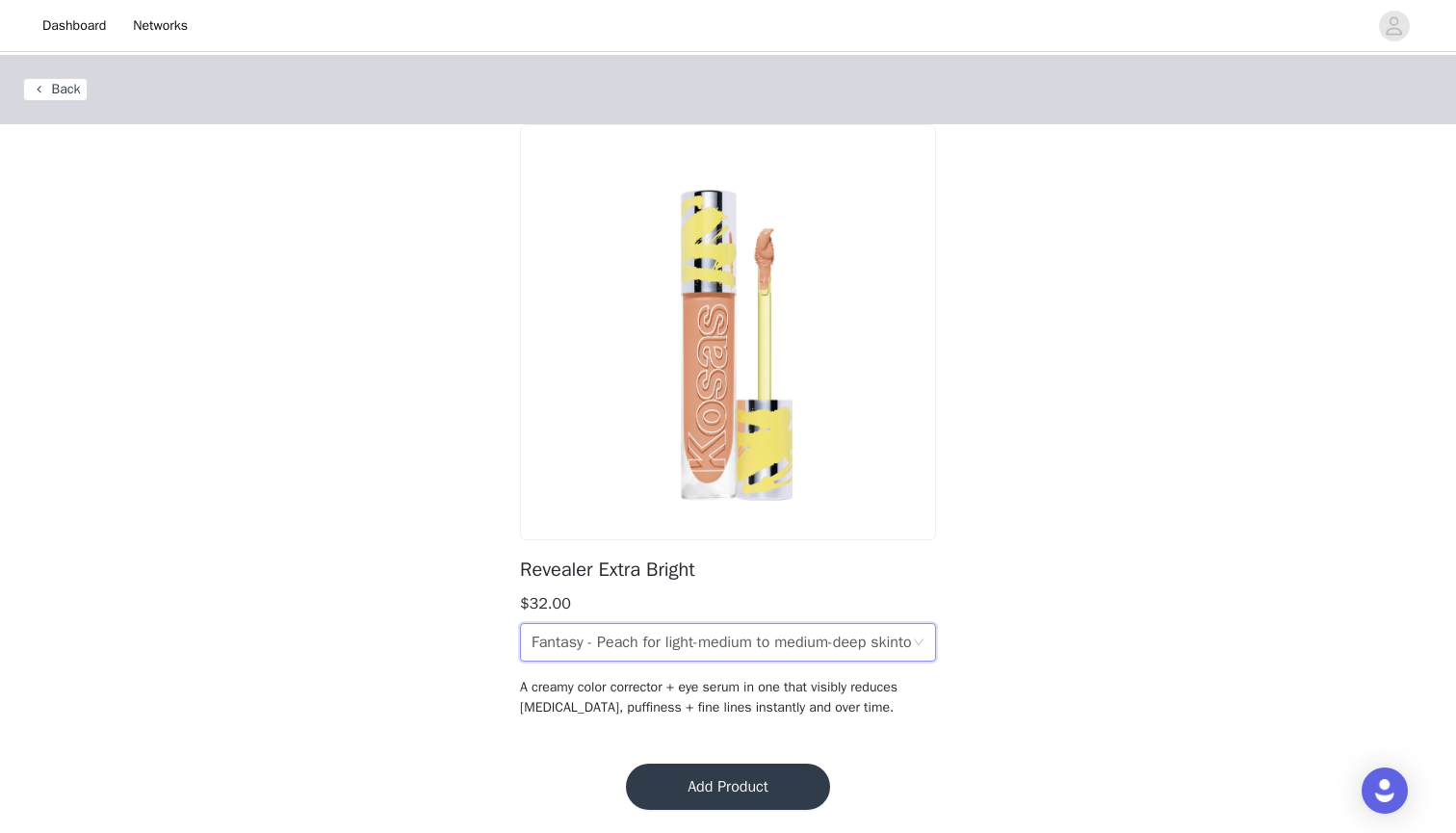 click on "Fantasy - Peach for light-medium to medium-deep skintones" at bounding box center (721, 642) 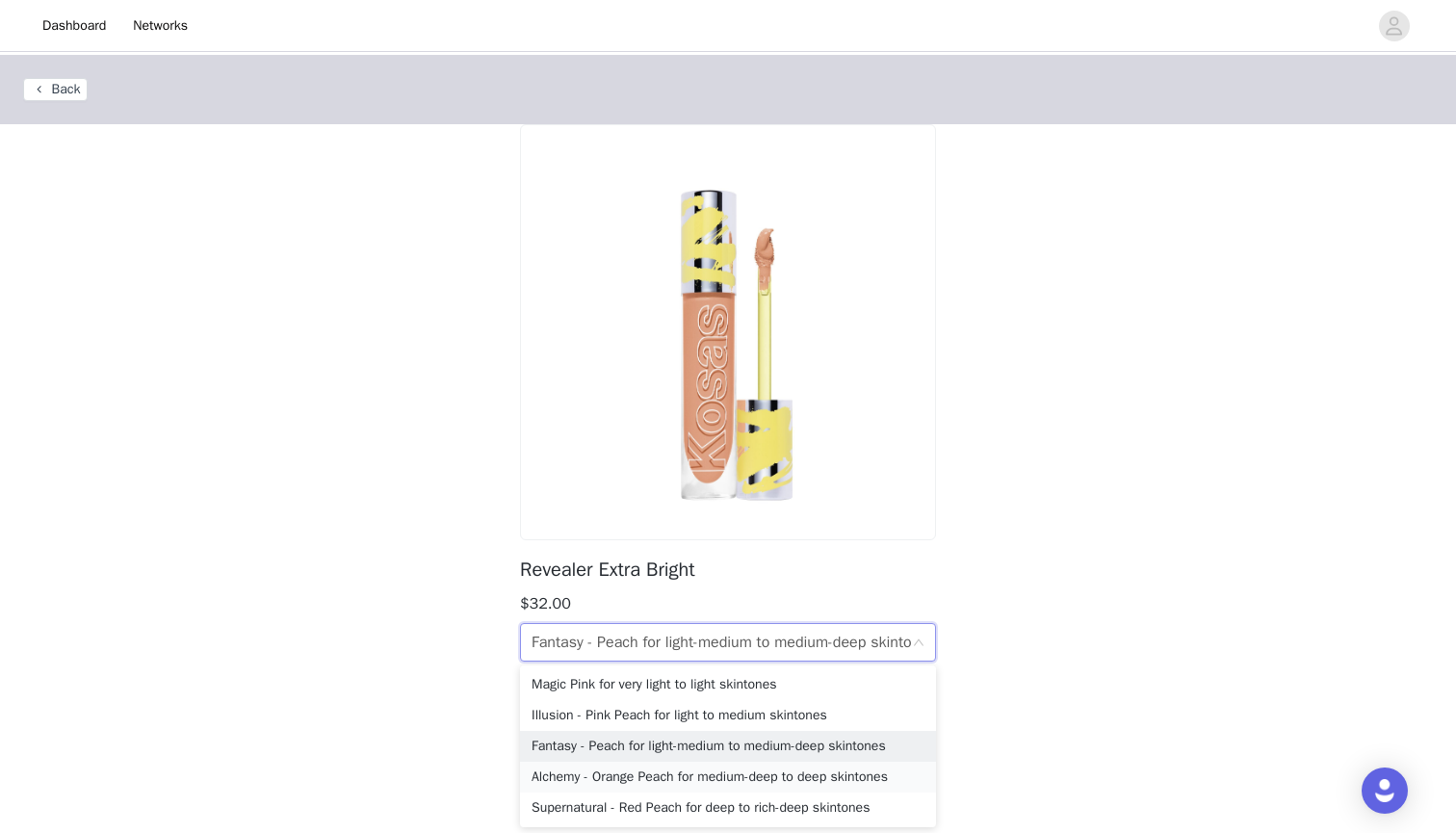 click on "Alchemy - Orange Peach for medium-deep to deep skintones" at bounding box center (728, 777) 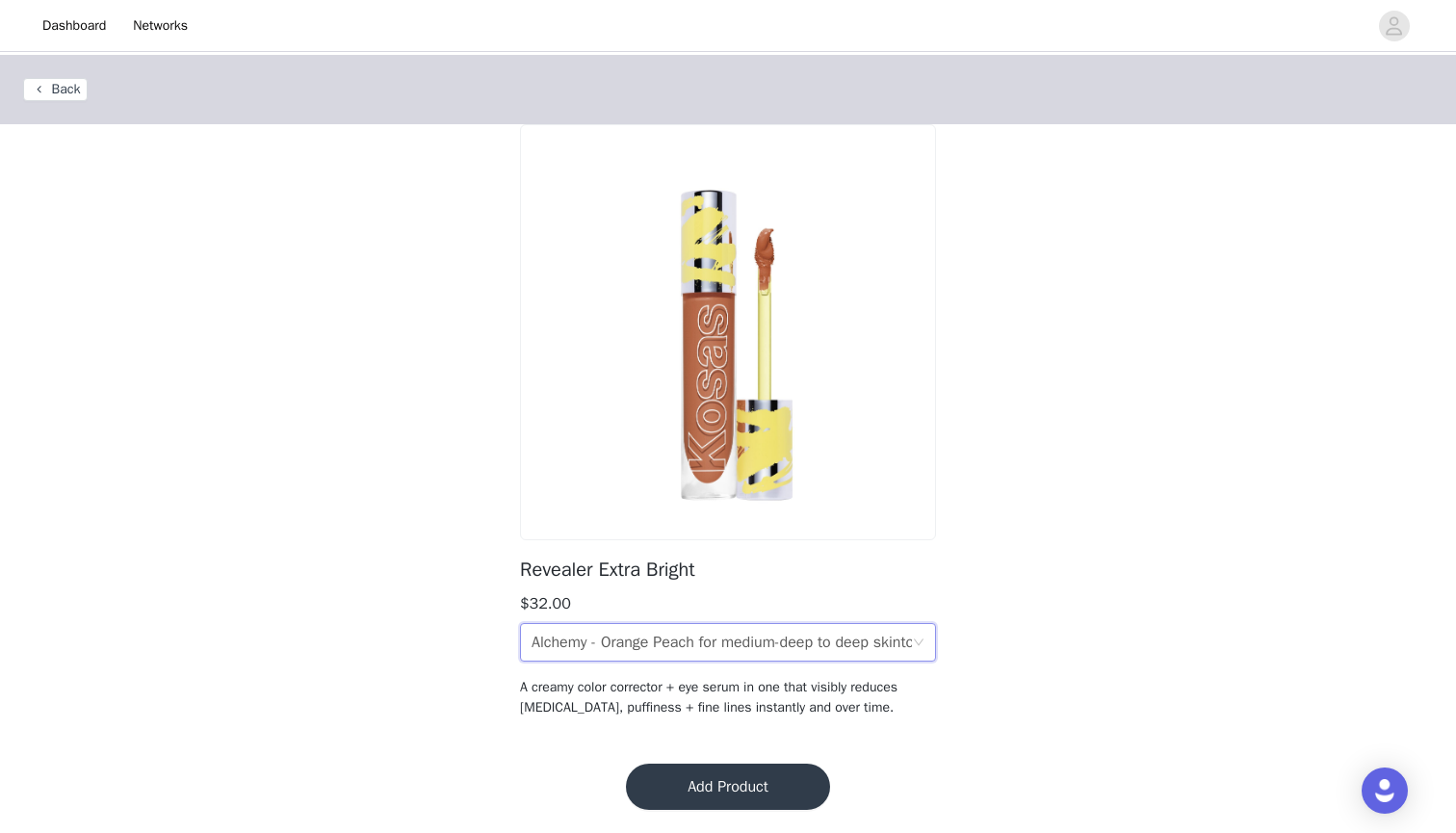 click on "Alchemy - Orange Peach for medium-deep to deep skintones" at bounding box center (721, 642) 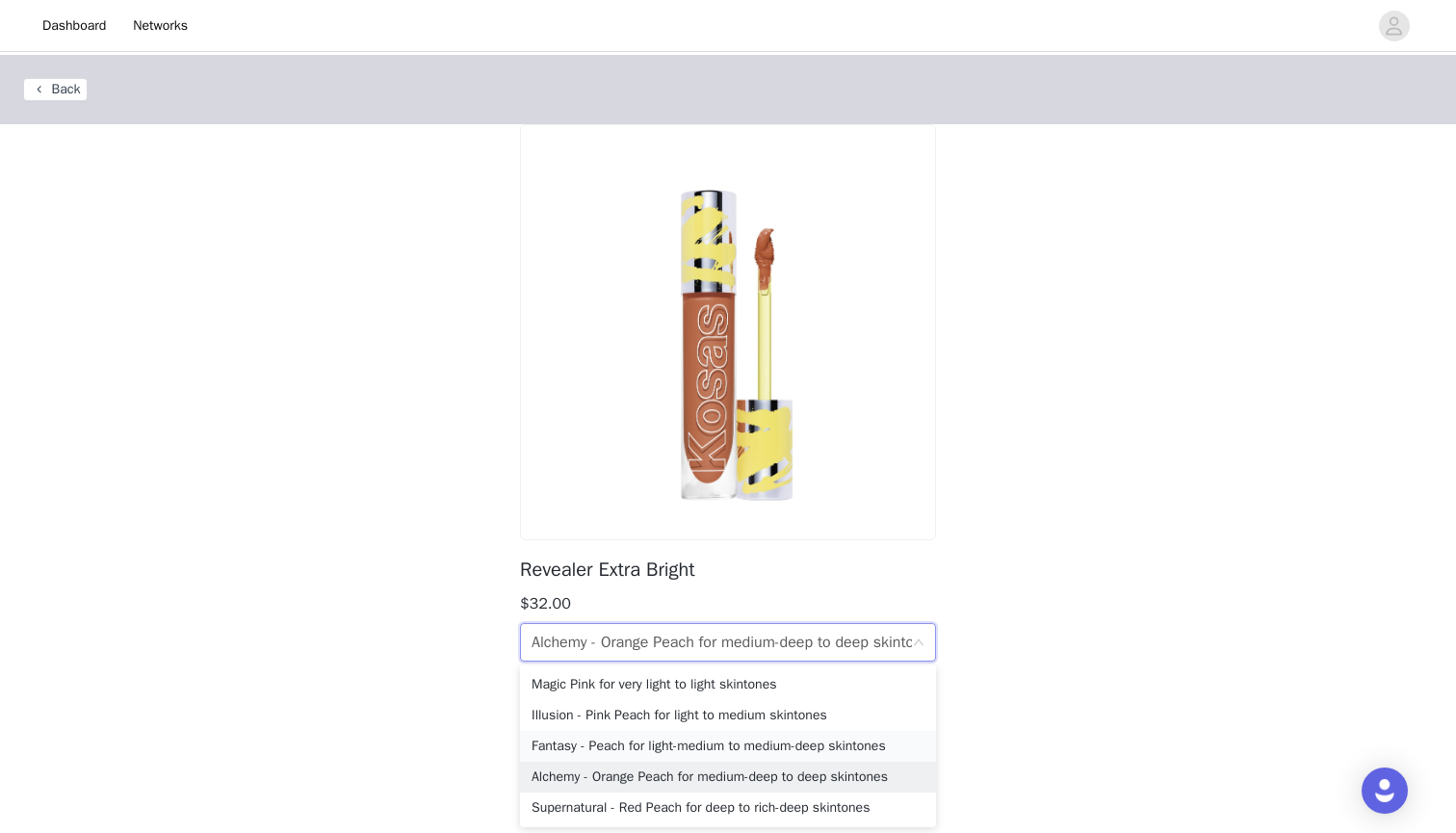 click on "Fantasy - Peach for light-medium to medium-deep skintones" at bounding box center [728, 746] 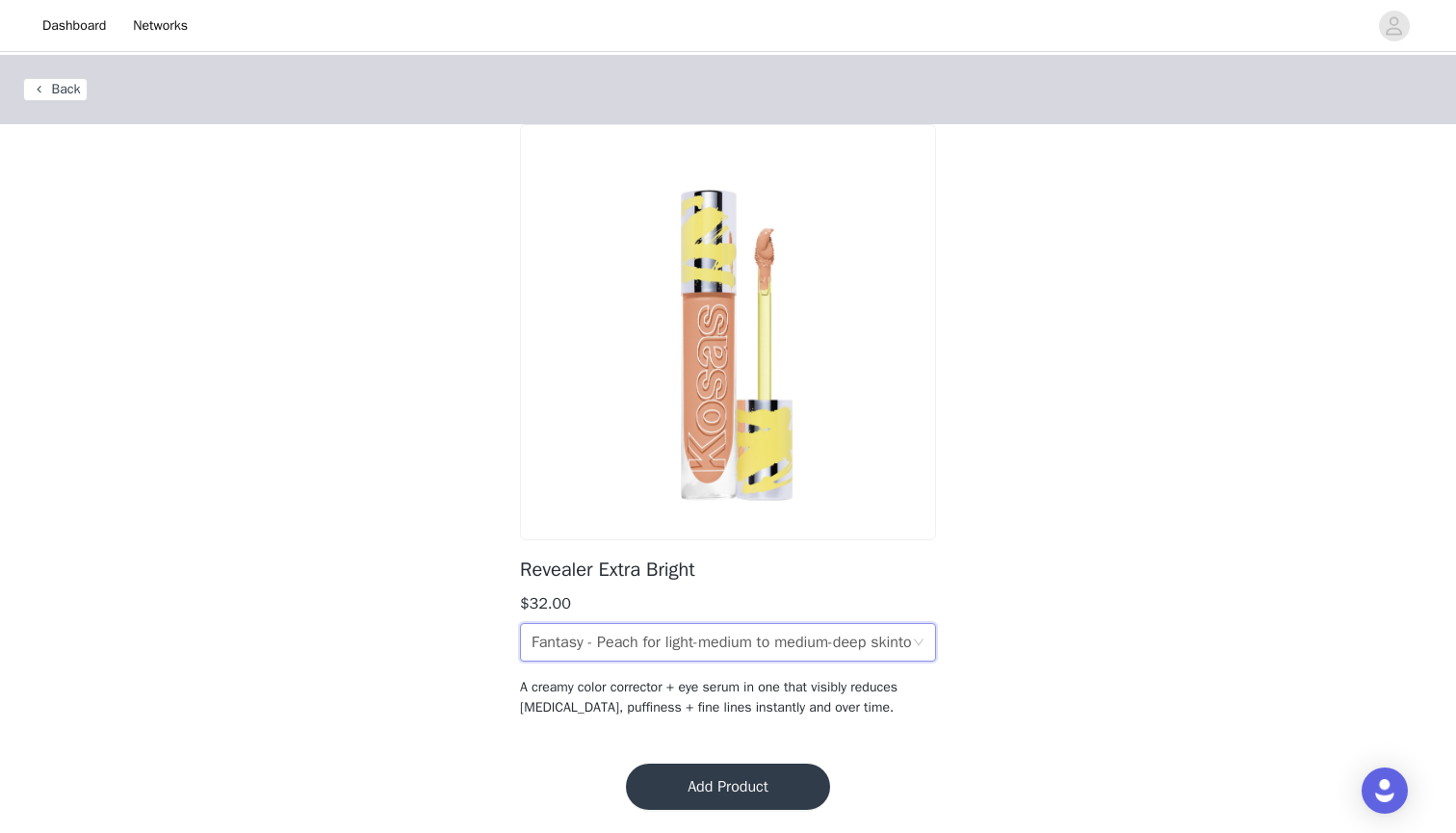 click on "Fantasy - Peach for light-medium to medium-deep skintones" at bounding box center [721, 642] 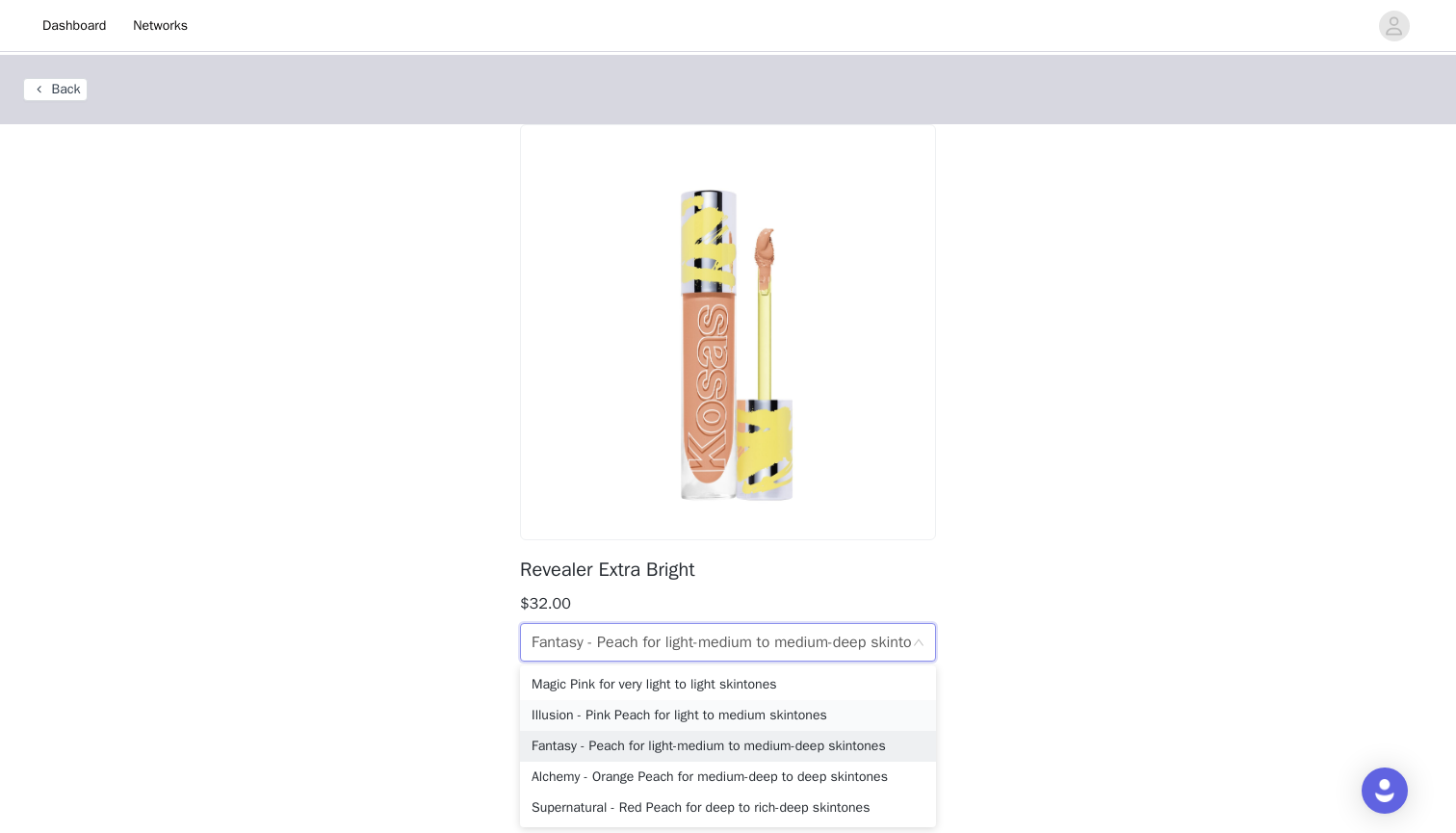 click on "Illusion - Pink Peach for light to medium skintones" at bounding box center (728, 716) 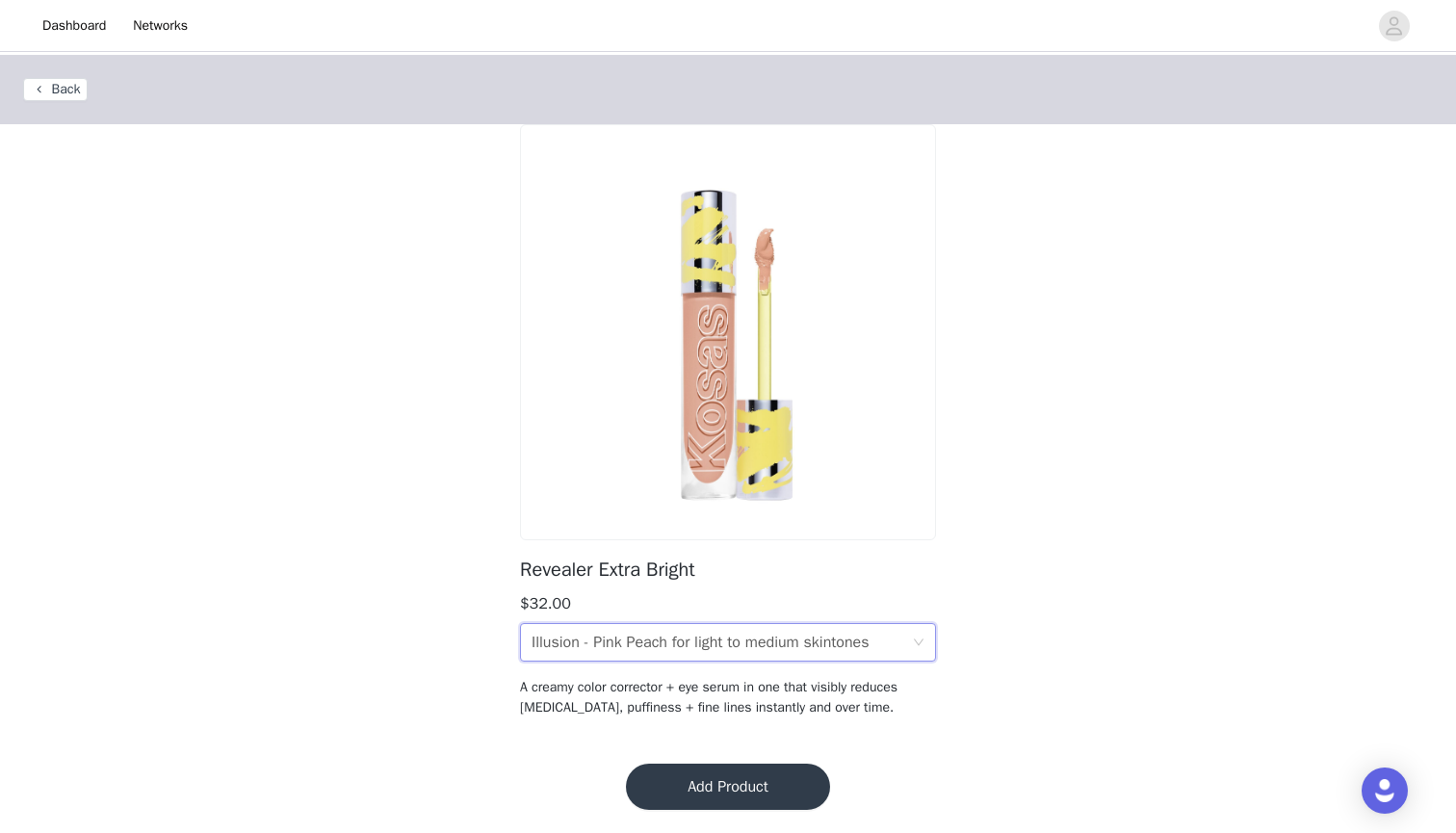click on "Illusion - Pink Peach for light to medium skintones" at bounding box center (700, 642) 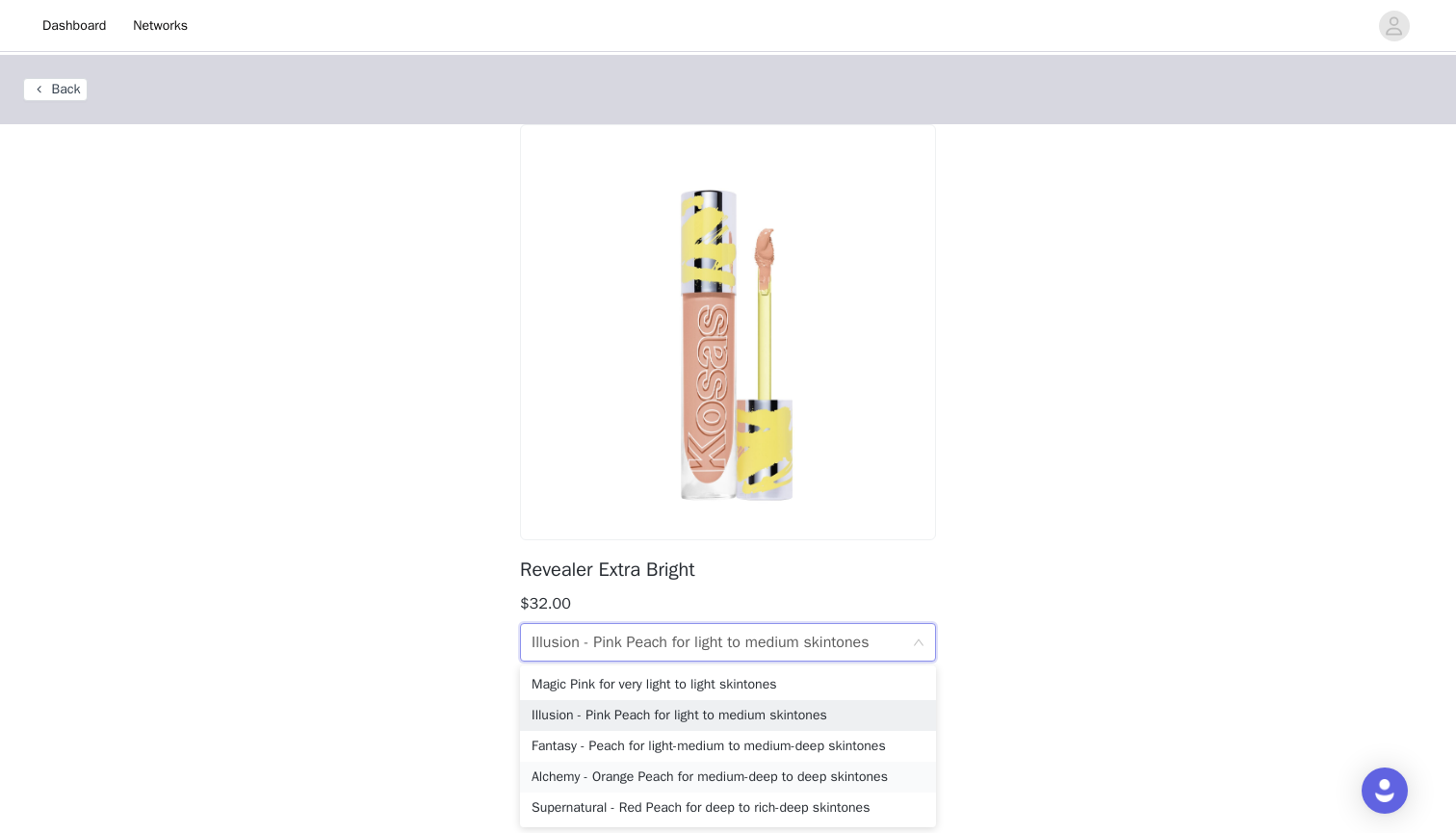 click on "Alchemy - Orange Peach for medium-deep to deep skintones" at bounding box center (728, 777) 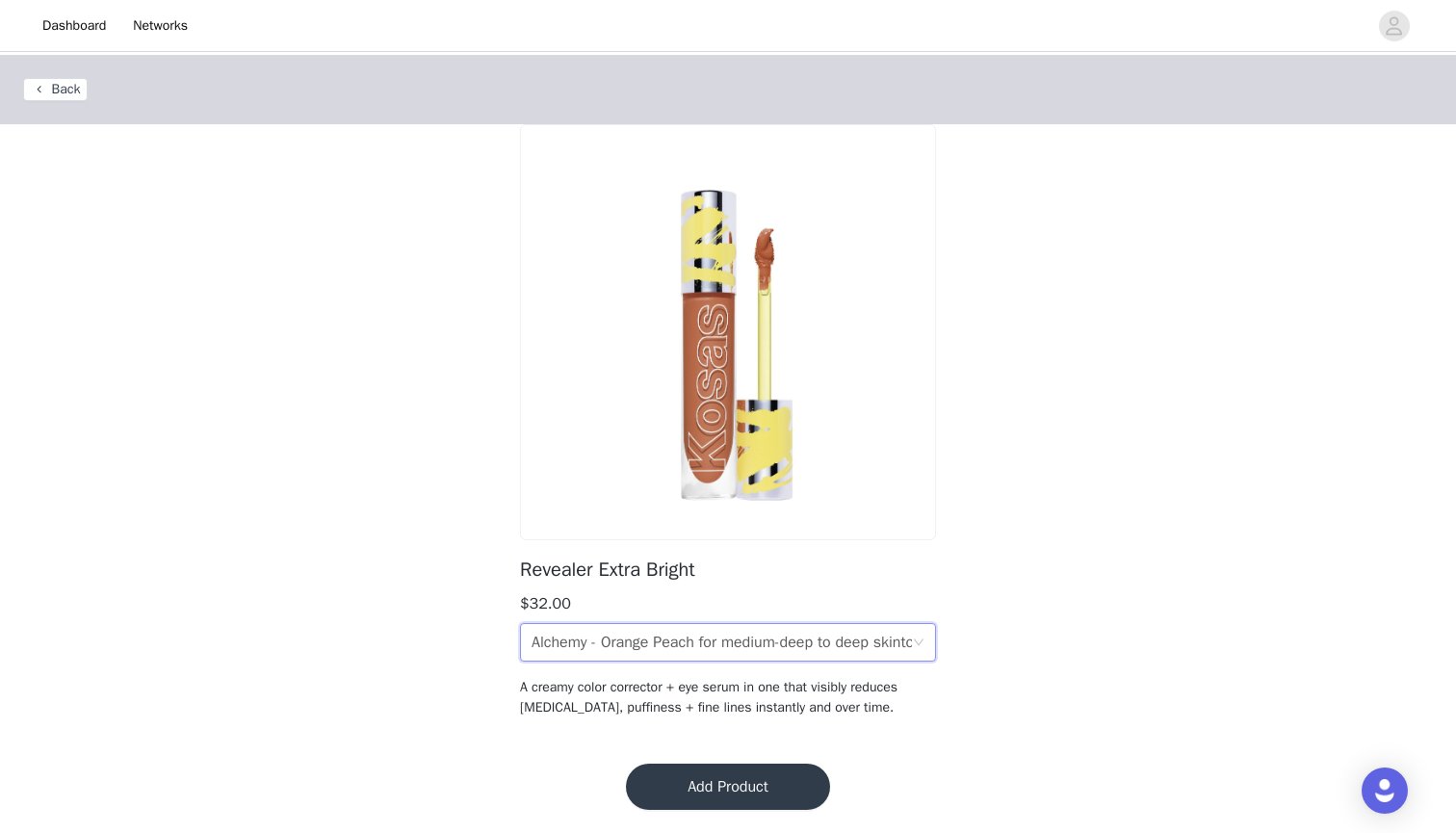 click on "Alchemy - Orange Peach for medium-deep to deep skintones" at bounding box center [721, 642] 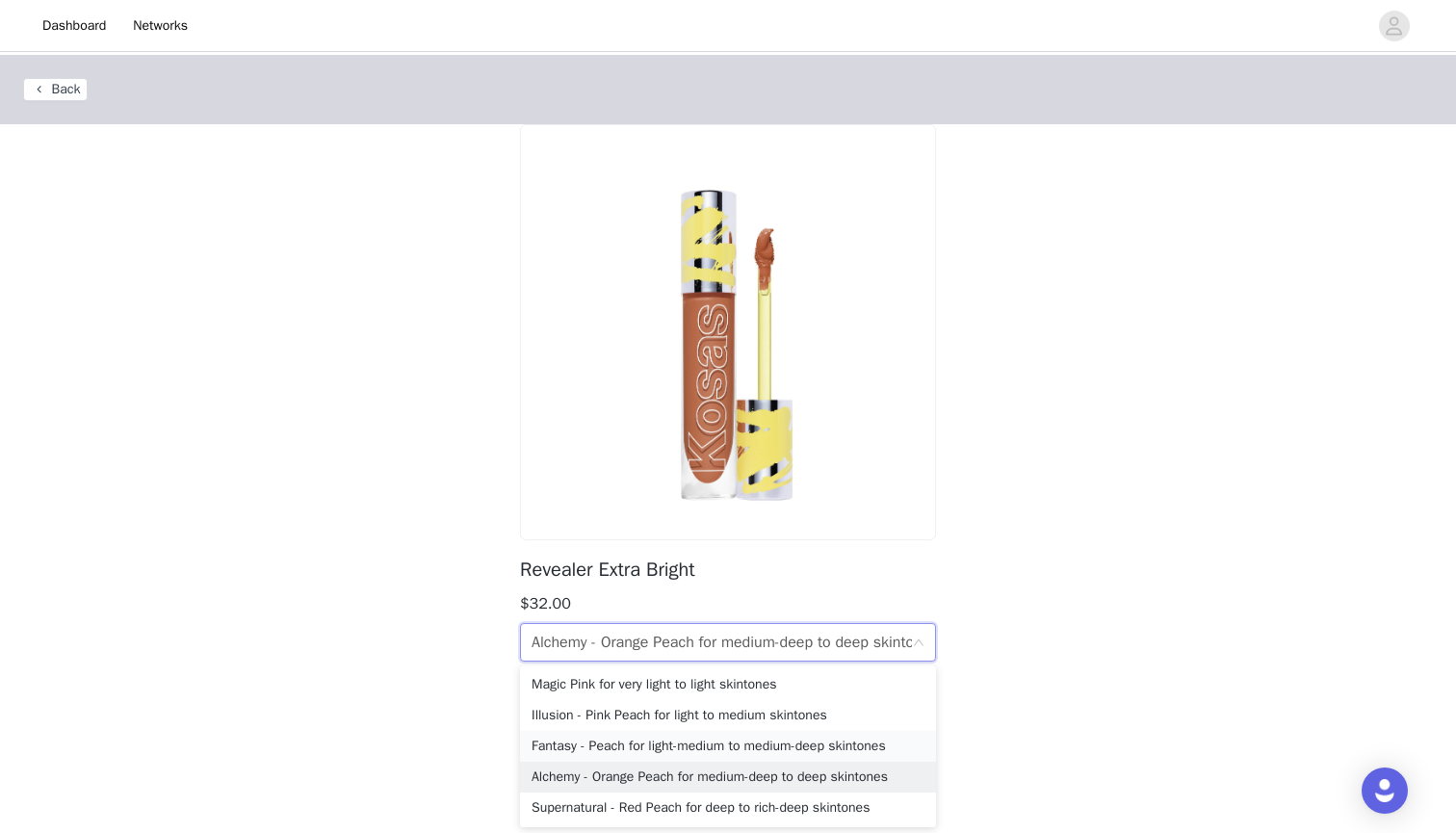 click on "Fantasy - Peach for light-medium to medium-deep skintones" at bounding box center [728, 746] 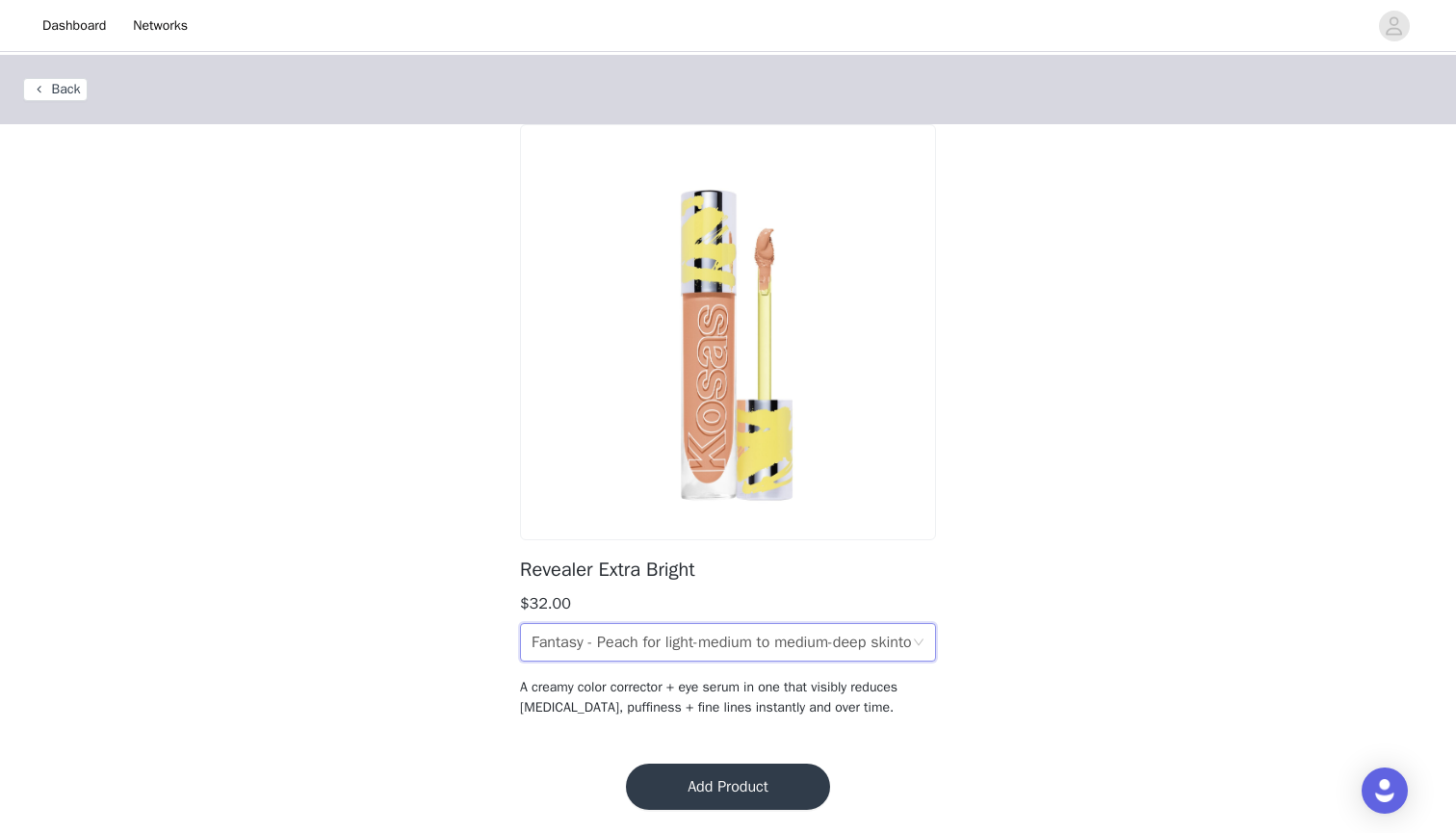 click on "Fantasy - Peach for light-medium to medium-deep skintones" at bounding box center [721, 642] 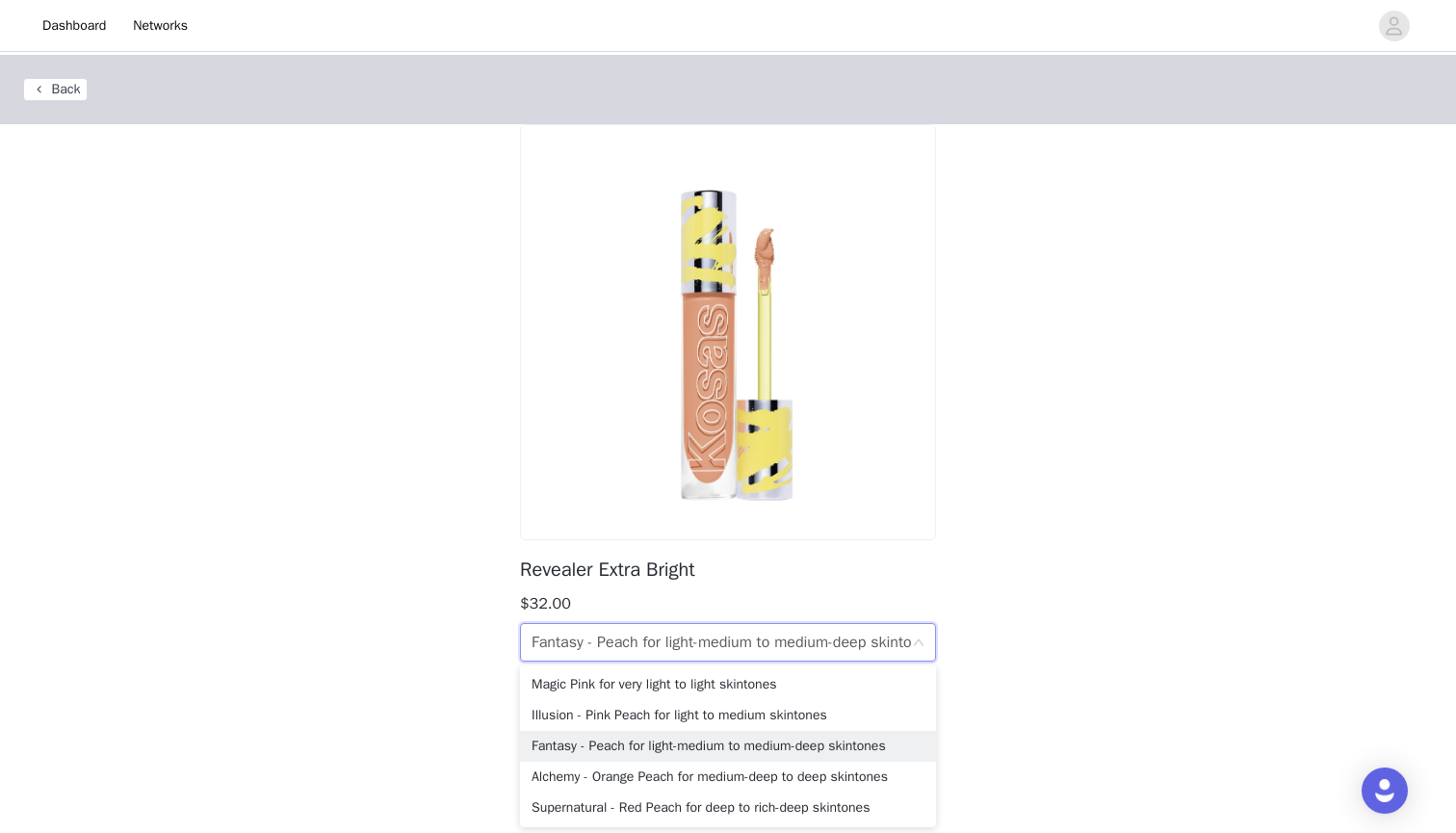 click on "Fantasy - Peach for light-medium to medium-deep skintones" at bounding box center [721, 642] 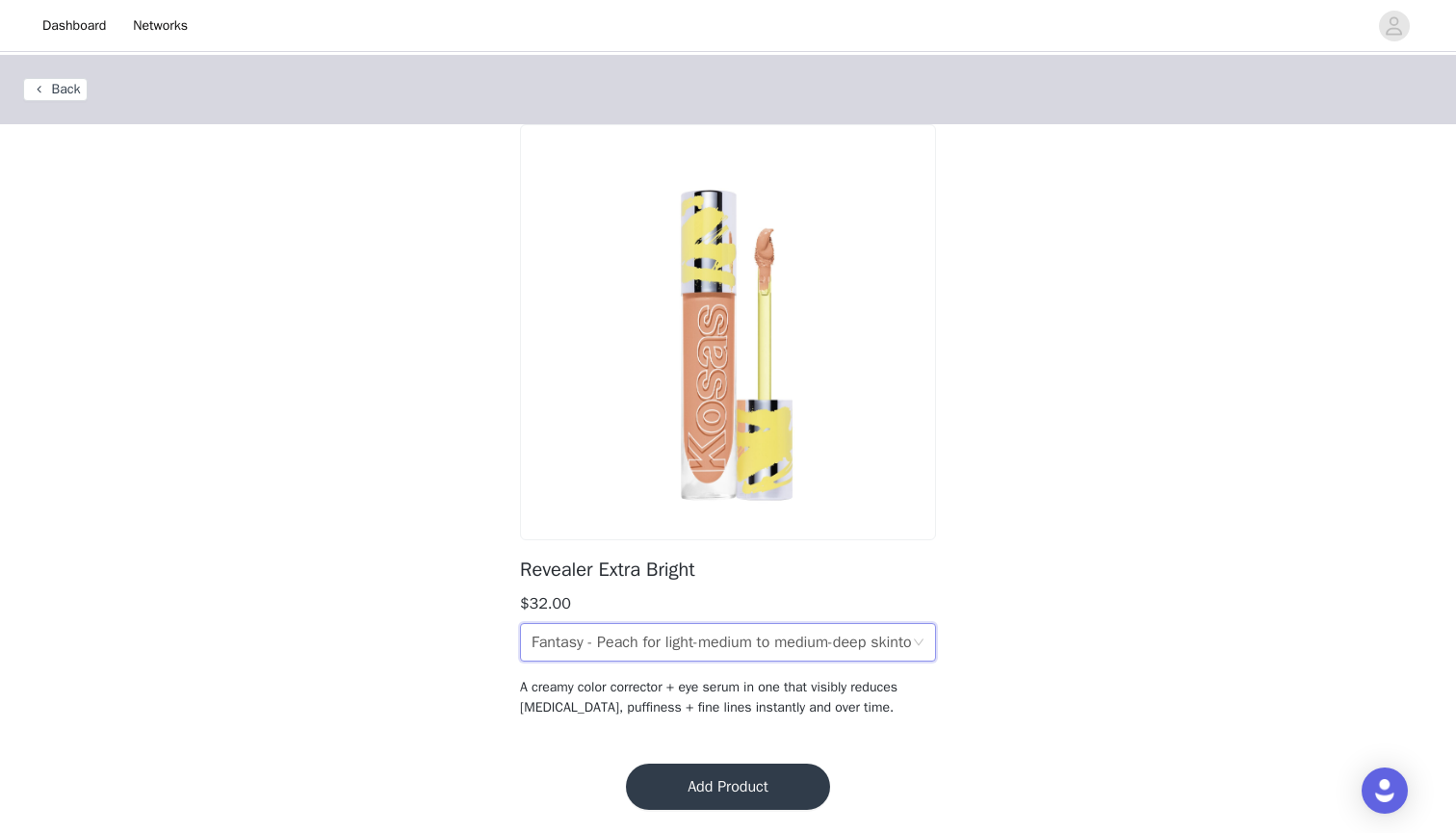 click on "Add Product" at bounding box center [728, 787] 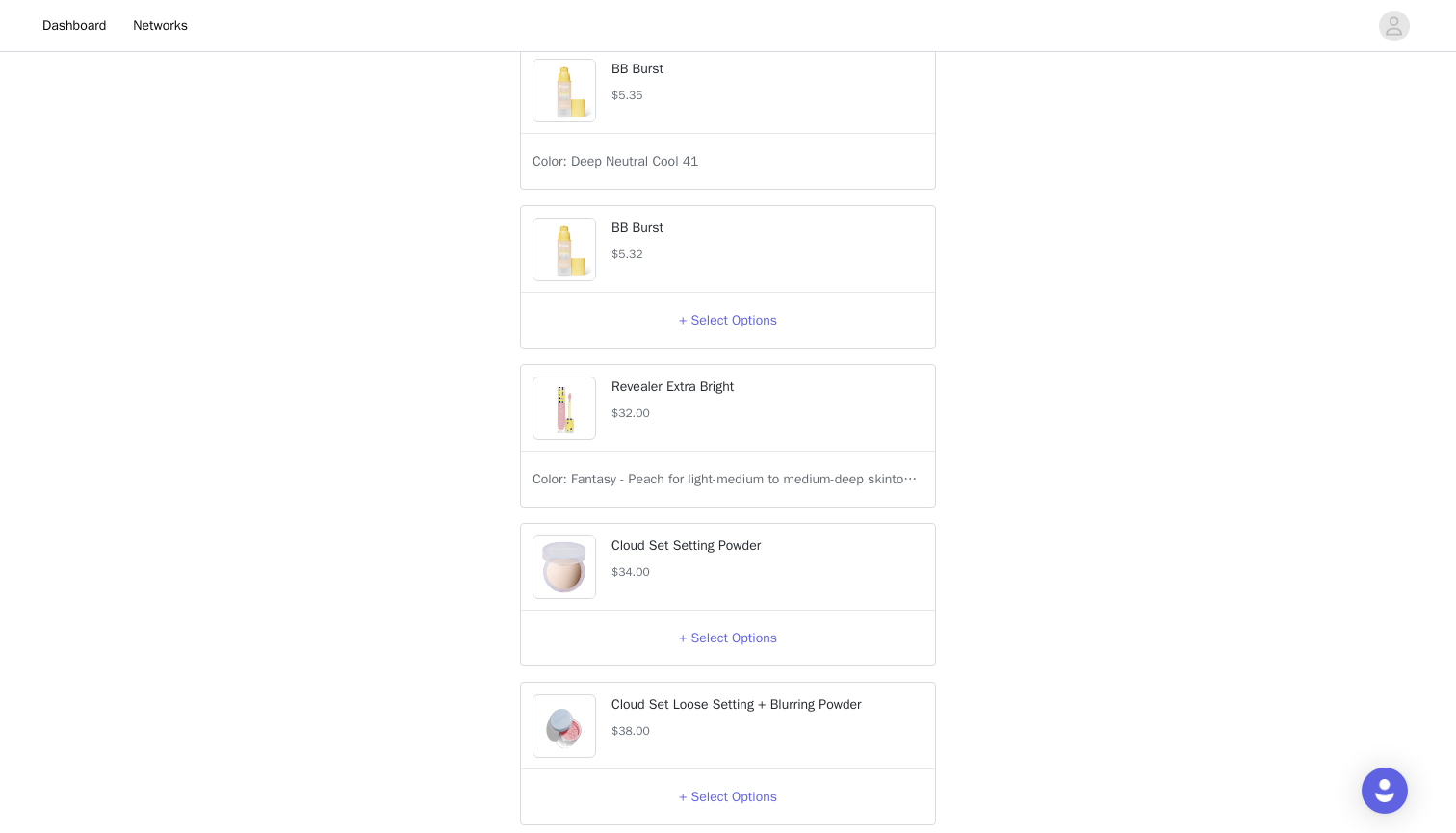 scroll, scrollTop: 598, scrollLeft: 0, axis: vertical 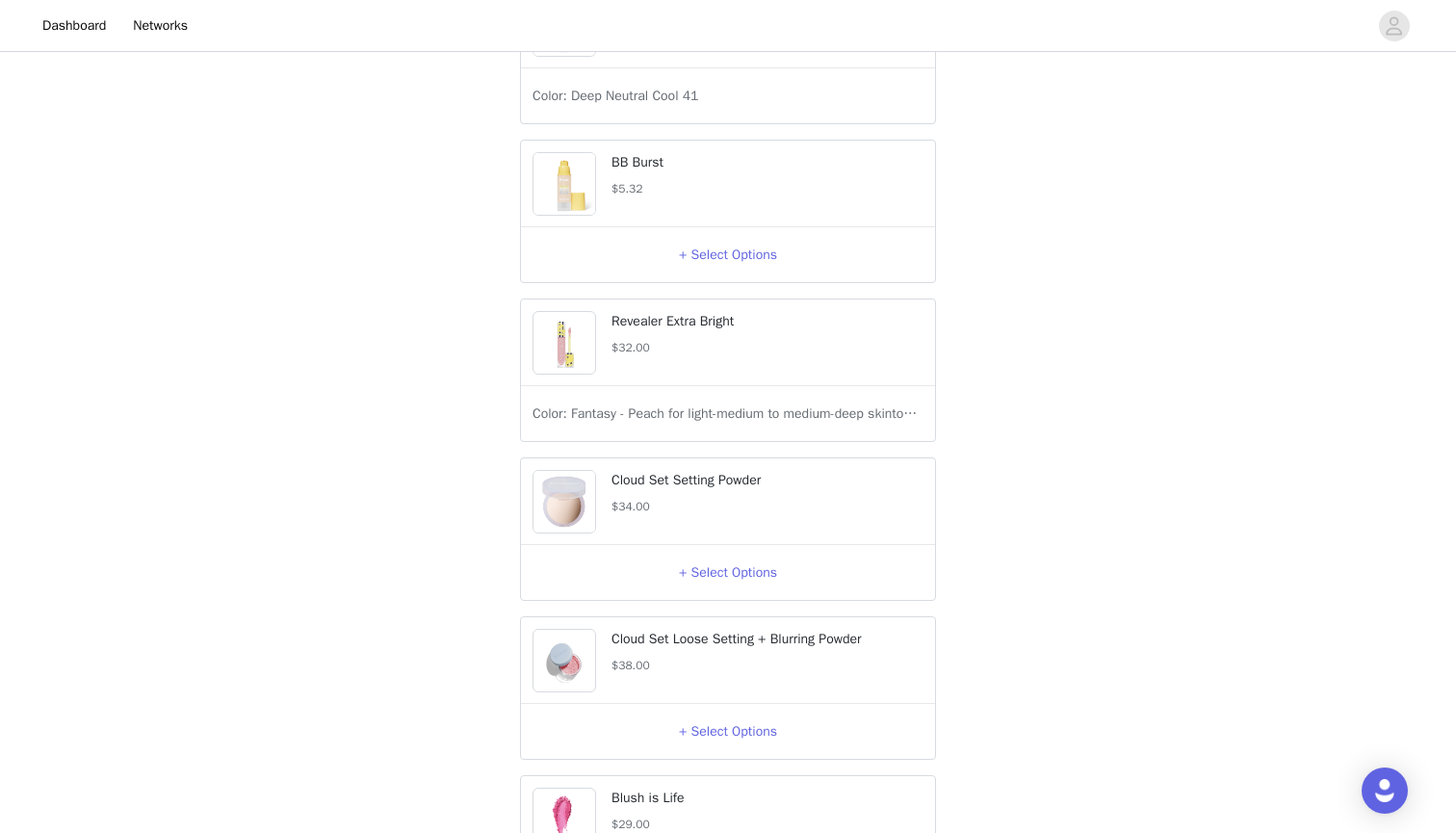 click at bounding box center (564, 343) 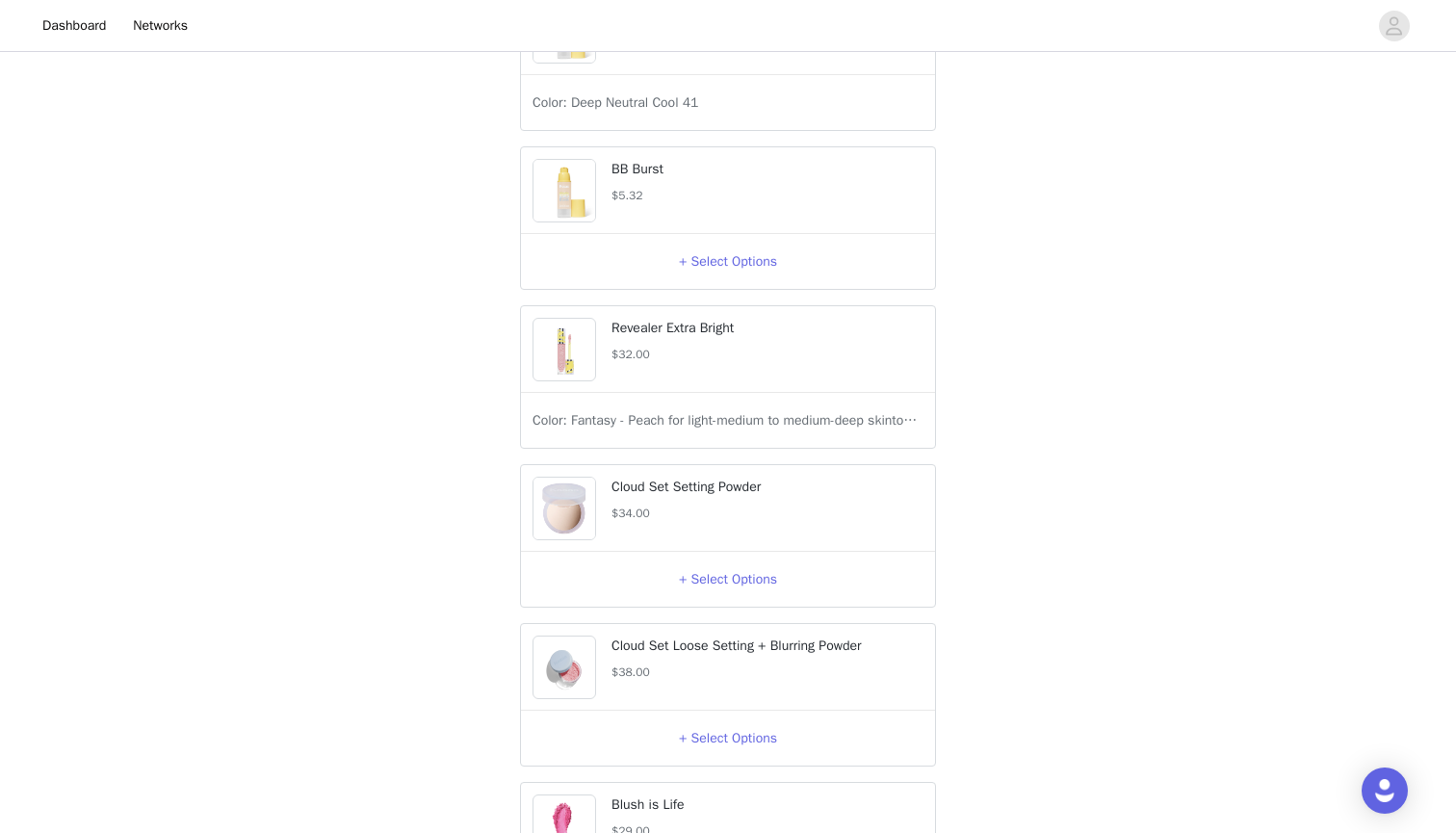 click at bounding box center (564, 350) 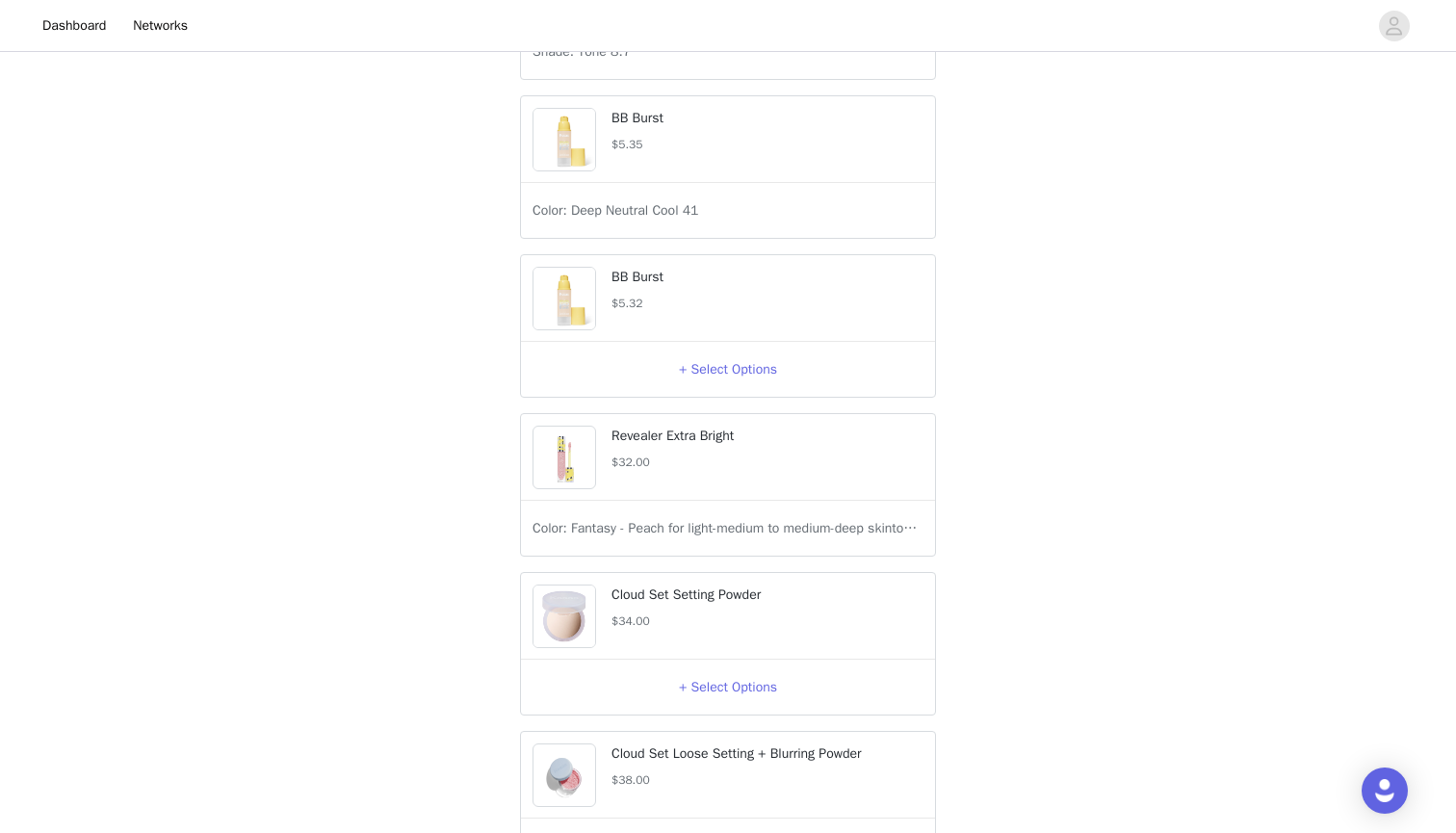 scroll, scrollTop: 508, scrollLeft: 0, axis: vertical 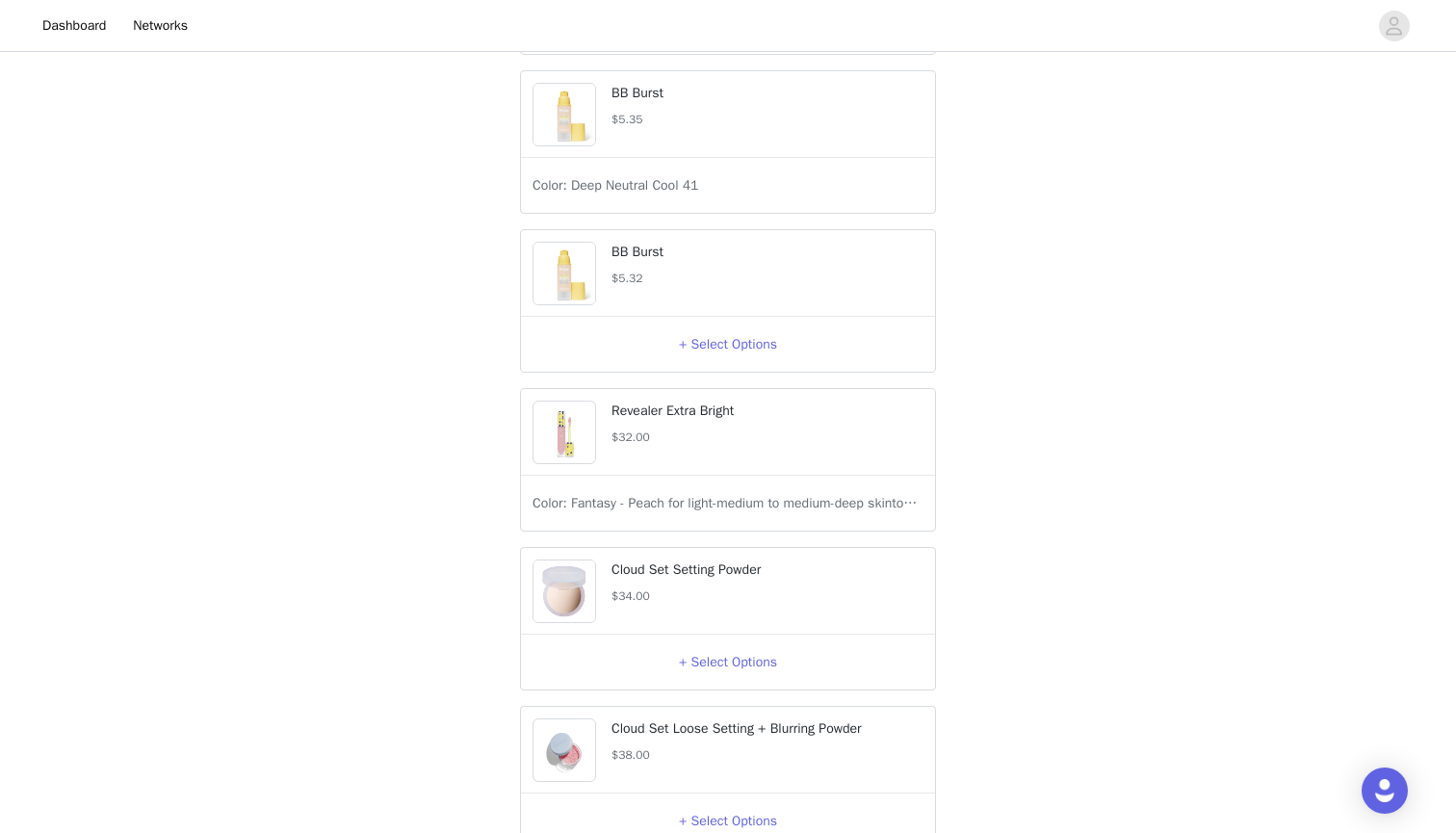 click on "Color: Fantasy - Peach for light-medium to medium-deep skintones" at bounding box center [728, 503] 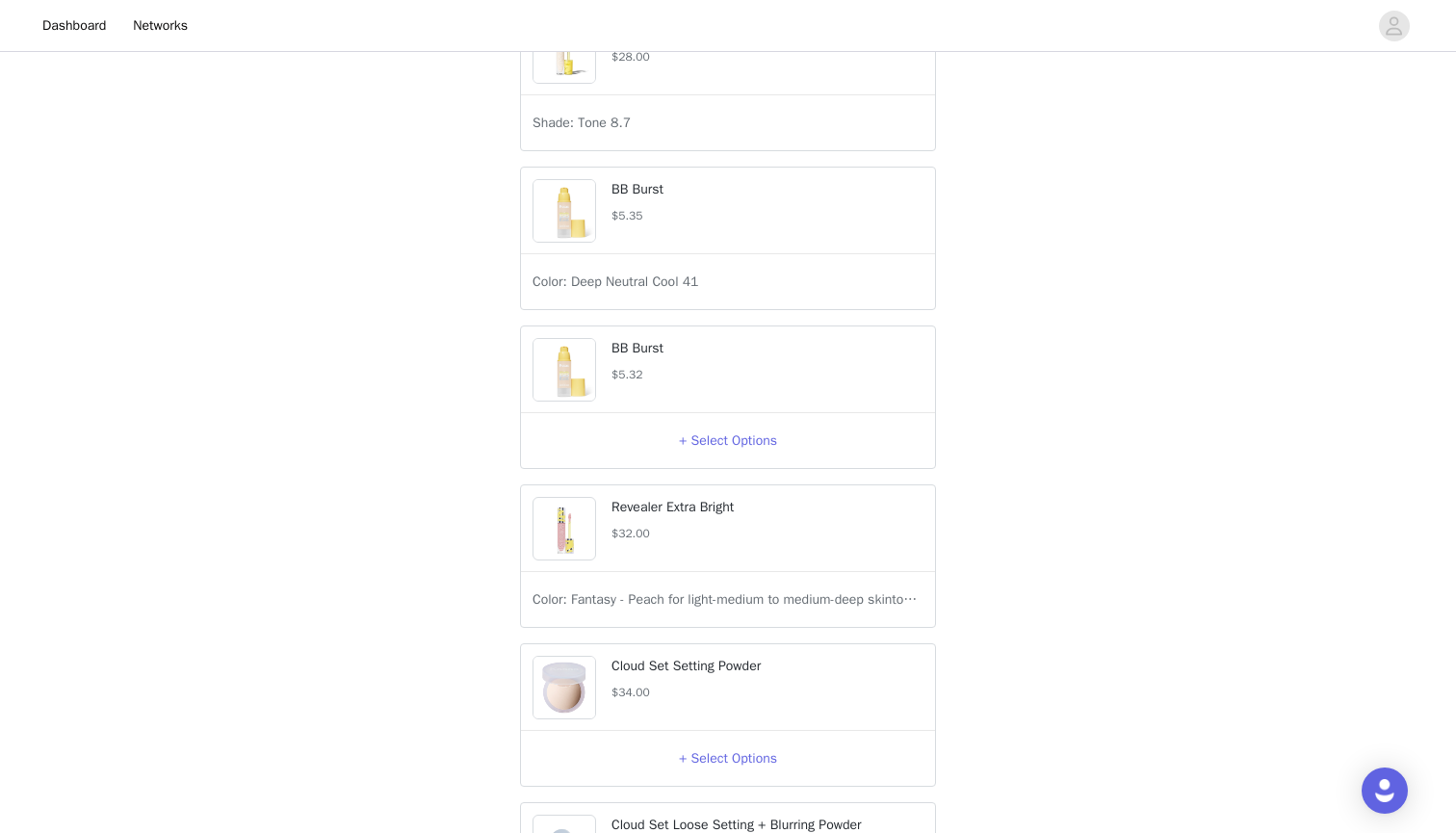 scroll, scrollTop: 342, scrollLeft: 0, axis: vertical 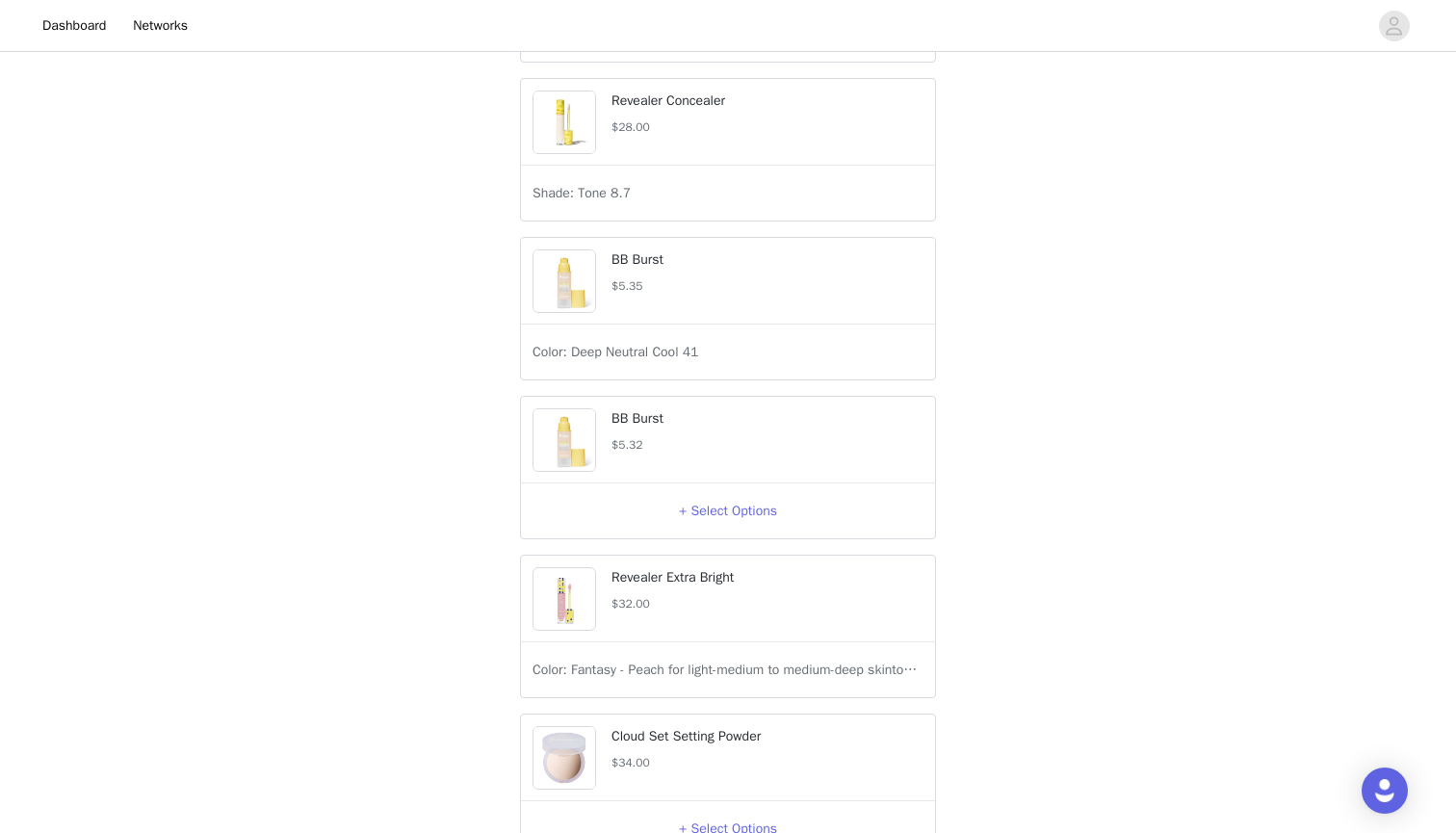 click at bounding box center (564, 599) 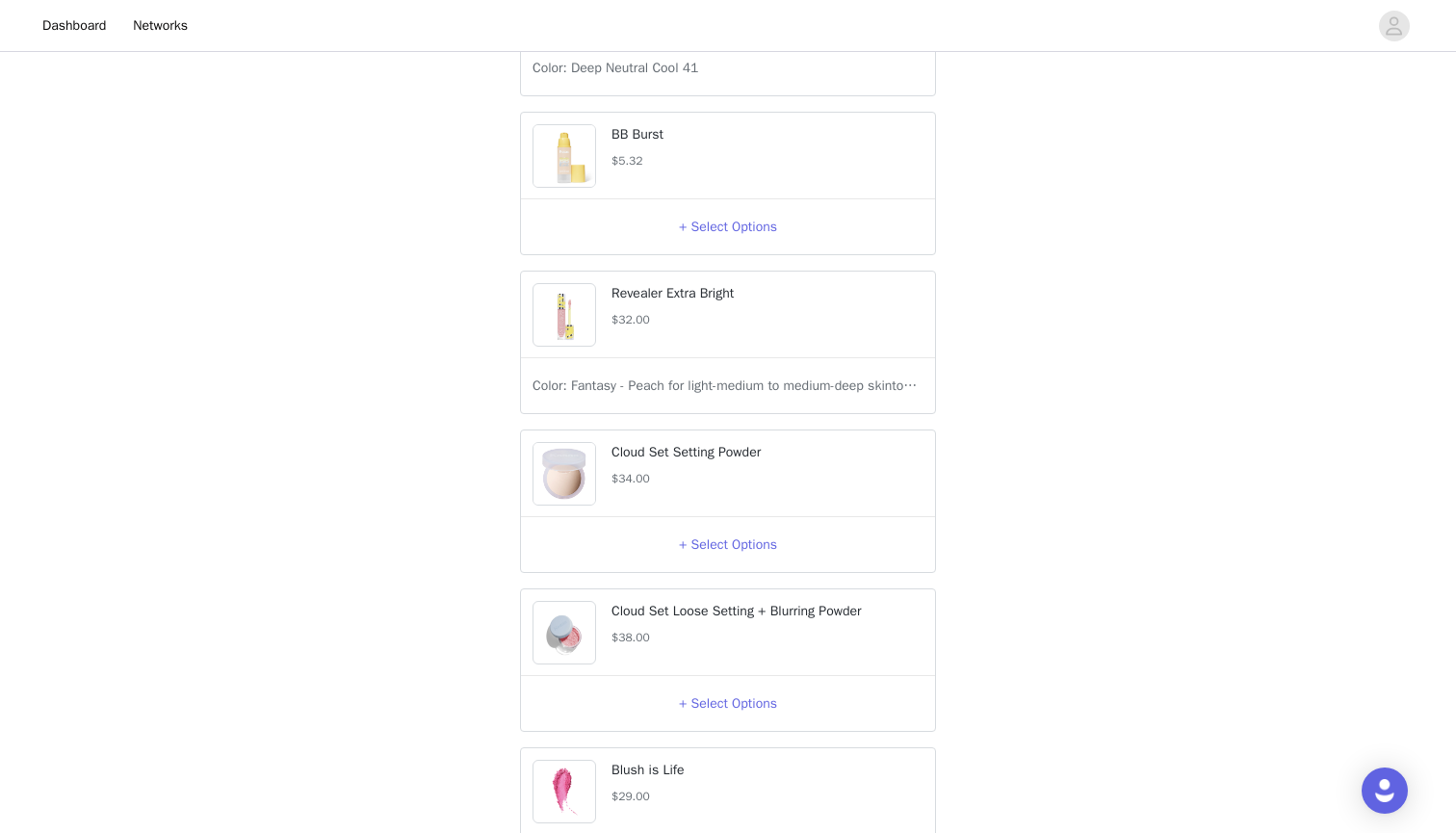 scroll, scrollTop: 626, scrollLeft: 0, axis: vertical 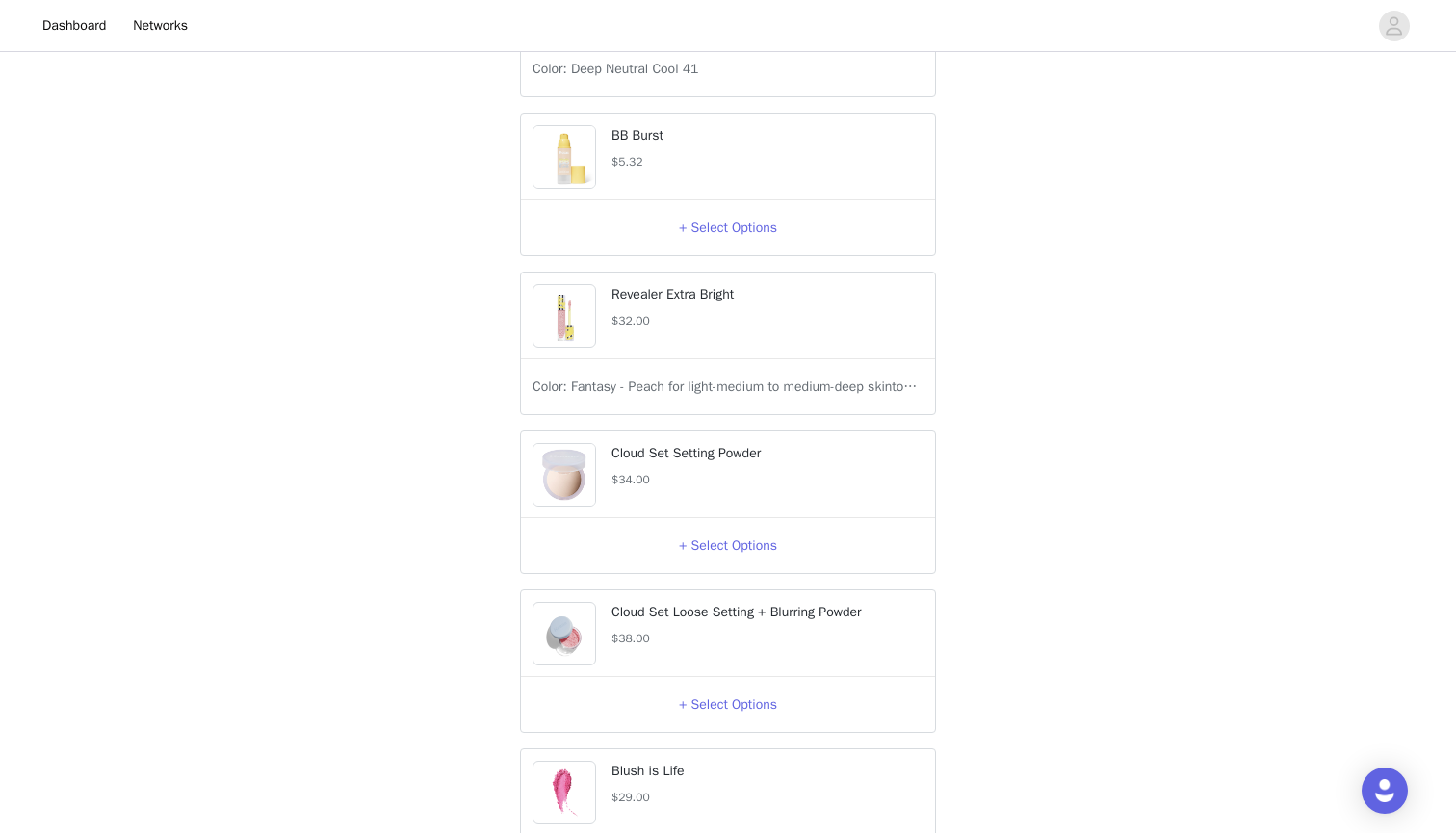 click on "Cloud Set Setting Powder" at bounding box center (767, 453) 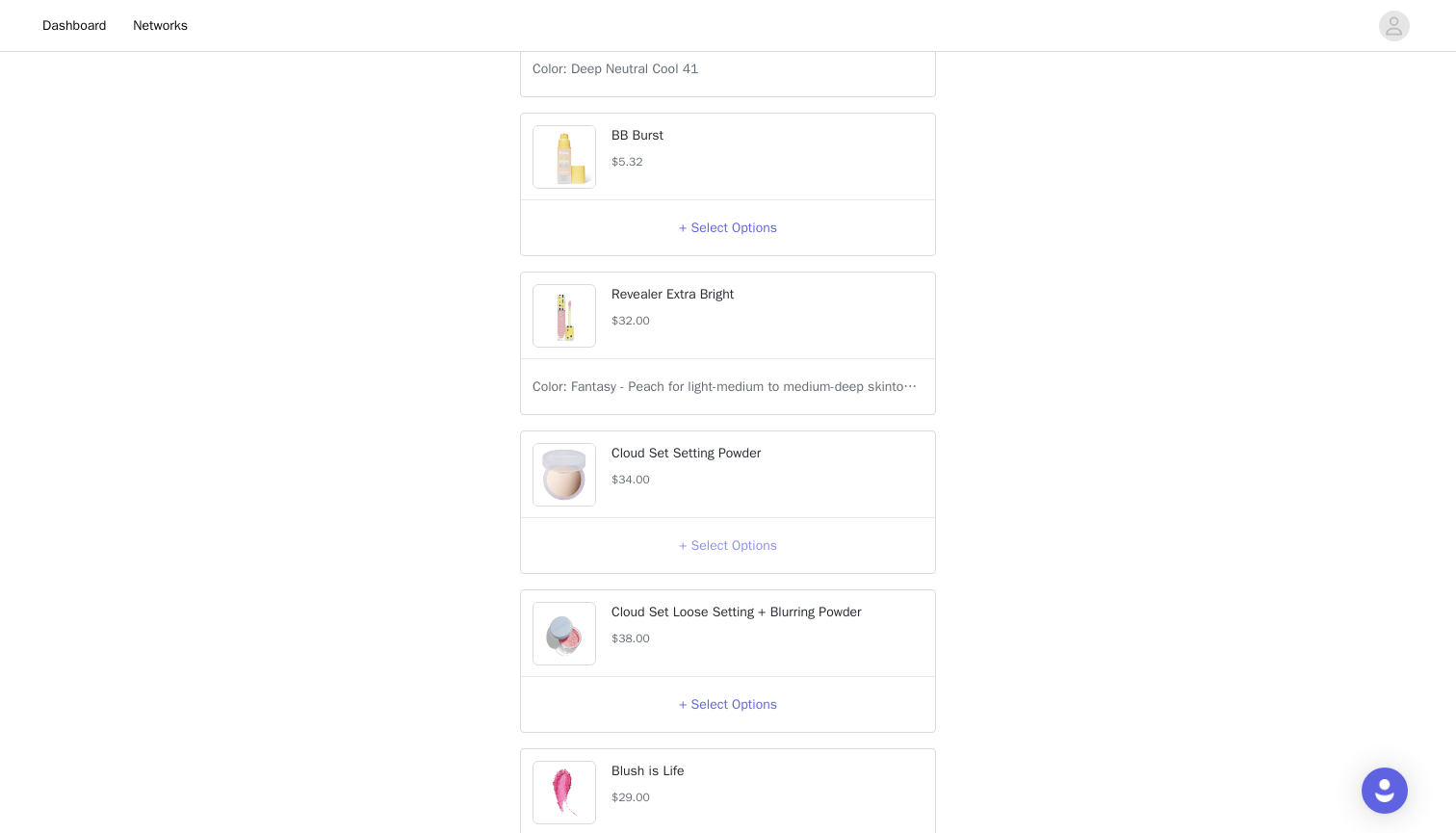 click on "+ Select Options" at bounding box center (728, 546) 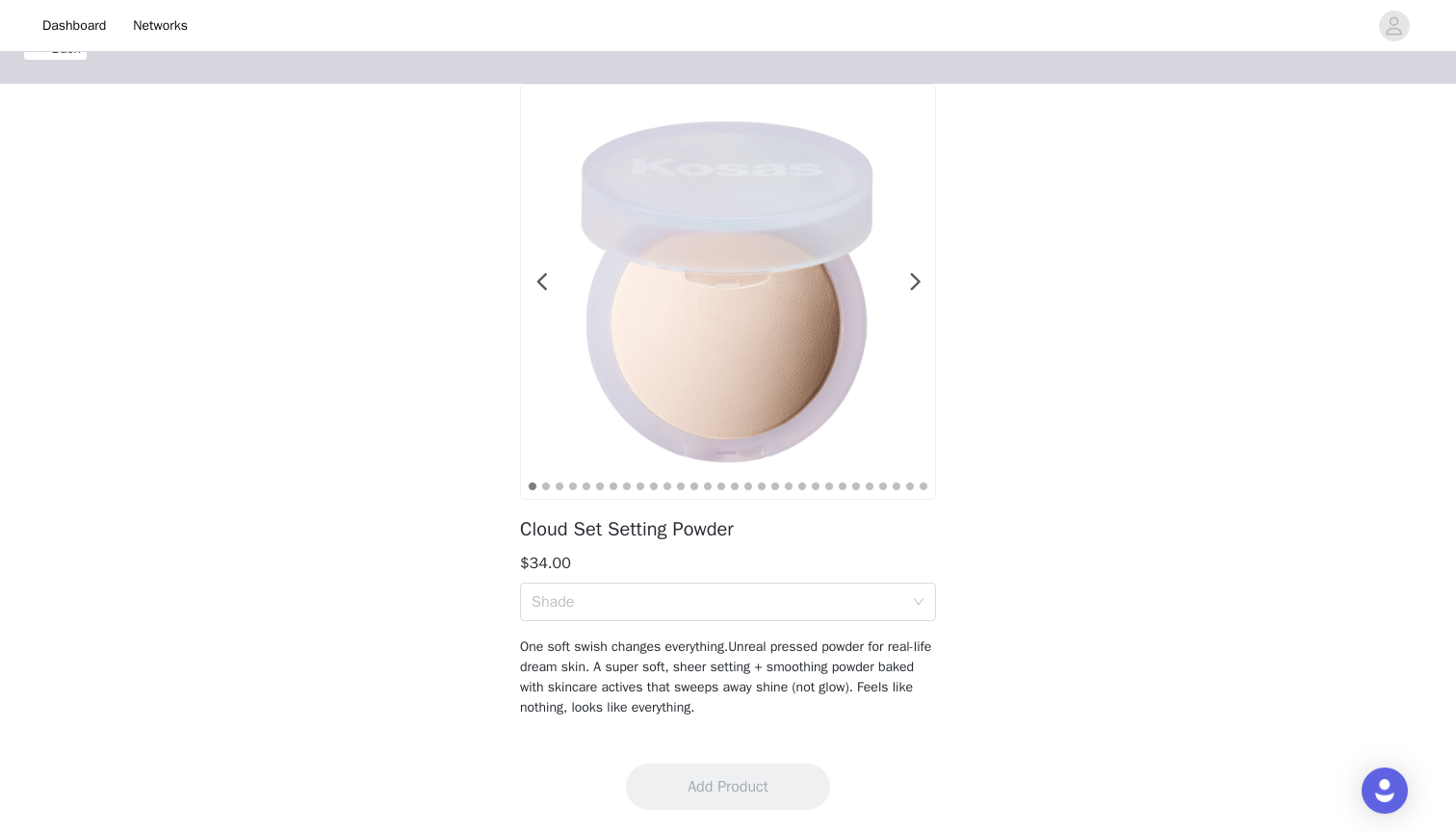 scroll, scrollTop: 41, scrollLeft: 0, axis: vertical 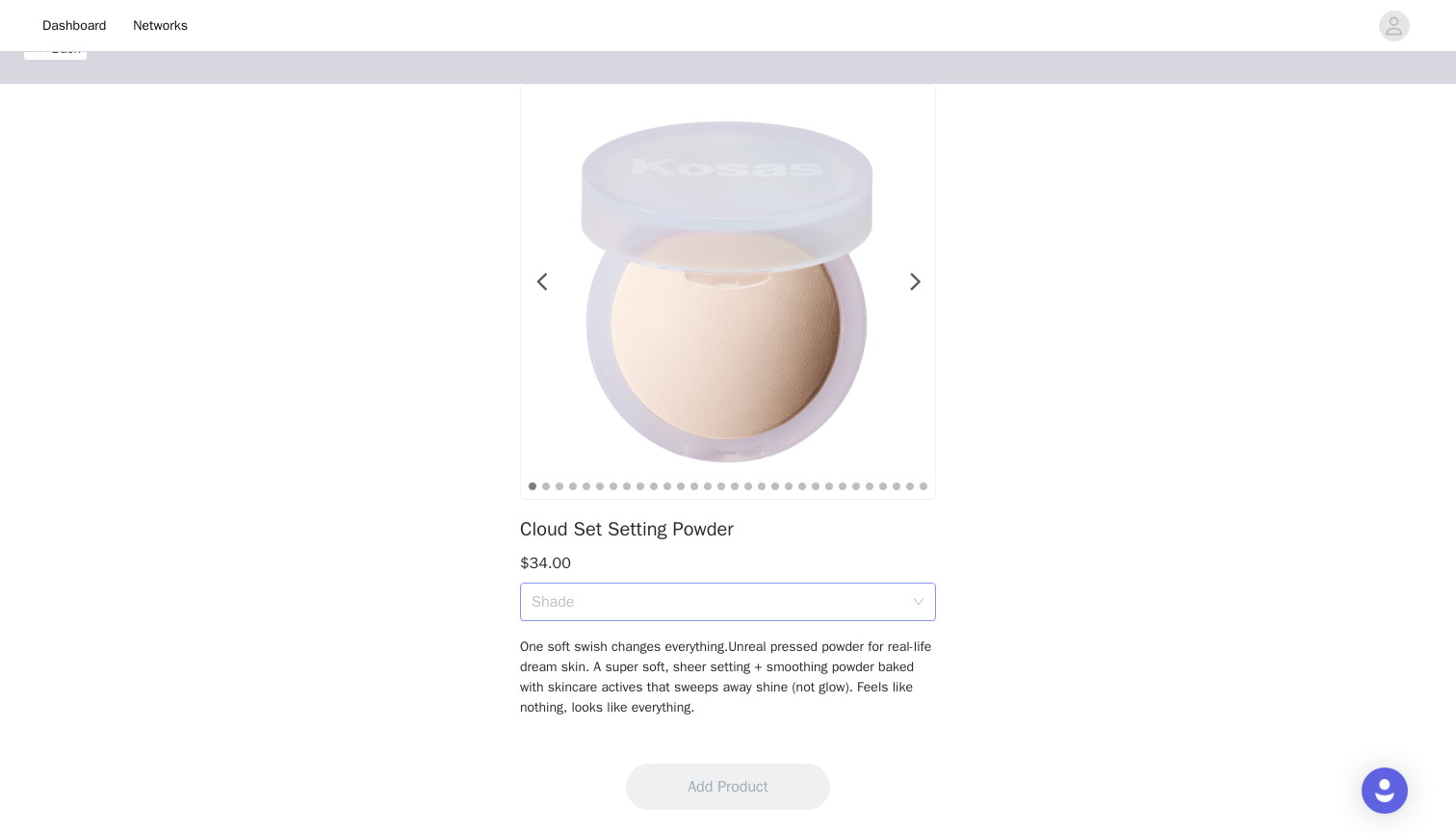 click on "Shade" at bounding box center [717, 602] 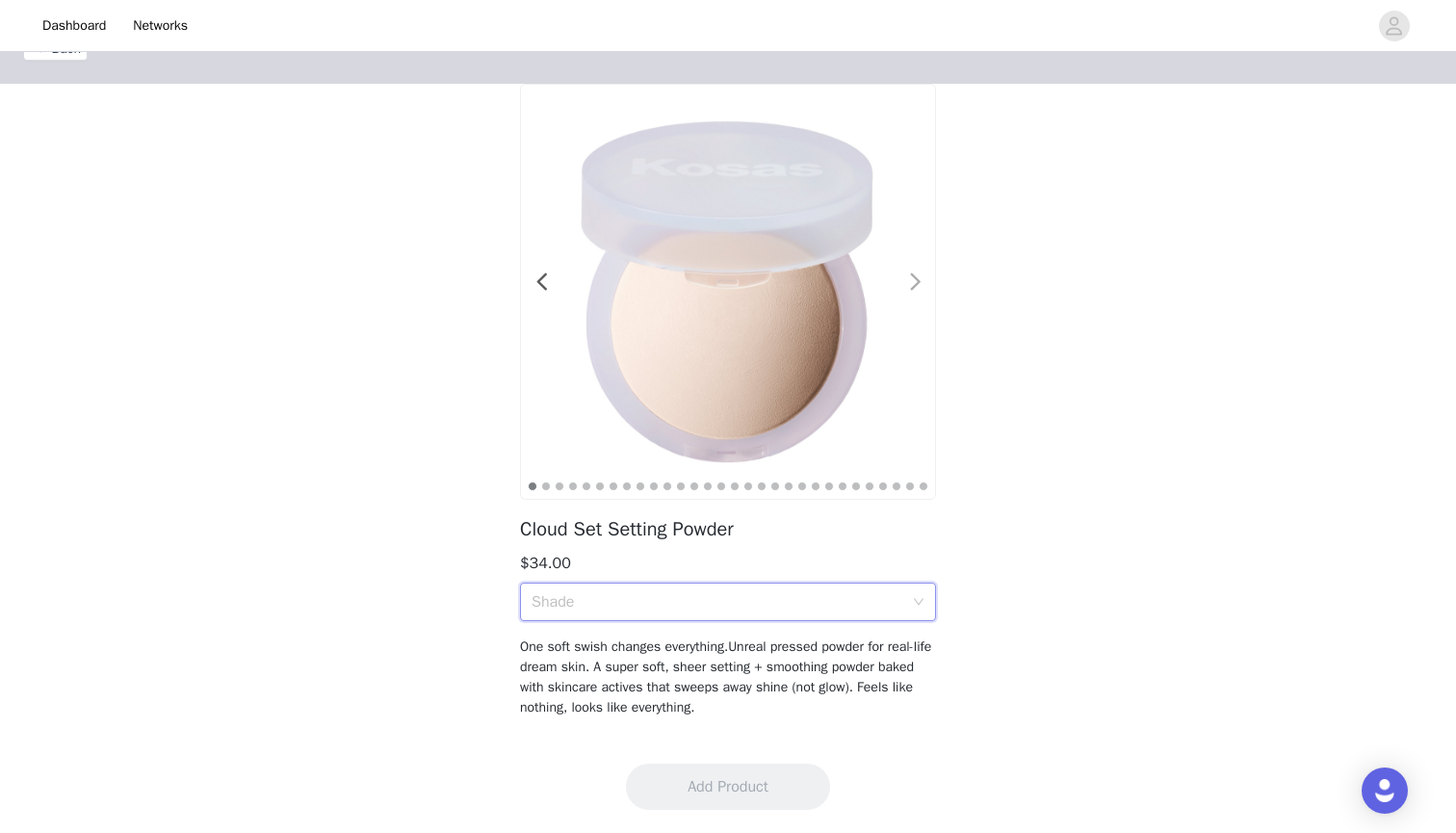 click at bounding box center [903, 292] 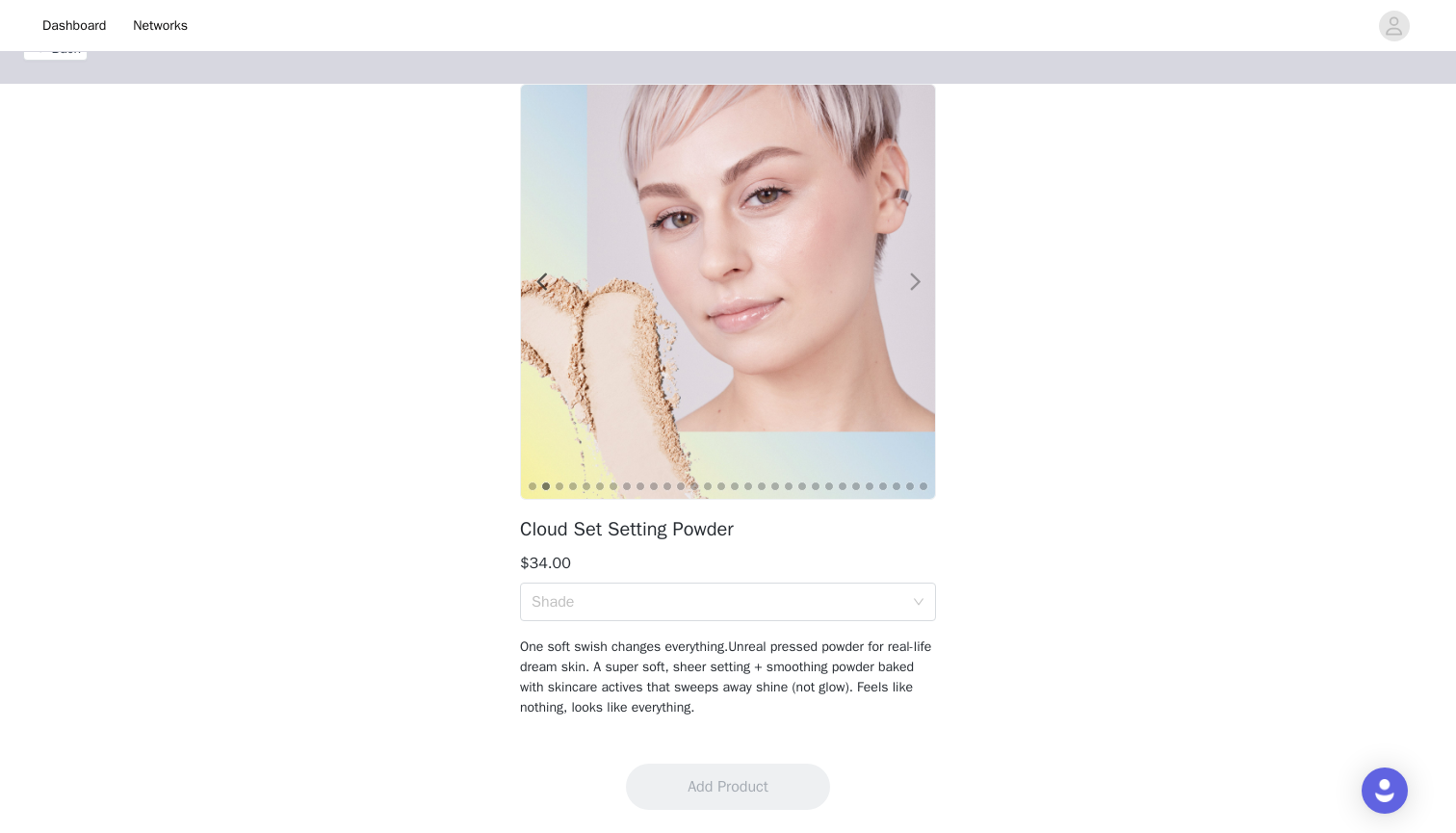 click at bounding box center [915, 282] 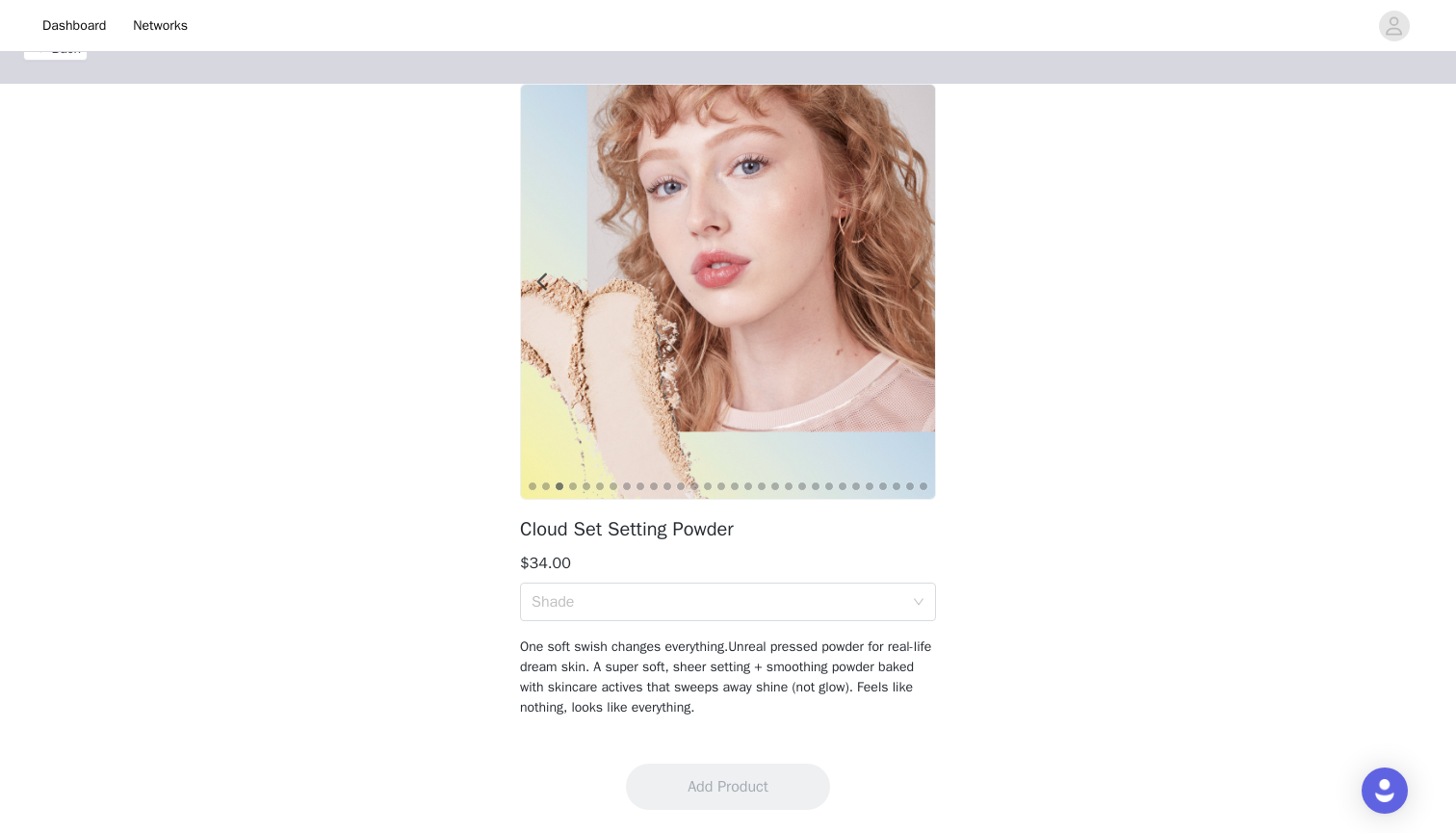click at bounding box center (915, 282) 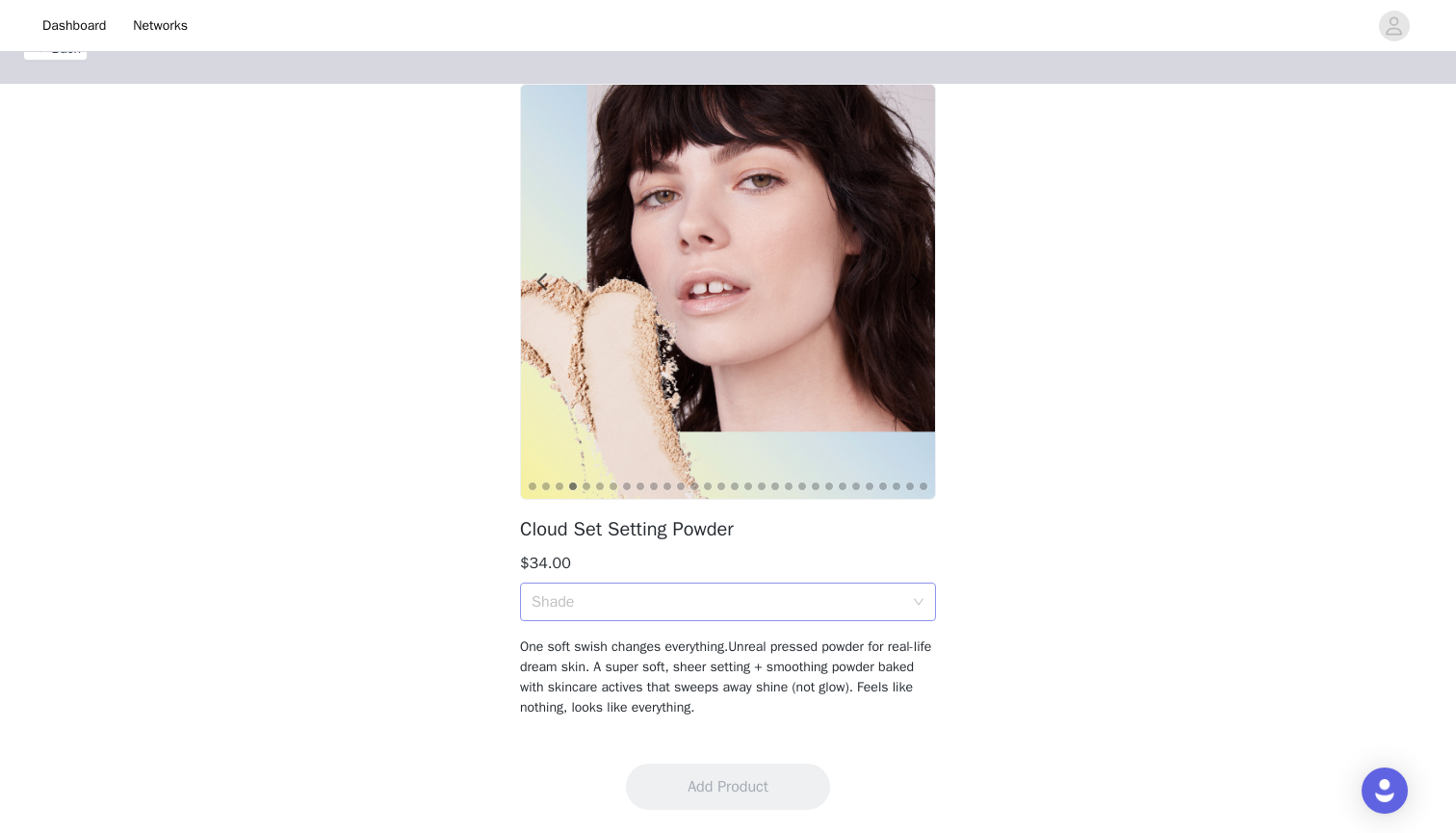 click on "Shade" at bounding box center [717, 602] 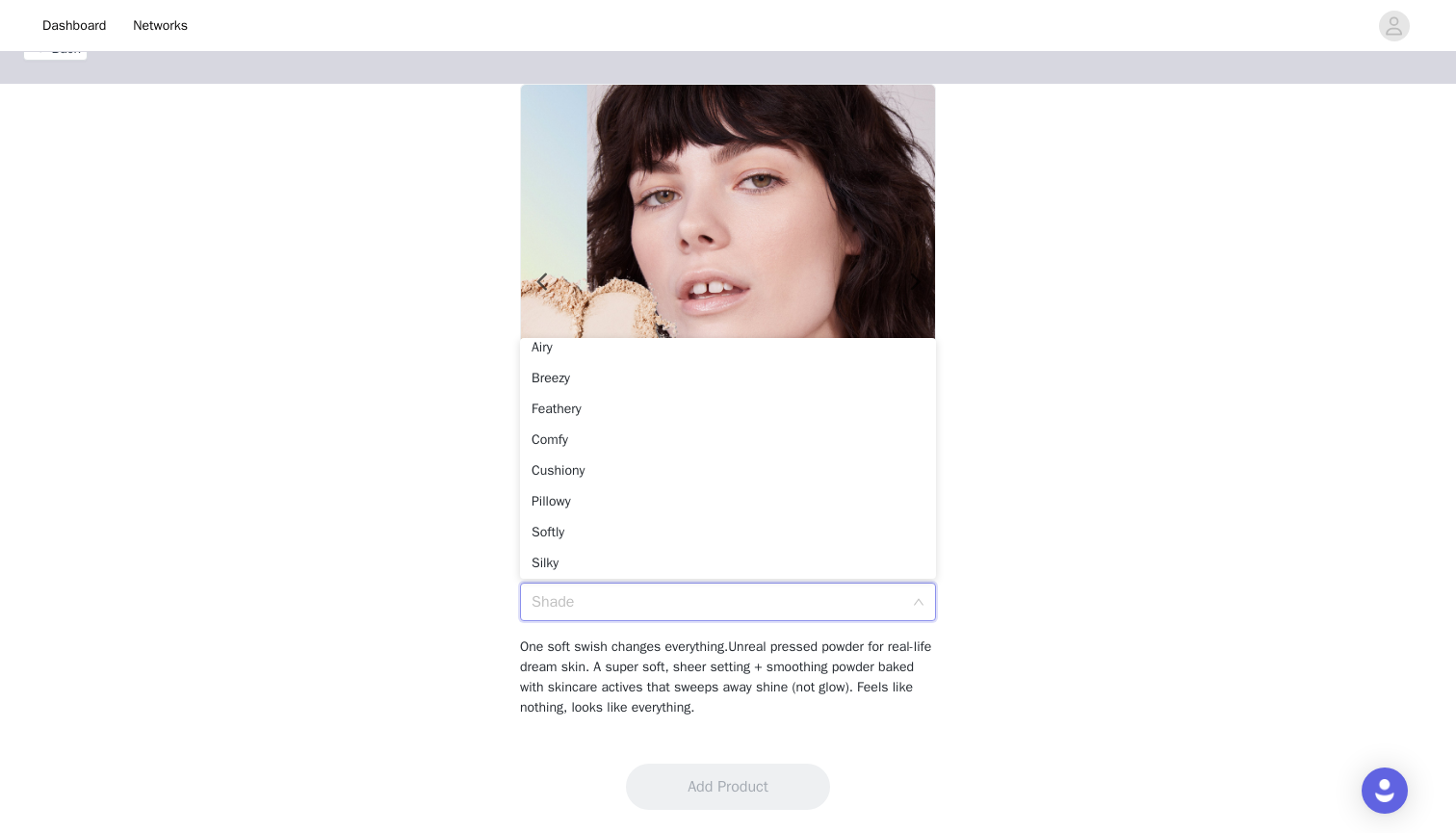 scroll, scrollTop: 4, scrollLeft: 0, axis: vertical 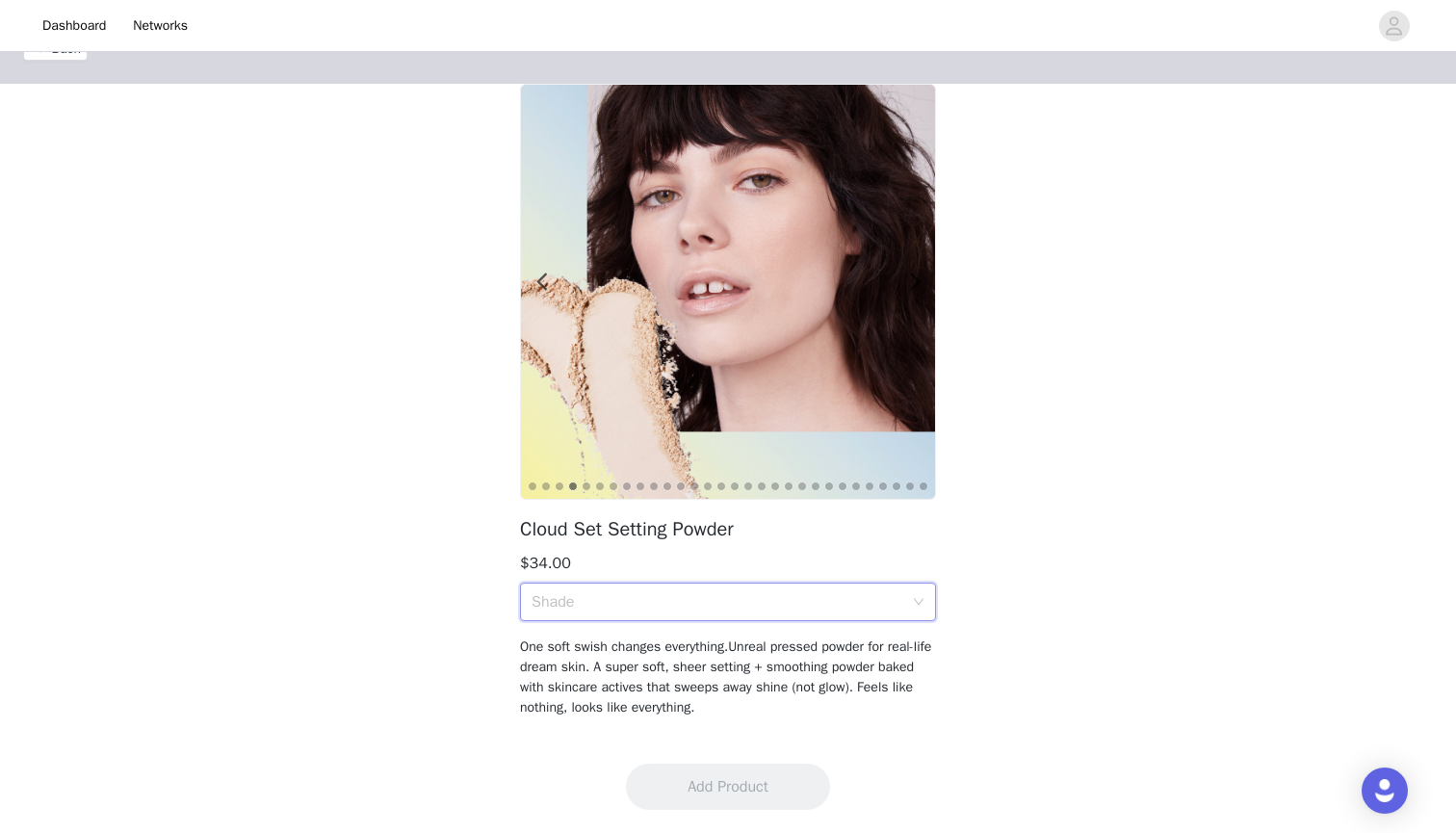 click at bounding box center (728, 292) 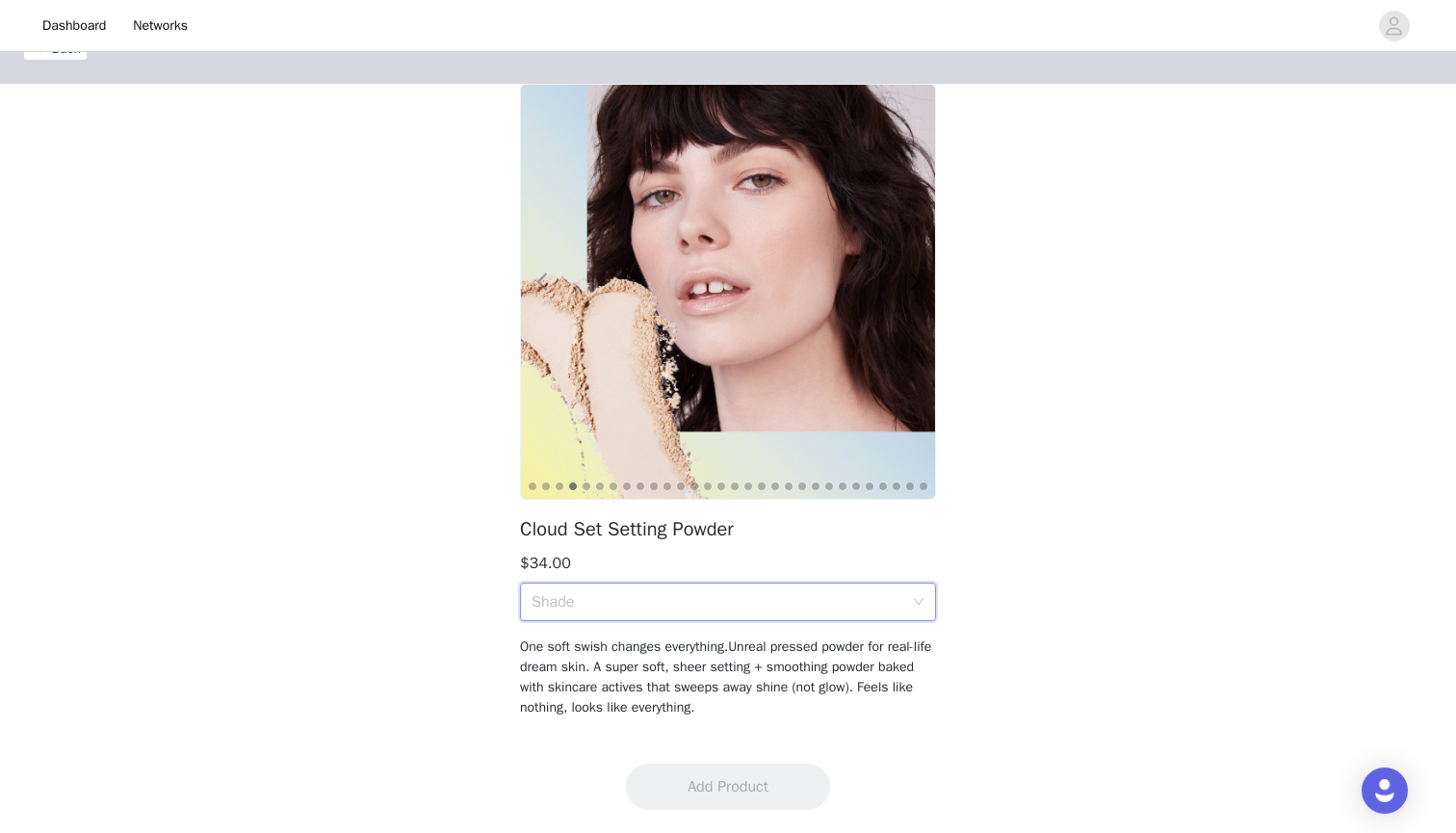click at bounding box center [530, 292] 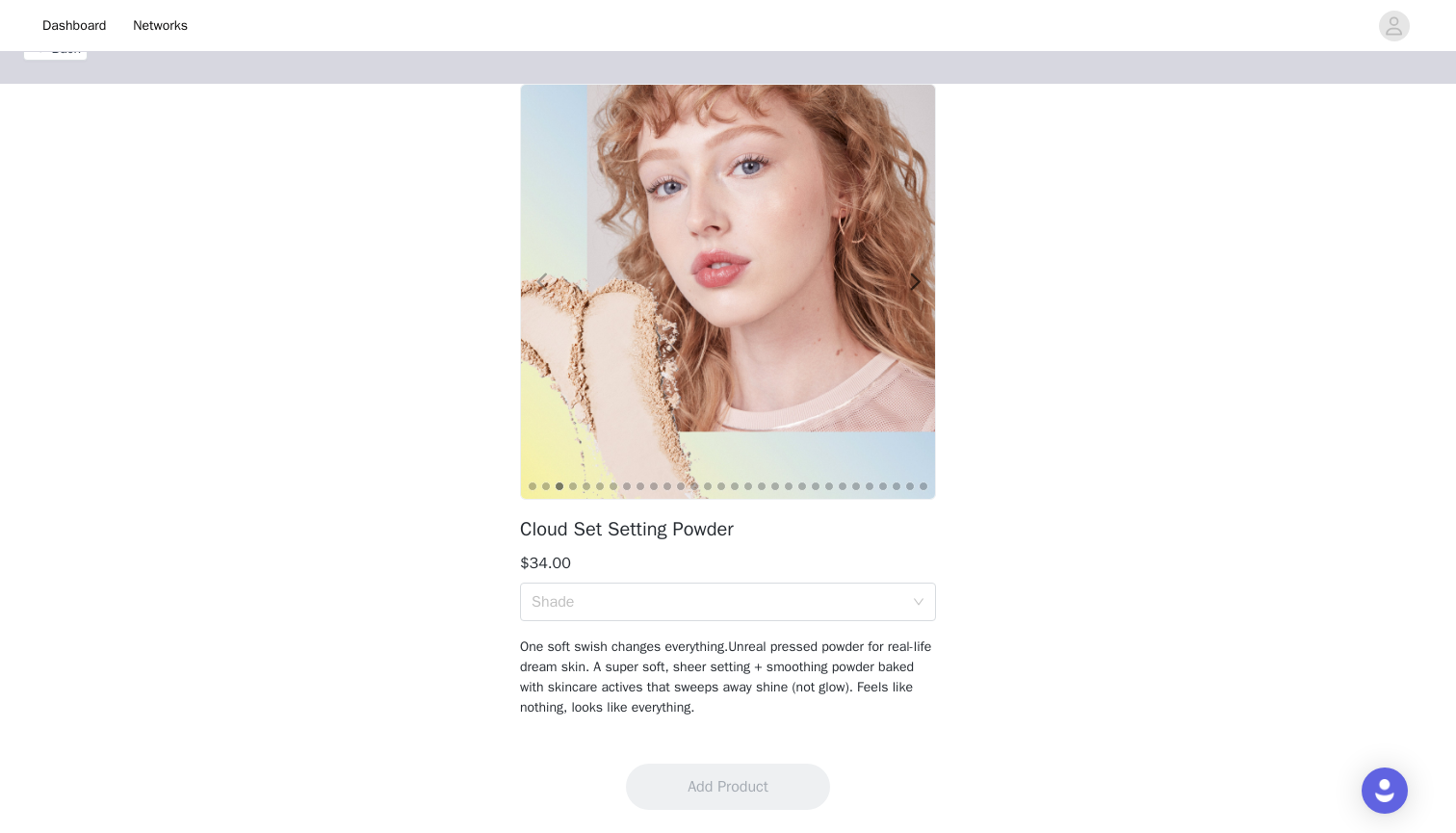 click at bounding box center (541, 282) 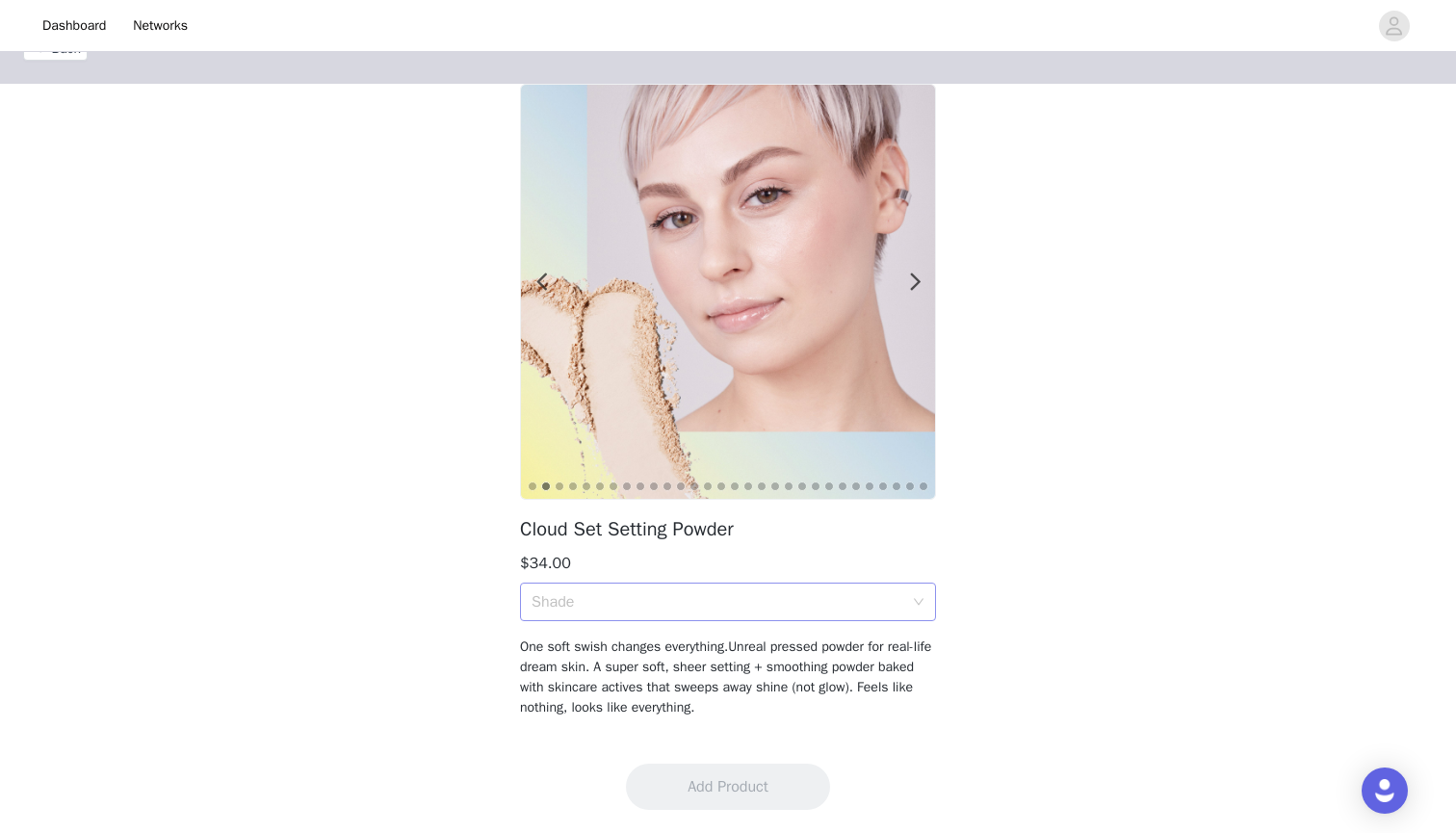 click on "Shade" at bounding box center (717, 602) 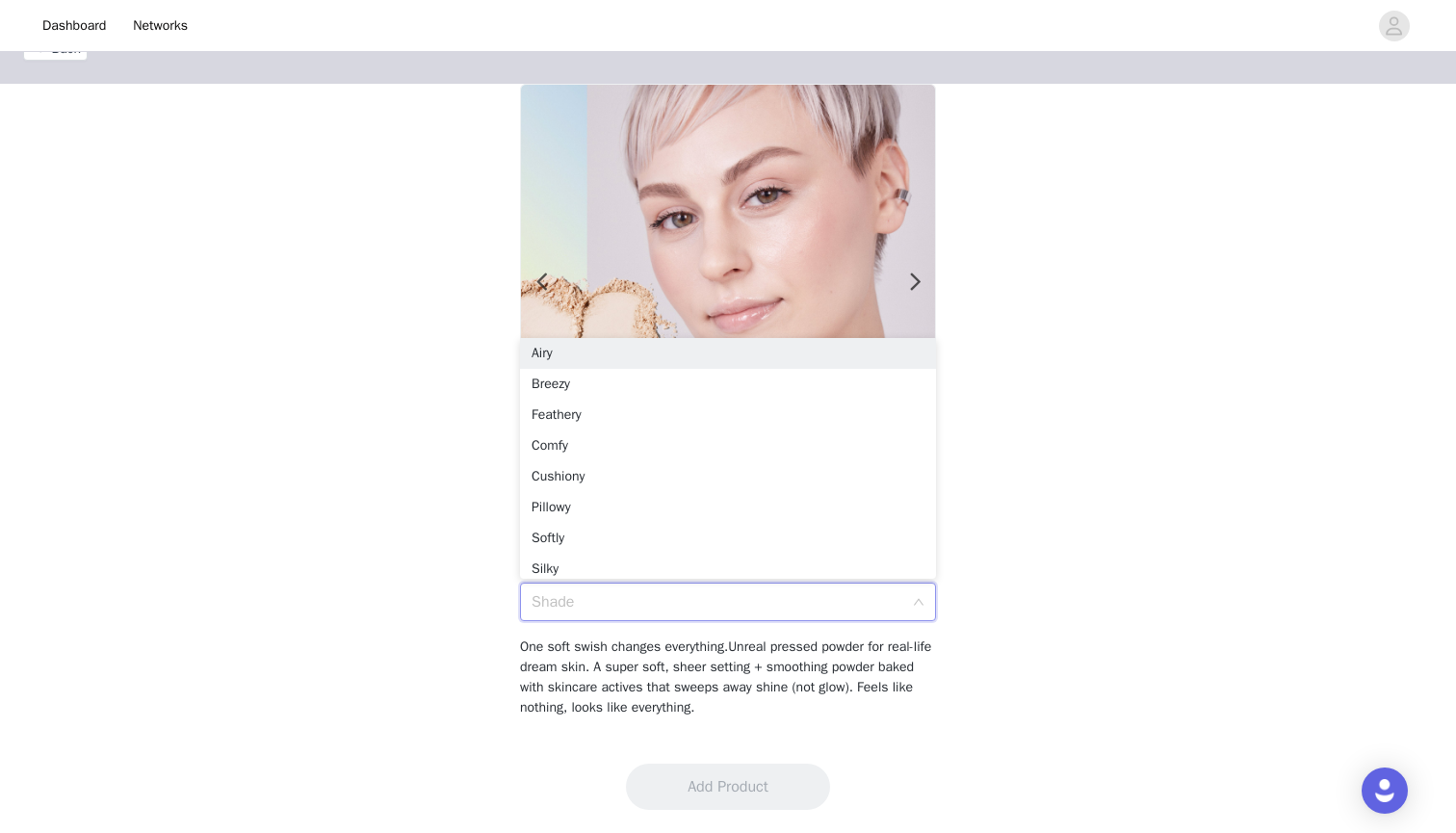 scroll, scrollTop: 10, scrollLeft: 0, axis: vertical 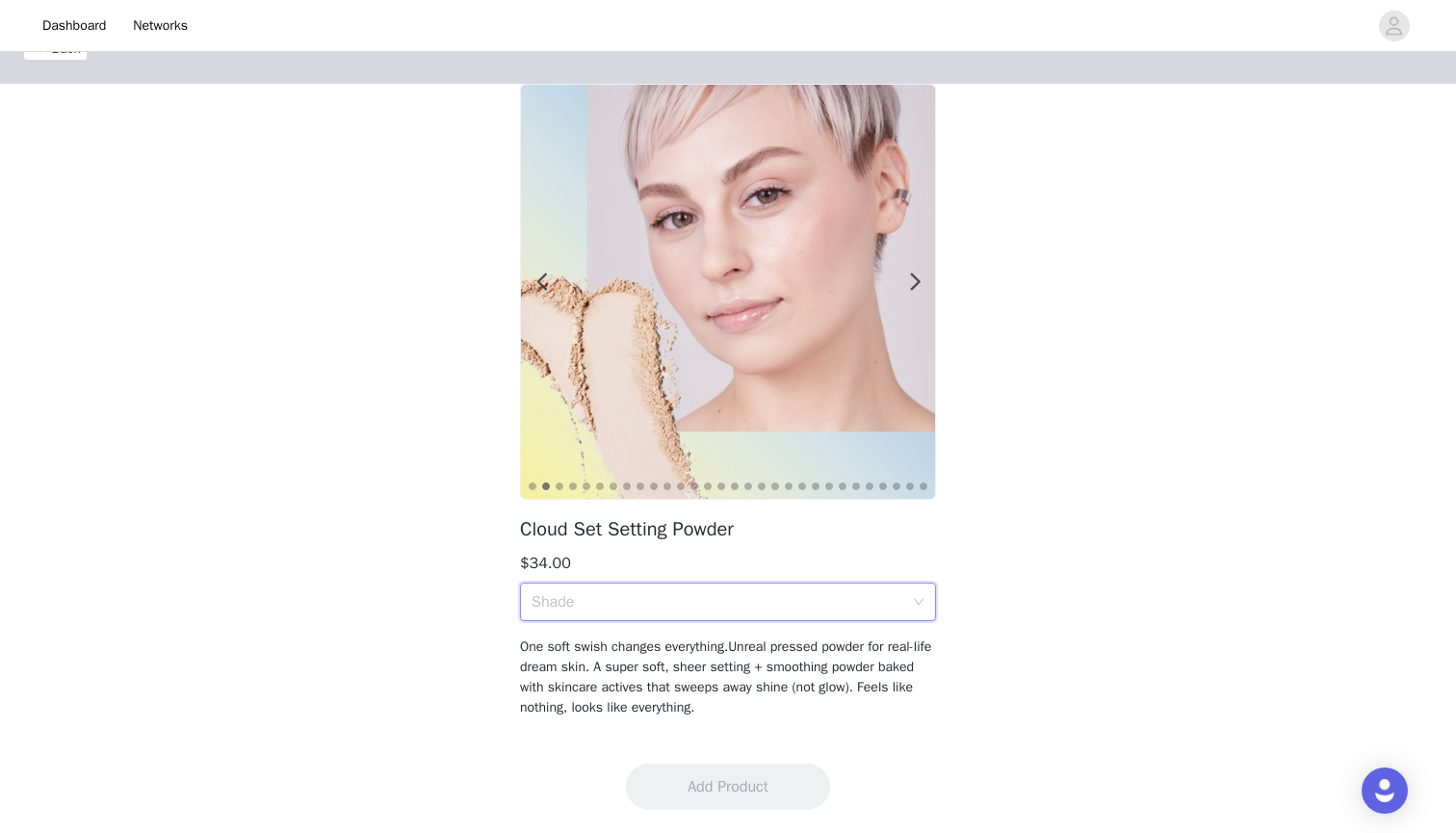 click on "Shade" at bounding box center [717, 602] 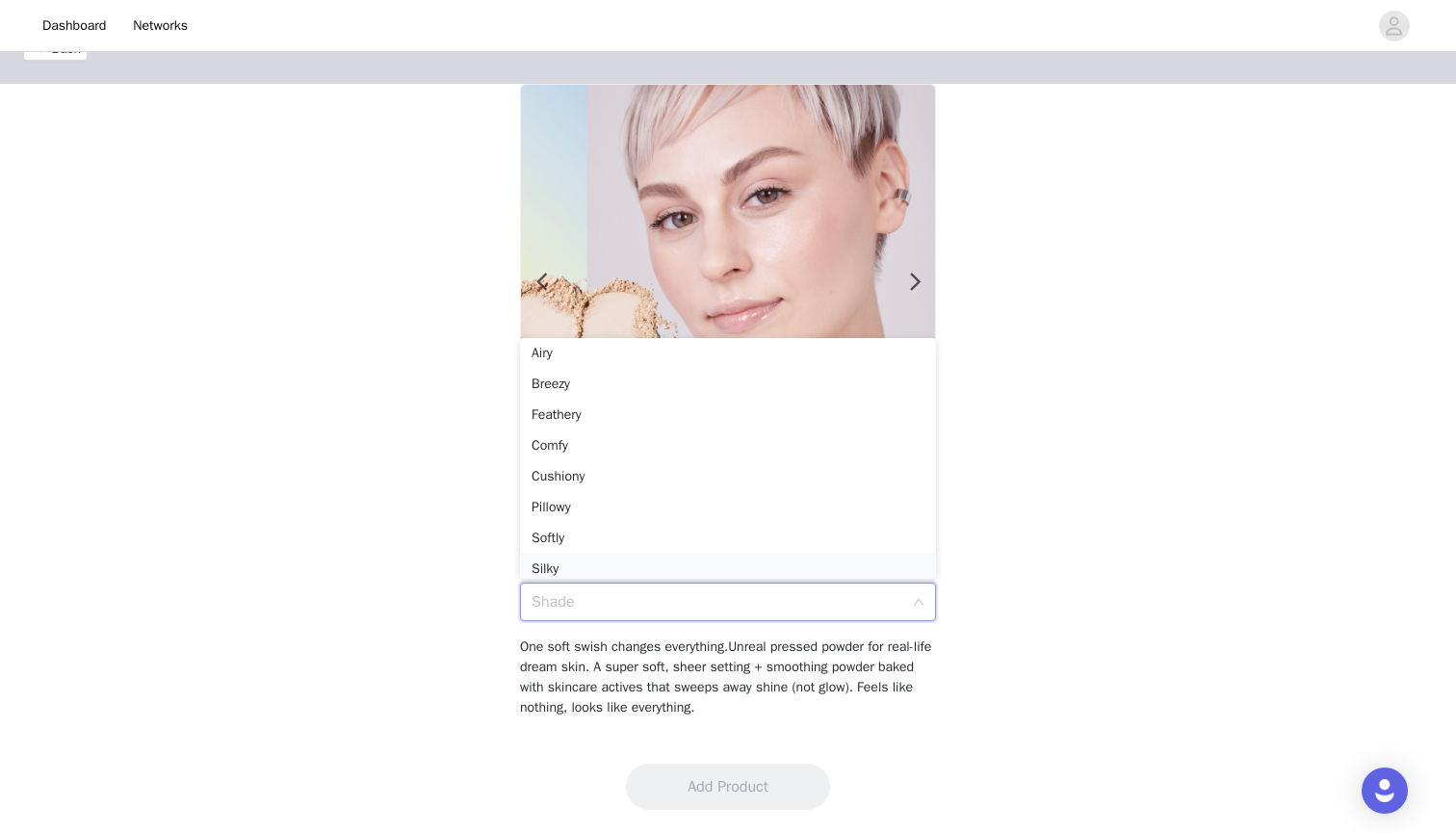 scroll, scrollTop: 10, scrollLeft: 0, axis: vertical 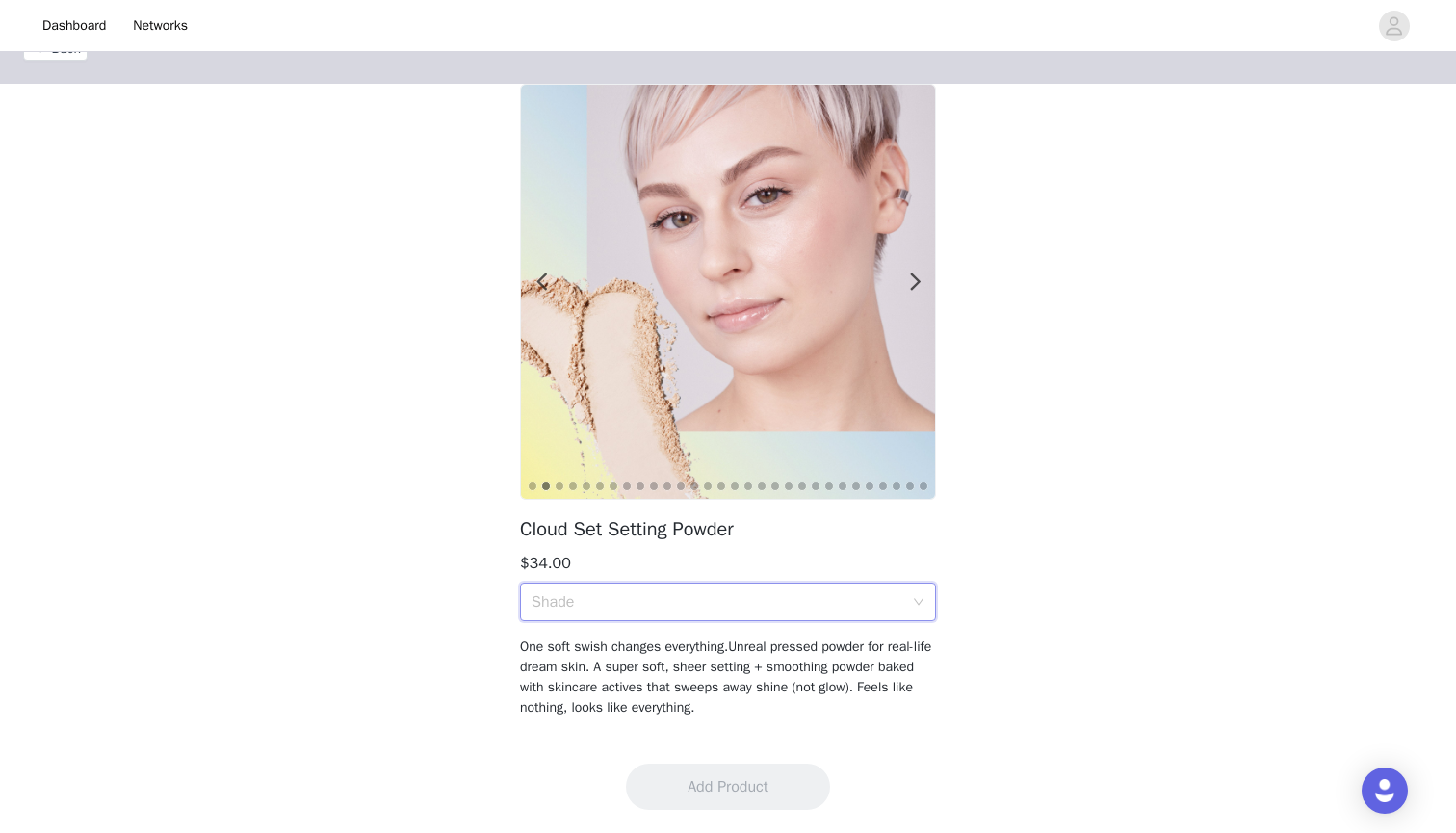 click on "Shade" at bounding box center [717, 602] 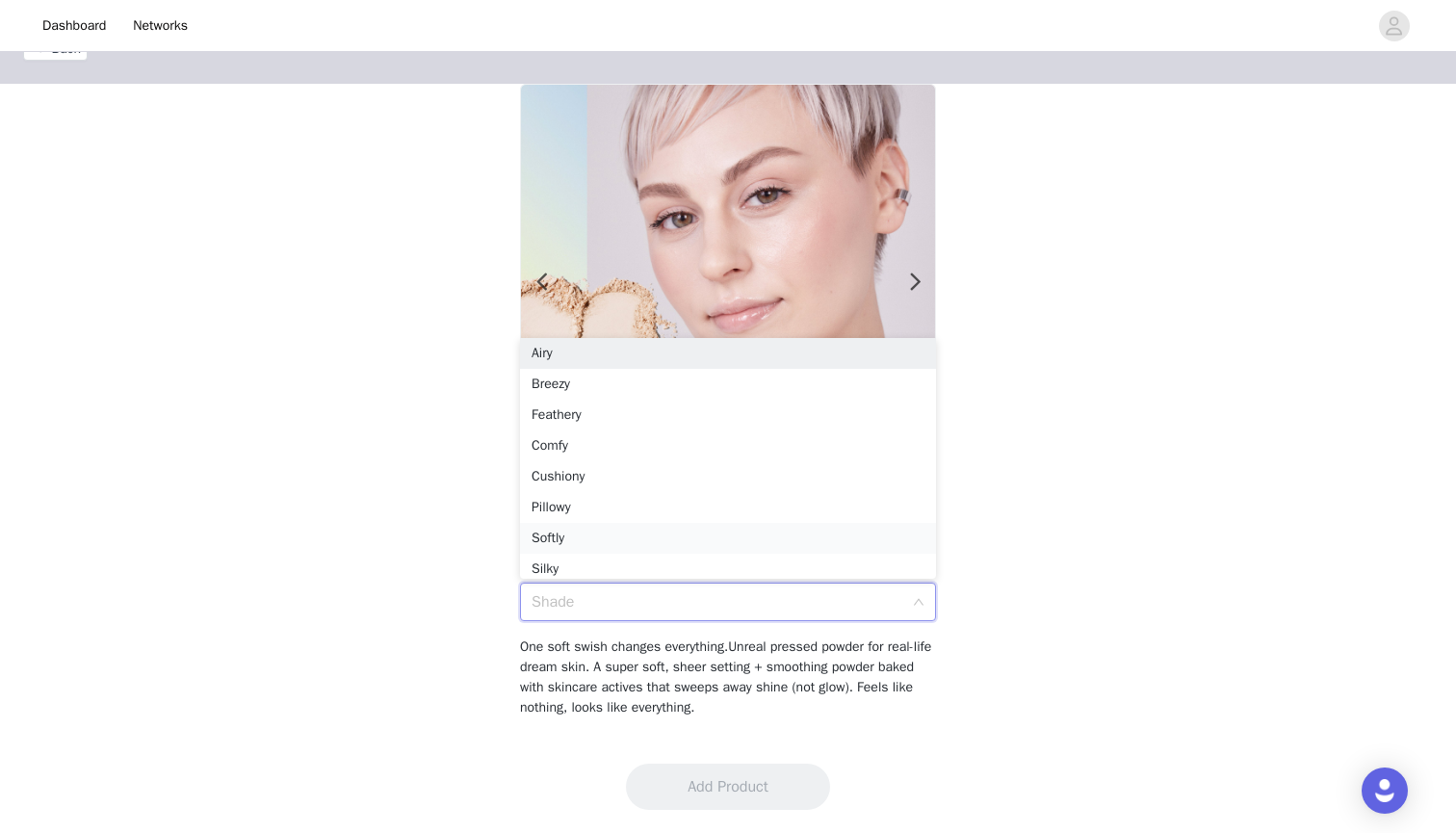 scroll, scrollTop: 10, scrollLeft: 0, axis: vertical 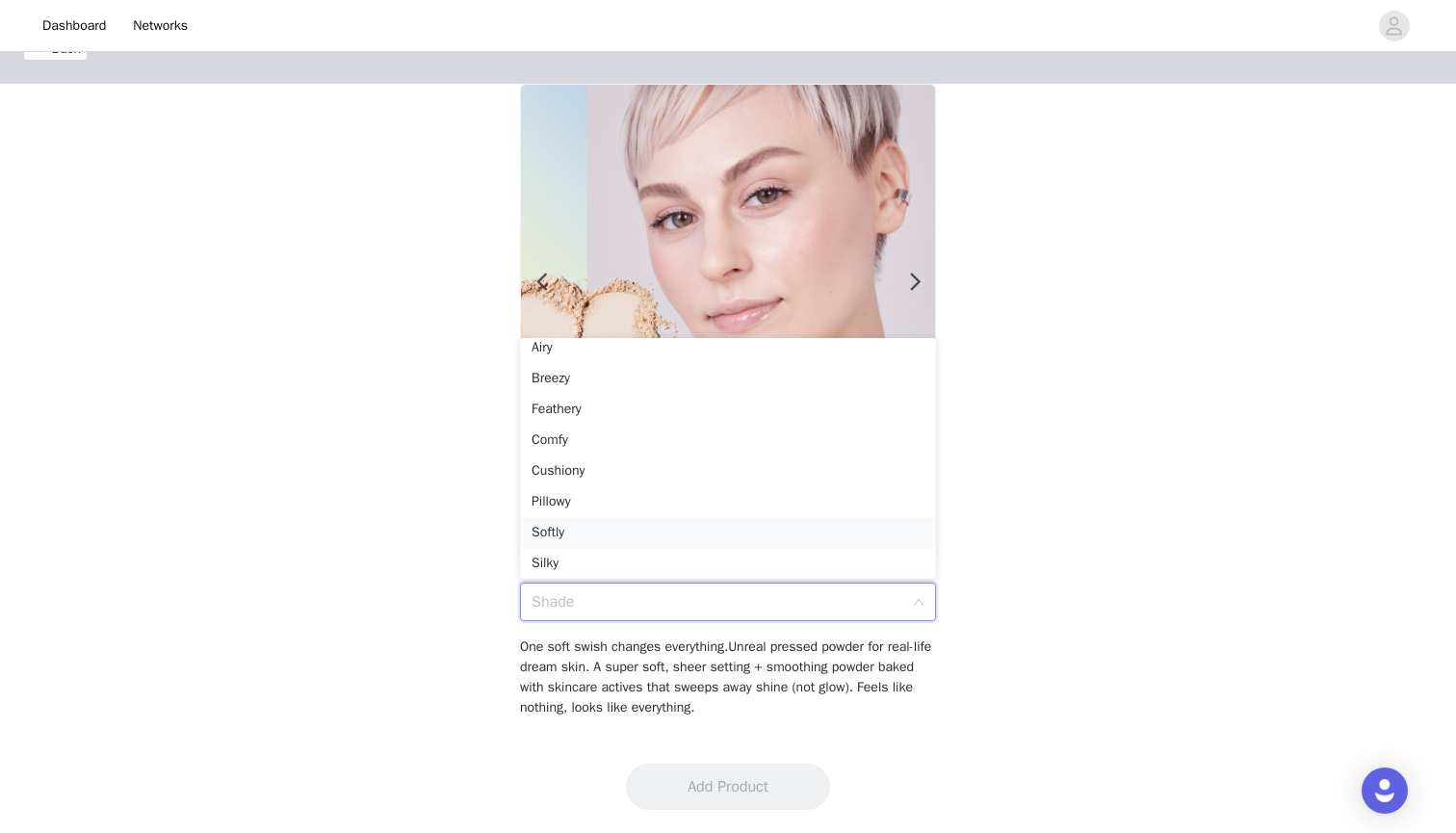 click on "Softly" at bounding box center [728, 533] 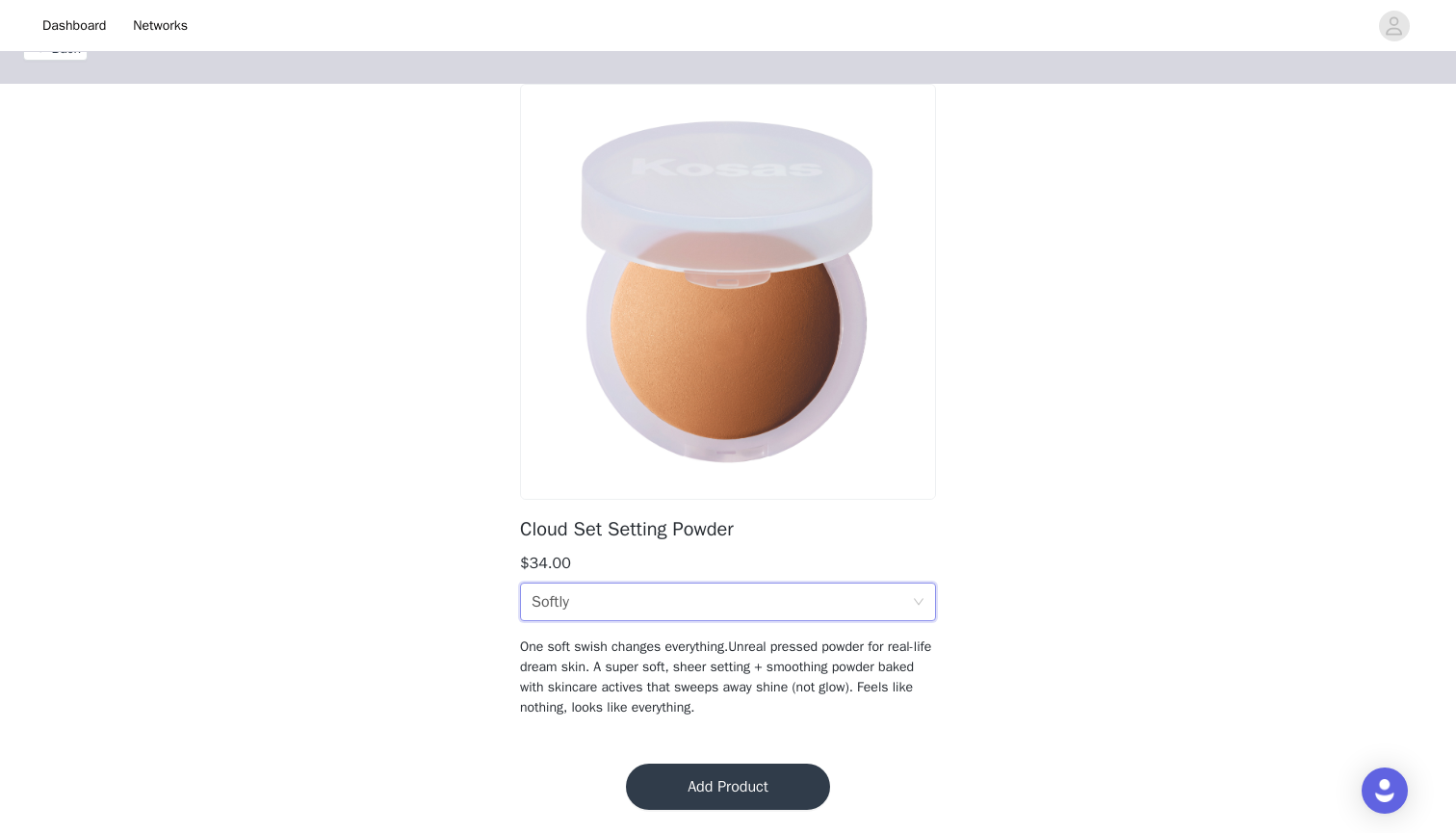 click on "Add Product" at bounding box center [728, 787] 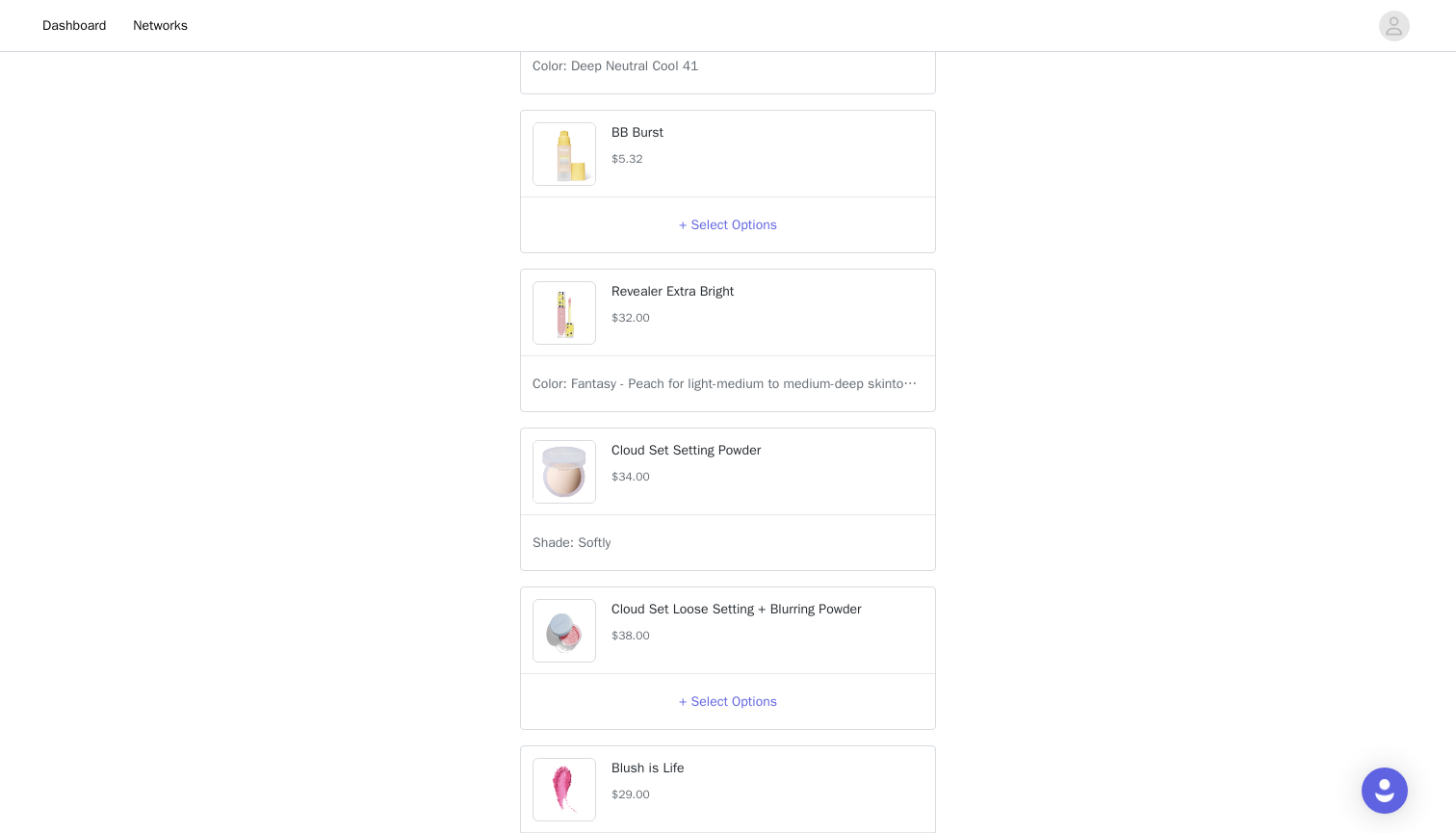 scroll, scrollTop: 664, scrollLeft: 0, axis: vertical 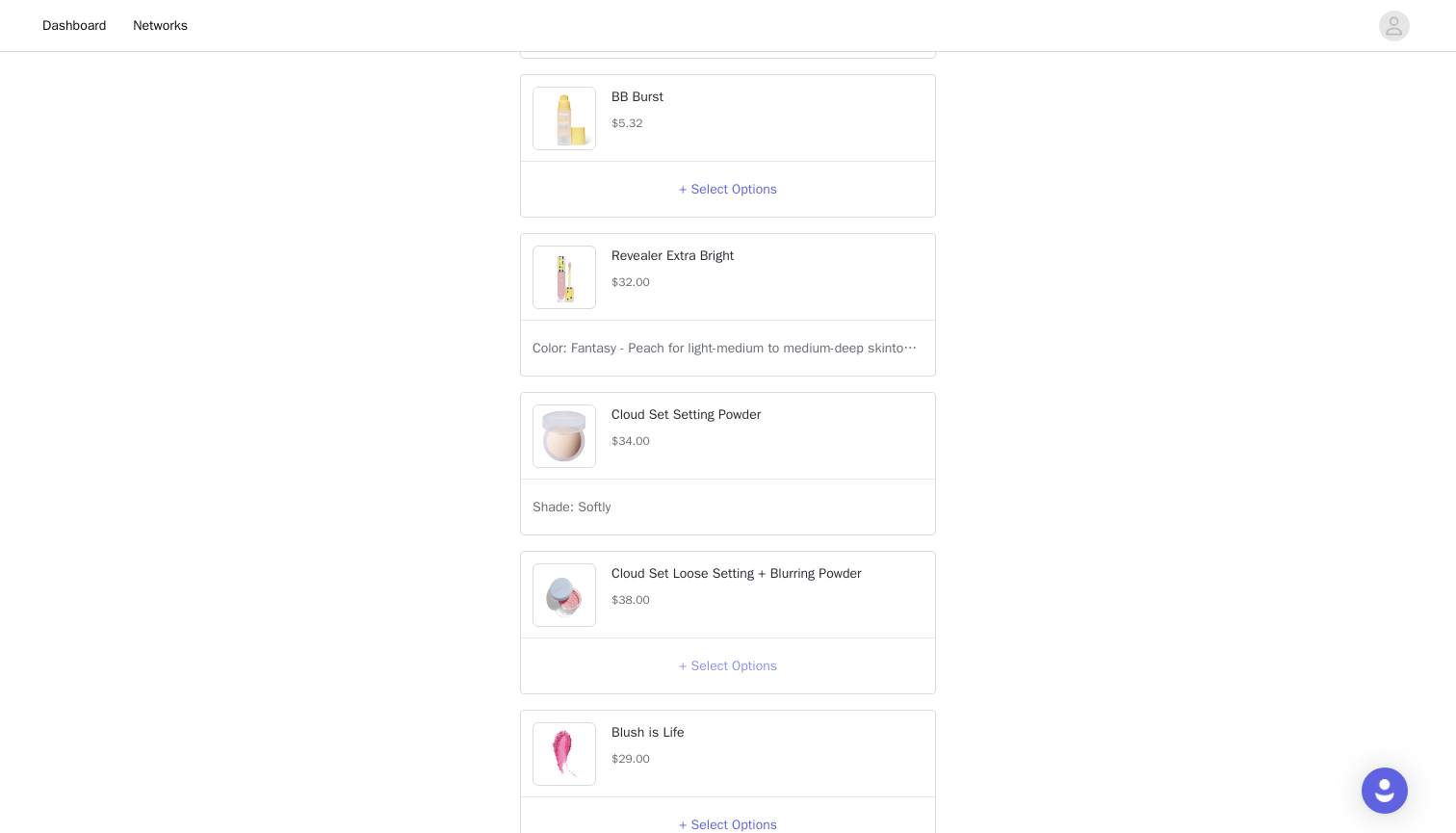 click on "+ Select Options" at bounding box center (728, 666) 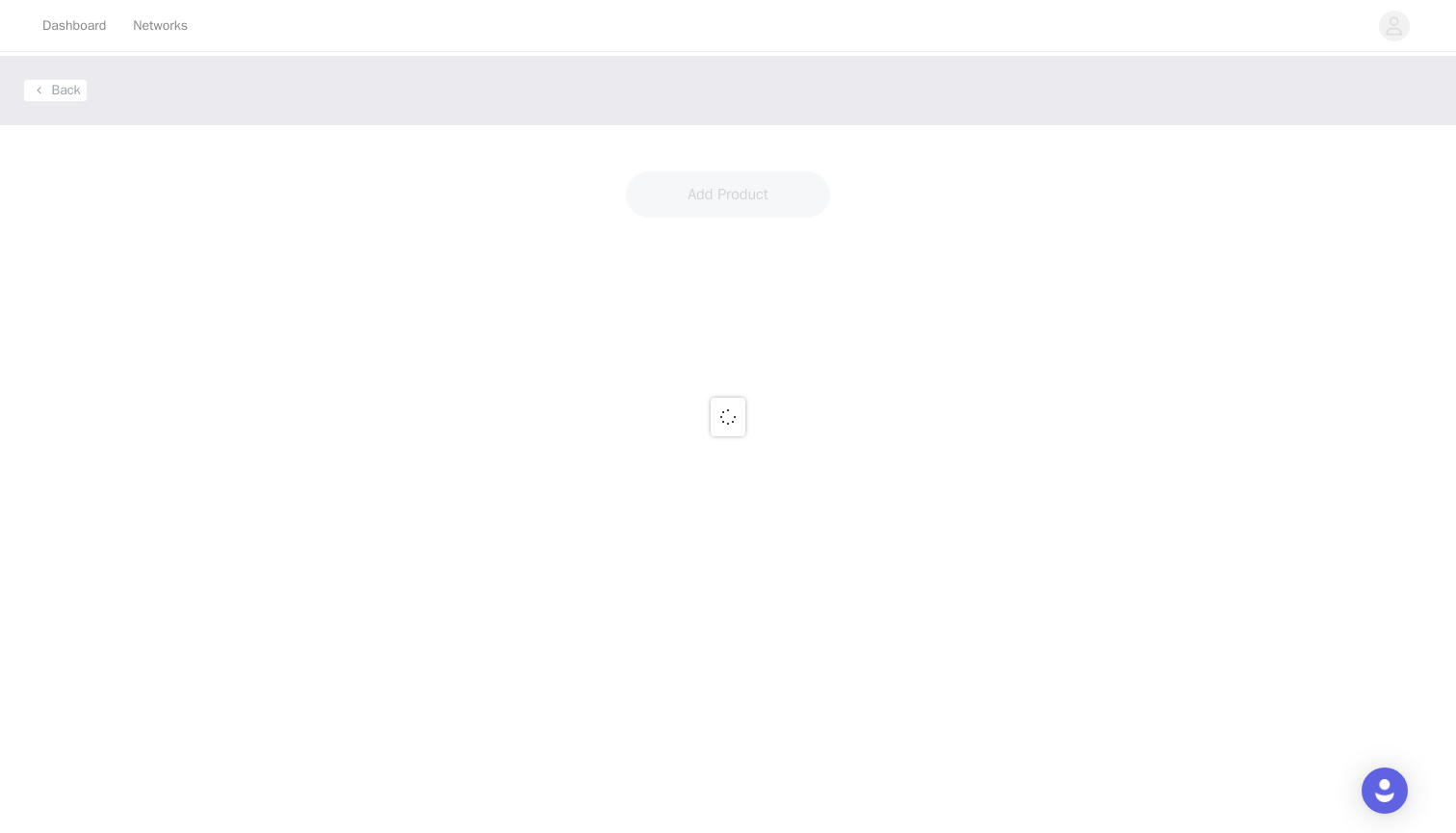 scroll, scrollTop: 0, scrollLeft: 0, axis: both 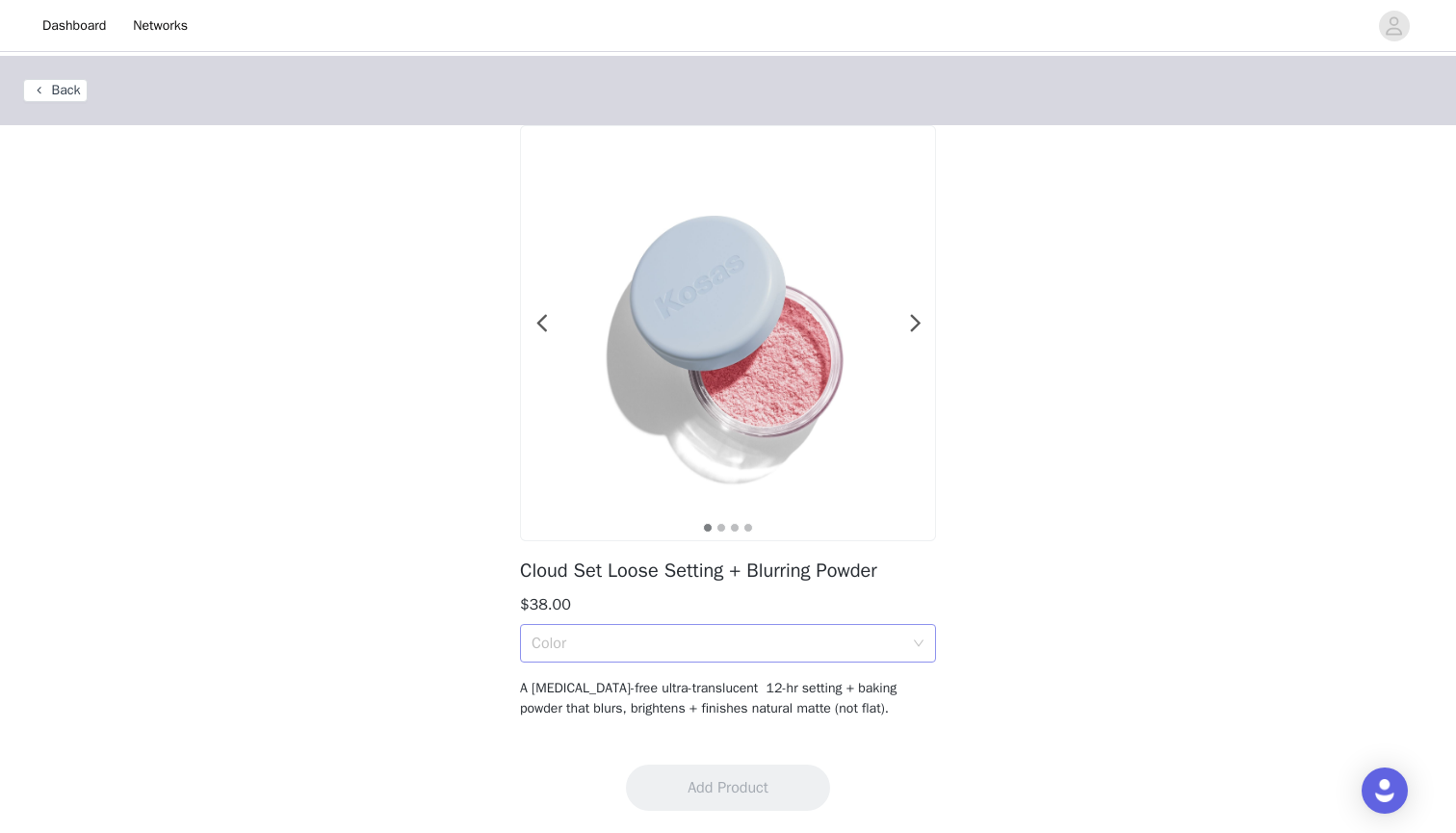 click on "Color" at bounding box center (717, 643) 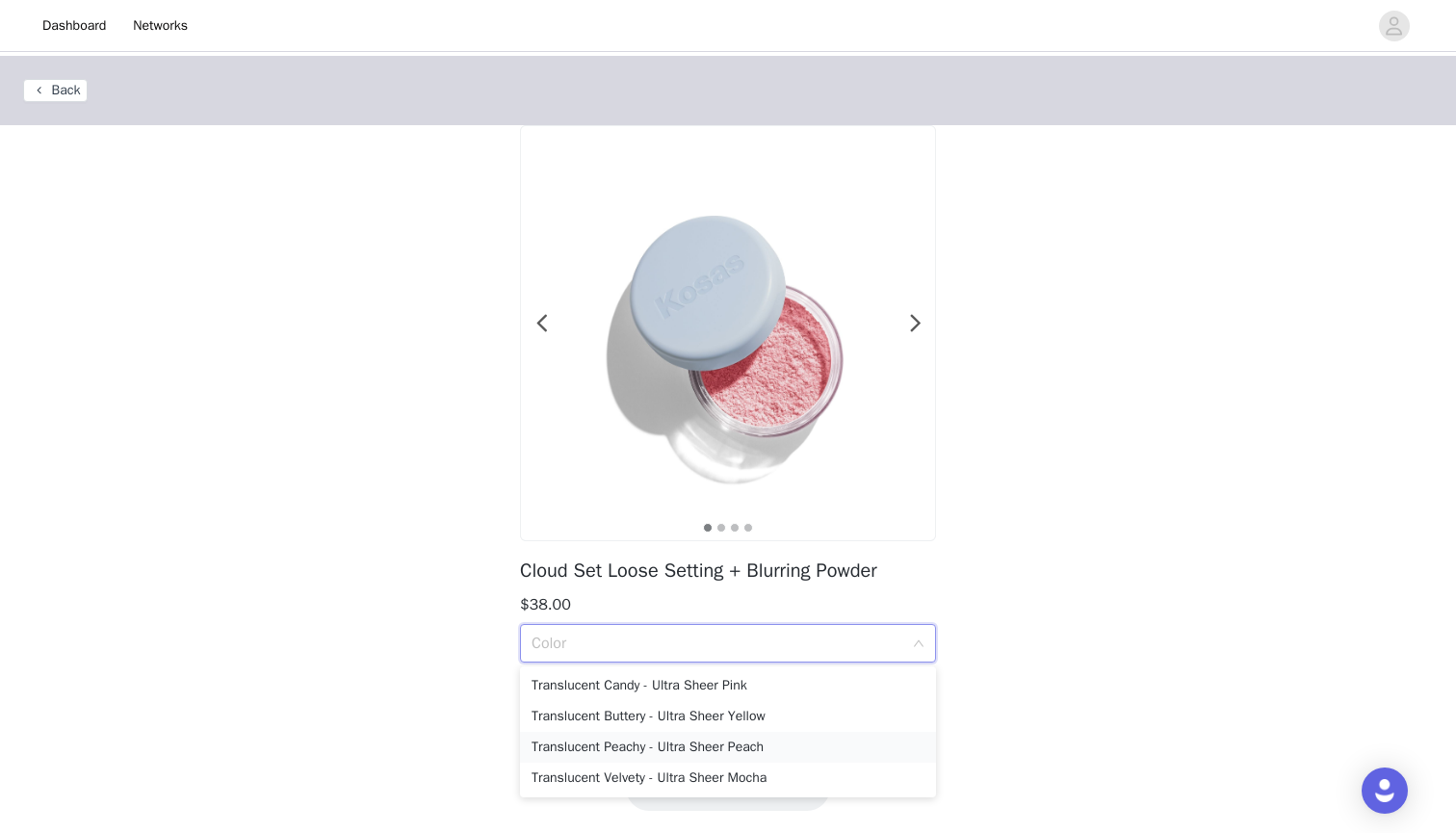 click on "Translucent Peachy - Ultra Sheer Peach" at bounding box center [728, 747] 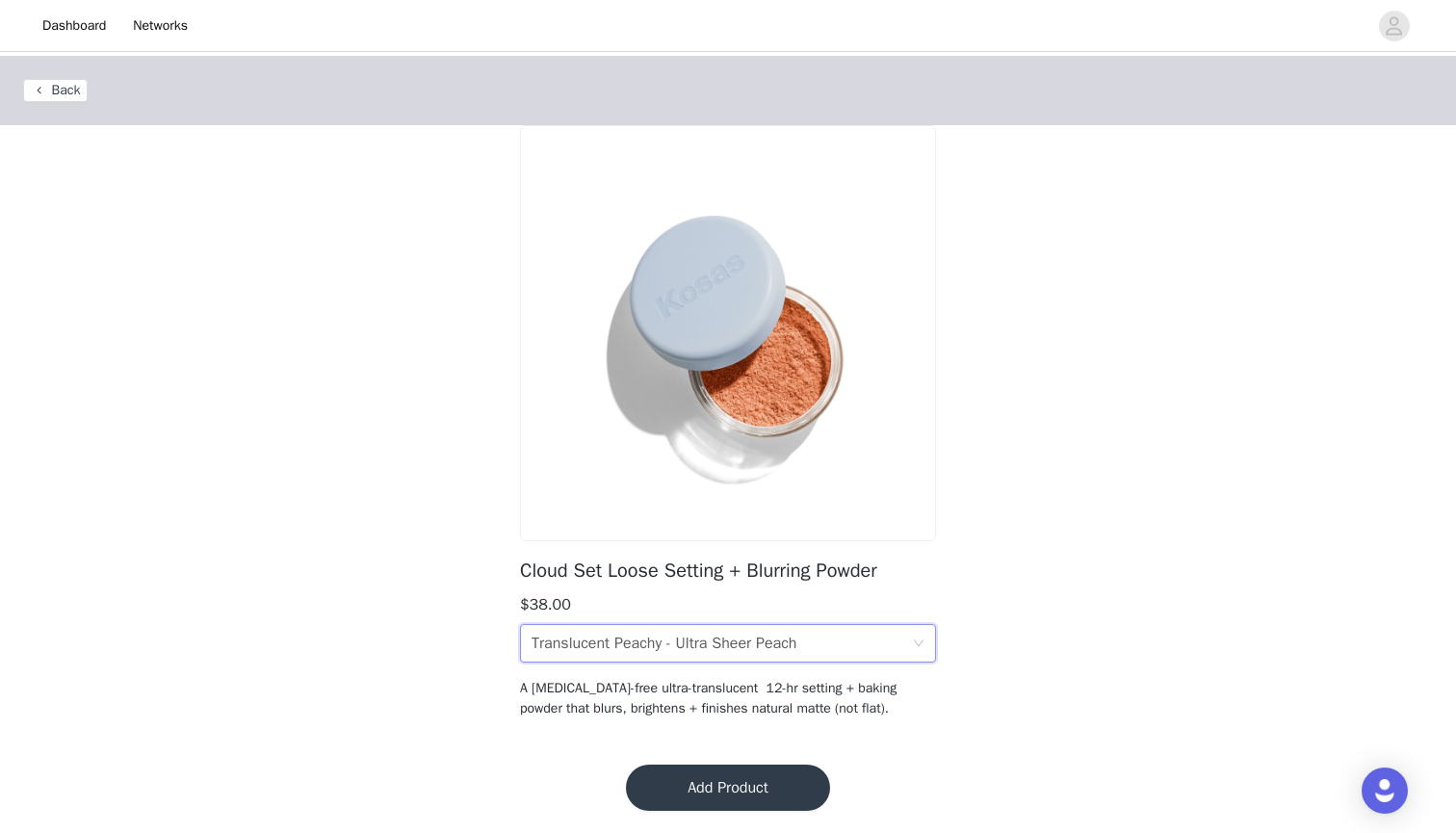 click on "Translucent Peachy - Ultra Sheer Peach" at bounding box center [663, 643] 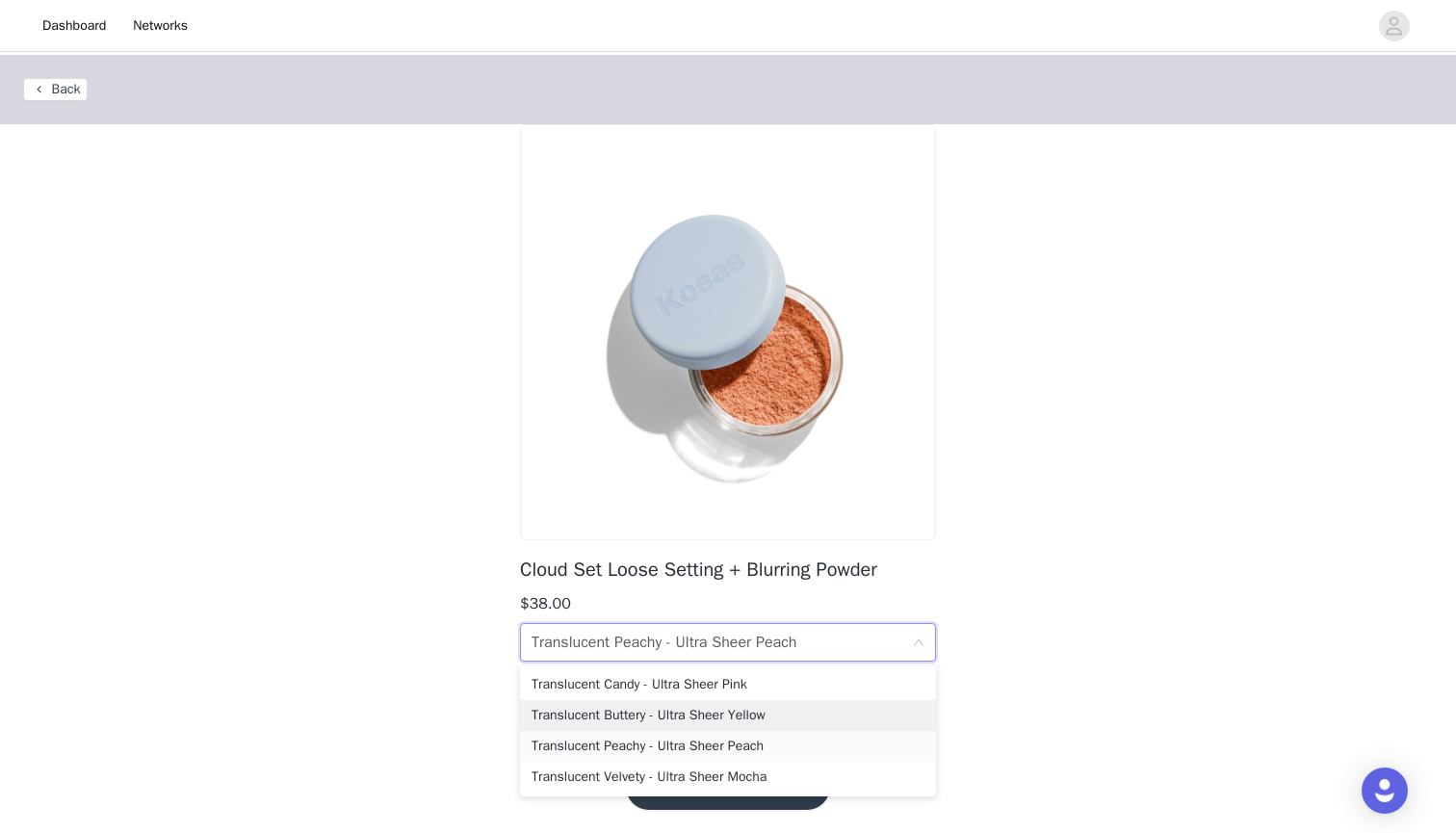 scroll, scrollTop: 1, scrollLeft: 0, axis: vertical 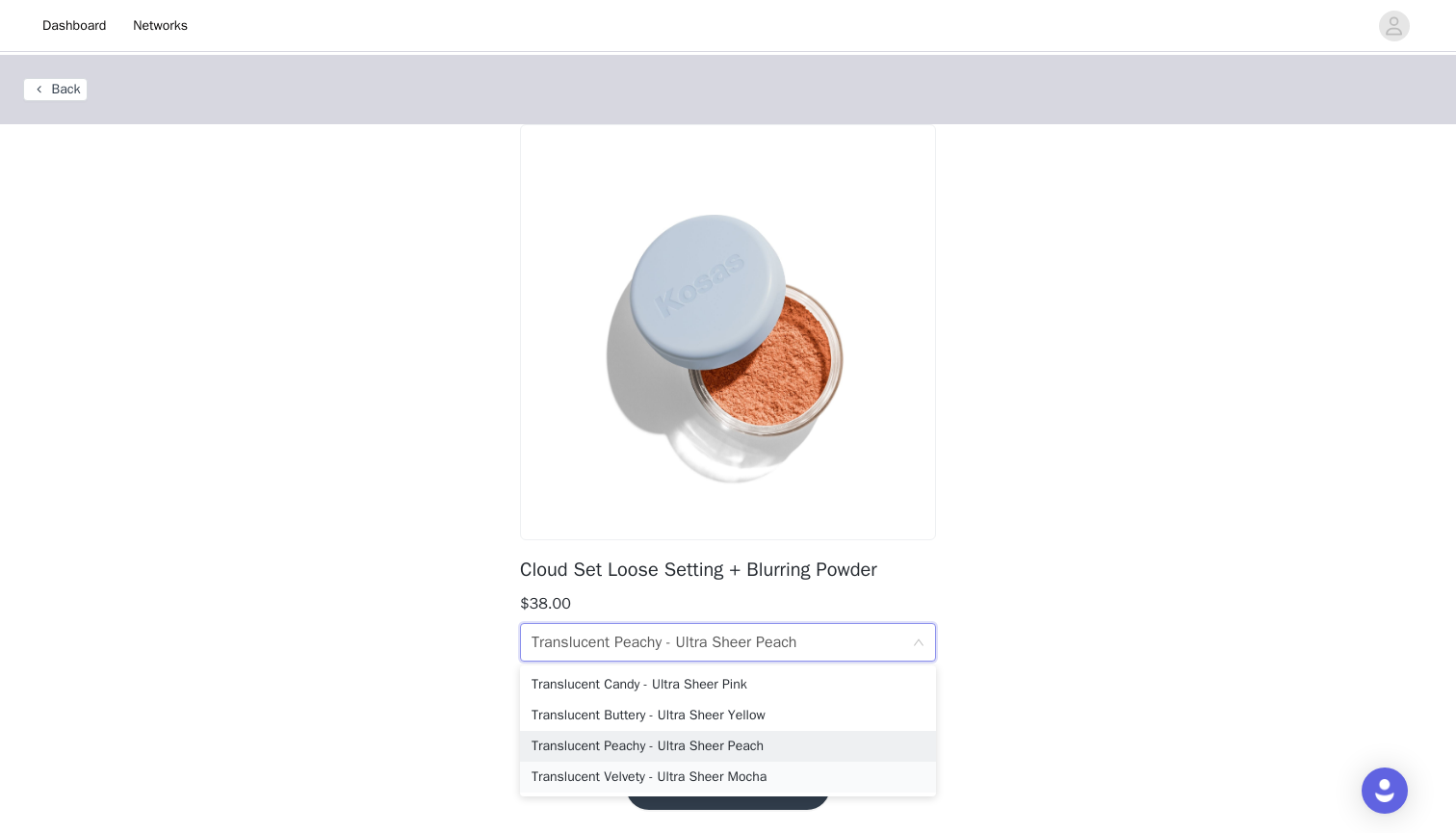 click on "Translucent Velvety - Ultra Sheer Mocha" at bounding box center (728, 777) 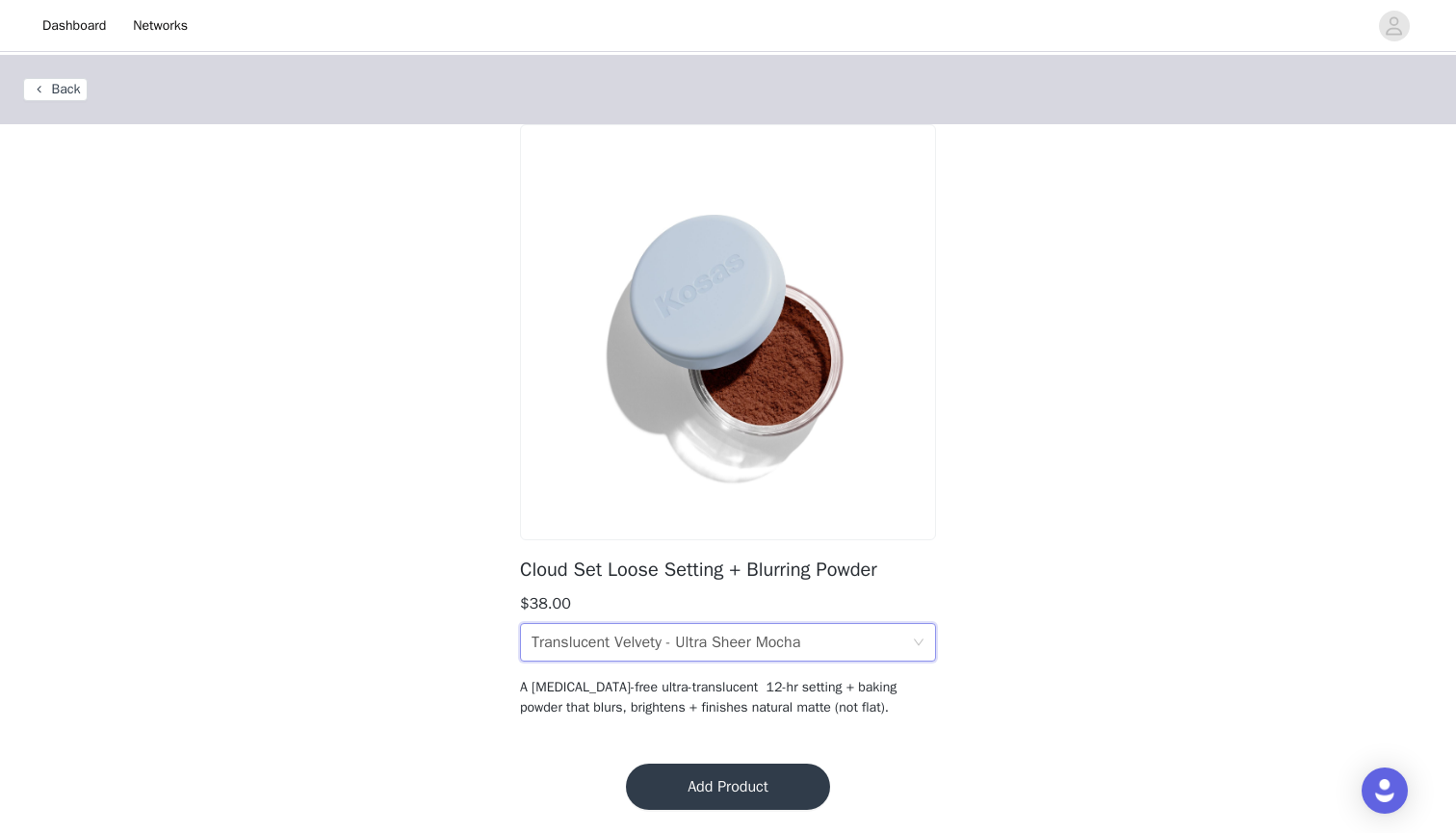 click on "Translucent Velvety - Ultra Sheer Mocha" at bounding box center (665, 642) 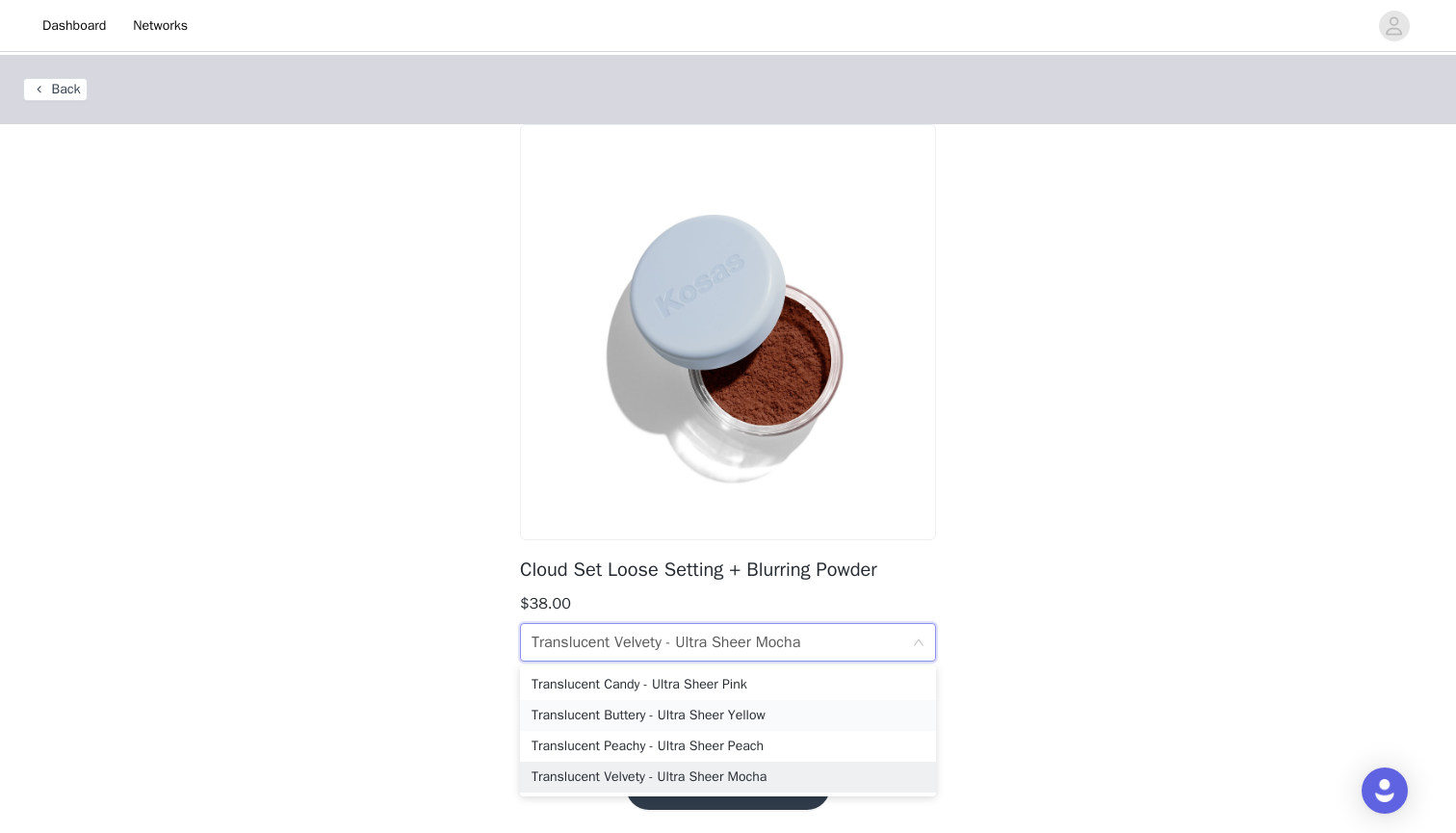 click on "Translucent Buttery - Ultra Sheer Yellow" at bounding box center [728, 716] 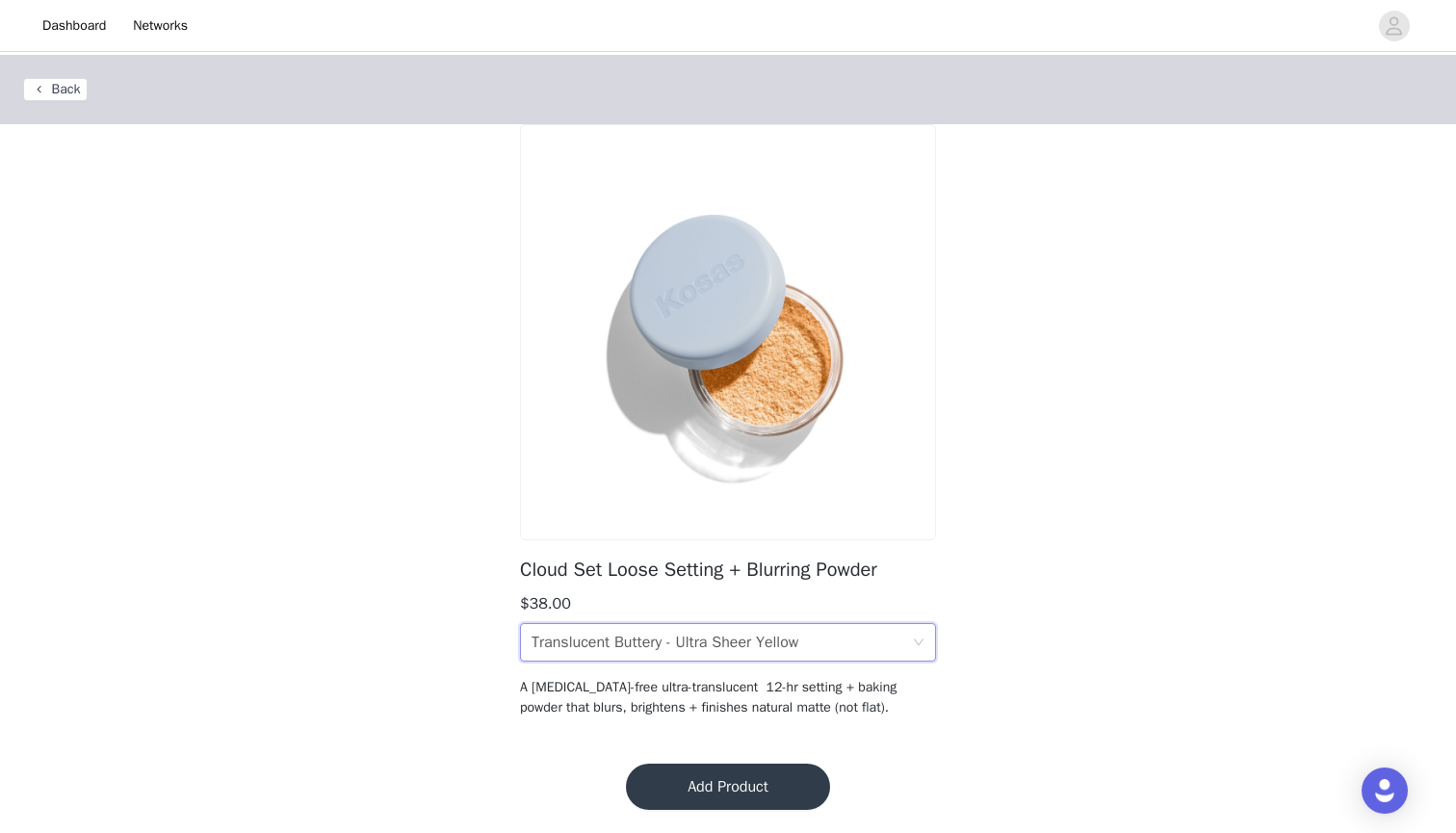 click on "Translucent Buttery - Ultra Sheer Yellow" at bounding box center [664, 642] 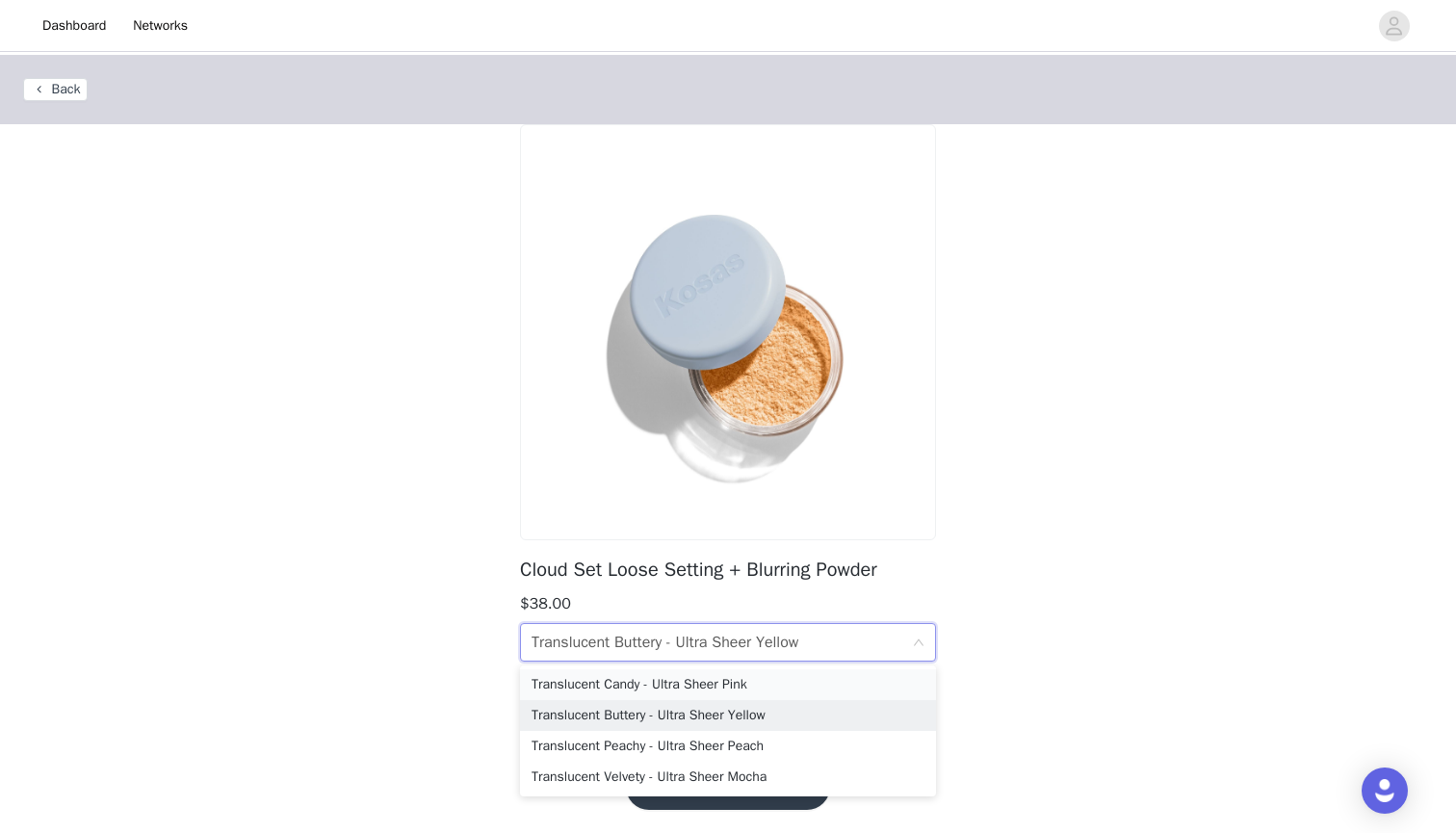 click on "Translucent Candy - Ultra Sheer Pink" at bounding box center (728, 685) 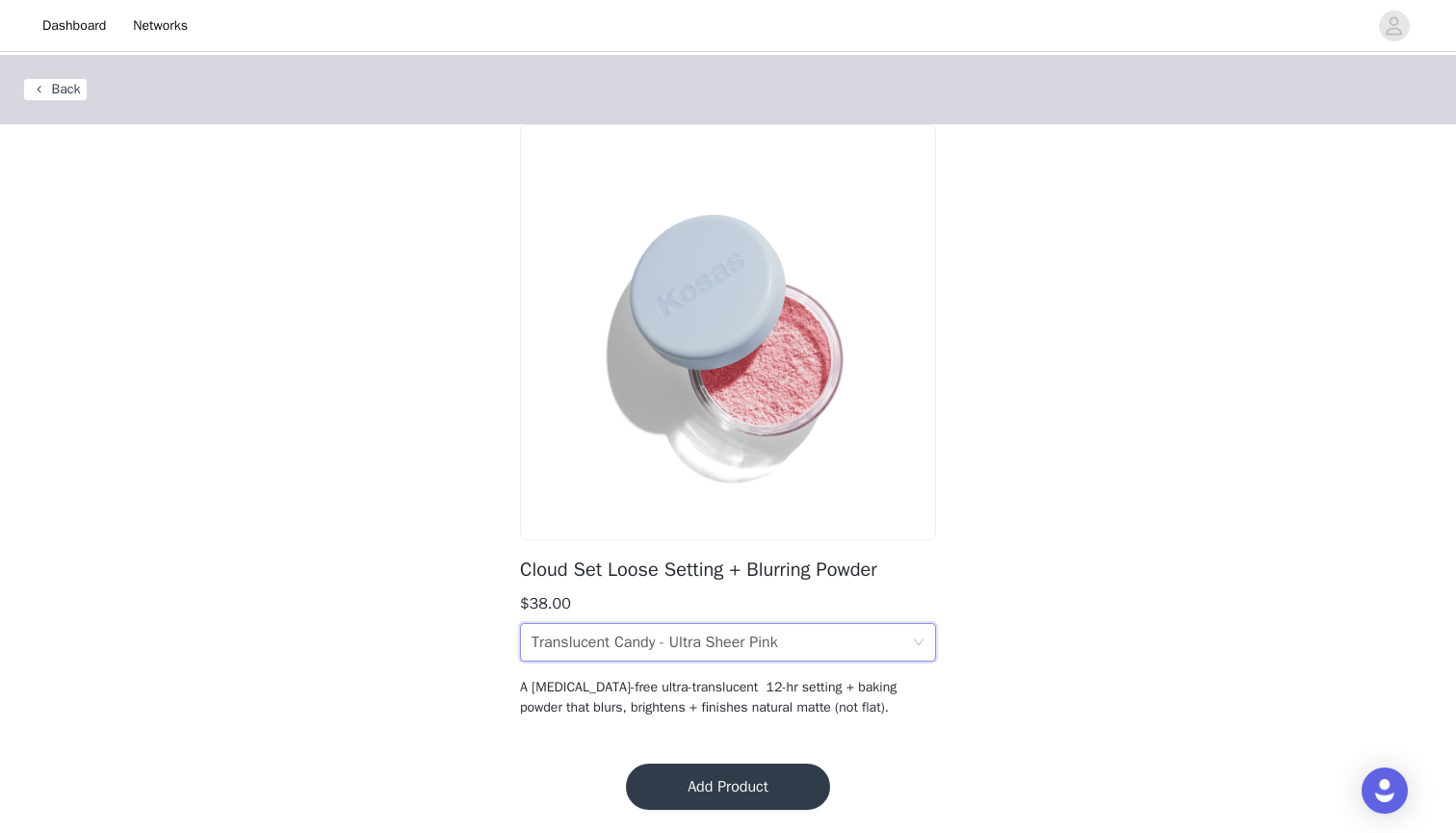 click on "Translucent Candy - Ultra Sheer Pink" at bounding box center (655, 642) 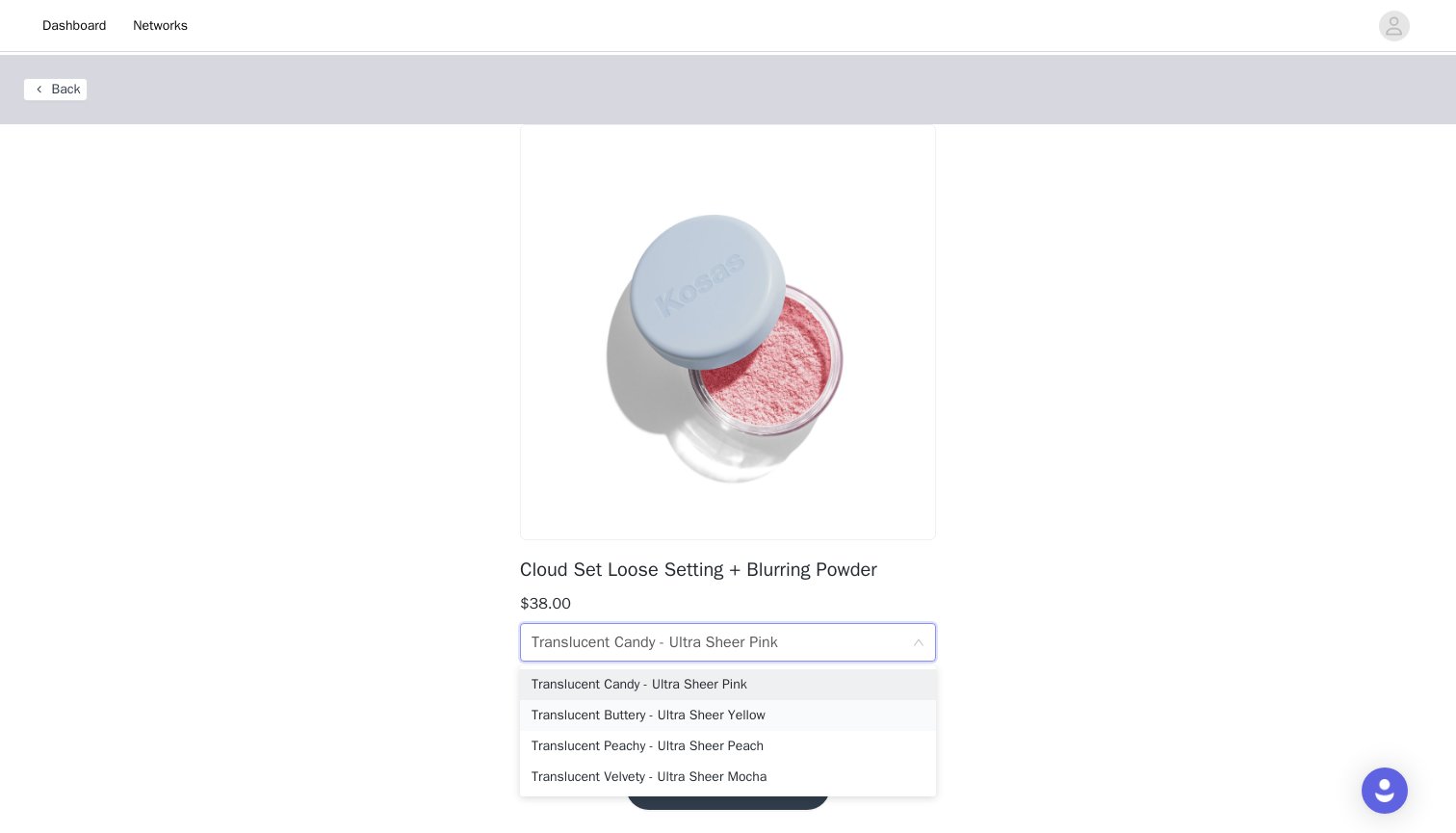 click on "Translucent Buttery - Ultra Sheer Yellow" at bounding box center (728, 716) 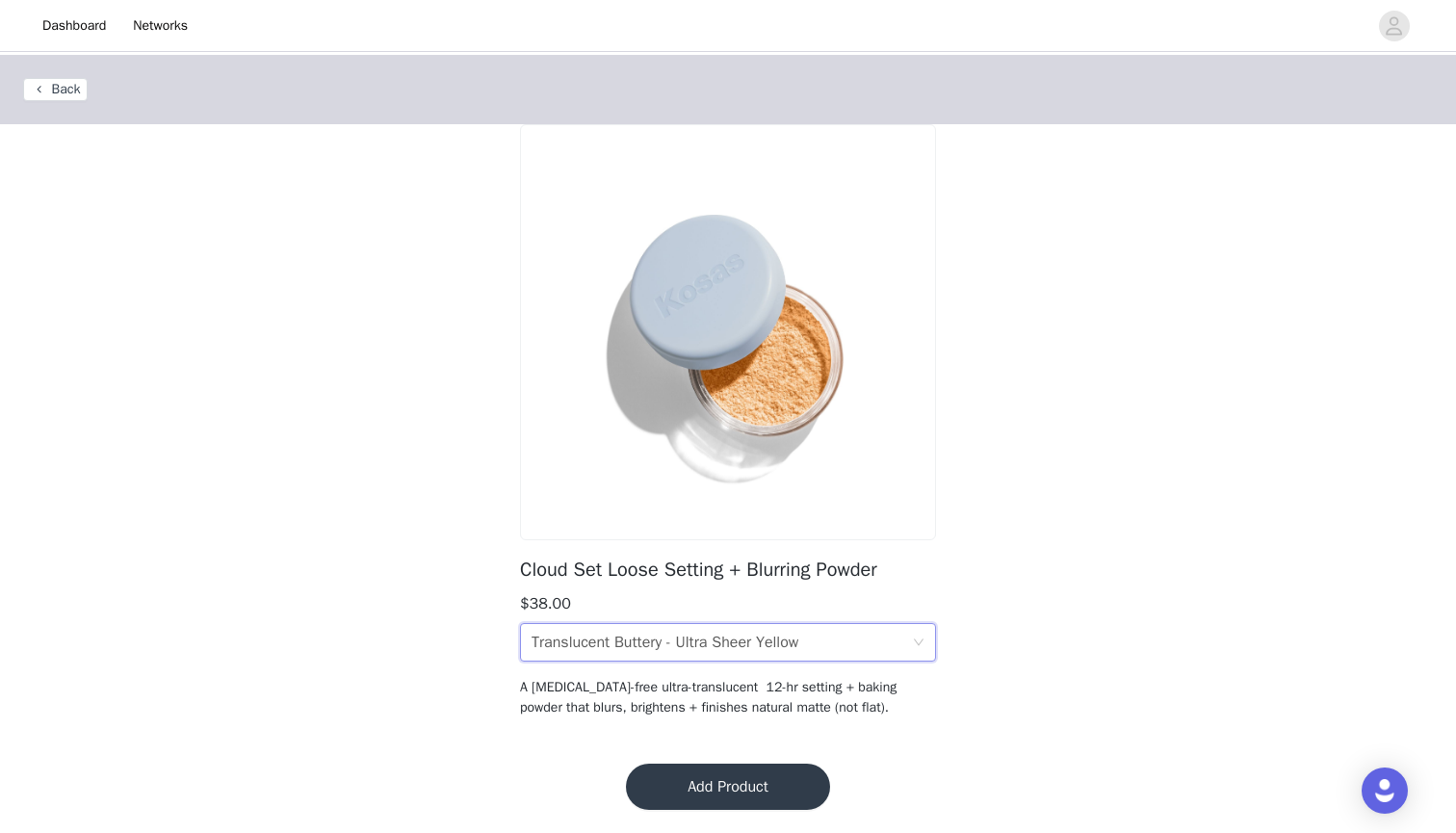 click on "Translucent Buttery - Ultra Sheer Yellow" at bounding box center (664, 642) 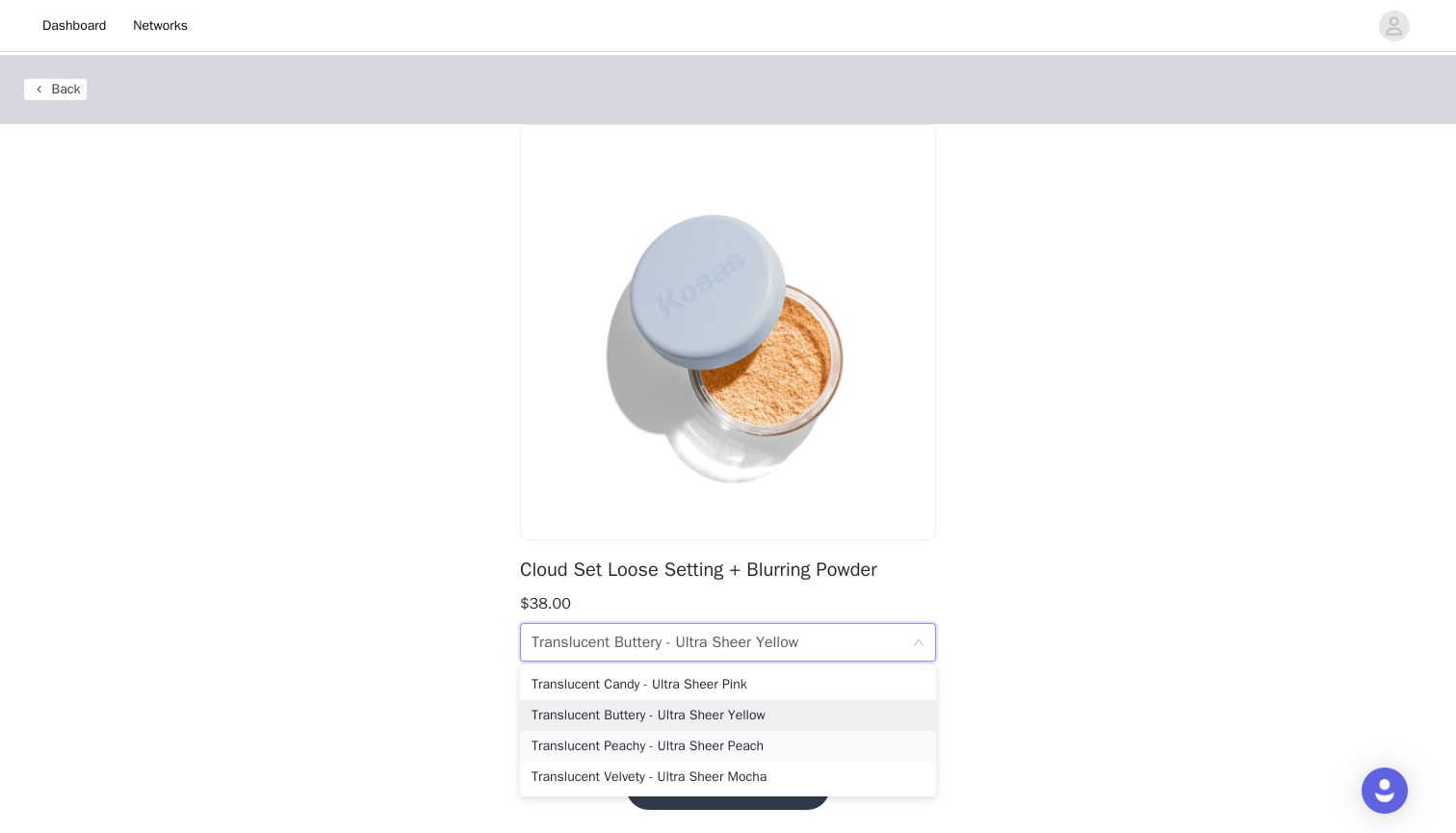 click on "Translucent Peachy - Ultra Sheer Peach" at bounding box center [728, 746] 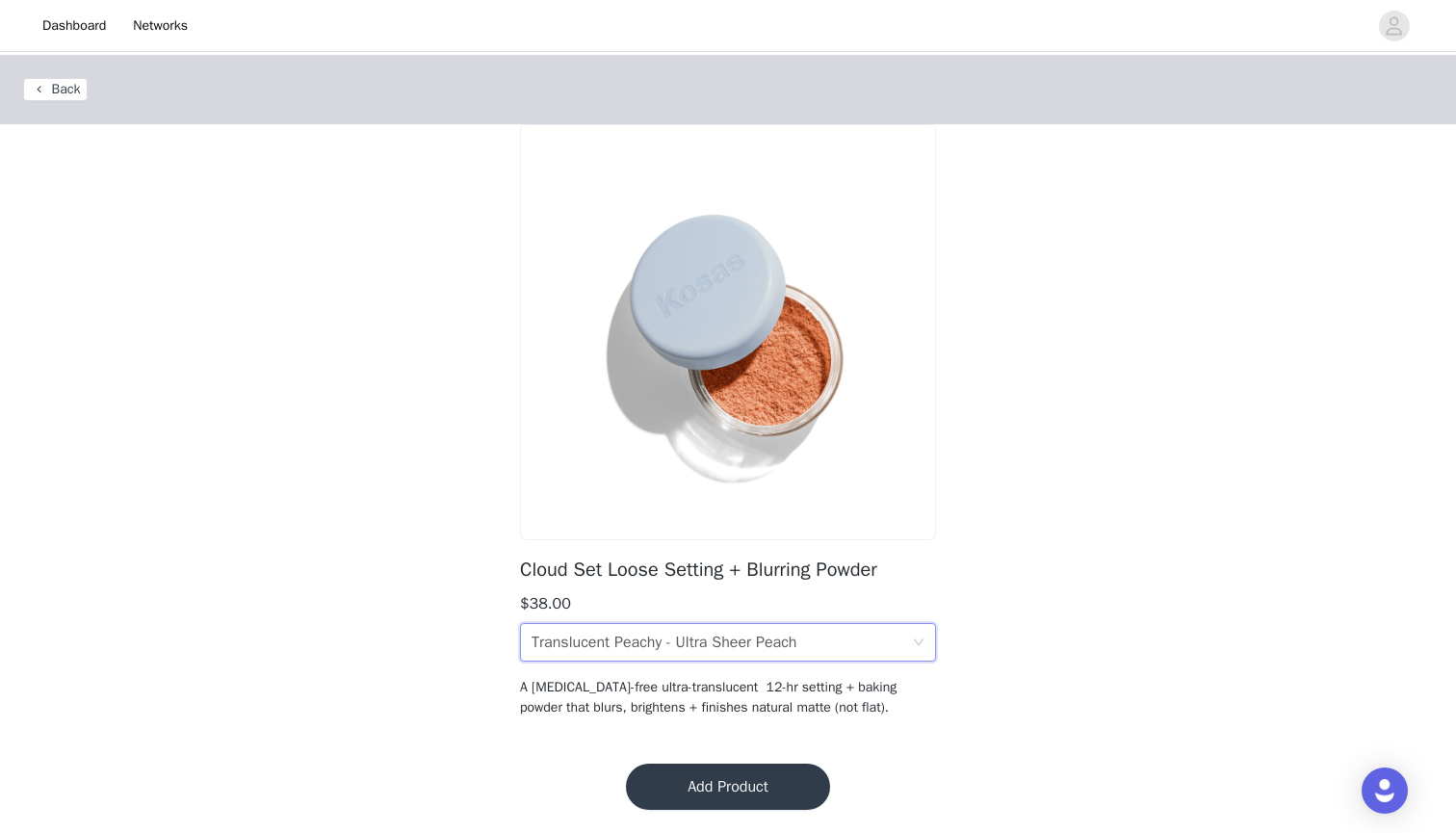 click on "Translucent Peachy - Ultra Sheer Peach" at bounding box center (663, 642) 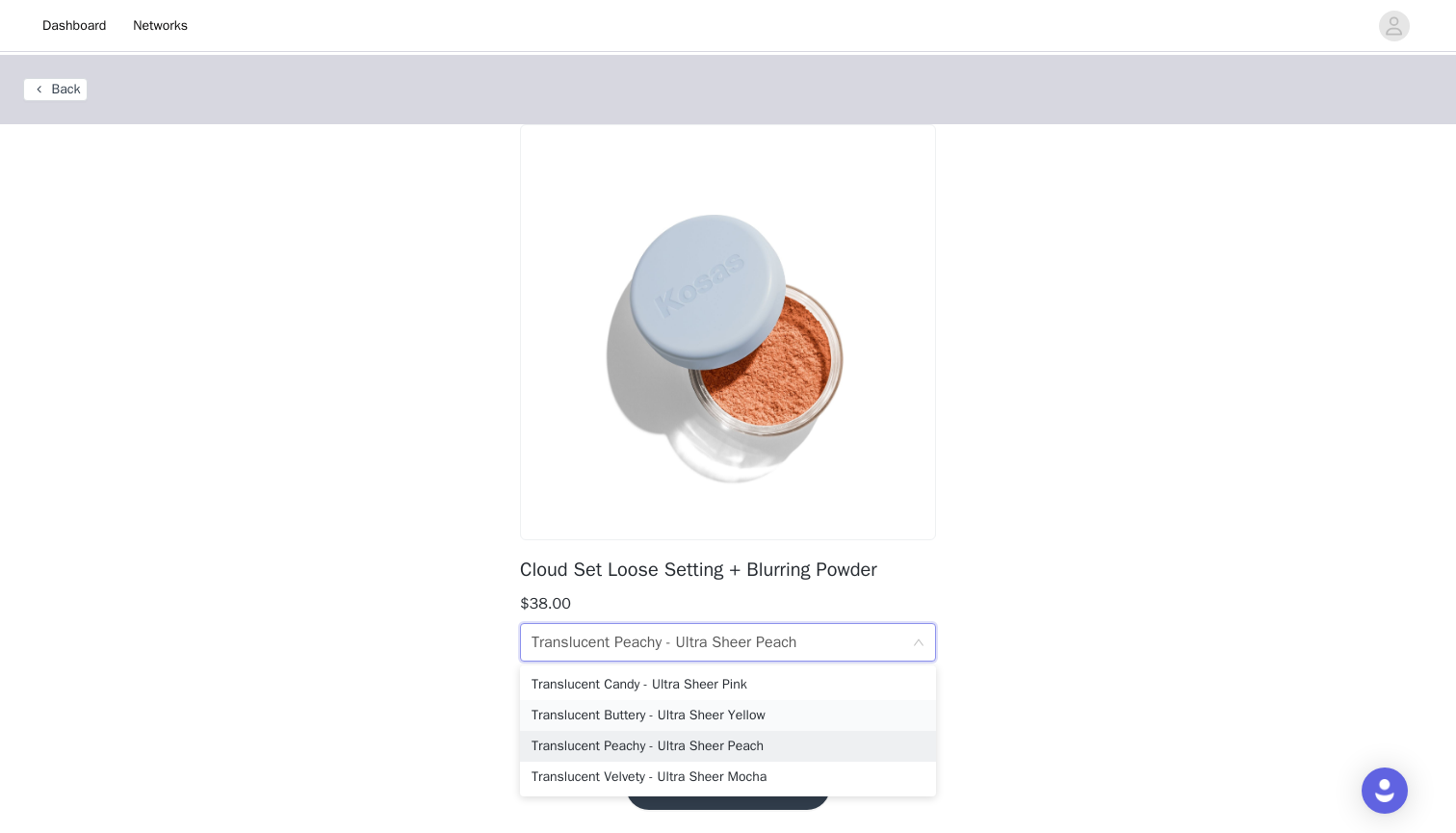 click on "Translucent Buttery - Ultra Sheer Yellow" at bounding box center (728, 716) 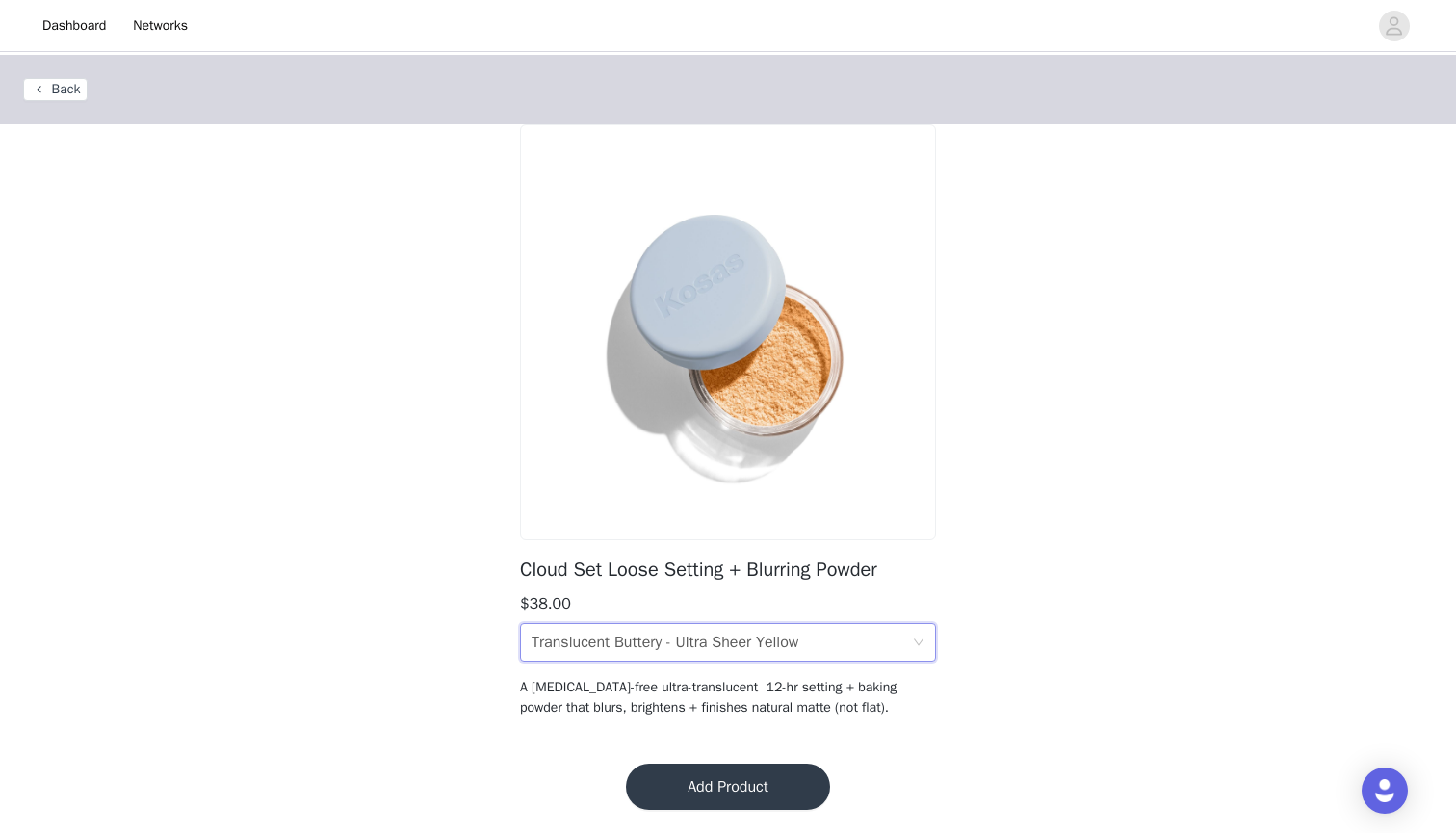 click on "Translucent Buttery - Ultra Sheer Yellow" at bounding box center (664, 642) 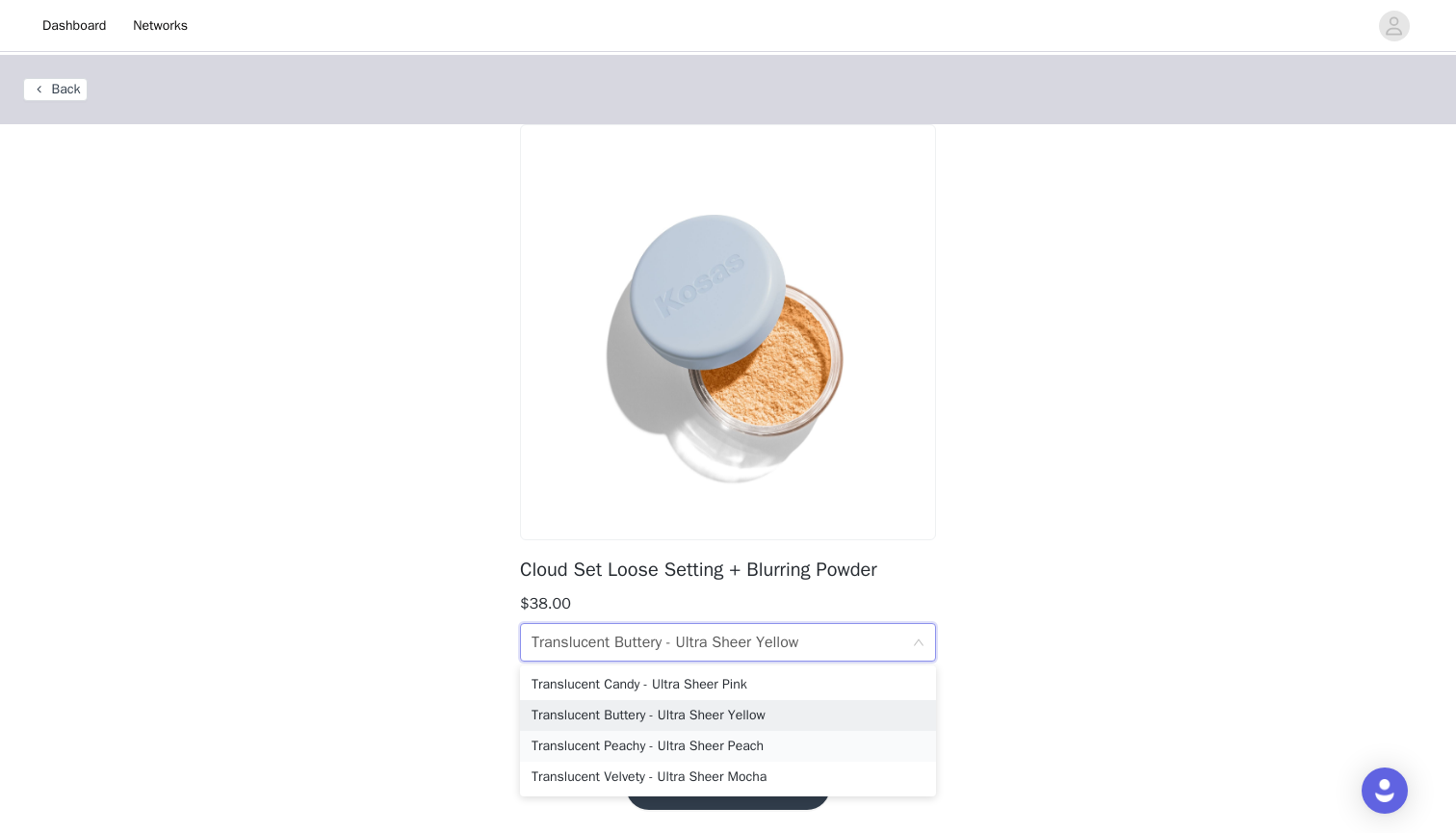 click on "Translucent Peachy - Ultra Sheer Peach" at bounding box center (728, 746) 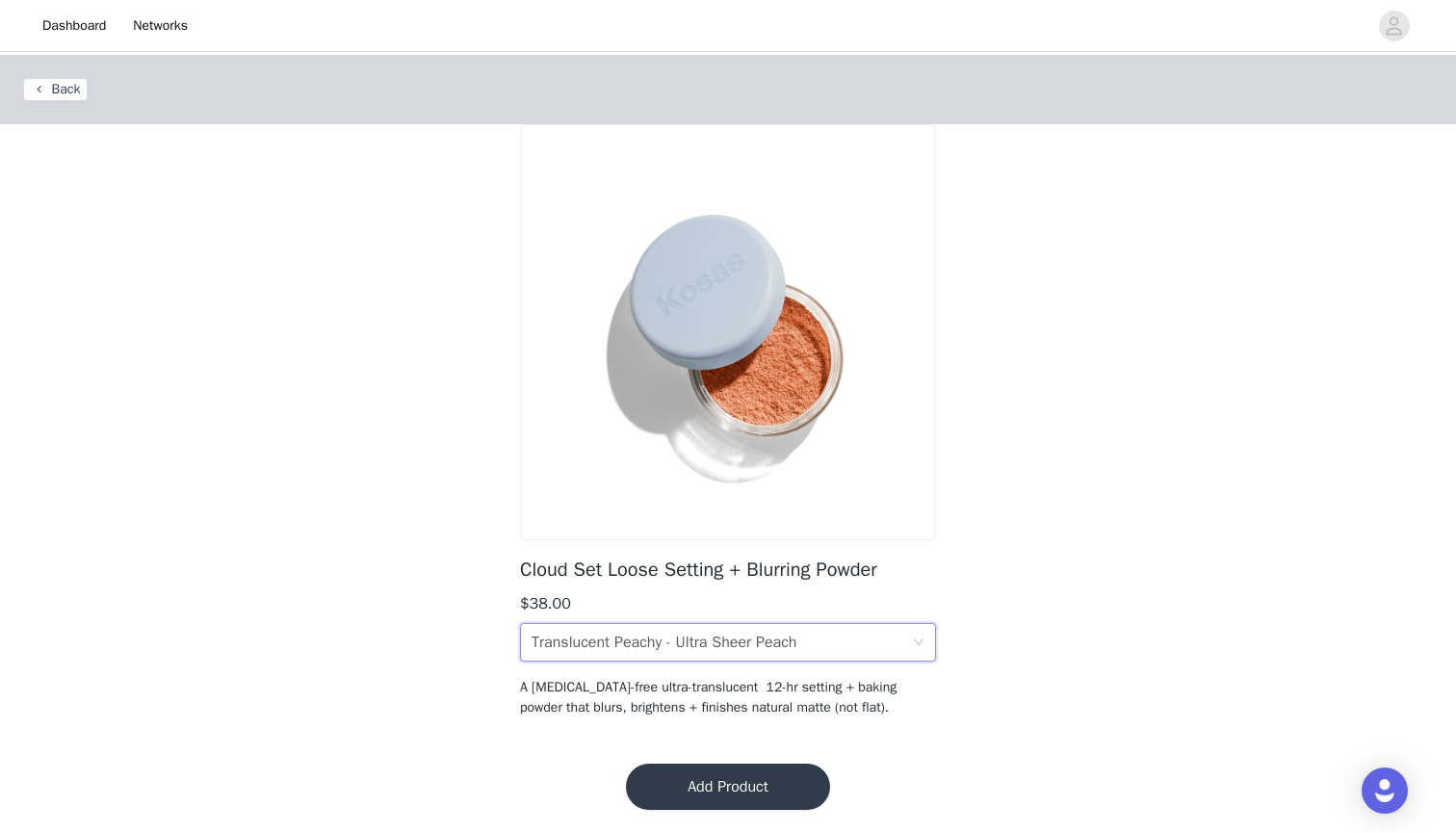 click on "Add Product" at bounding box center (728, 787) 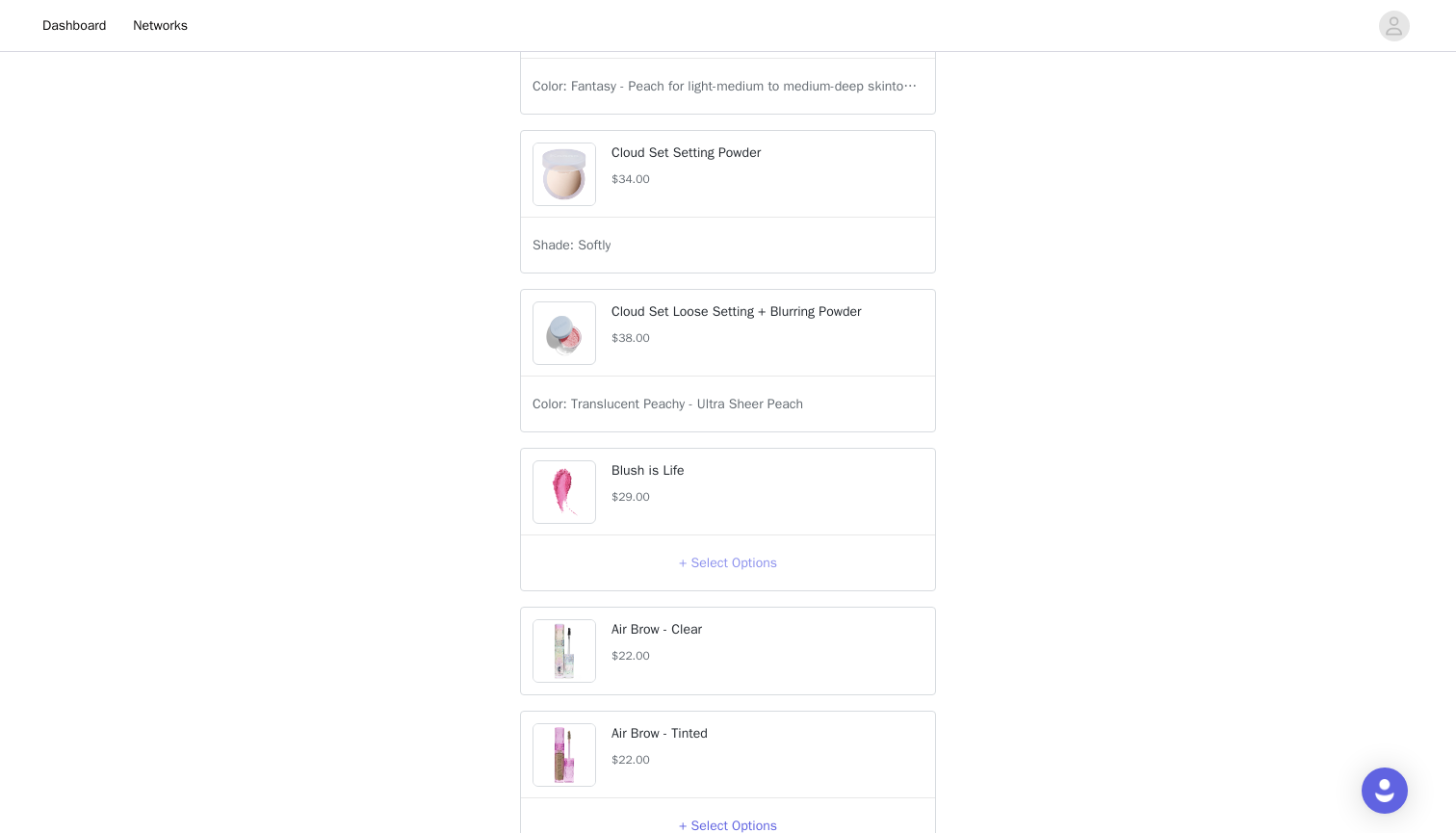 scroll, scrollTop: 947, scrollLeft: 0, axis: vertical 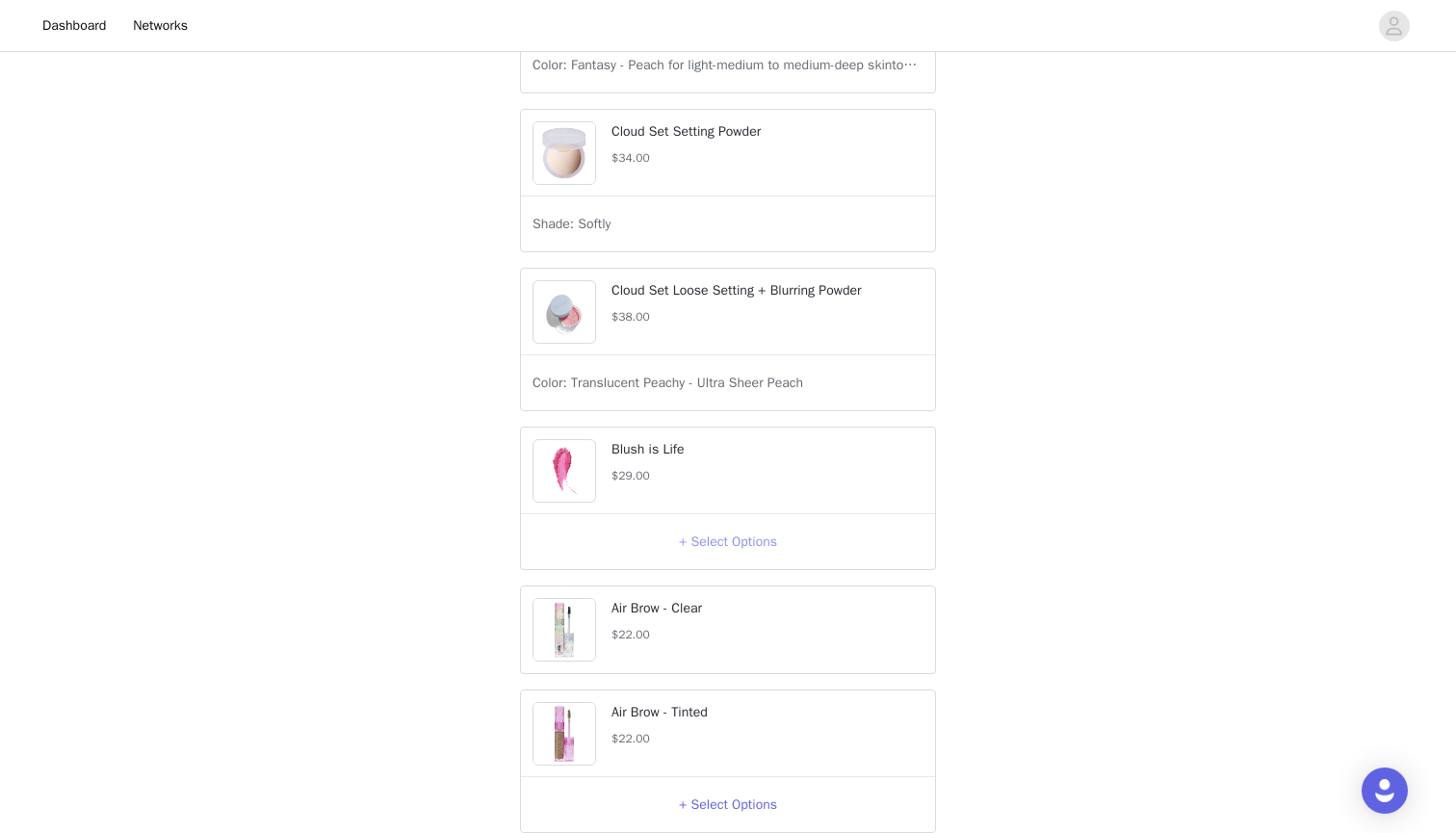 click on "+ Select Options" at bounding box center [728, 542] 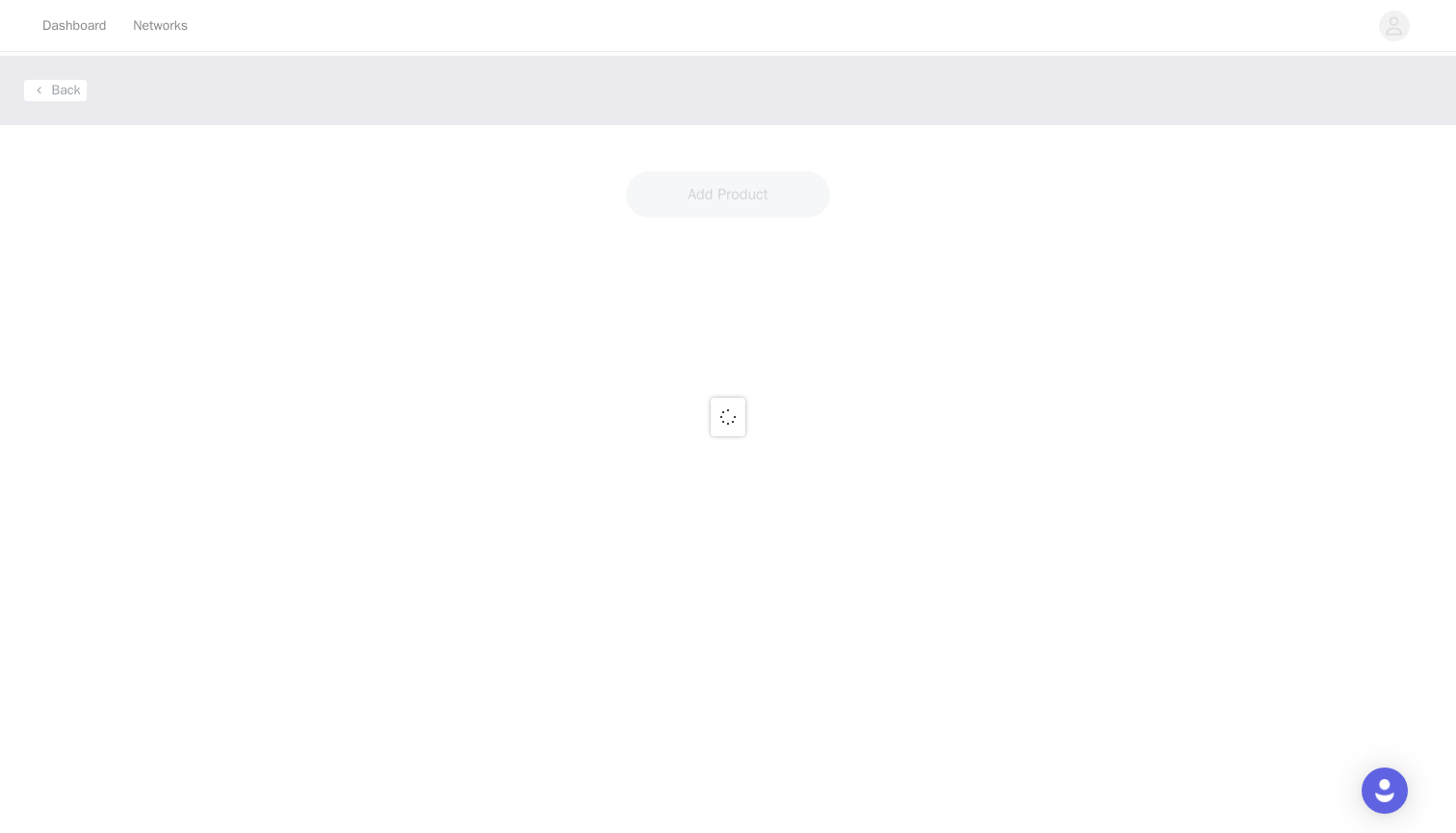 scroll, scrollTop: 0, scrollLeft: 0, axis: both 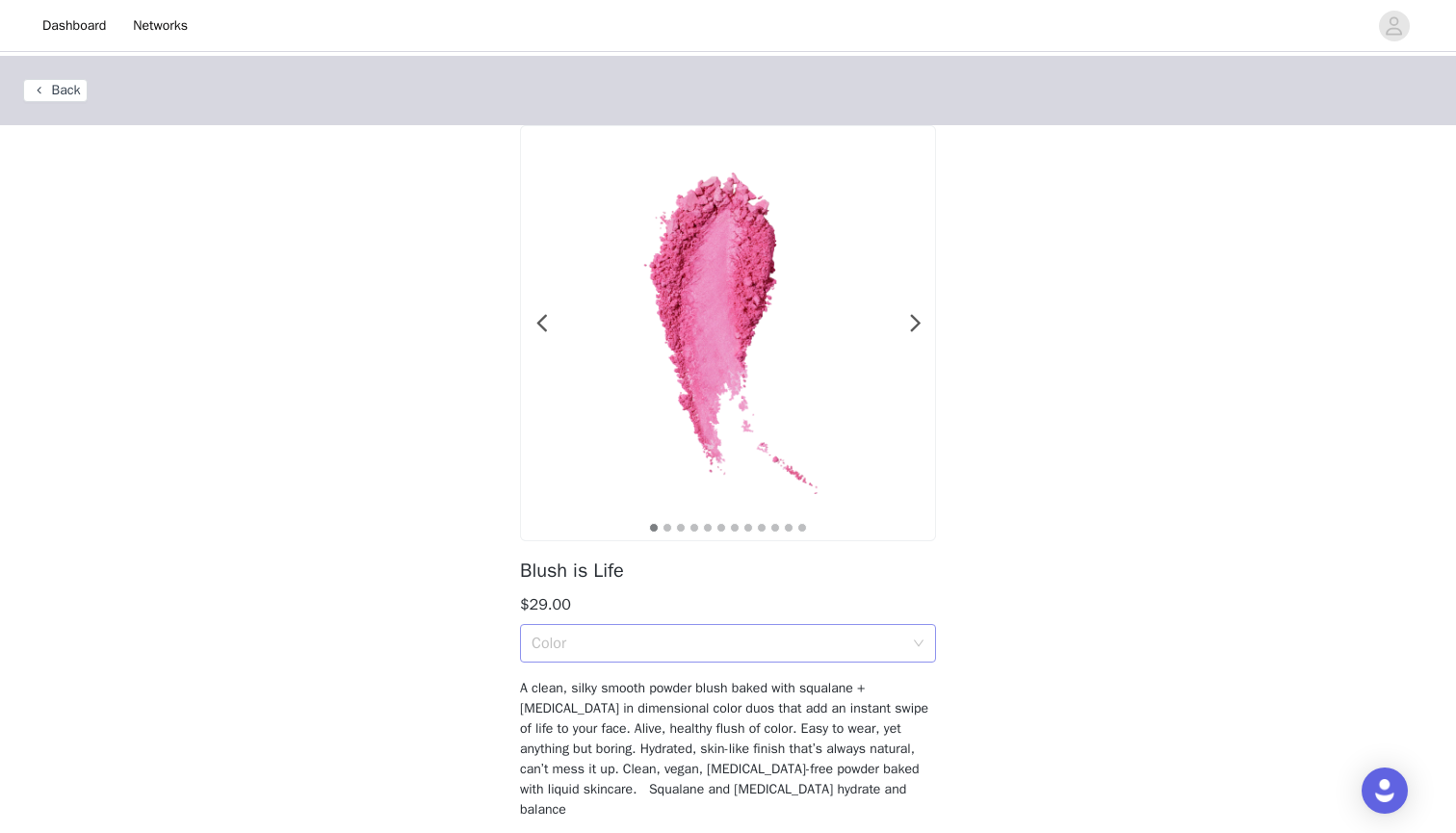 click on "Color" at bounding box center (717, 643) 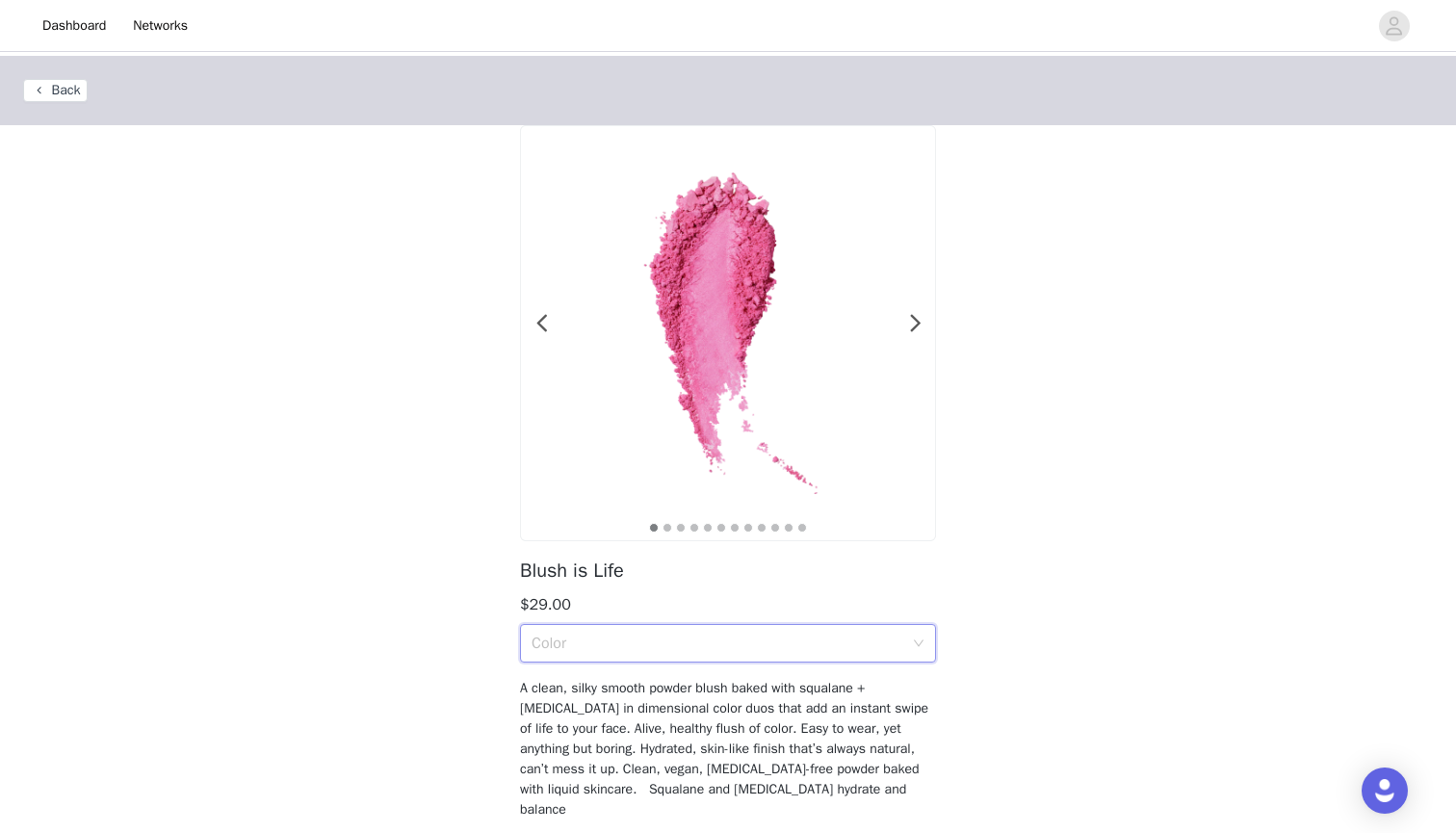 click on "Dashboard Networks" at bounding box center [728, 26] 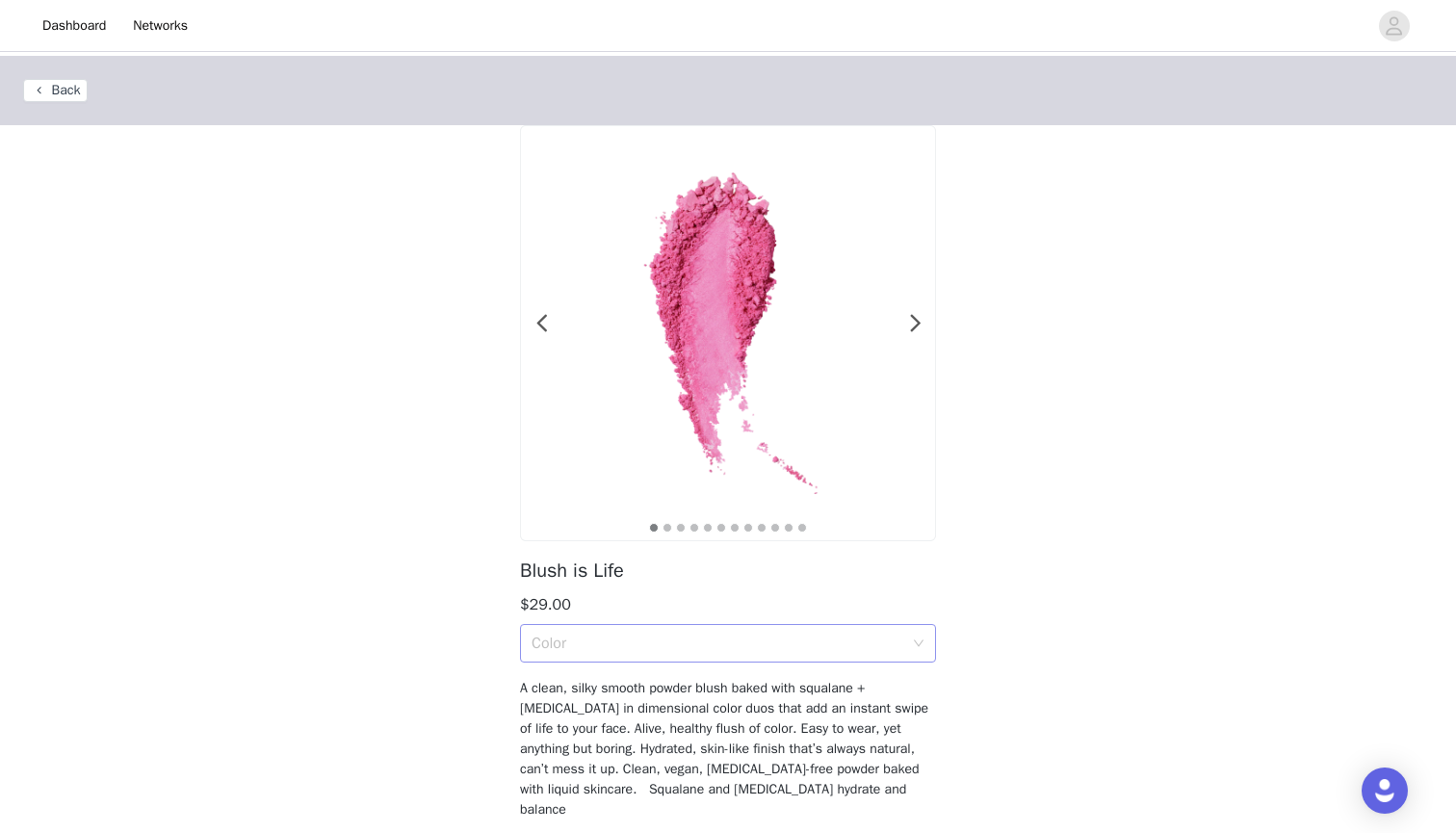 click on "Color" at bounding box center (717, 643) 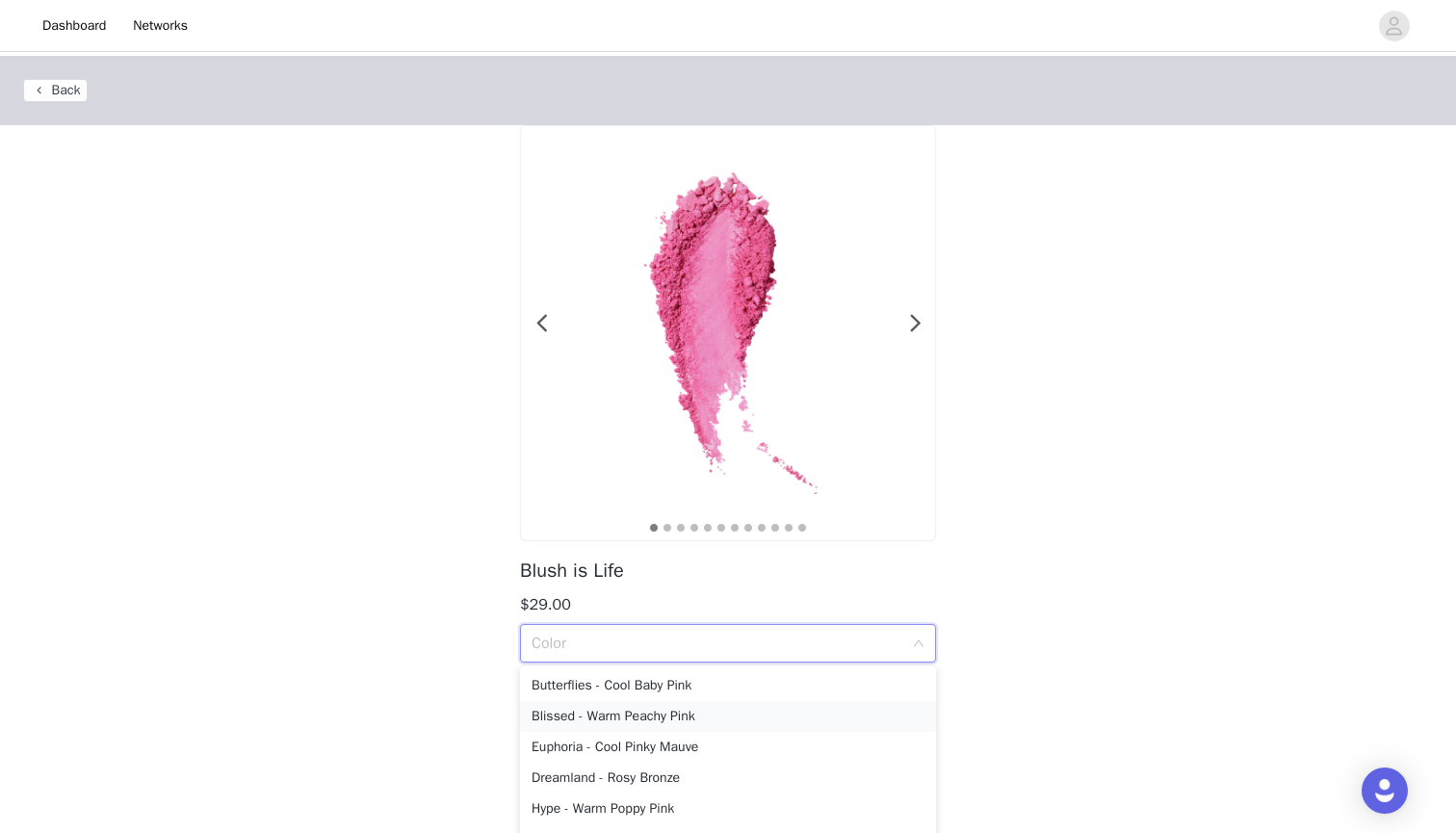 click on "Blissed - Warm Peachy Pink" at bounding box center (728, 716) 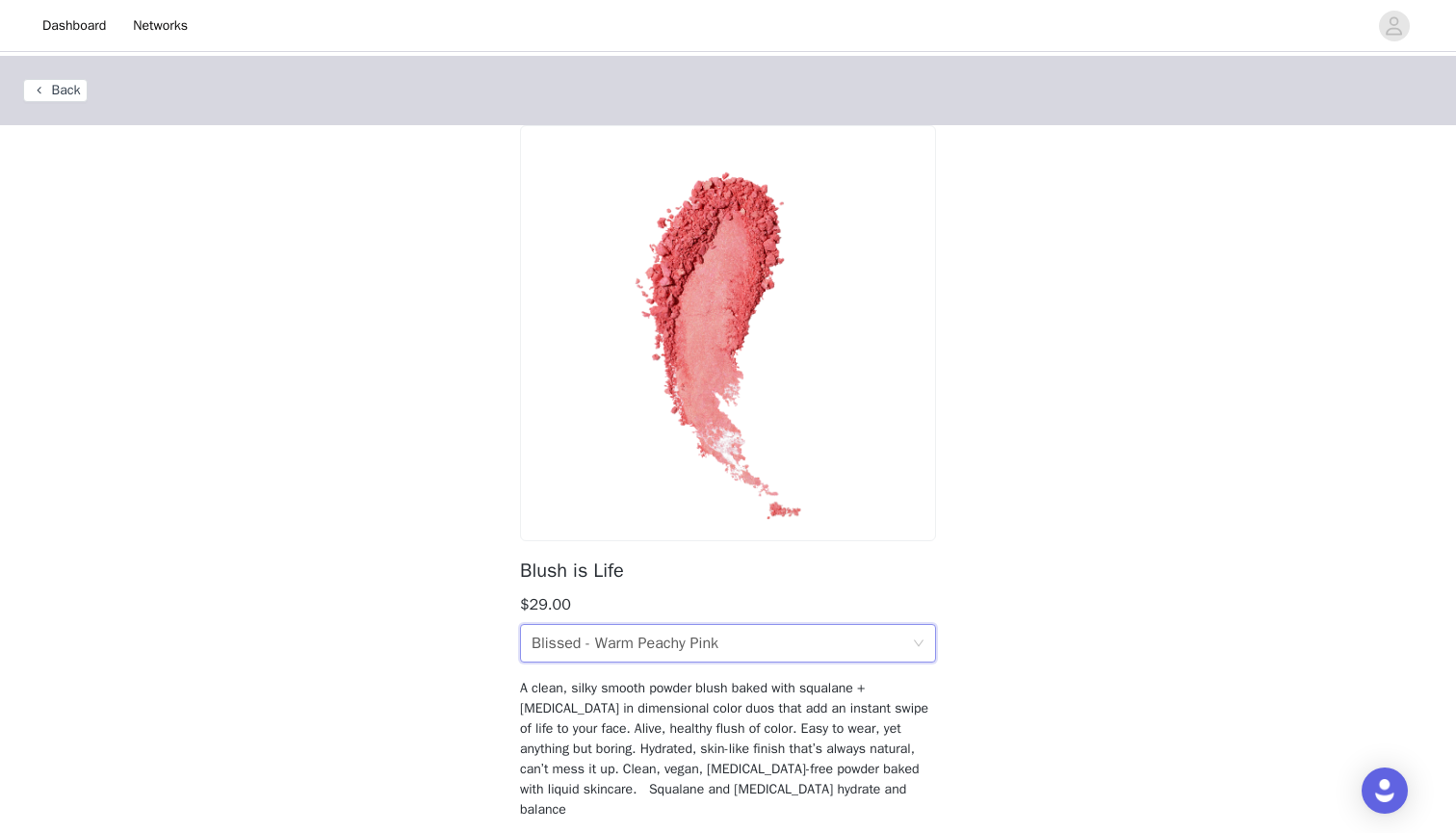 click on "Blissed - Warm Peachy Pink" at bounding box center [625, 643] 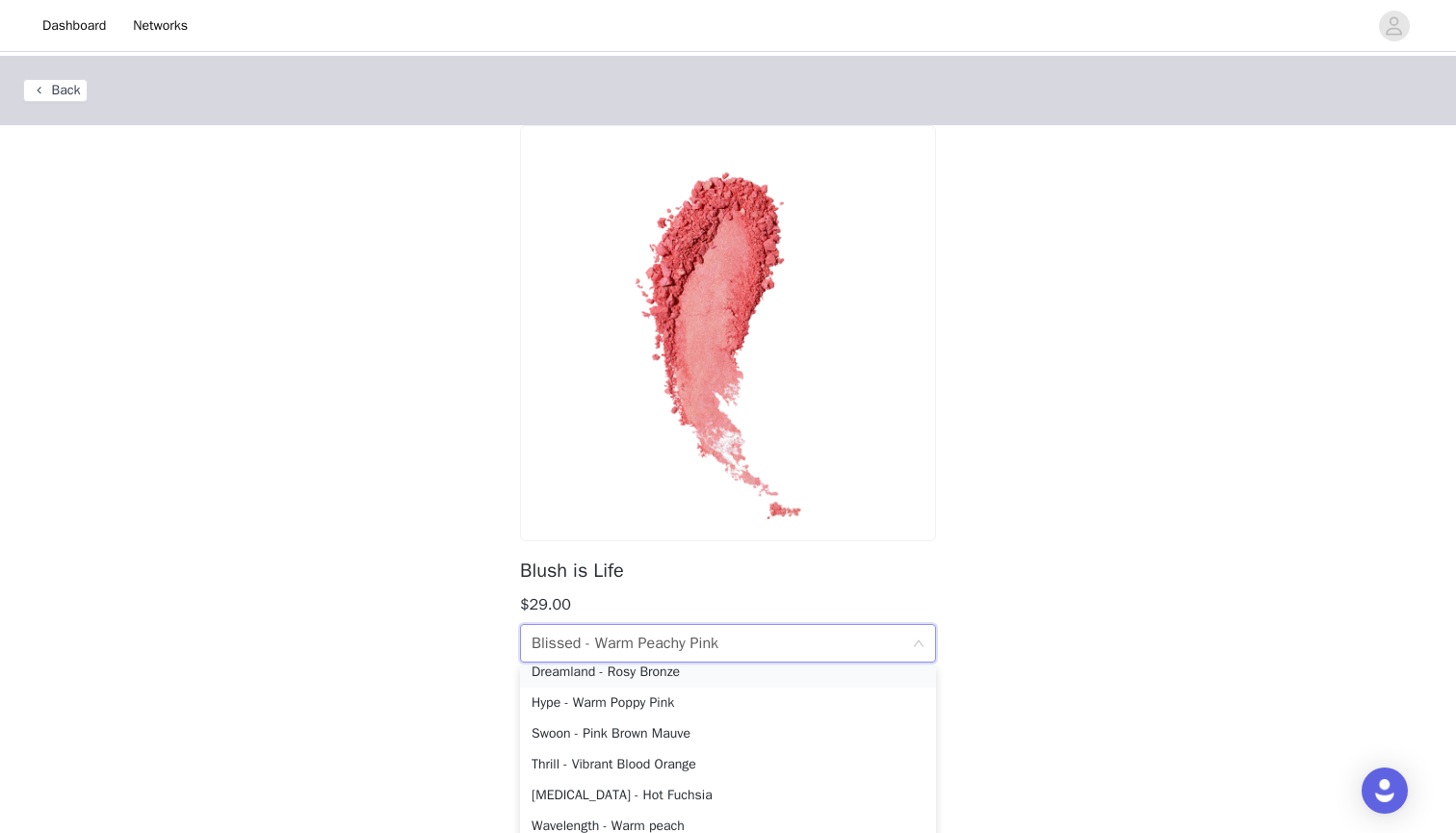 scroll, scrollTop: 106, scrollLeft: 0, axis: vertical 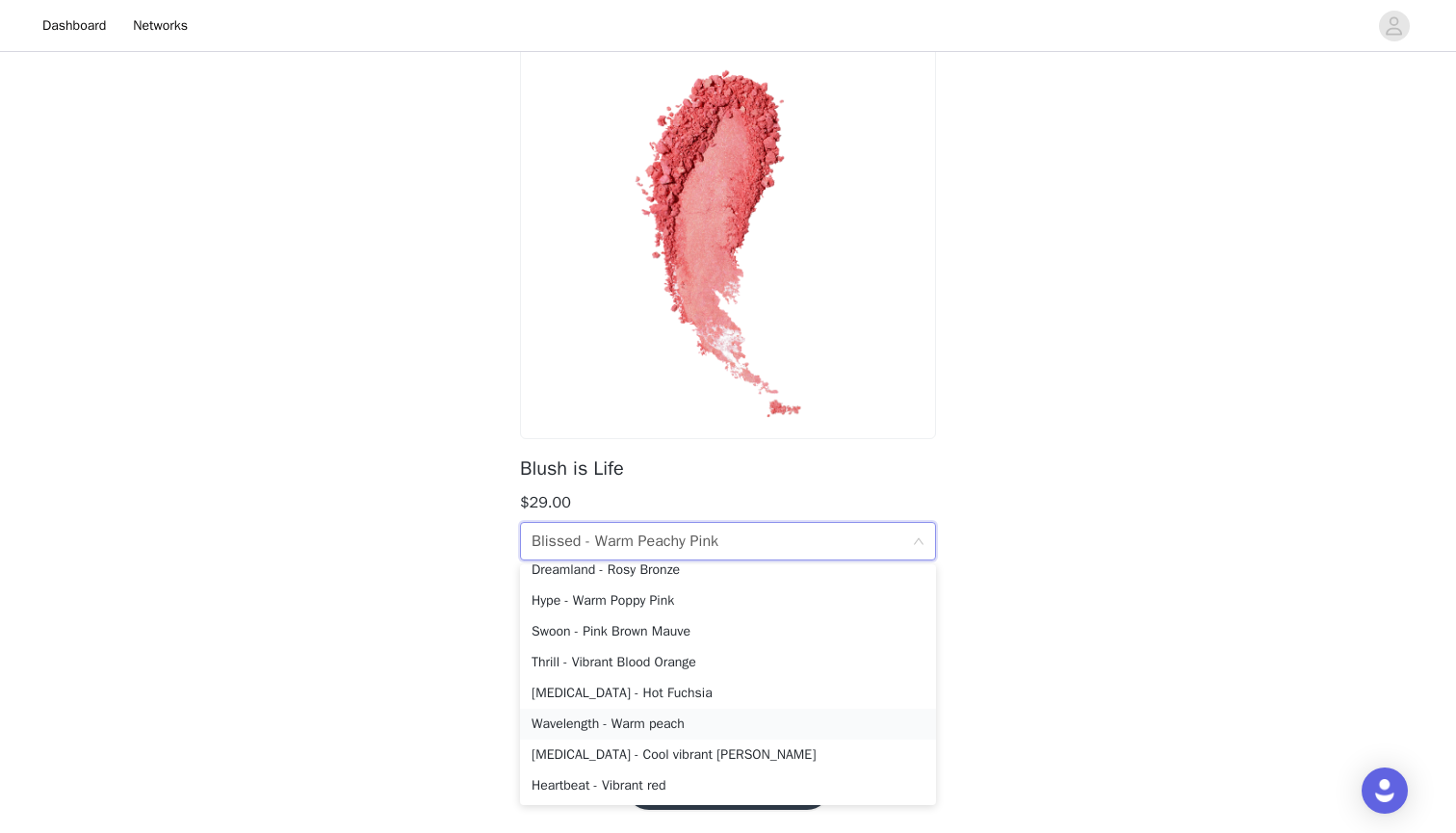 click on "Wavelength - Warm peach" at bounding box center [728, 724] 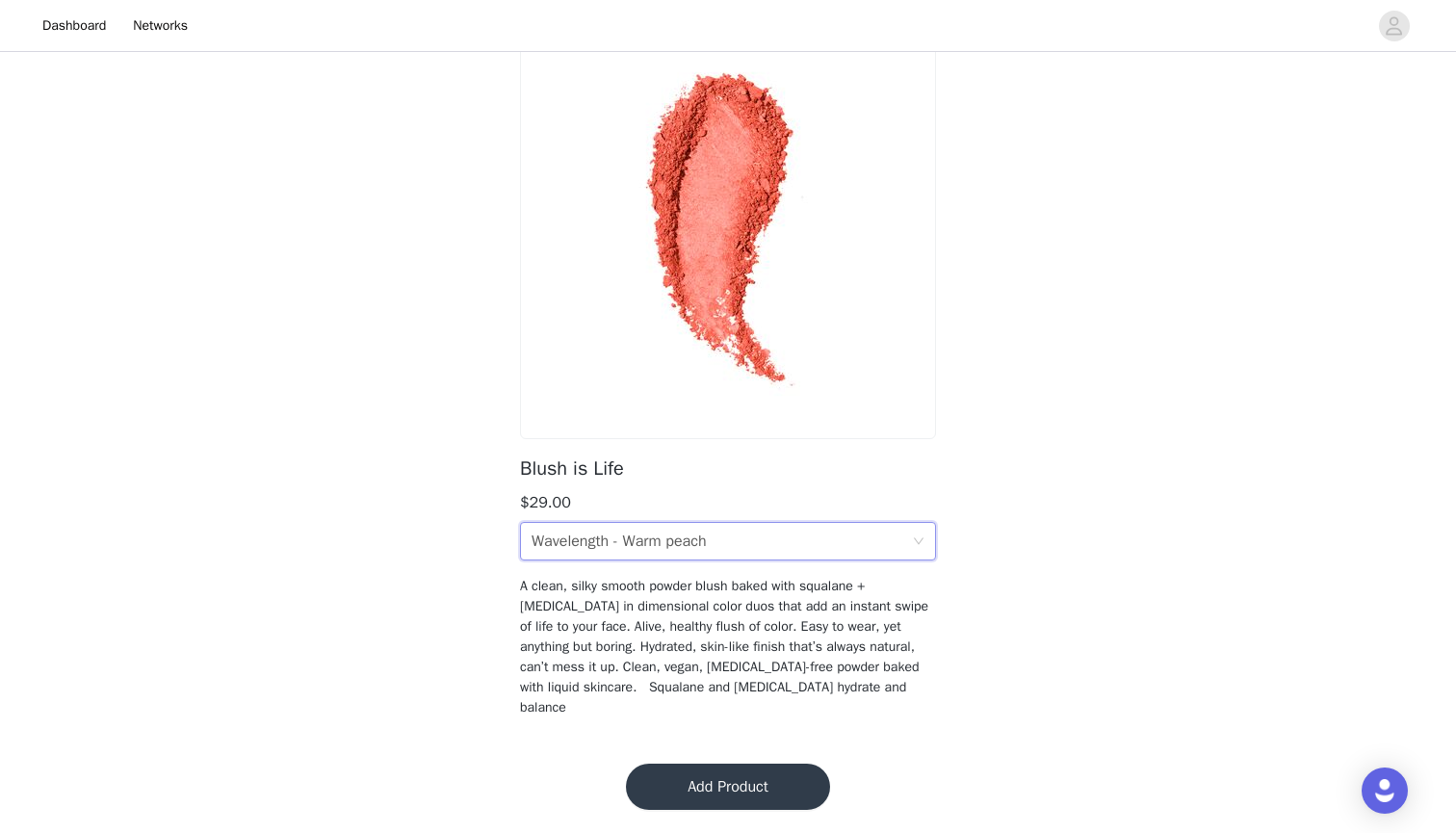 click on "Add Product" at bounding box center [728, 787] 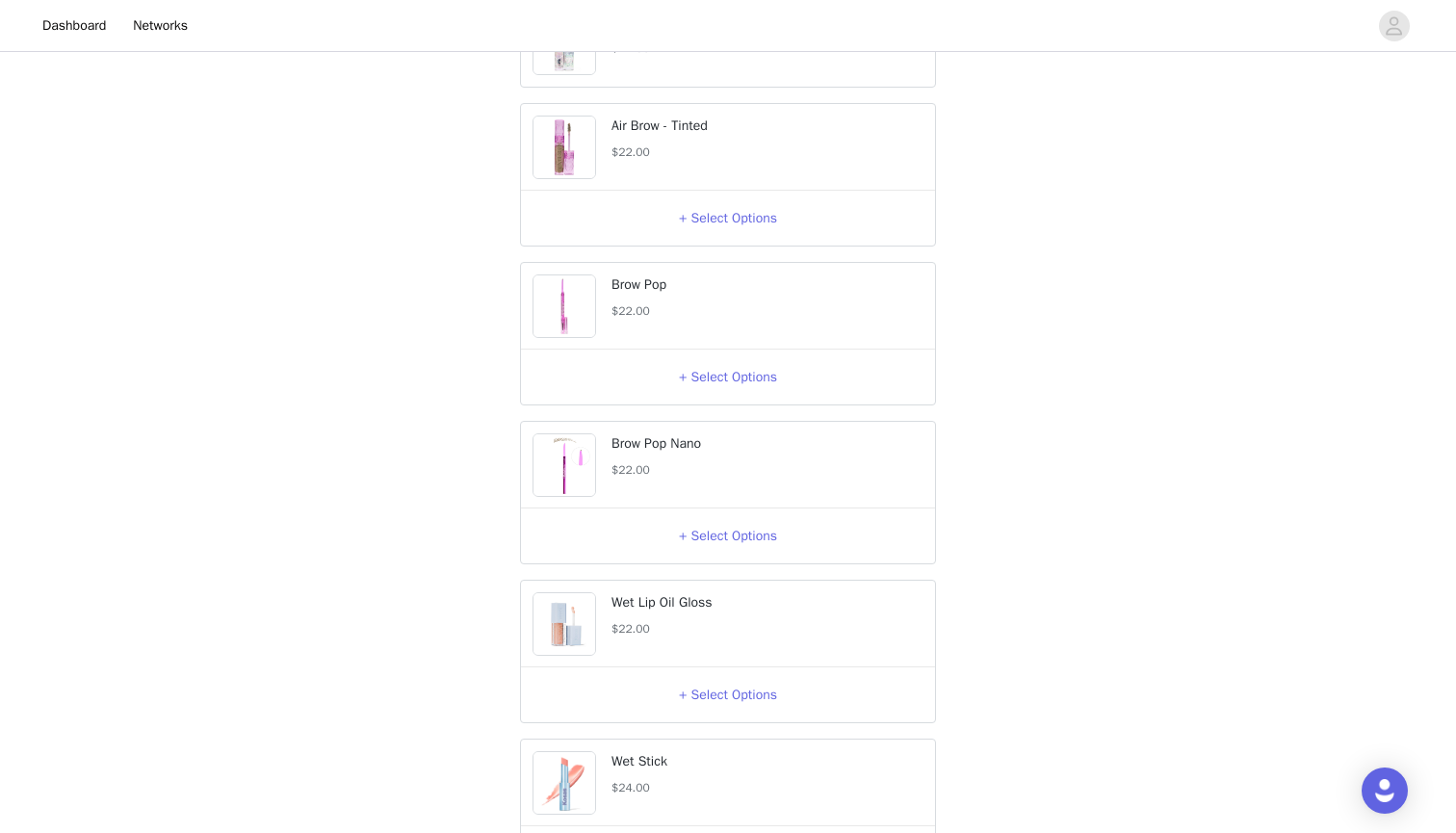 scroll, scrollTop: 1449, scrollLeft: 0, axis: vertical 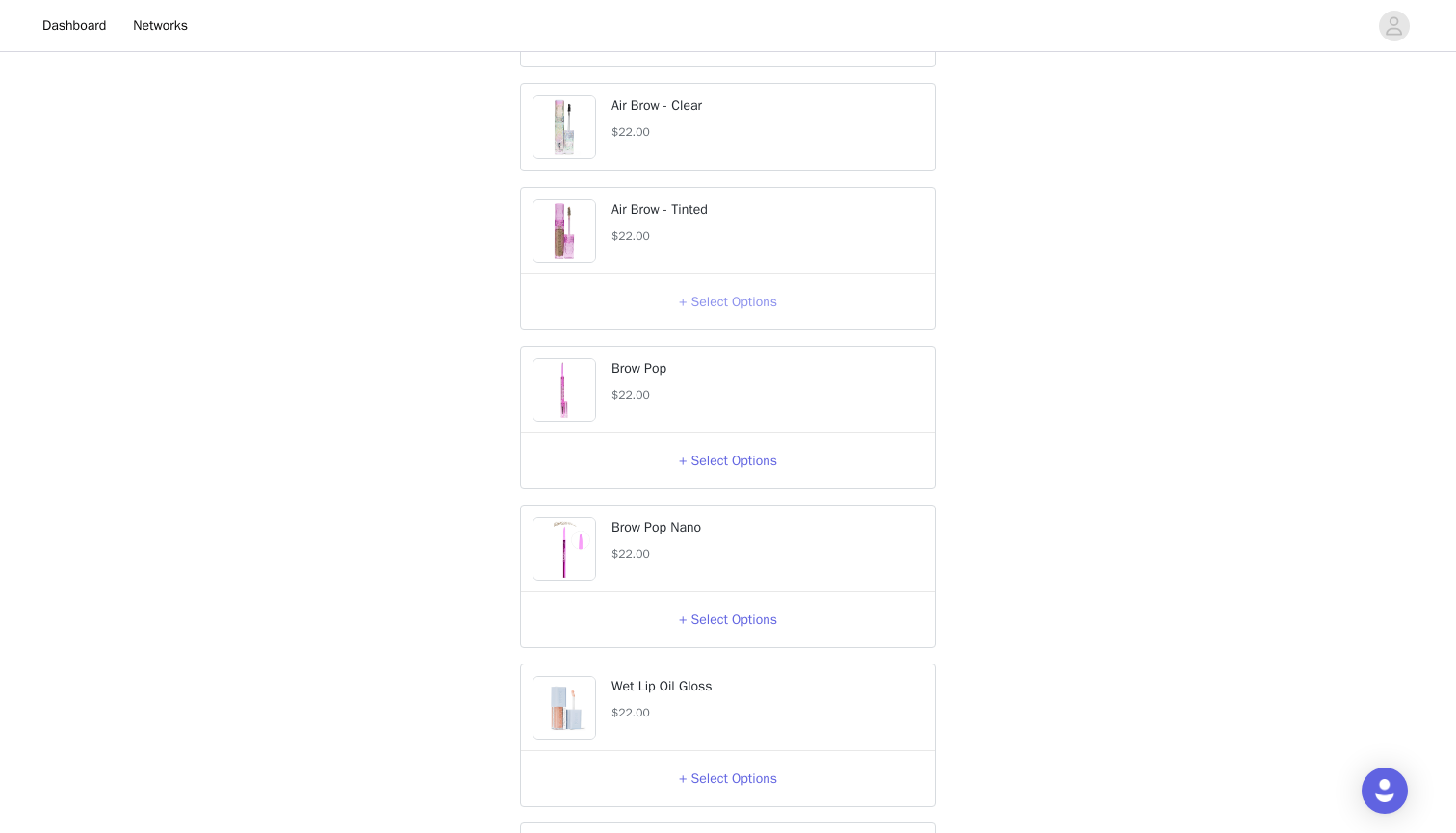 click on "+ Select Options" at bounding box center [728, 302] 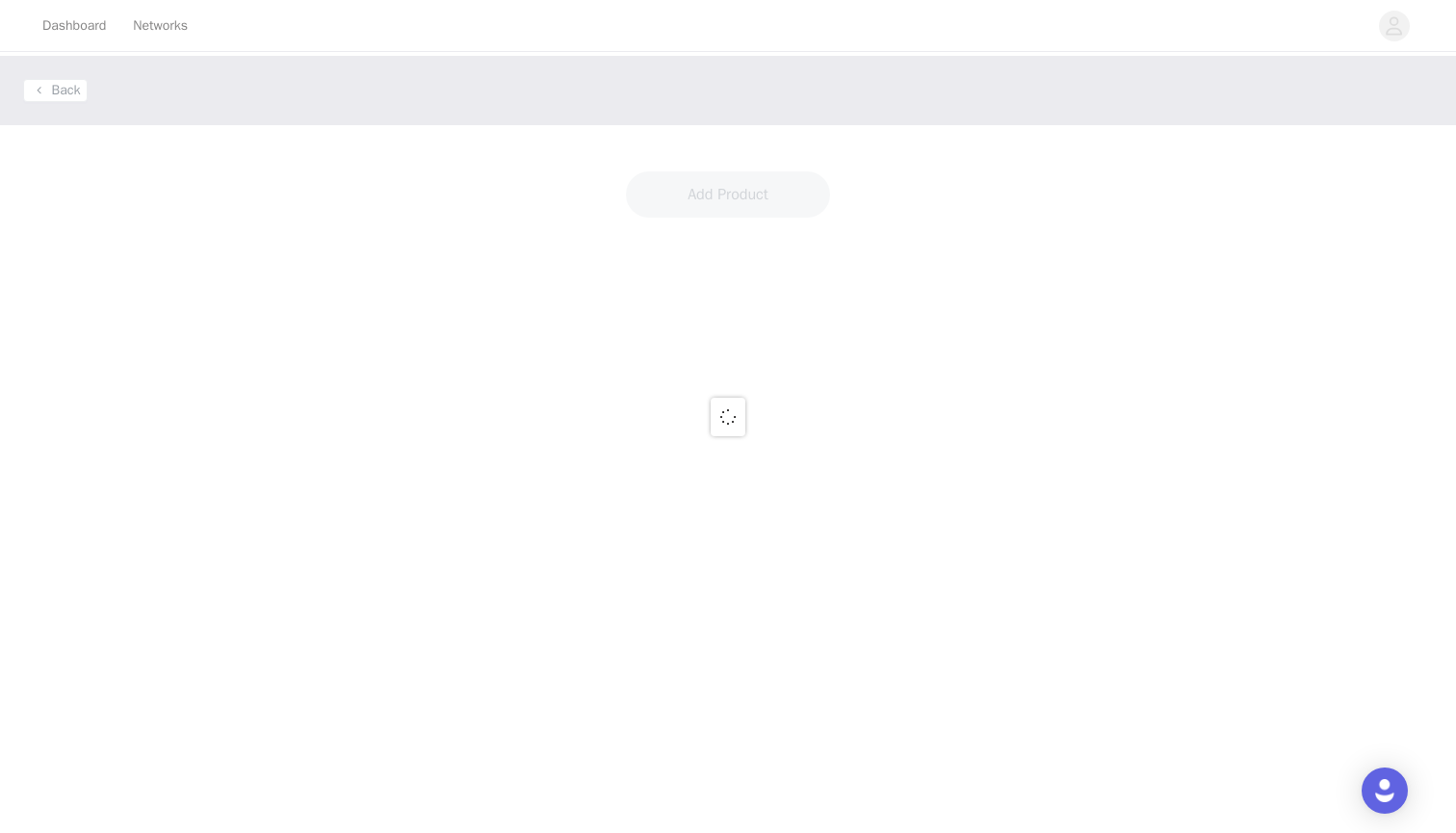 scroll, scrollTop: 0, scrollLeft: 0, axis: both 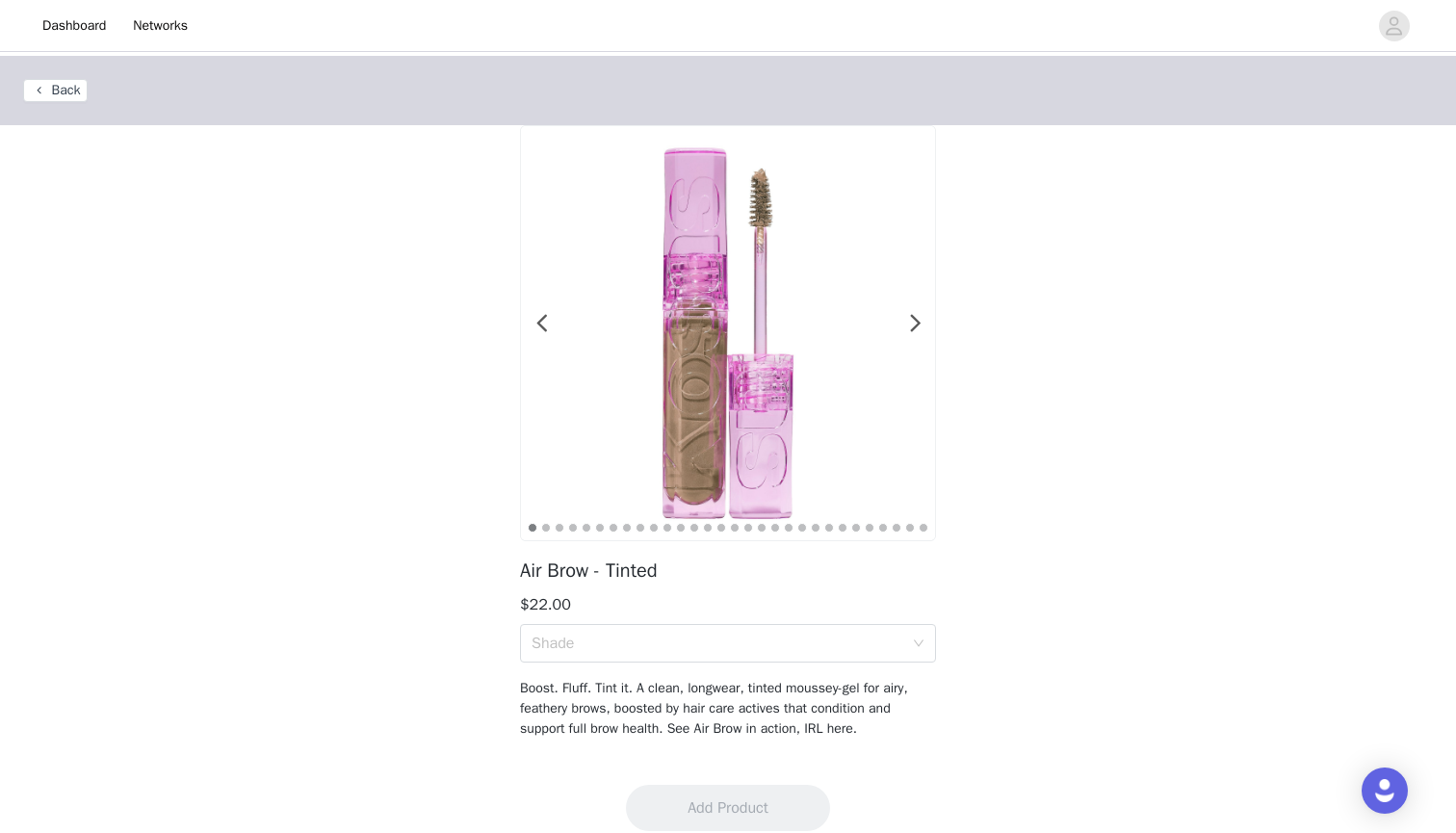 click on "1 2 3 4 5 6 7 8 9 10 11 12 13 14 15 16 17 18 19 20 21 22 23 24 25 26 27 28 29 30 31 32 33 34 35 36 37 38 39 40 41 42 43 44 45 46 47 48 49 50 51 52 53 54 55 56 57 58 59 60 61 62 63 64
Air Brow - Tinted
$22.00
Shade     Boost. Fluff. Tint it. A clean, longwear, tinted moussey-gel for airy, feathery brows, boosted by hair care actives that condition and support full brow health. See Air Brow in action, IRL here." at bounding box center (728, 443) 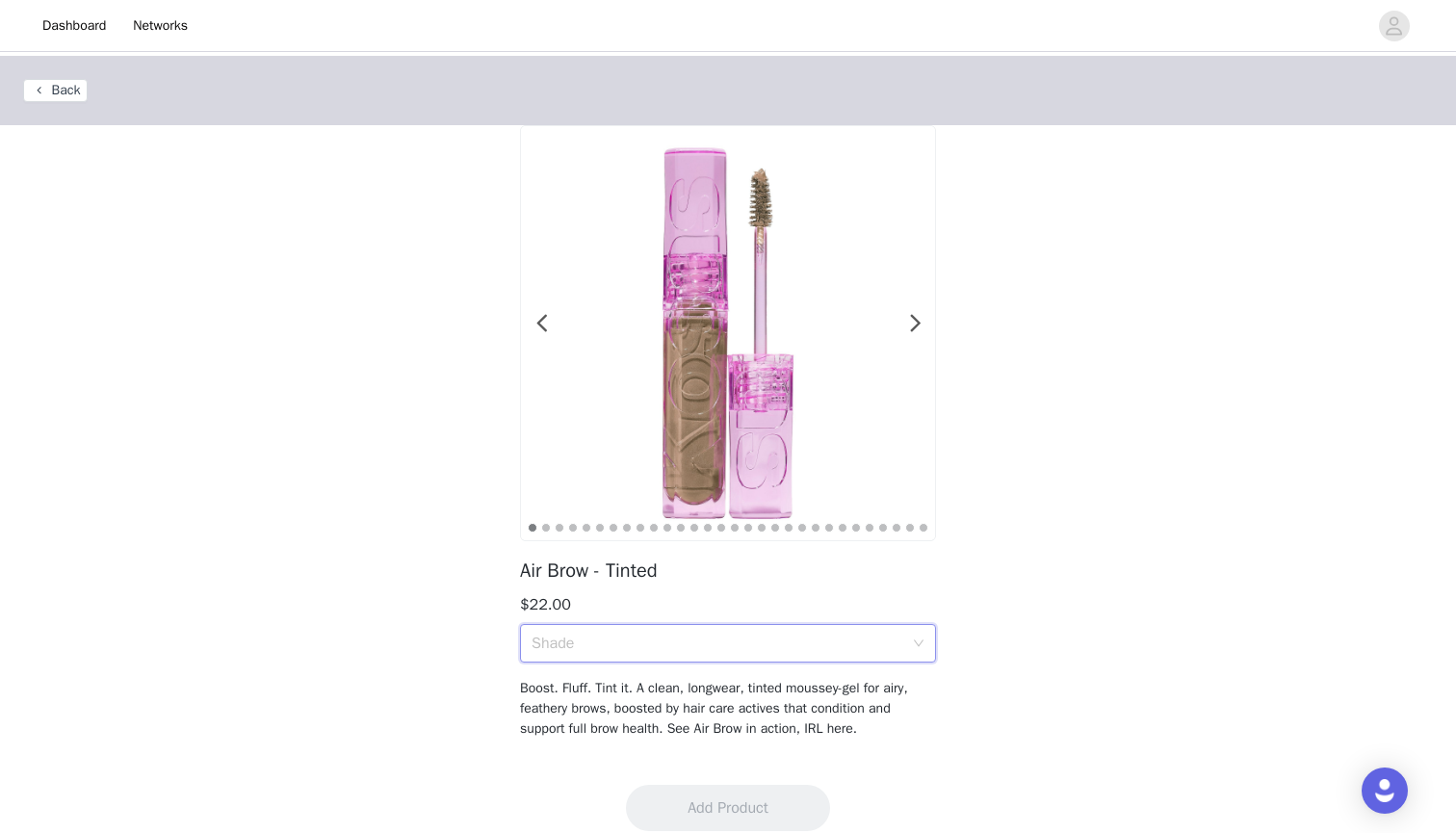 click on "Shade" at bounding box center (721, 643) 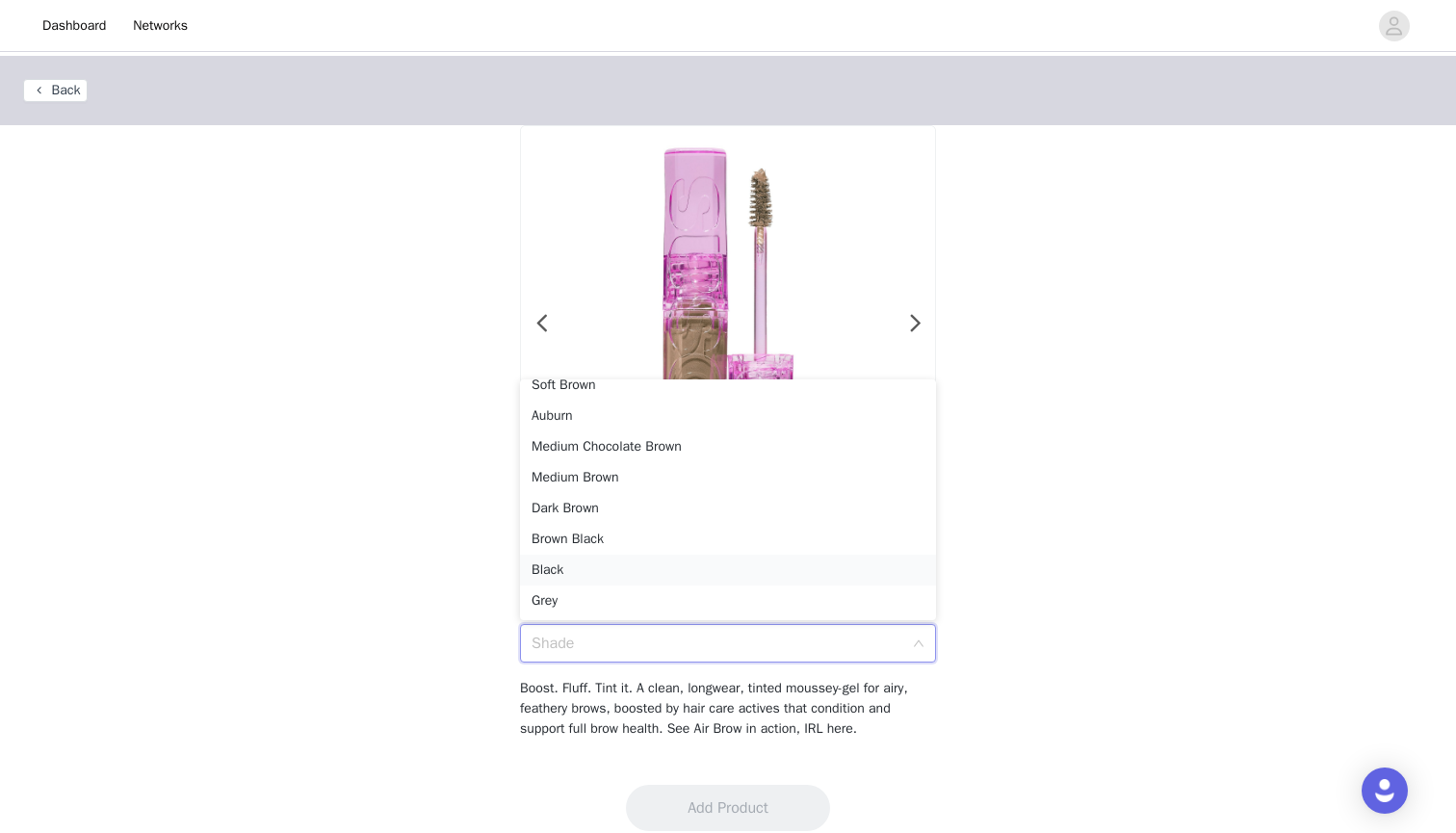 scroll, scrollTop: 75, scrollLeft: 0, axis: vertical 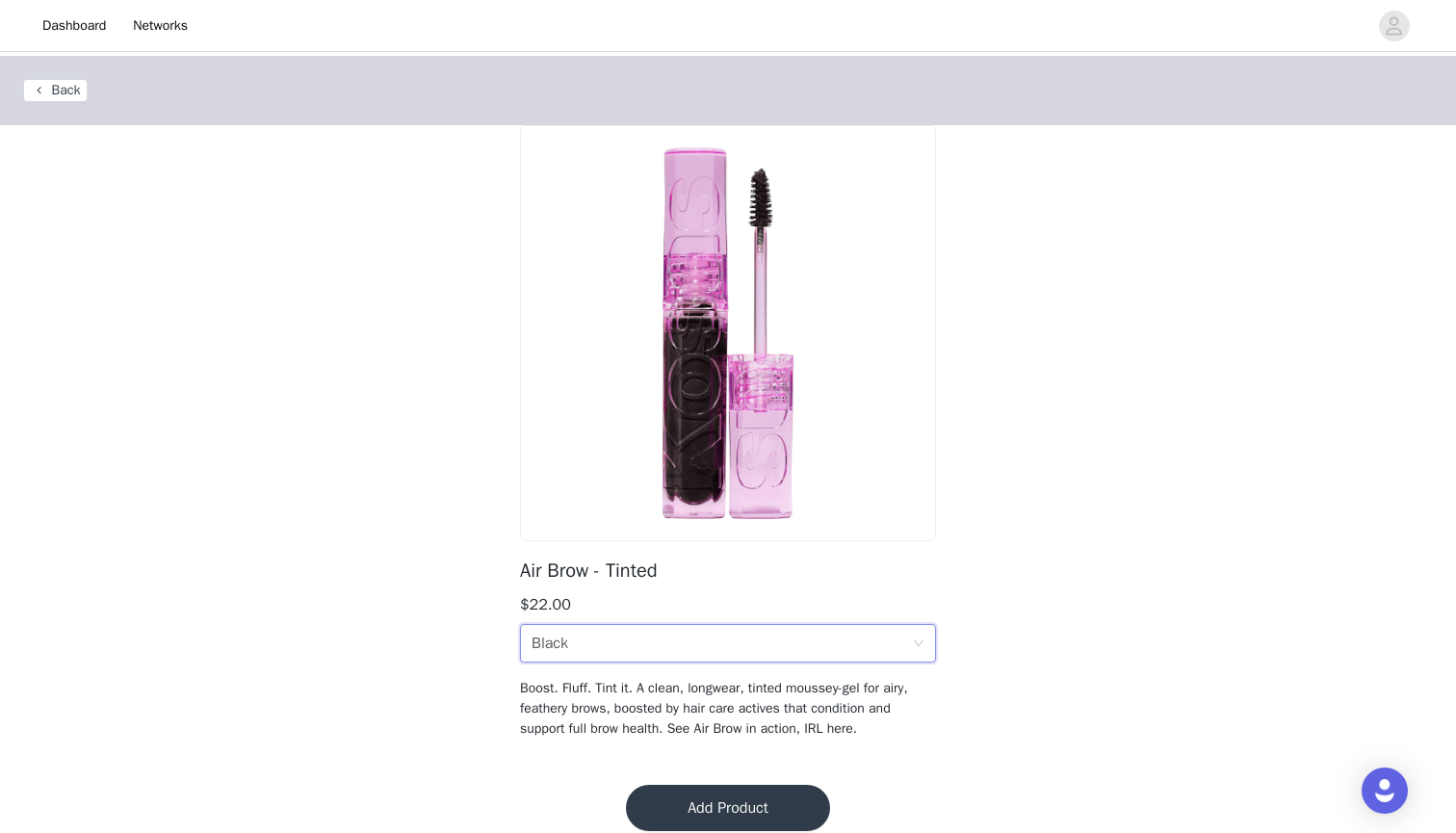 click on "Shade Black" at bounding box center (721, 643) 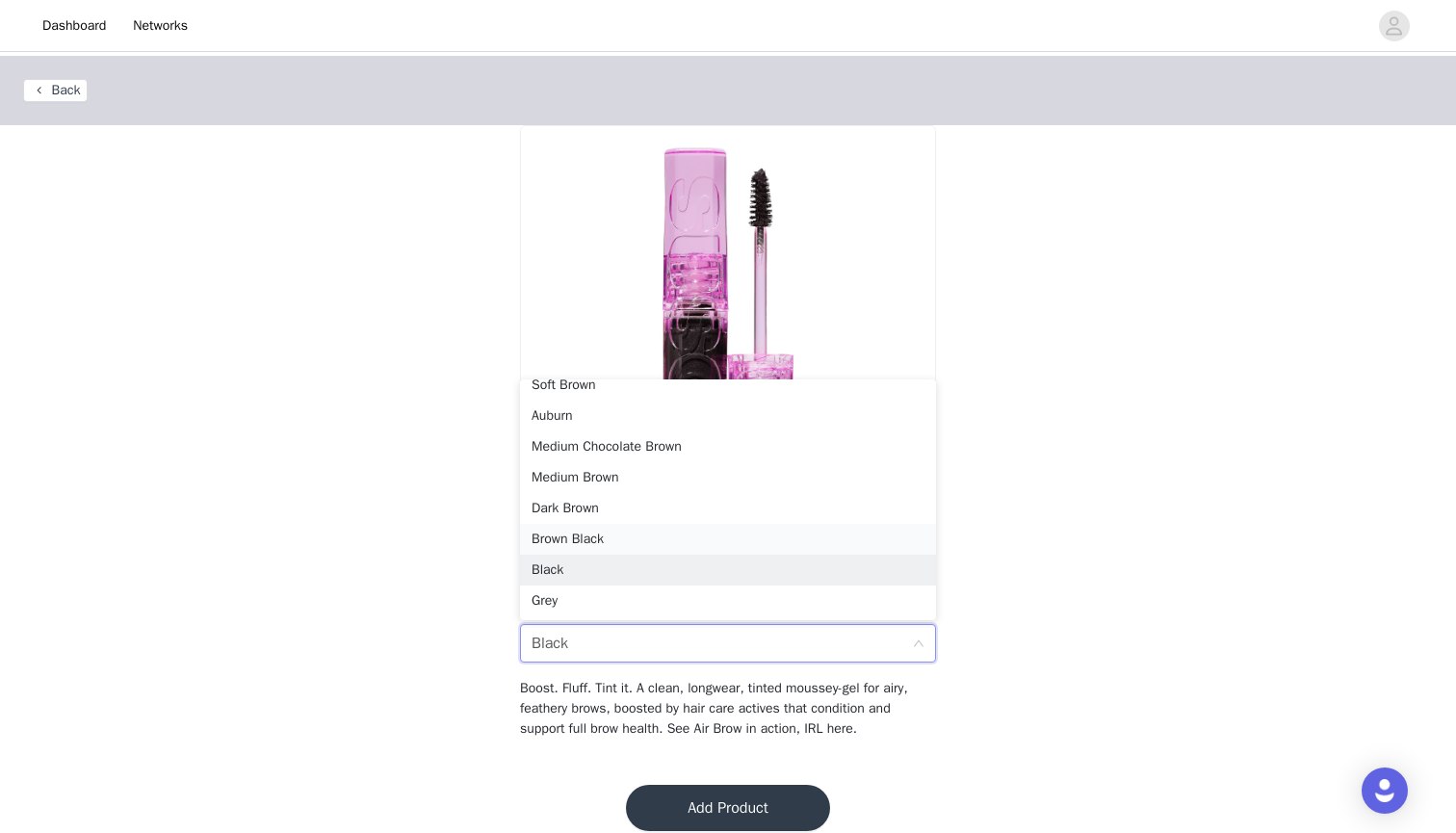 click on "Brown Black" at bounding box center (728, 539) 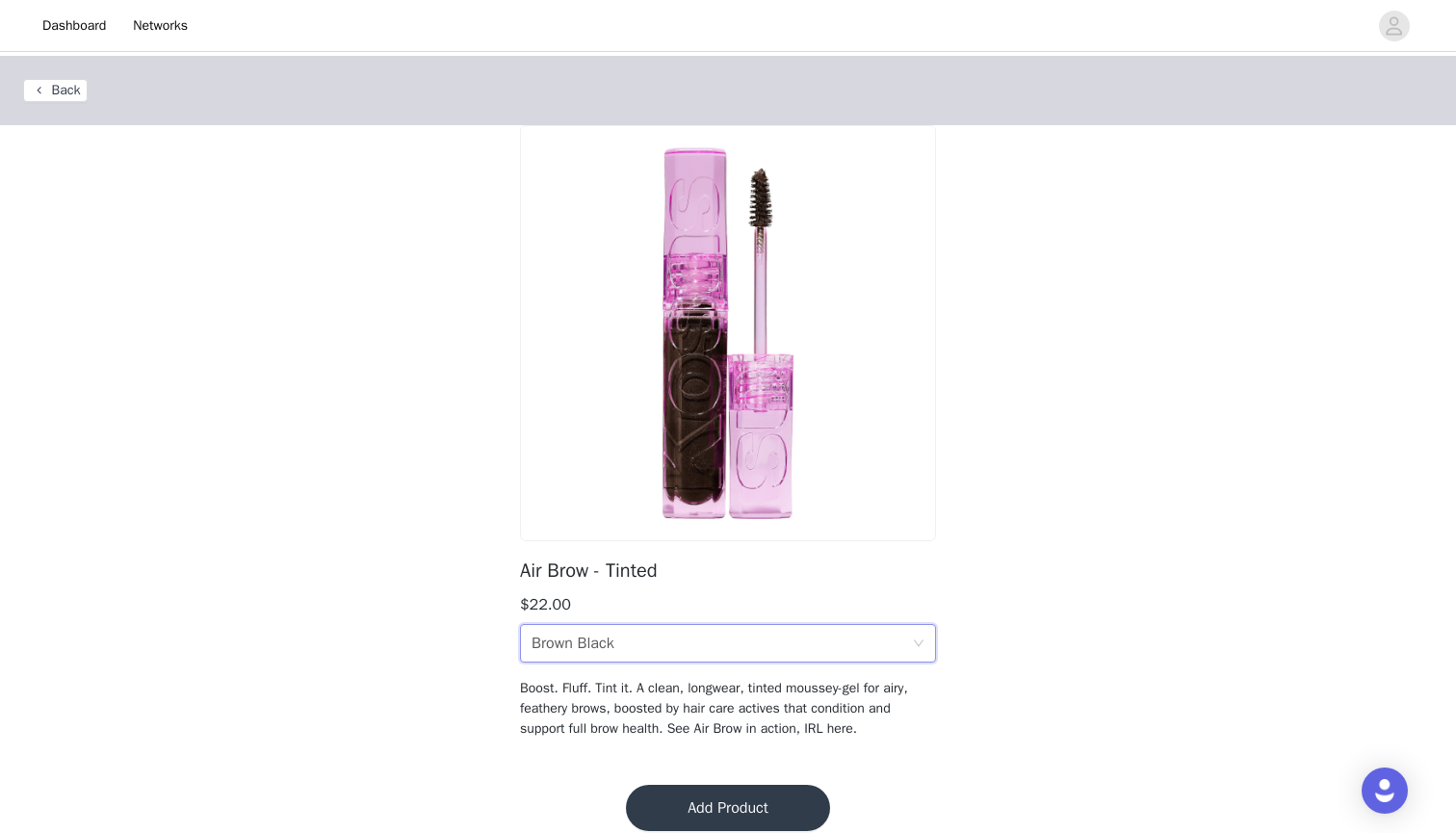 click on "Add Product" at bounding box center (728, 808) 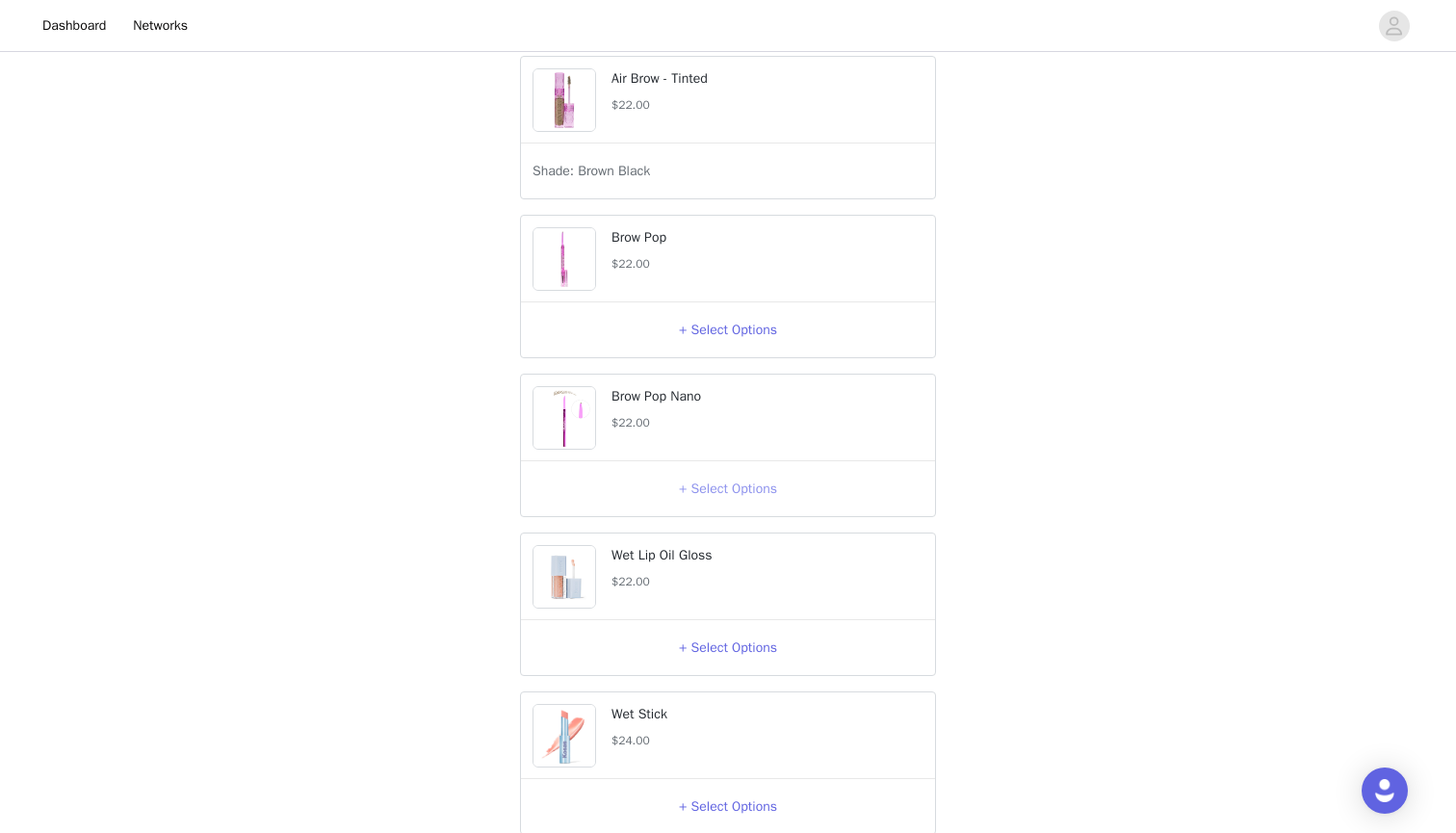 scroll, scrollTop: 1579, scrollLeft: 0, axis: vertical 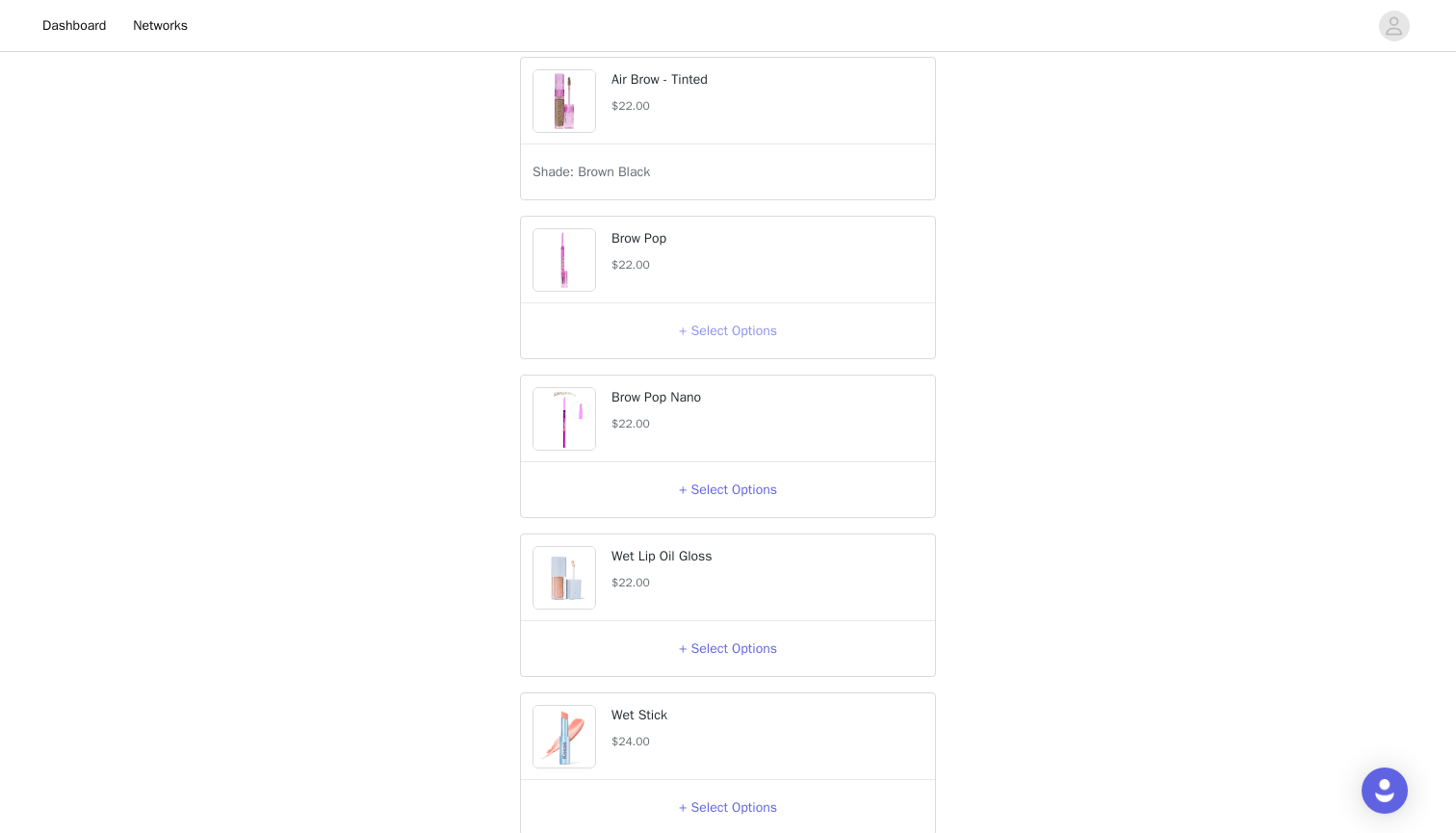 click on "+ Select Options" at bounding box center [728, 331] 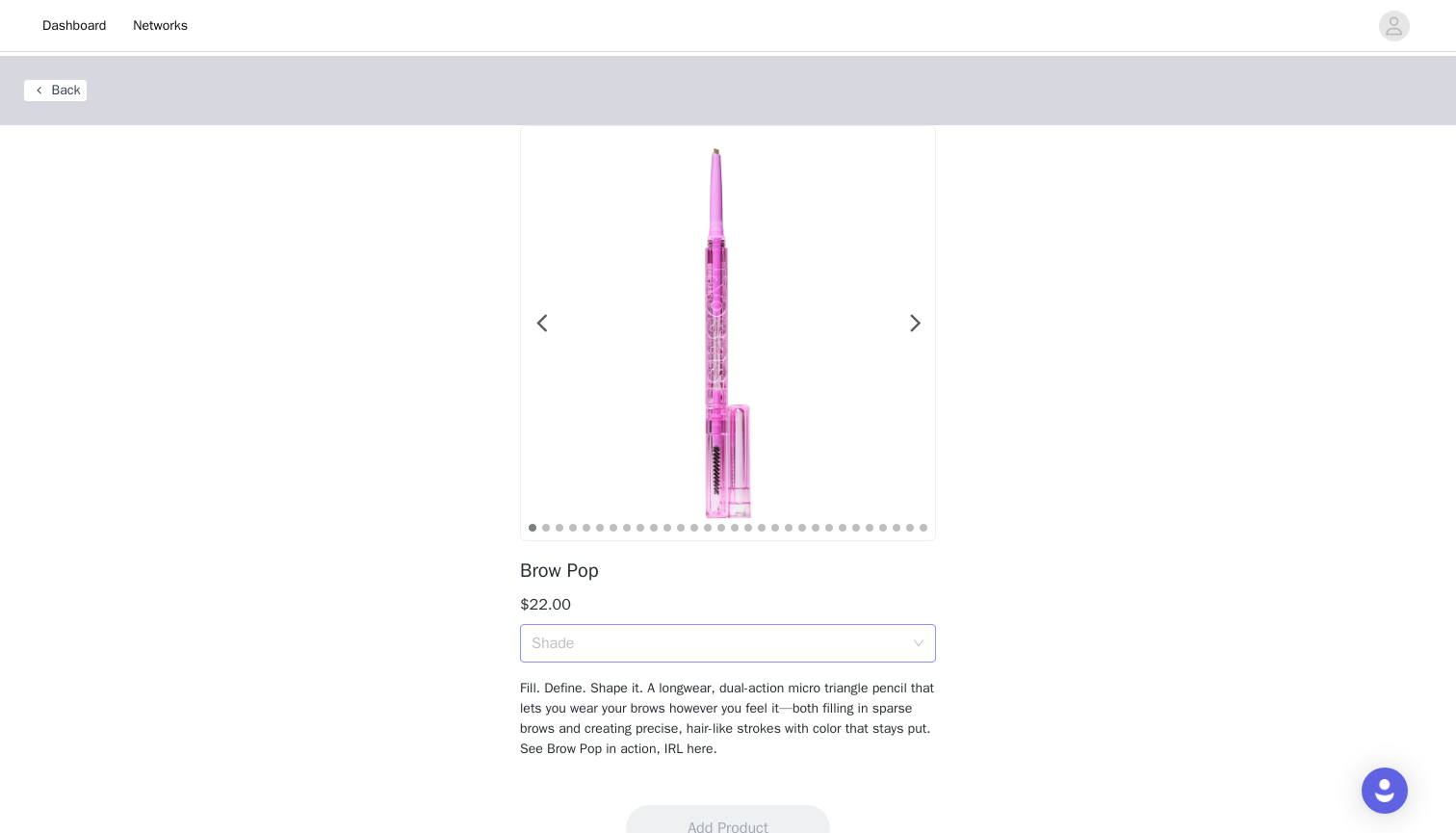 click on "Shade" at bounding box center [721, 643] 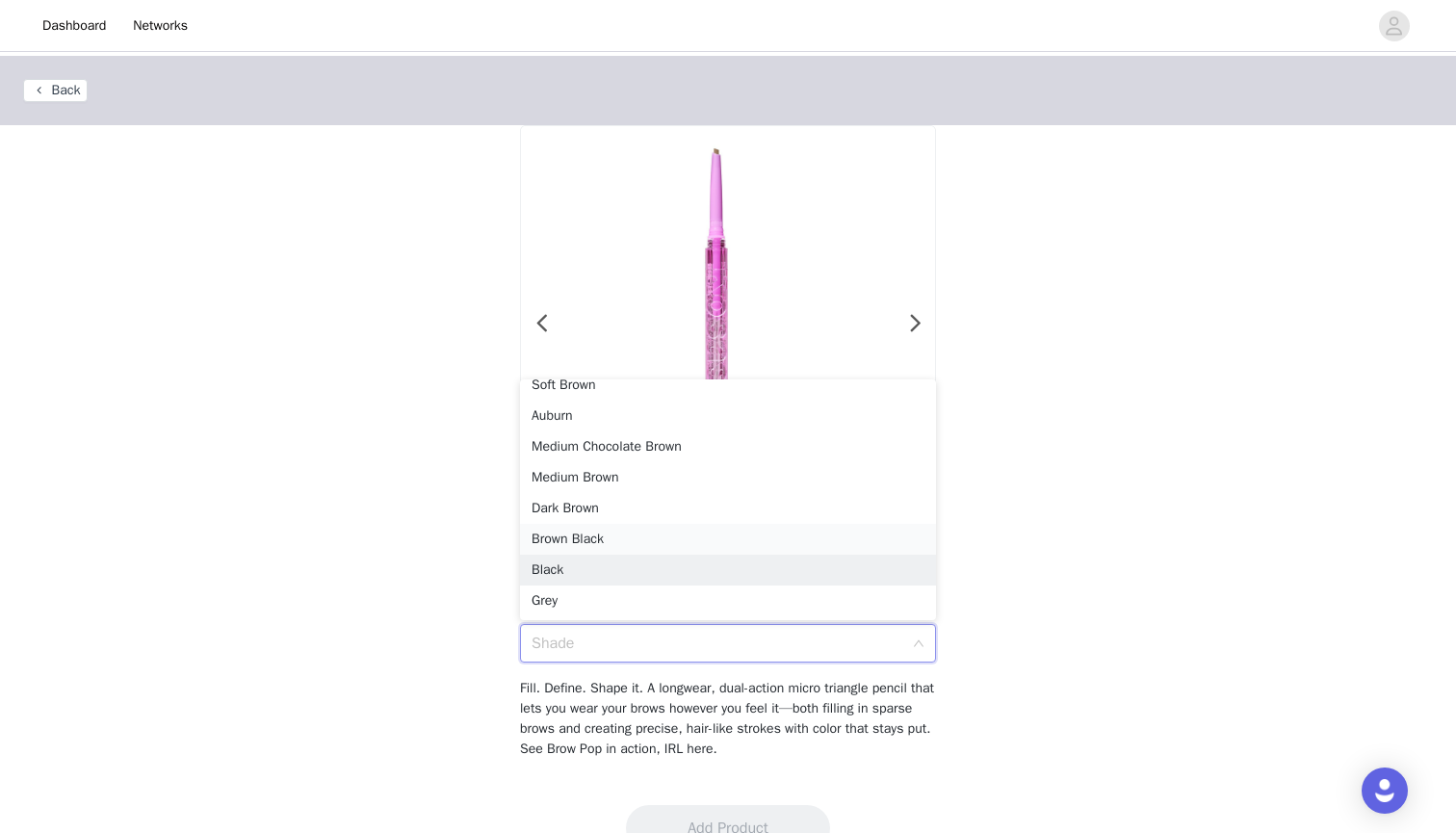 scroll, scrollTop: 75, scrollLeft: 0, axis: vertical 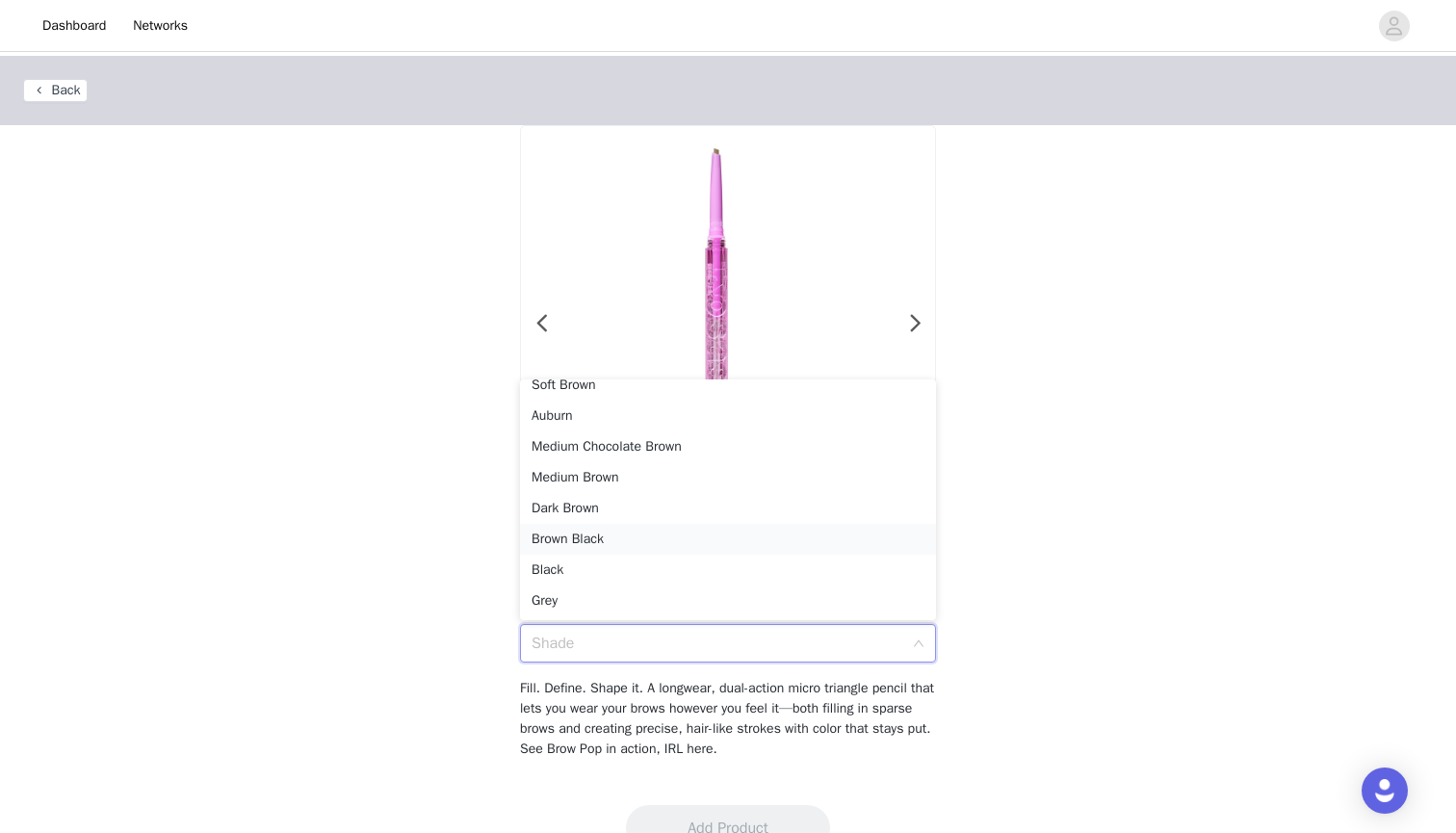 click on "Brown Black" at bounding box center (728, 539) 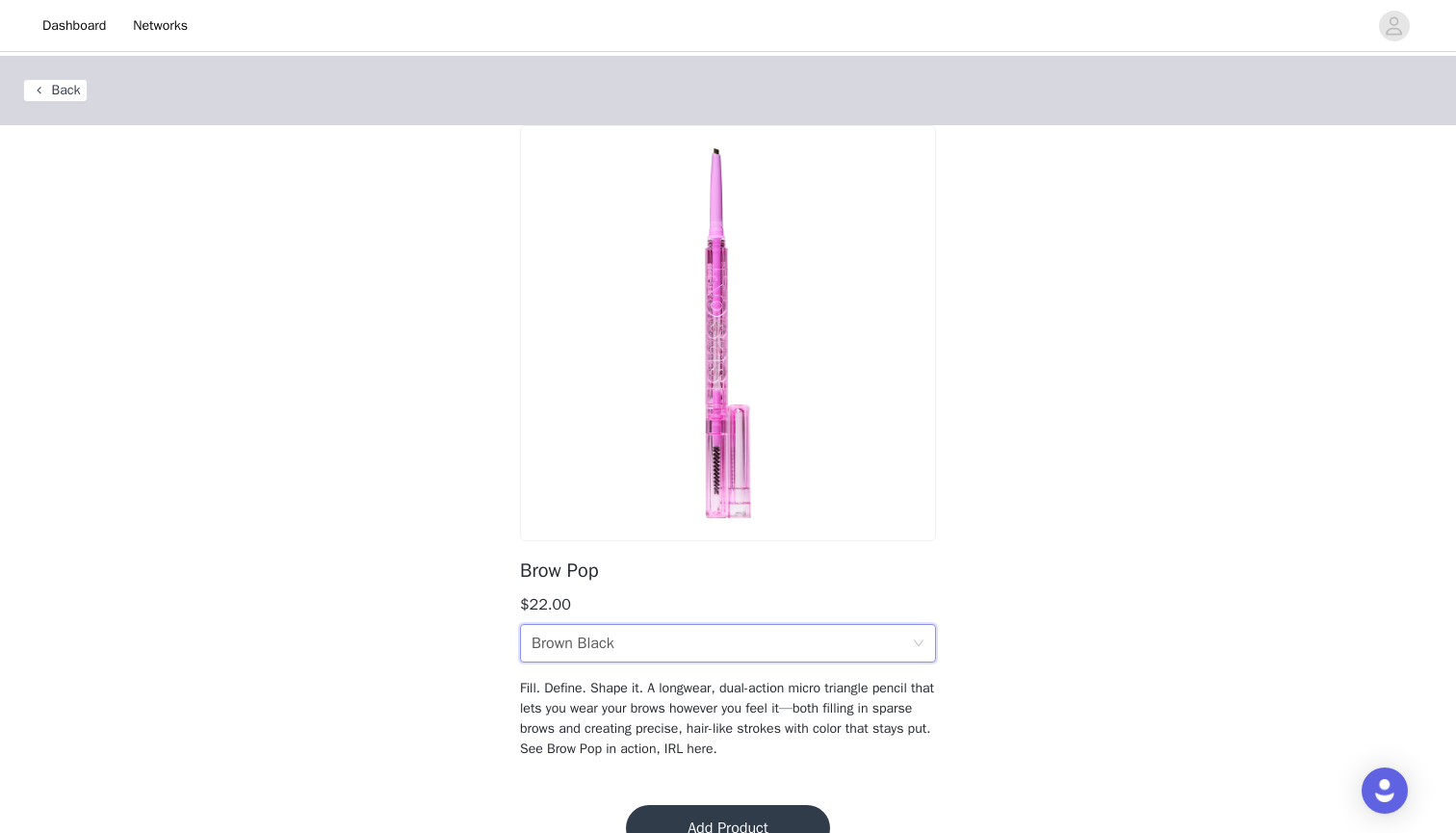 click at bounding box center (783, 25) 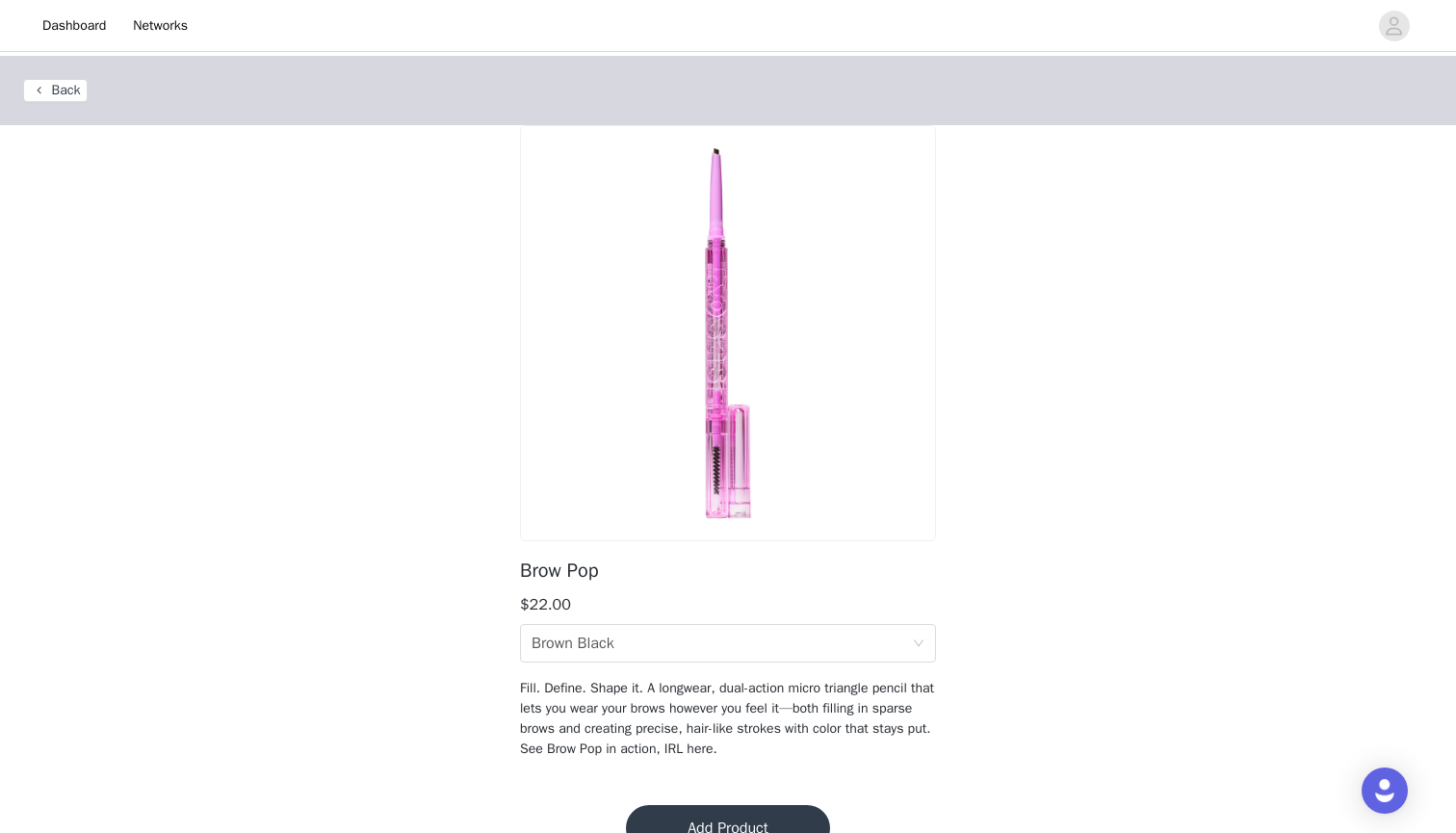 click on "Add Product" at bounding box center [728, 828] 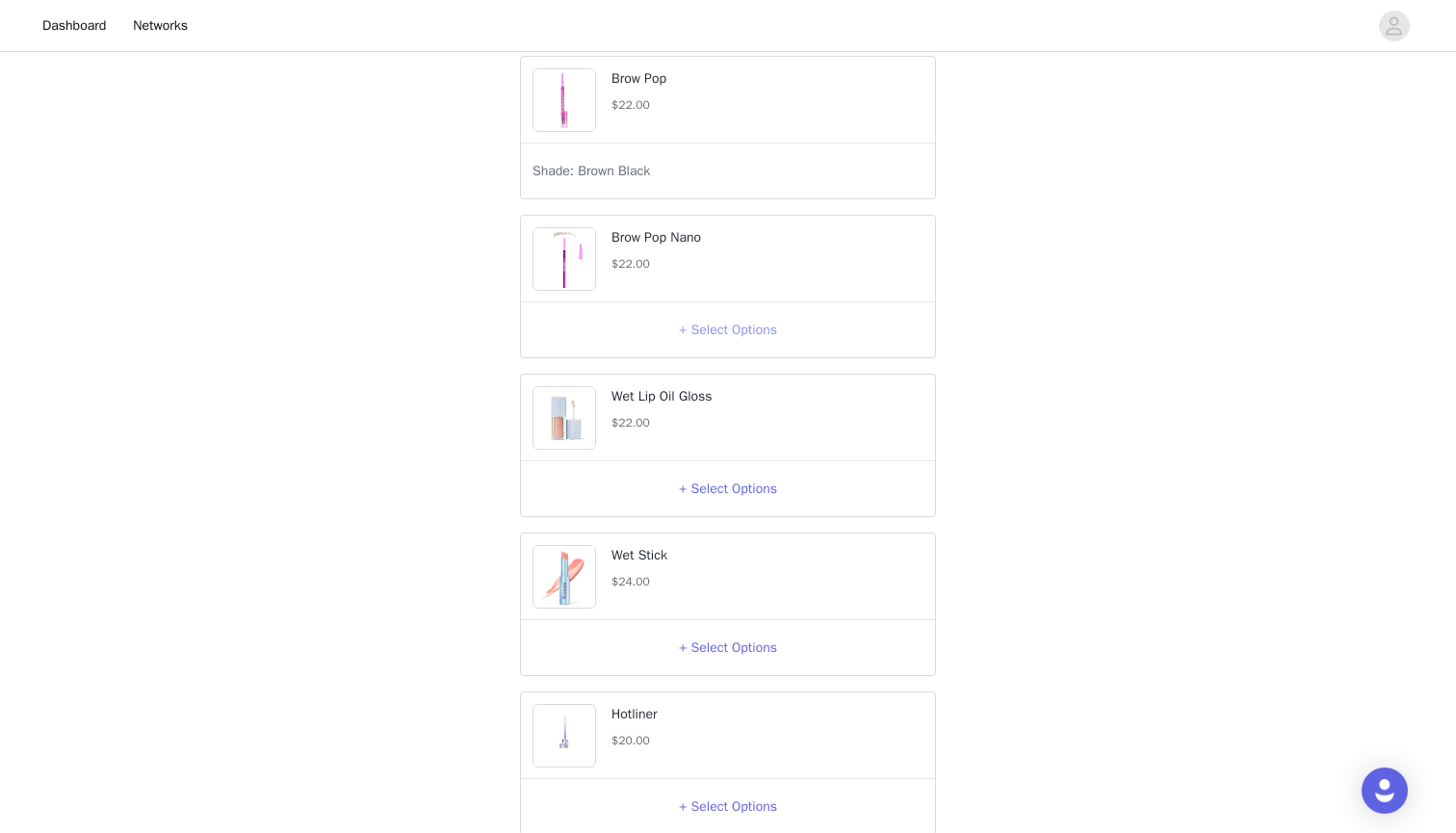 scroll, scrollTop: 1702, scrollLeft: 0, axis: vertical 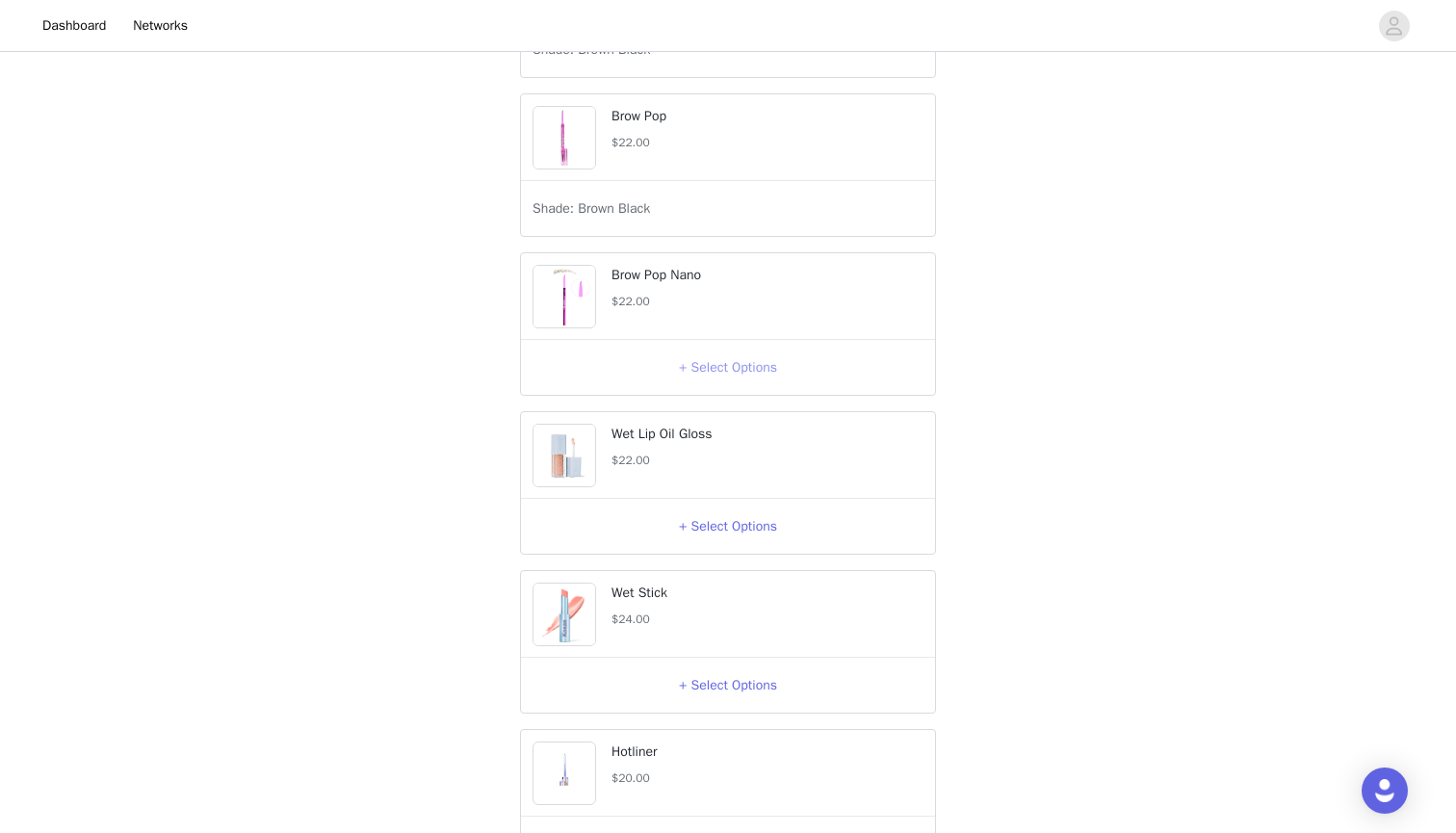 click on "+ Select Options" at bounding box center (728, 368) 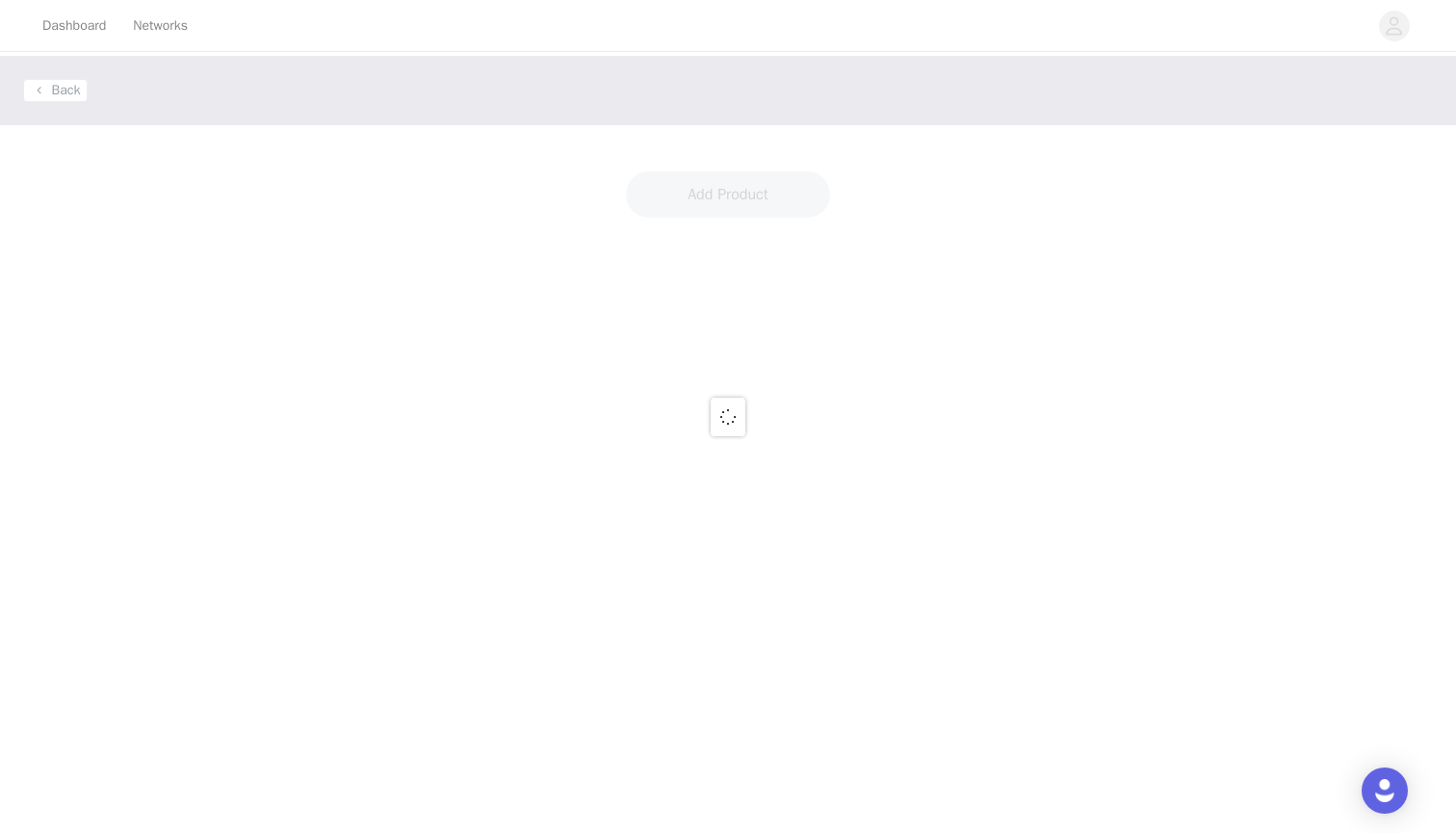 scroll, scrollTop: 0, scrollLeft: 0, axis: both 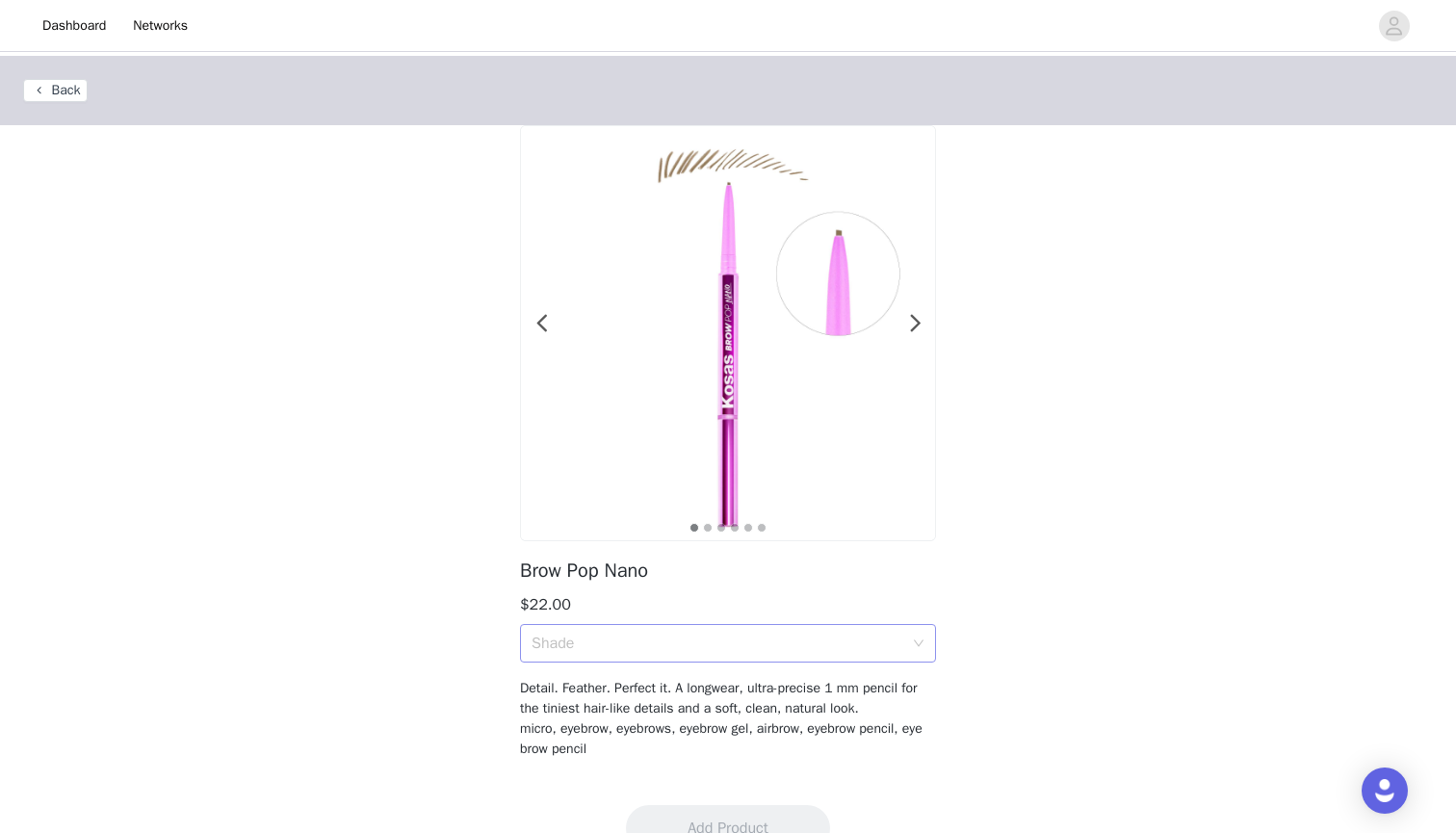 click on "Shade" at bounding box center [717, 643] 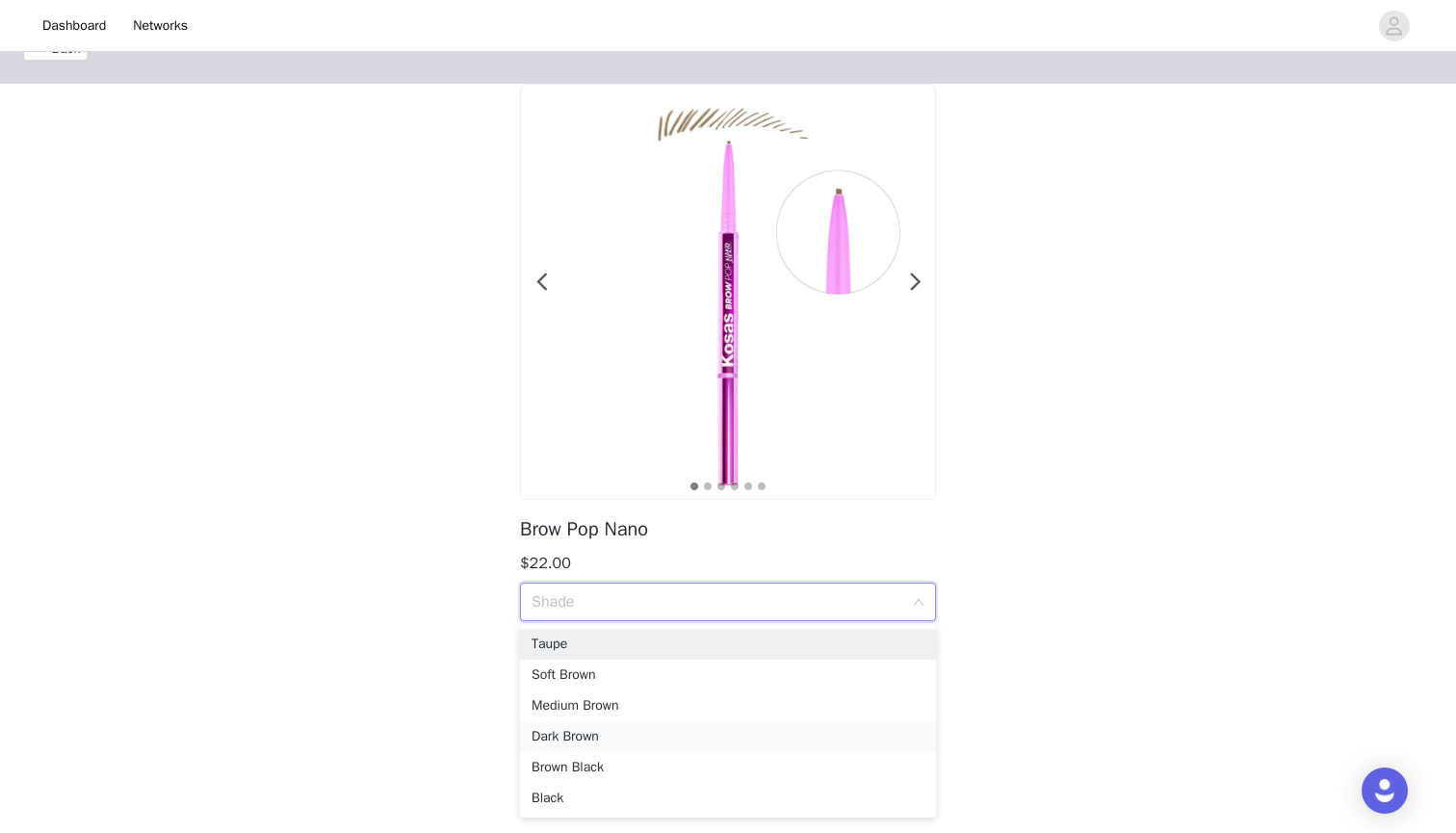 scroll, scrollTop: 41, scrollLeft: 0, axis: vertical 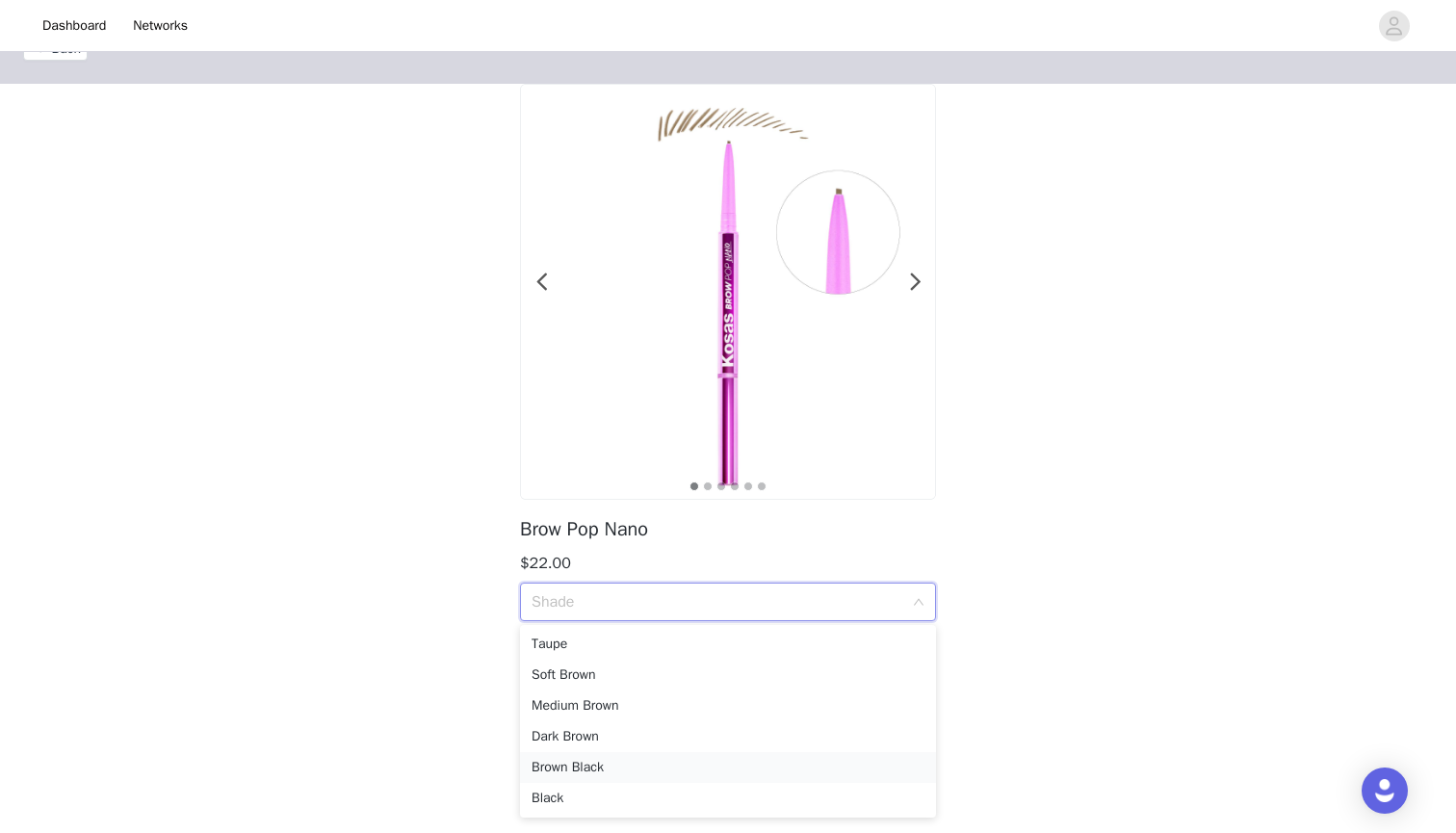 click on "Brown Black" at bounding box center [728, 768] 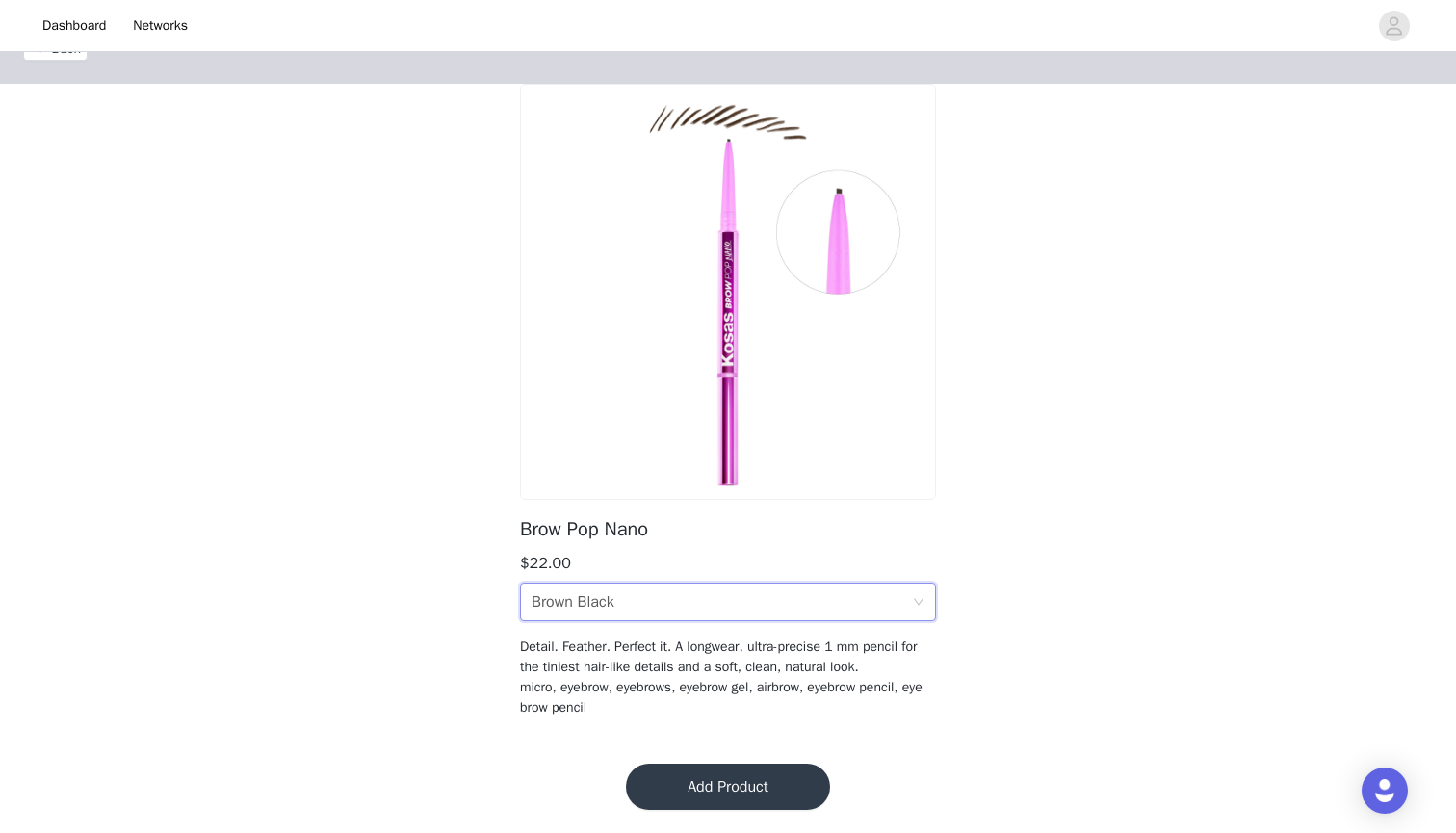 click on "Add Product" at bounding box center [728, 787] 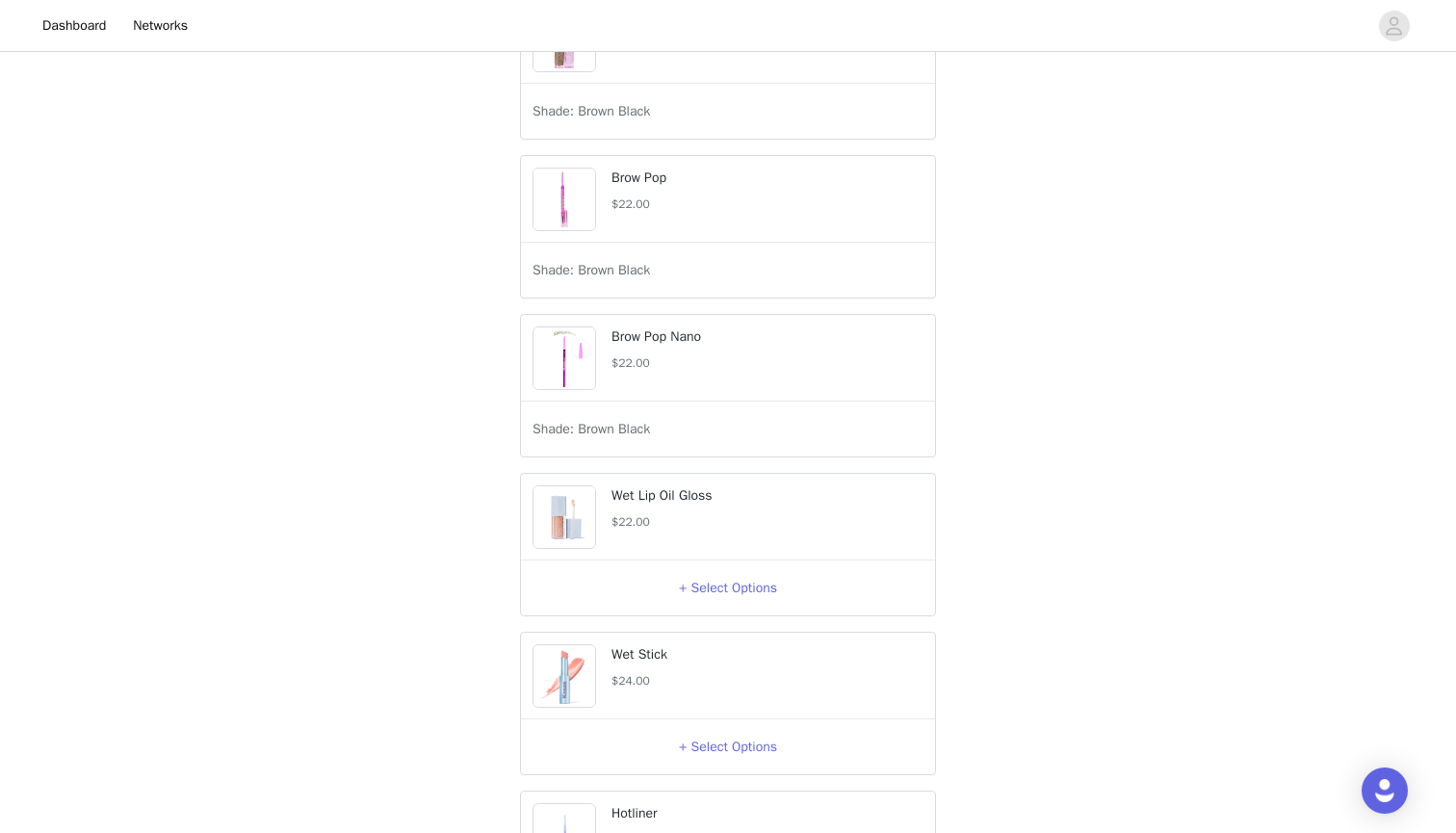 scroll, scrollTop: 1764, scrollLeft: 0, axis: vertical 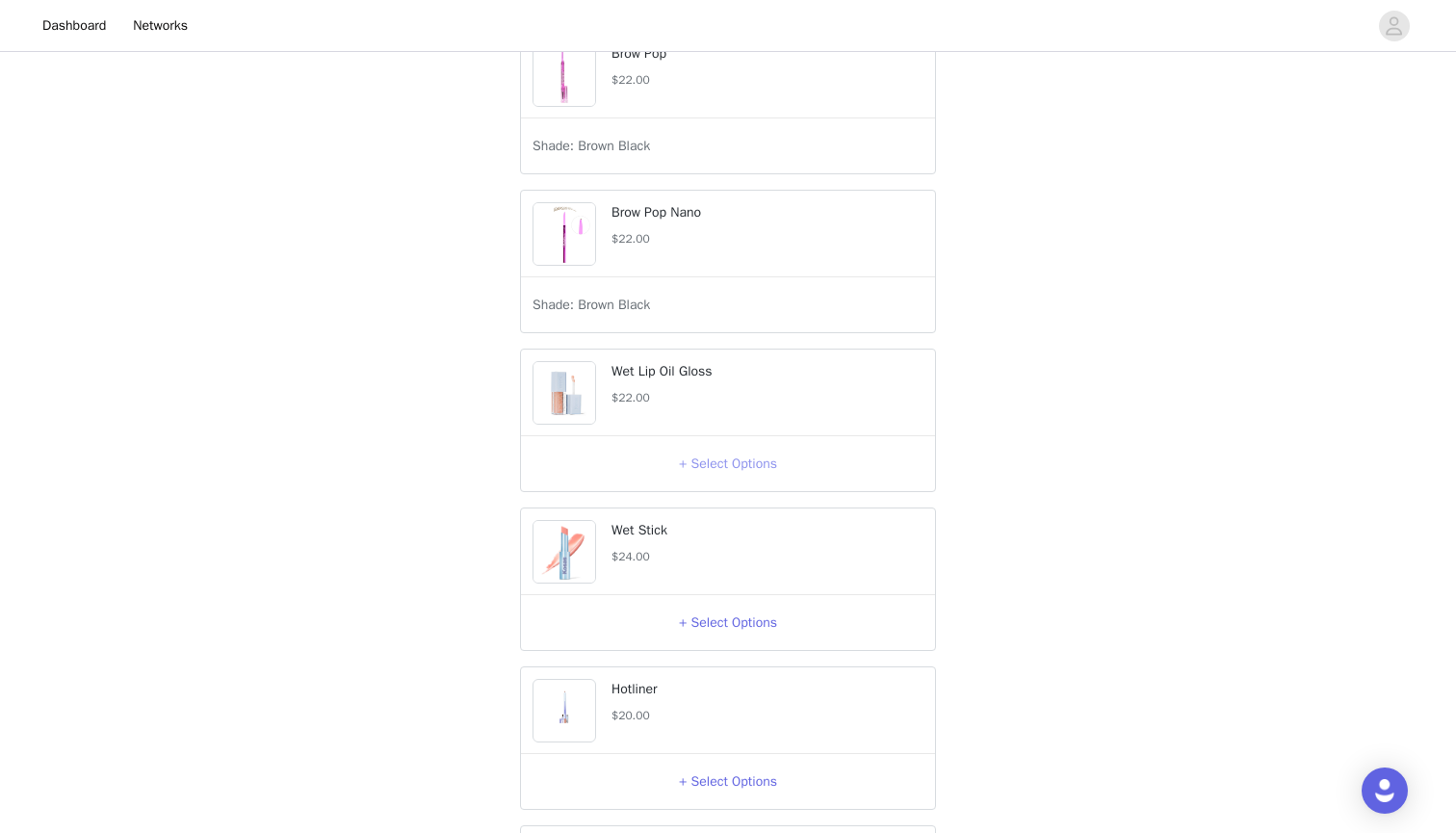 click on "+ Select Options" at bounding box center (728, 464) 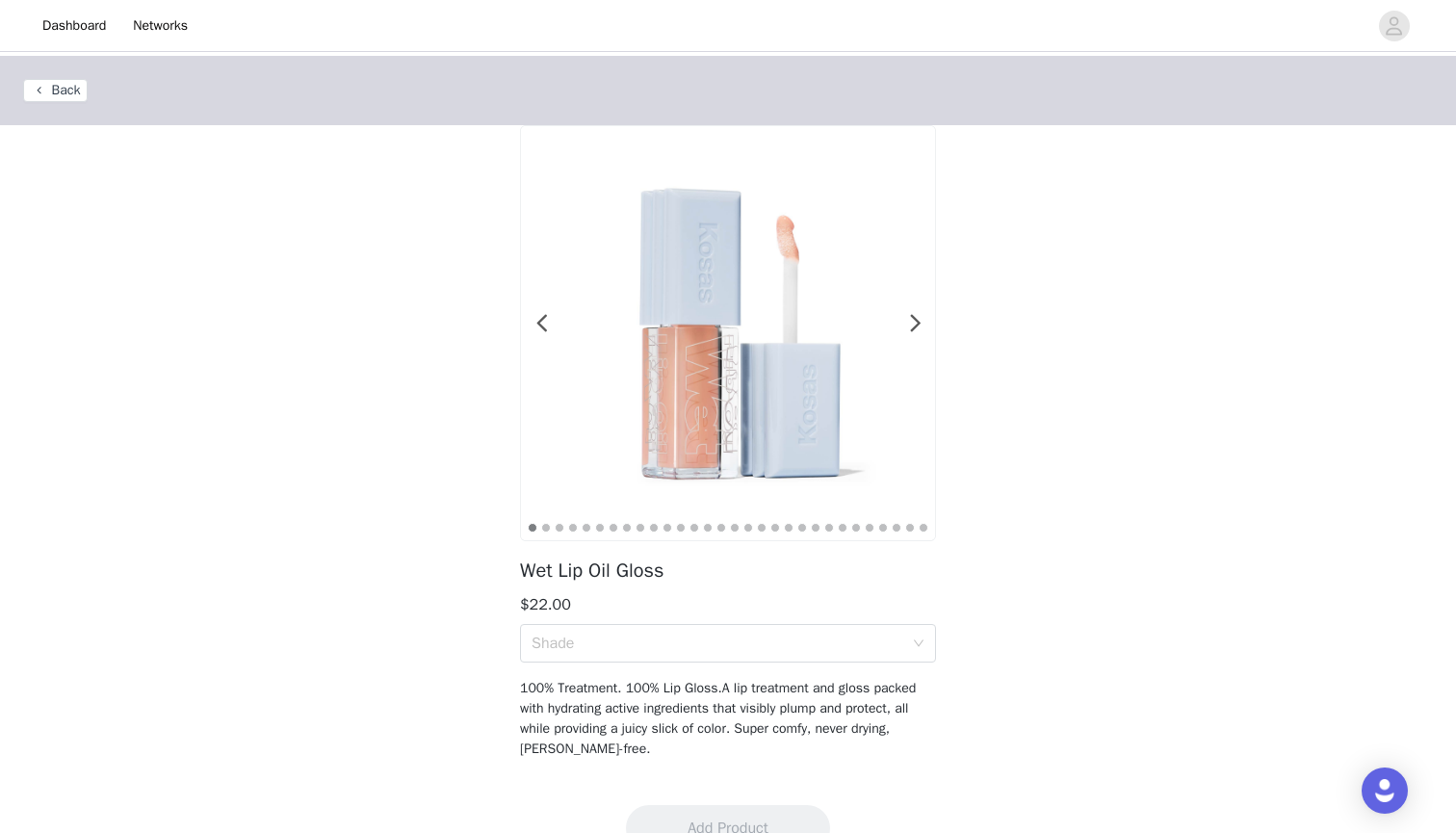 click on "1 2 3 4 5 6 7 8 9 10 11 12 13 14 15 16 17 18 19 20 21 22 23 24 25 26 27 28 29 30 31 32 33 34 35 36 37 38 39 40 41 42 43 44 45 46 47 48 49 50 51 52 53 54 55 56 57 58 59 60 61 62 63 64 65 66 67 68 69 70 71 72 73 74 75 76 77 78 79 80 81 82 83
Wet Lip Oil Gloss
$22.00
Shade     100% Treatment. 100% Lip Gloss.A lip treatment and gloss packed with hydrating active ingredients that visibly plump and protect, all while providing a juicy slick of color. Super comfy, never drying, [PERSON_NAME]-free." at bounding box center [728, 454] 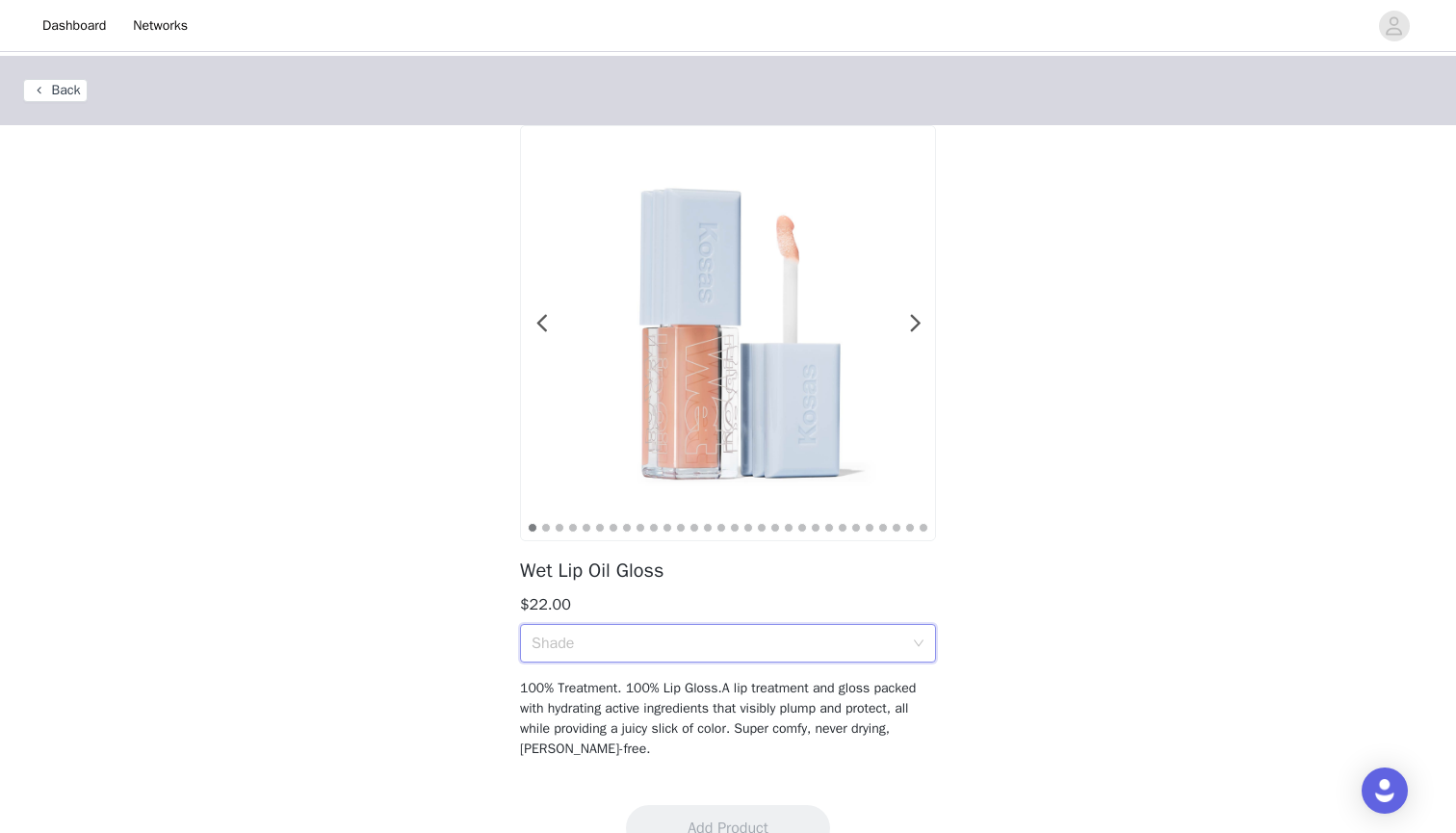 click on "Shade" at bounding box center [721, 643] 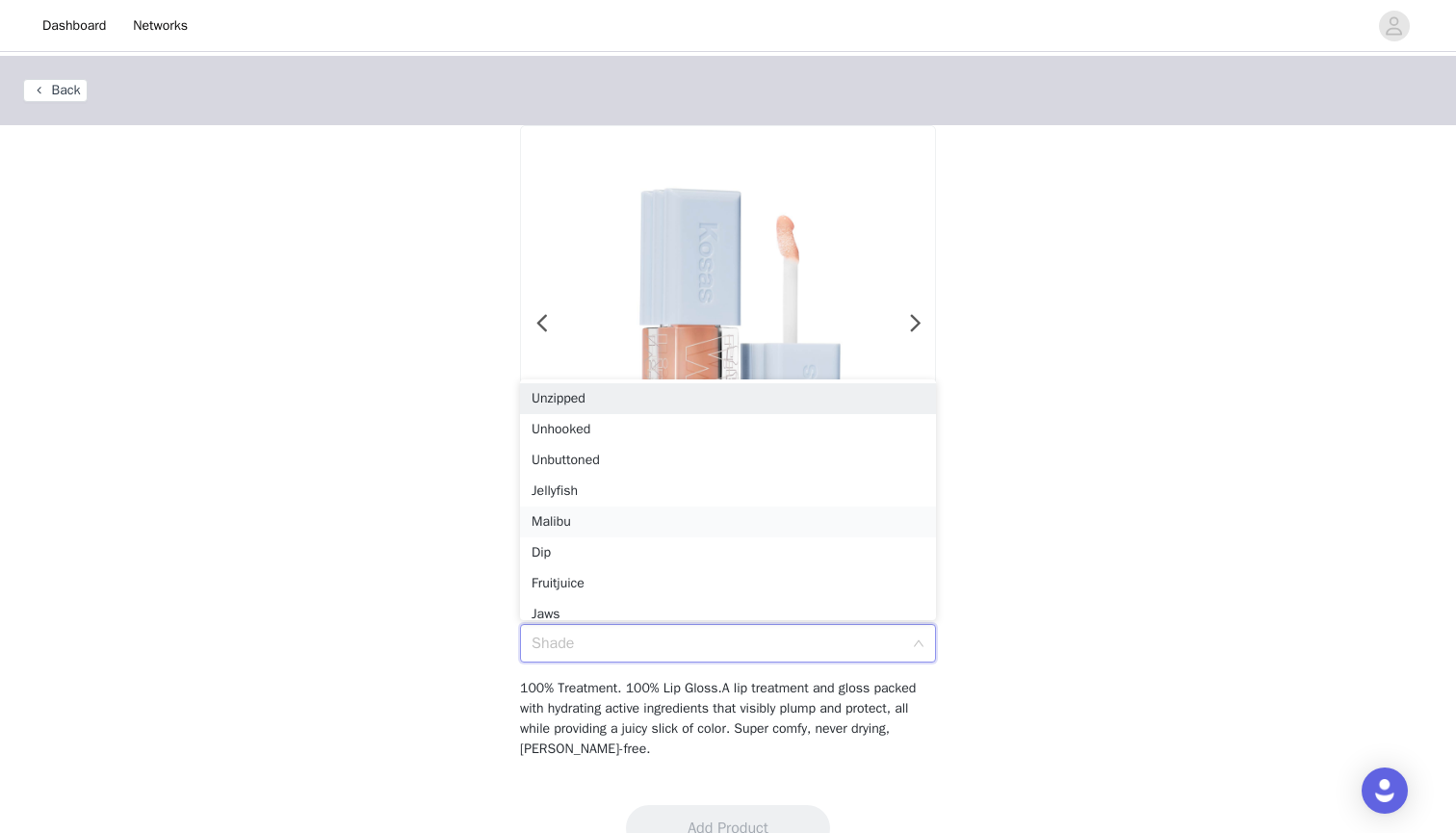 scroll, scrollTop: 10, scrollLeft: 0, axis: vertical 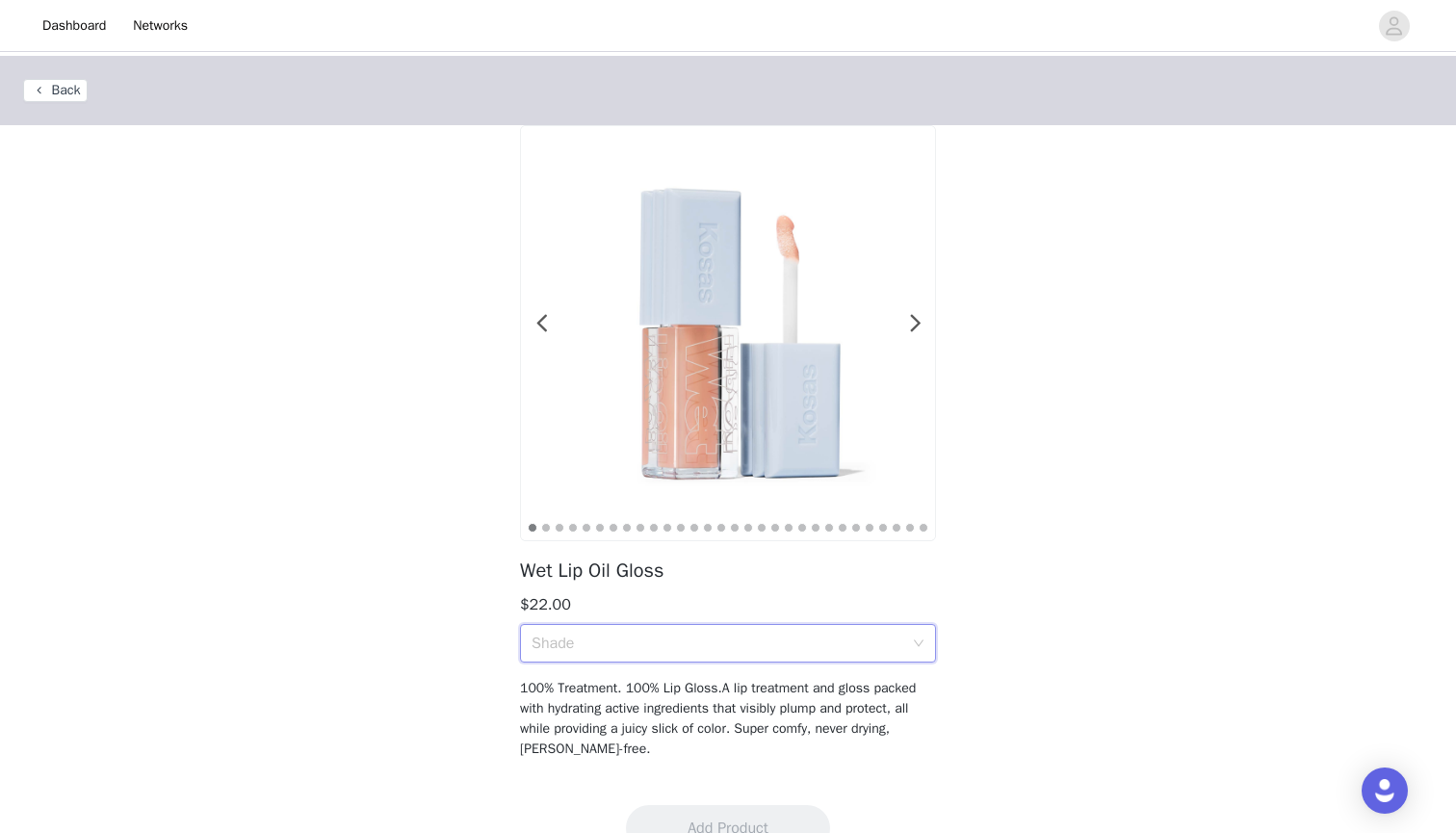 click on "1 2 3 4 5 6 7 8 9 10 11 12 13 14 15 16 17 18 19 20 21 22 23 24 25 26 27 28 29 30 31 32 33 34 35 36 37 38 39 40 41 42 43 44 45 46 47 48 49 50 51 52 53 54 55 56 57 58 59 60 61 62 63 64 65 66 67 68 69 70 71 72 73 74 75 76 77 78 79 80 81 82 83
Wet Lip Oil Gloss
$22.00
Shade     100% Treatment. 100% Lip Gloss.A lip treatment and gloss packed with hydrating active ingredients that visibly plump and protect, all while providing a juicy slick of color. Super comfy, never drying, [PERSON_NAME]-free." at bounding box center [728, 454] 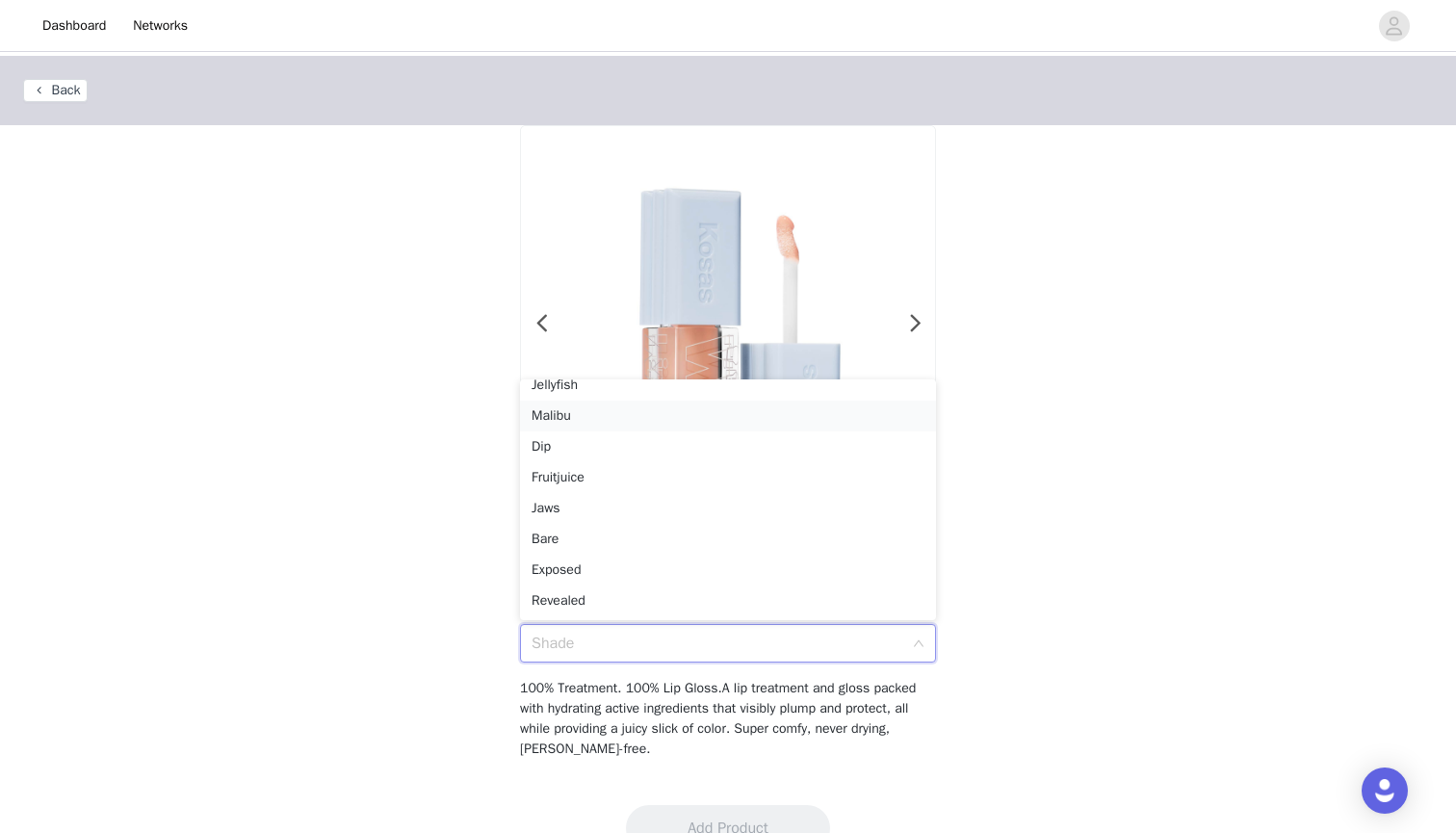 scroll, scrollTop: 80, scrollLeft: 0, axis: vertical 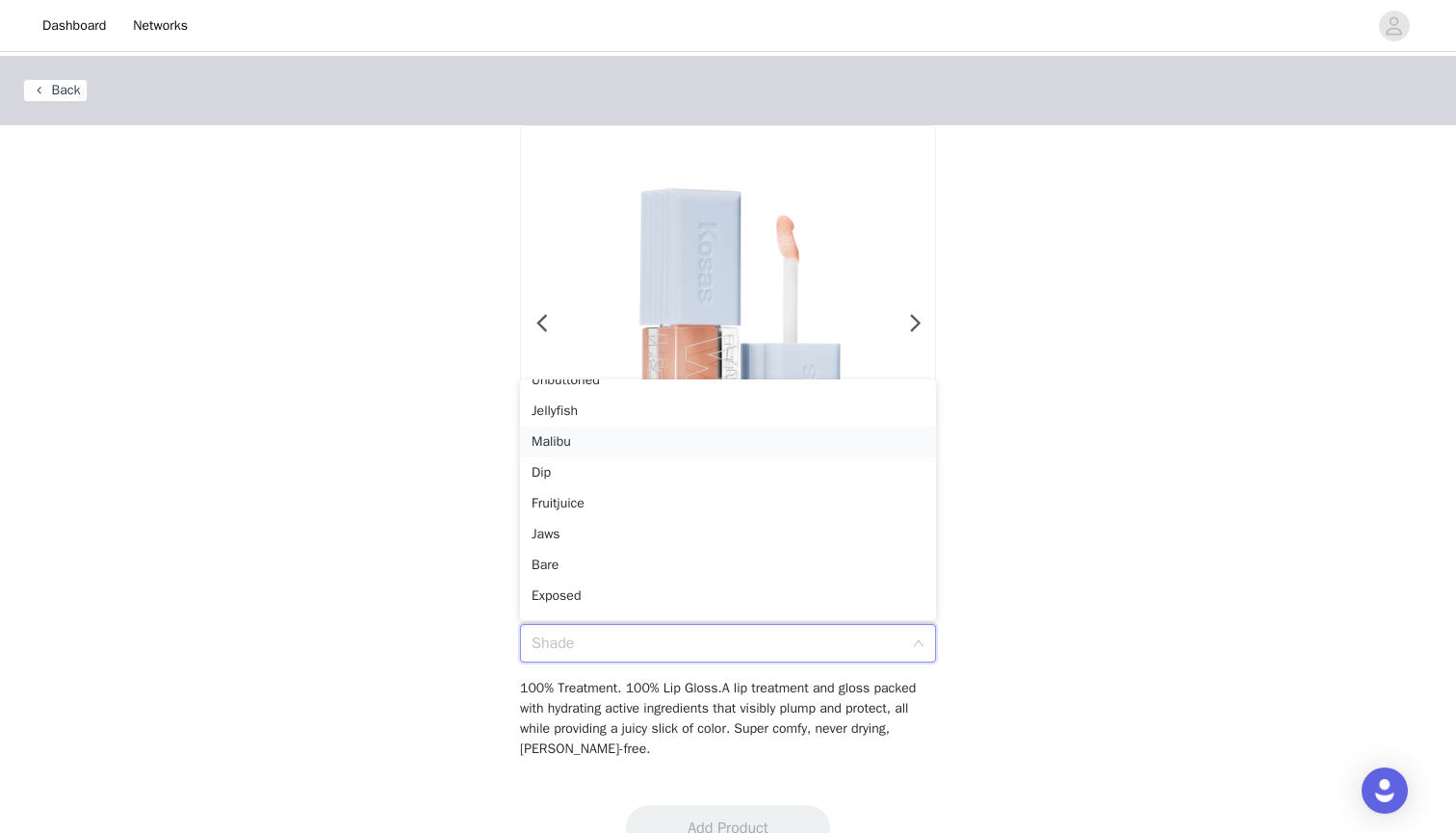 click on "Malibu" at bounding box center (728, 442) 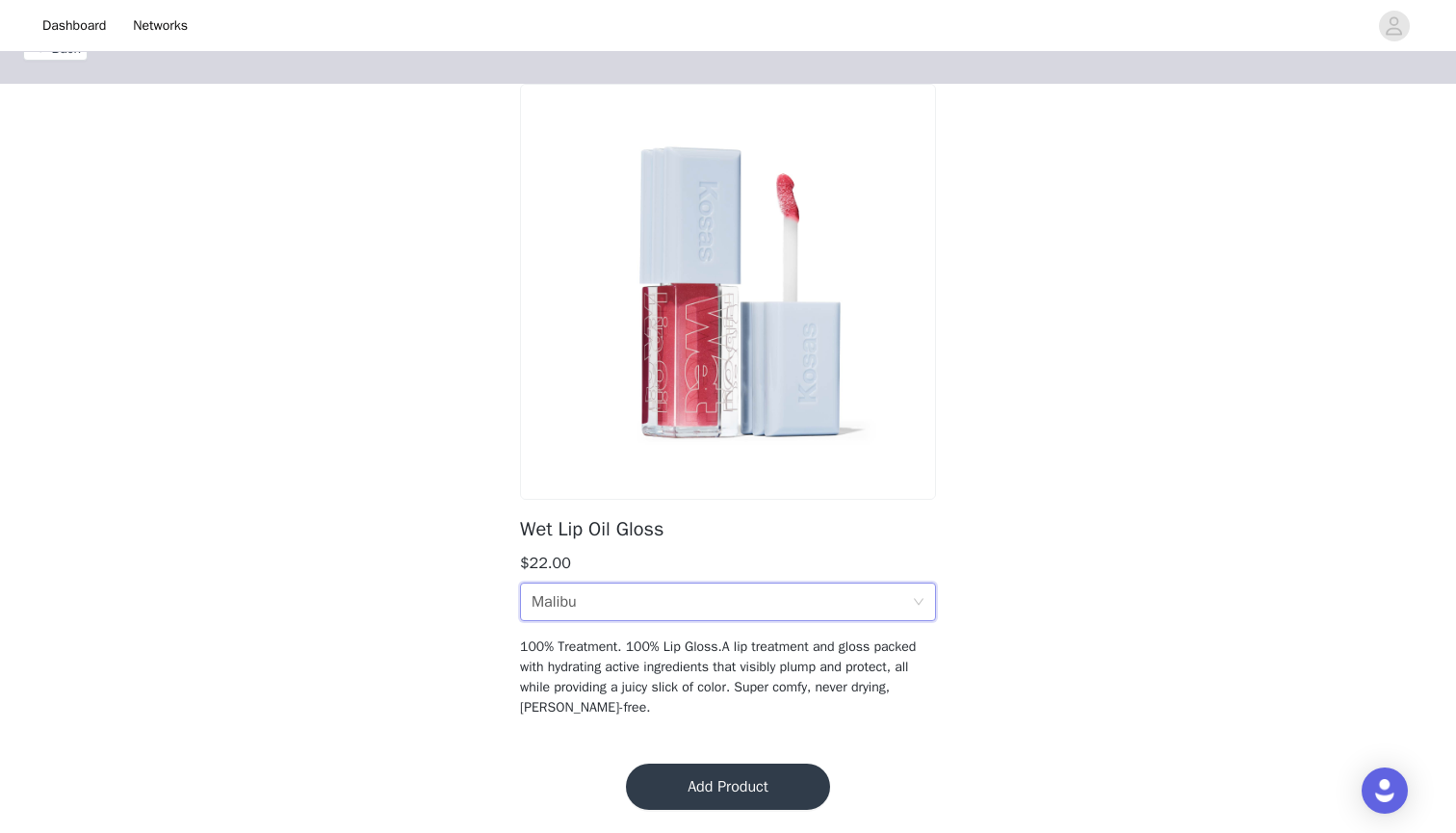 scroll, scrollTop: 41, scrollLeft: 0, axis: vertical 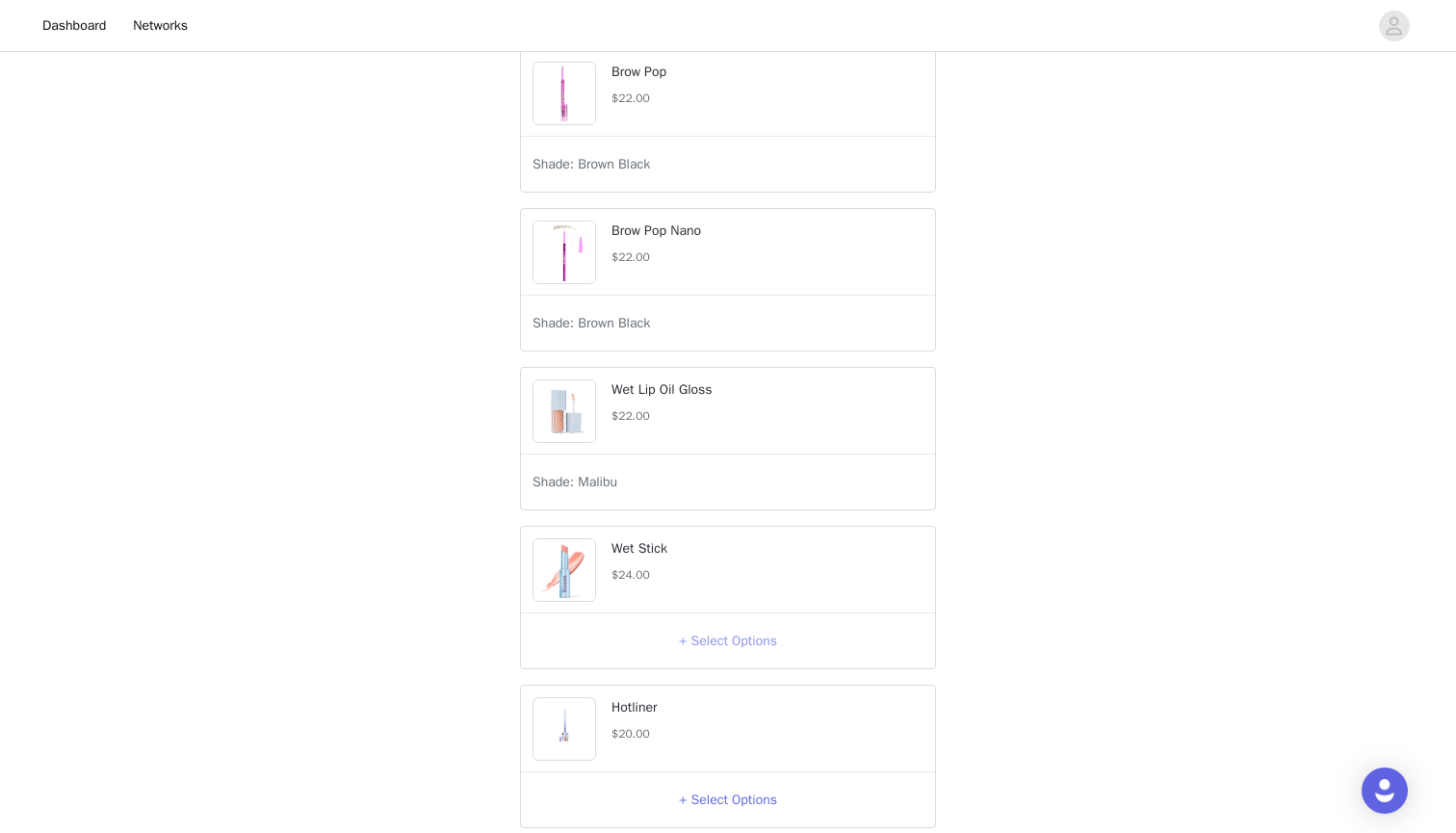 click on "+ Select Options" at bounding box center (728, 641) 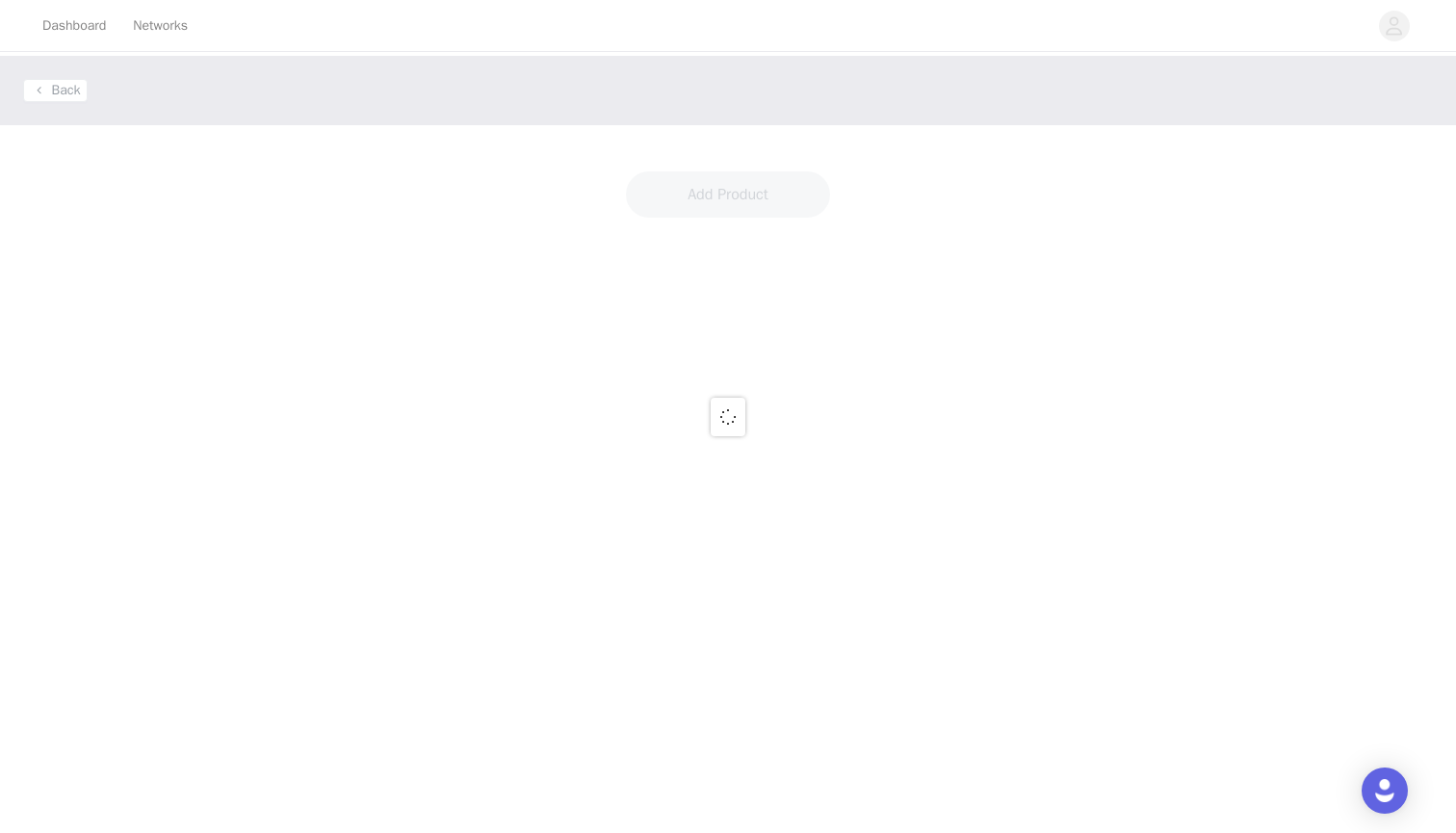 scroll, scrollTop: 0, scrollLeft: 0, axis: both 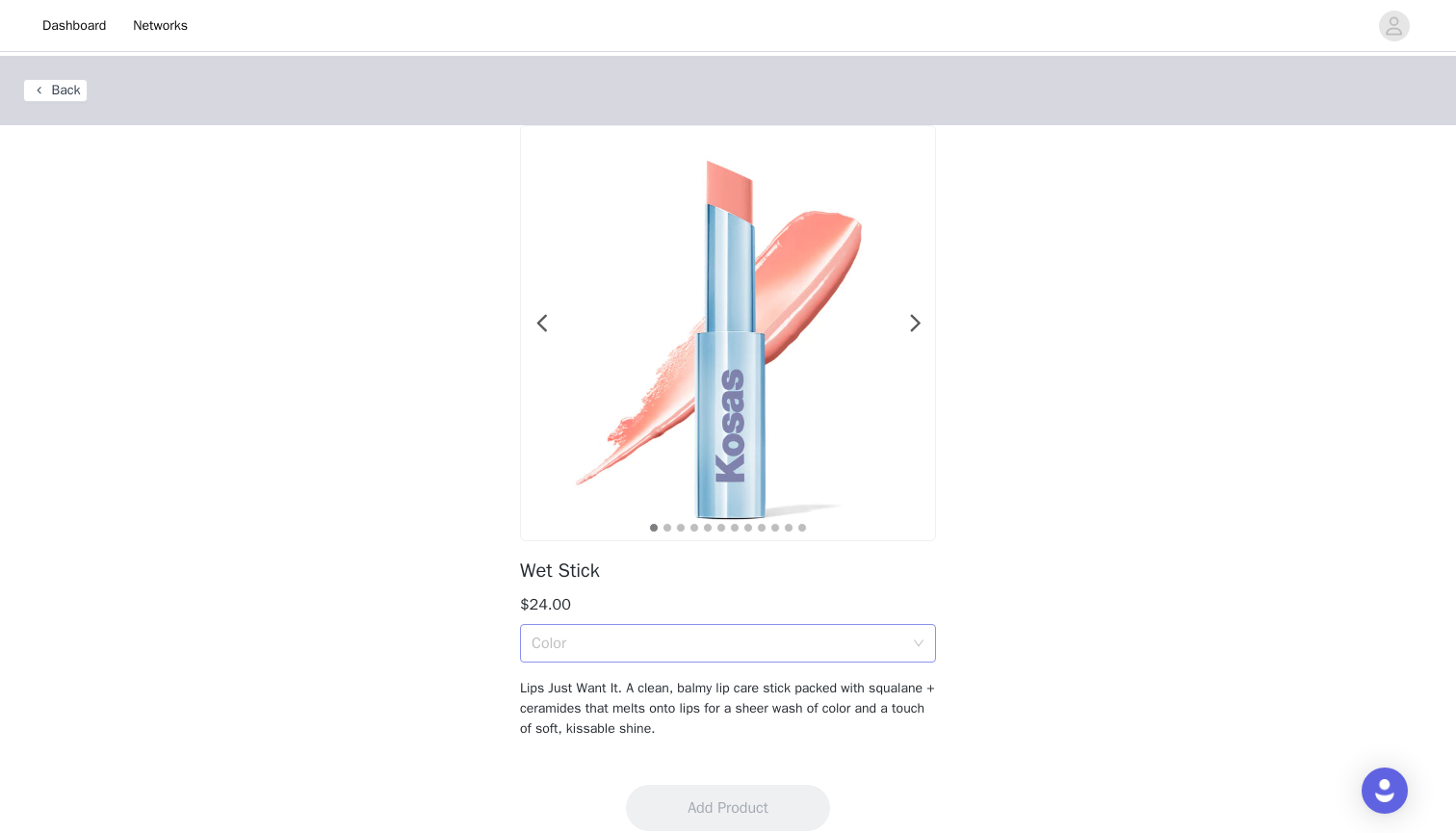 click on "Color" at bounding box center [717, 643] 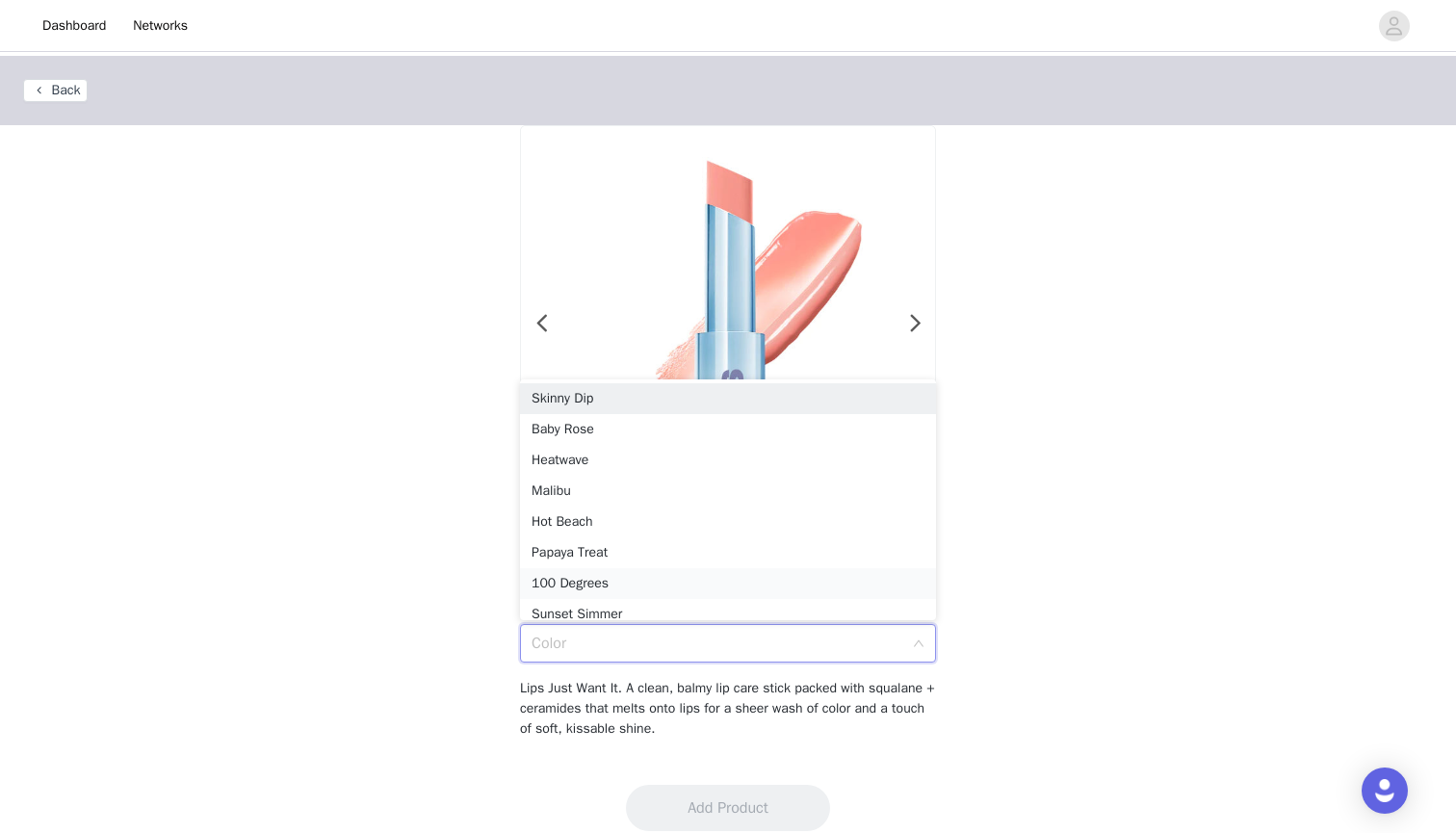 scroll, scrollTop: 10, scrollLeft: 0, axis: vertical 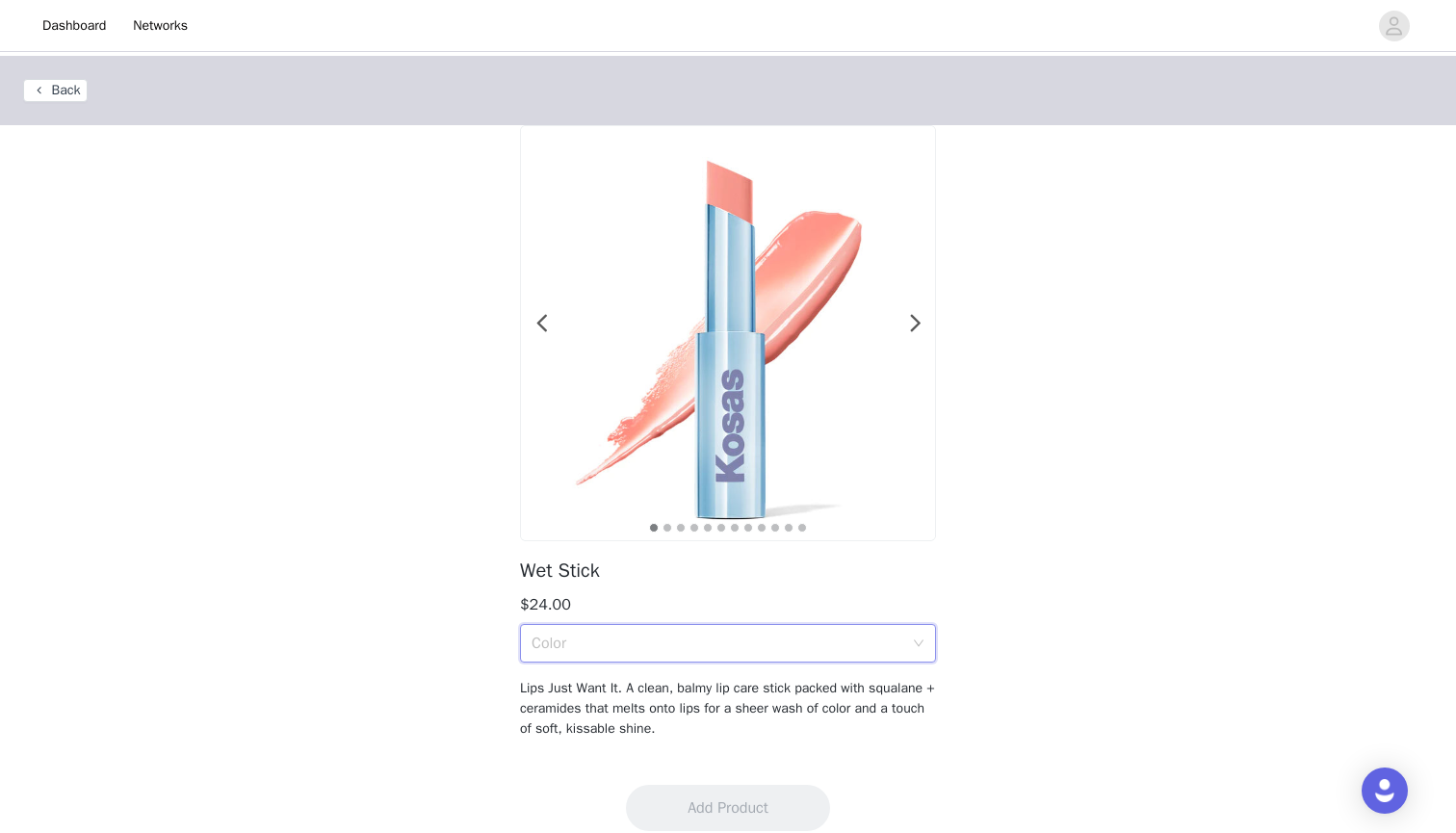 click on "Color" at bounding box center [721, 643] 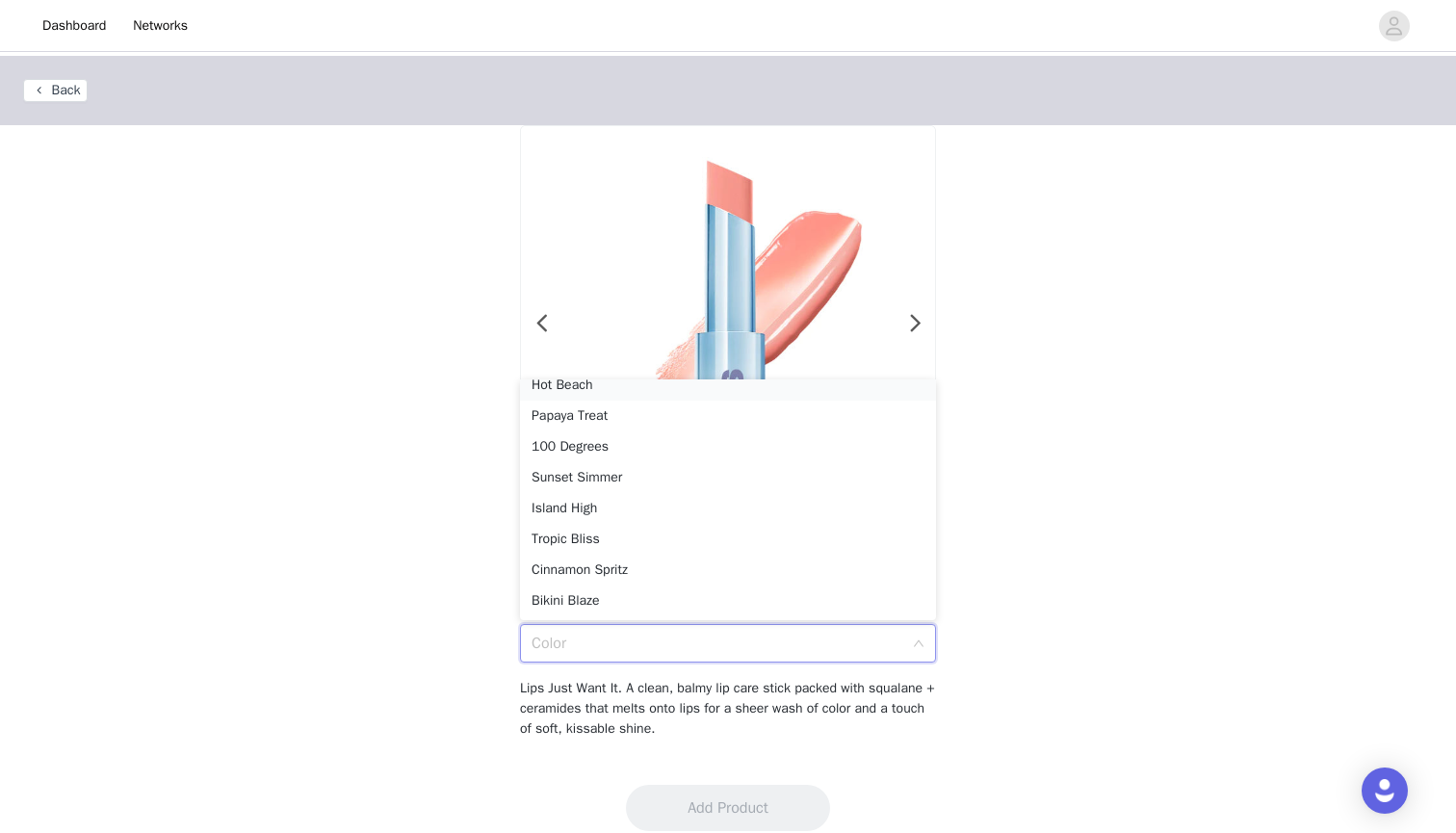 scroll, scrollTop: 137, scrollLeft: 0, axis: vertical 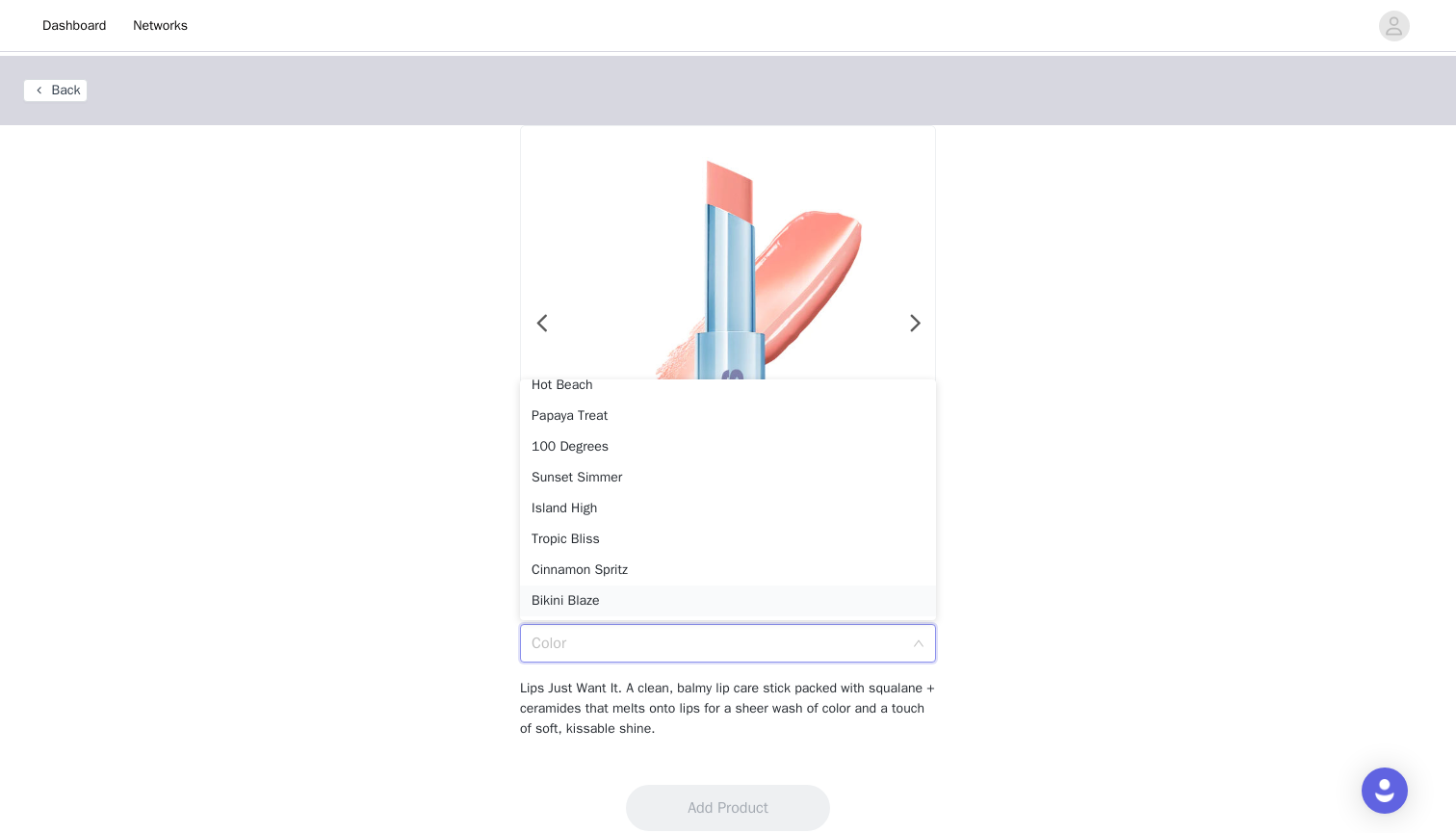 click on "Bikini Blaze" at bounding box center (728, 601) 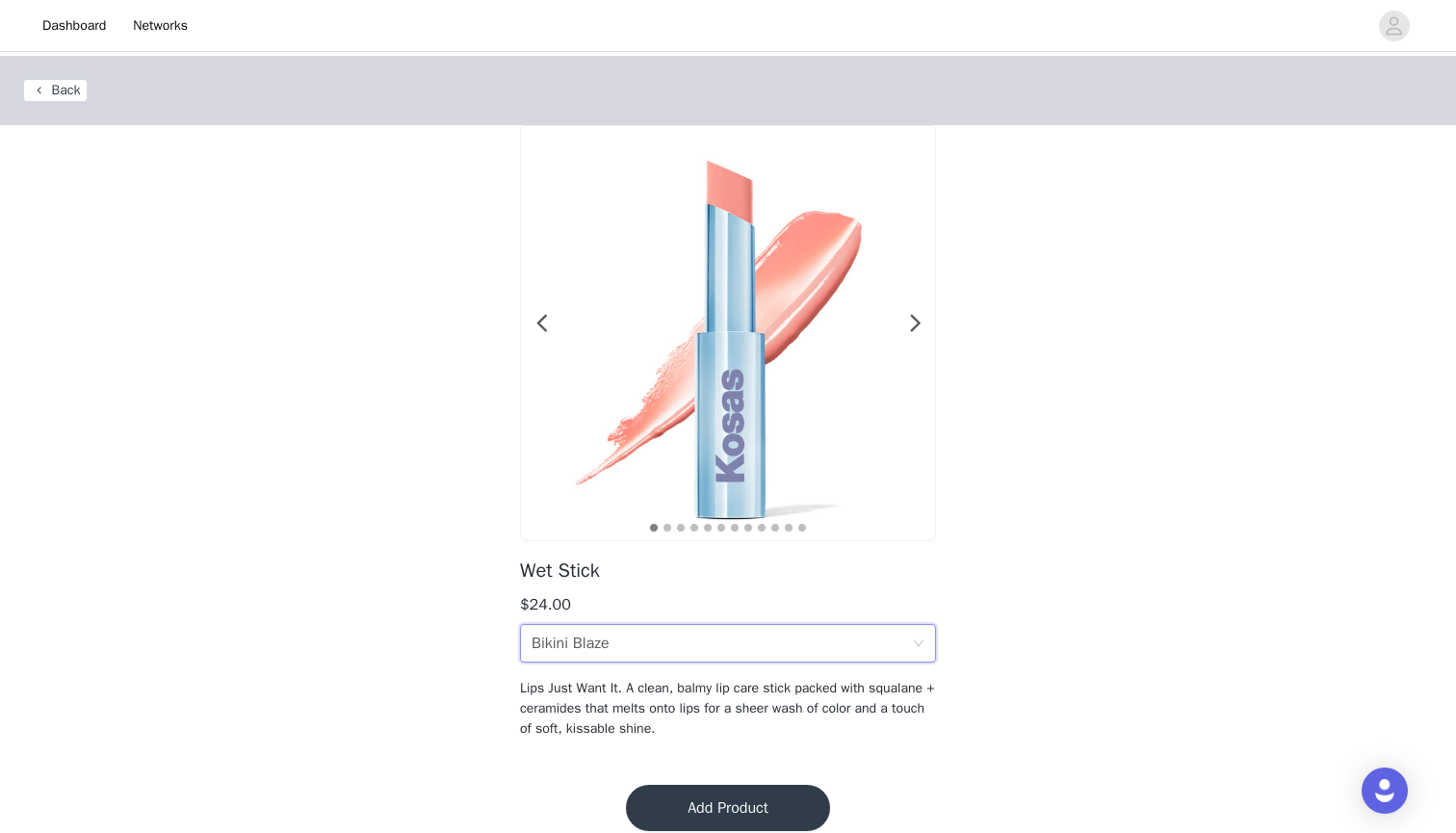 click on "Add Product" at bounding box center (728, 808) 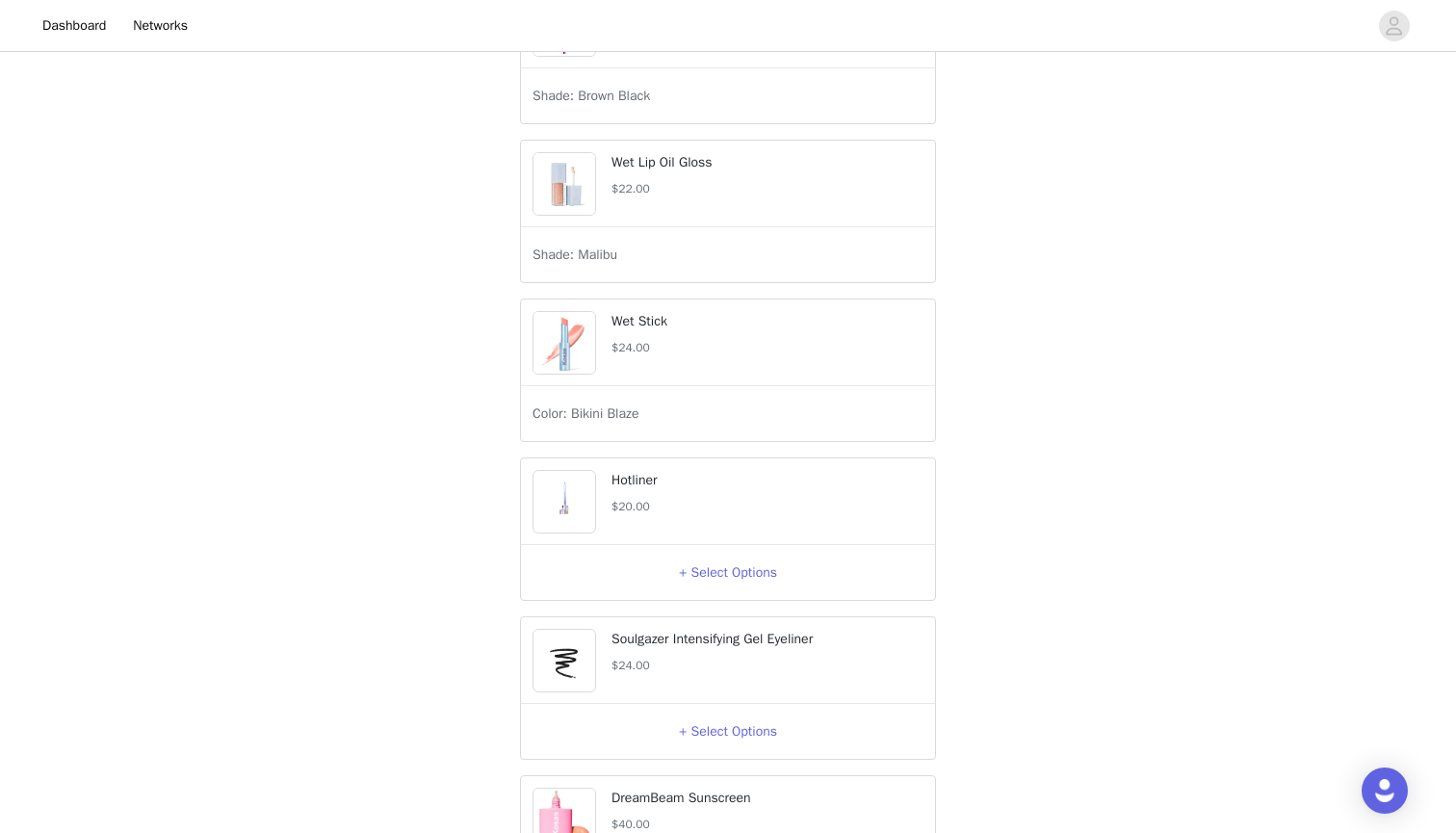 scroll, scrollTop: 1973, scrollLeft: 0, axis: vertical 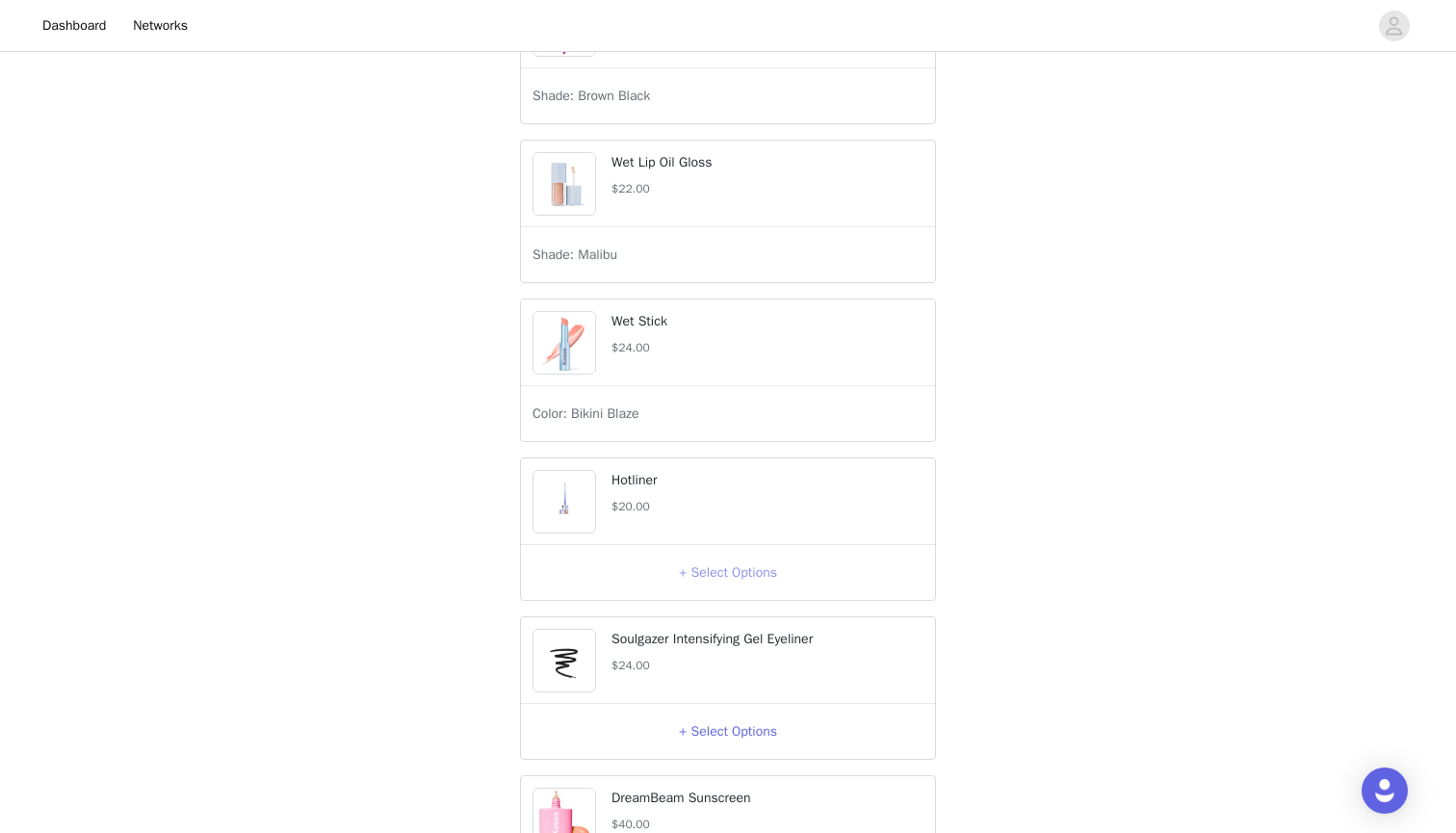 click on "+ Select Options" at bounding box center [728, 573] 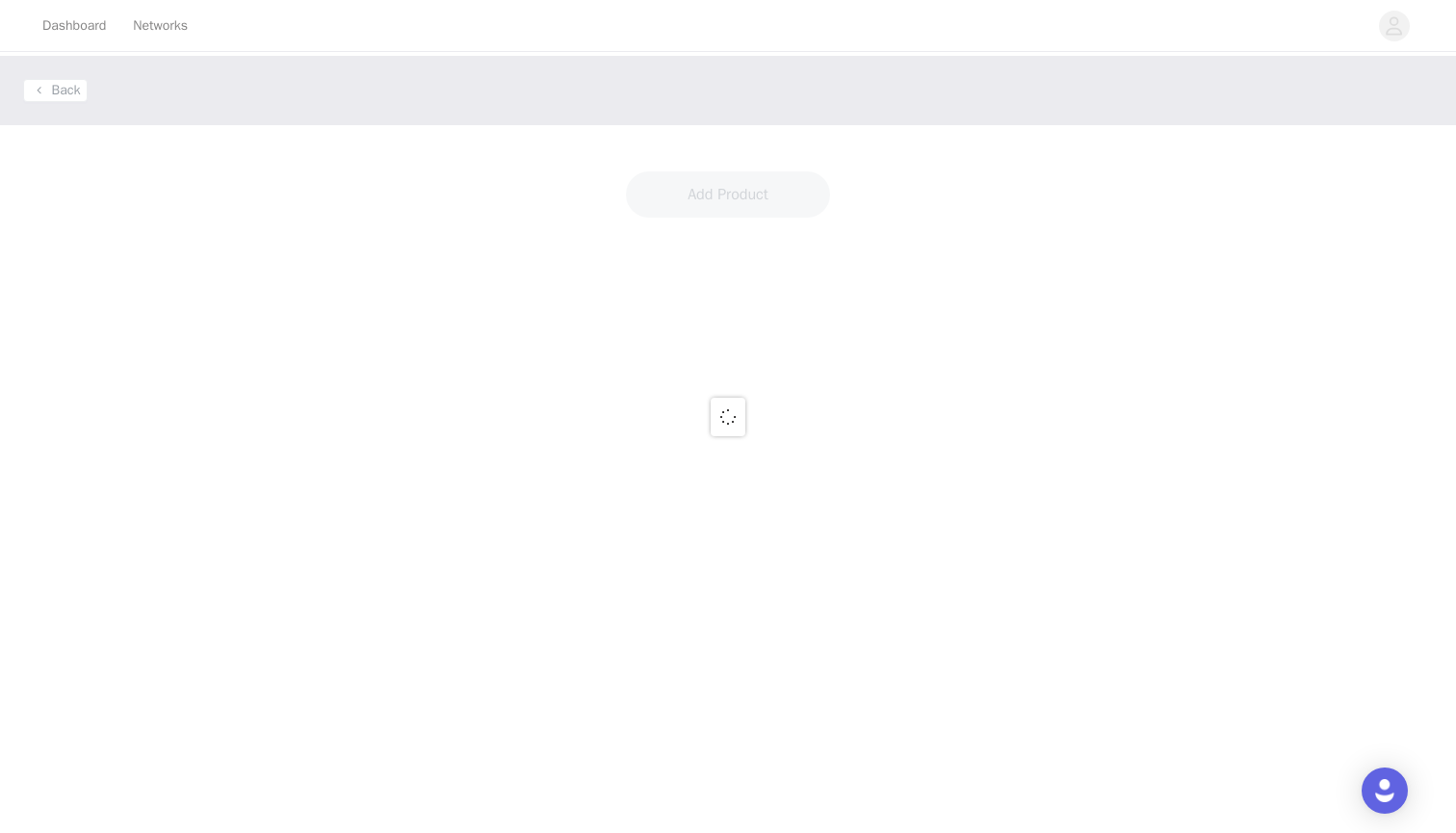 scroll, scrollTop: 0, scrollLeft: 0, axis: both 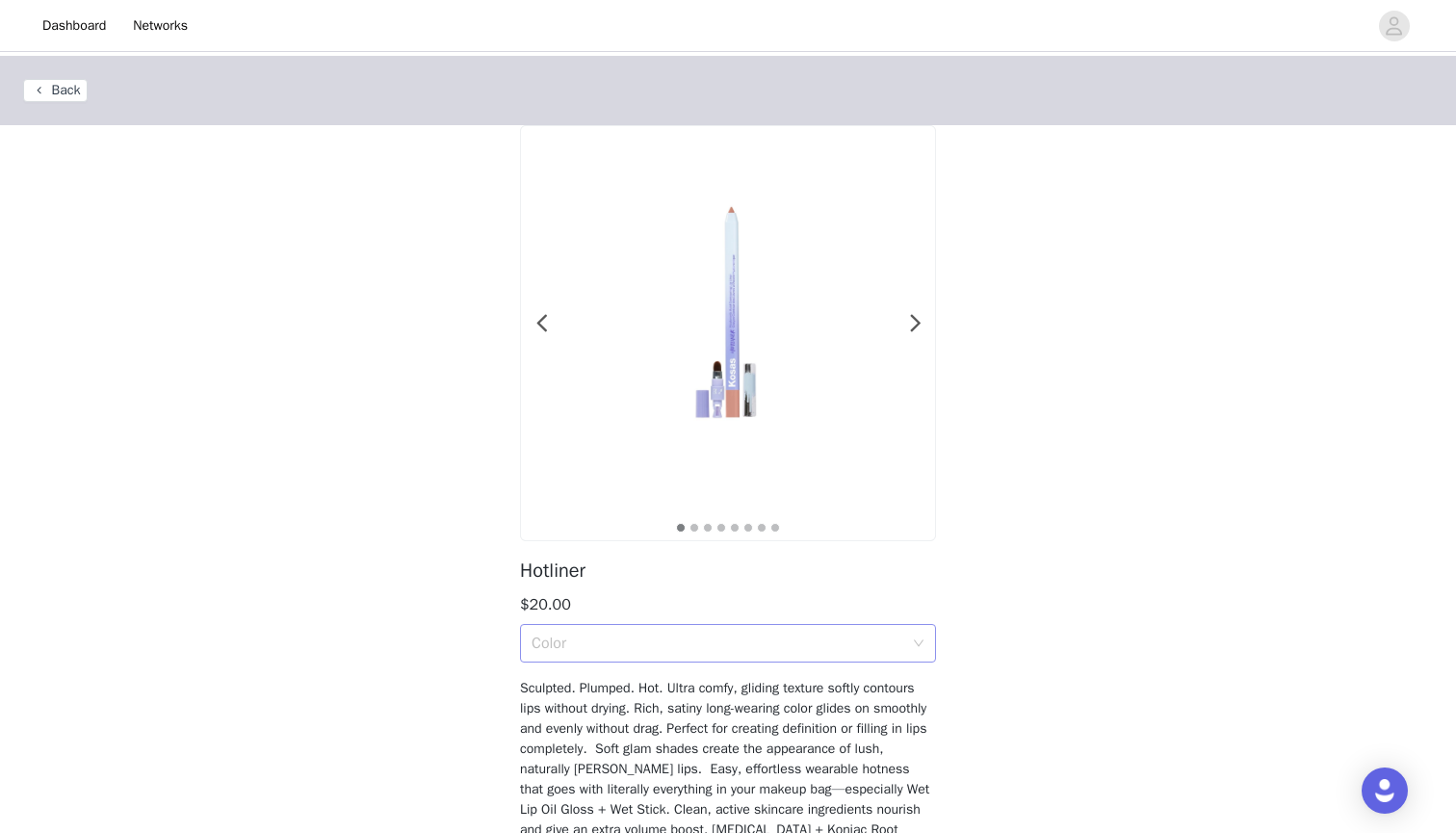 click on "Color" at bounding box center [717, 643] 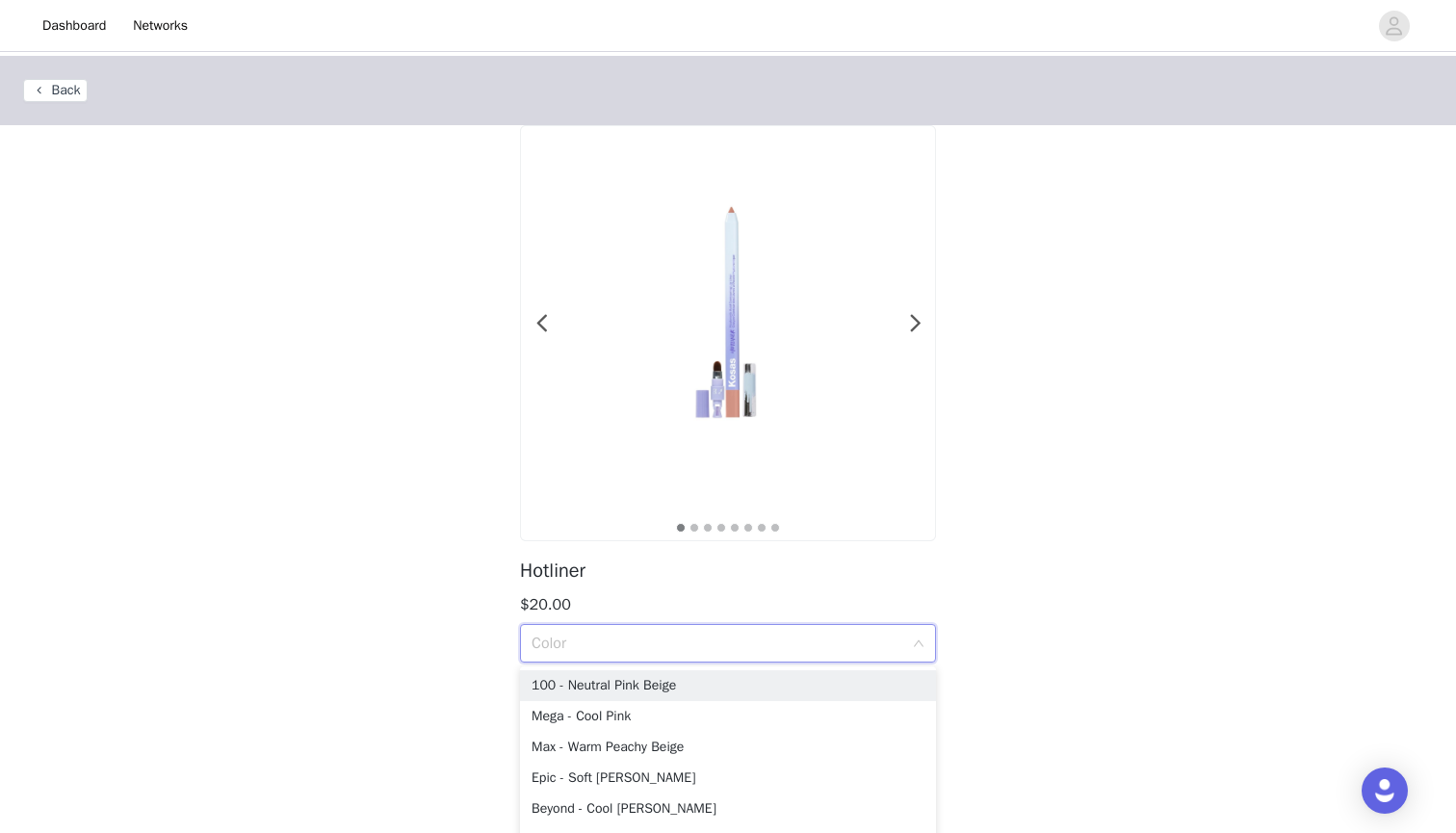click on "Color" at bounding box center [717, 643] 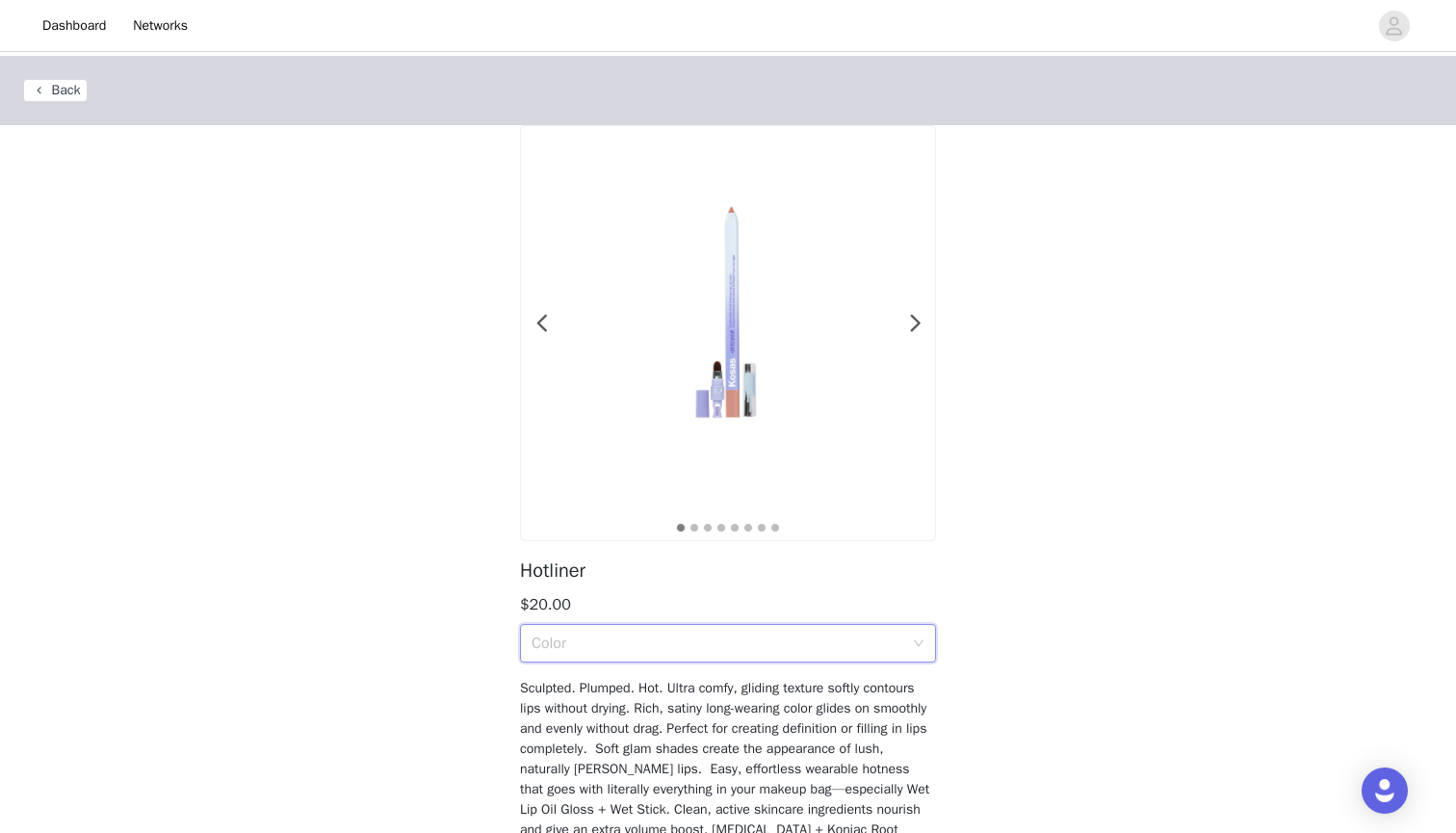 click on "Color" at bounding box center [717, 643] 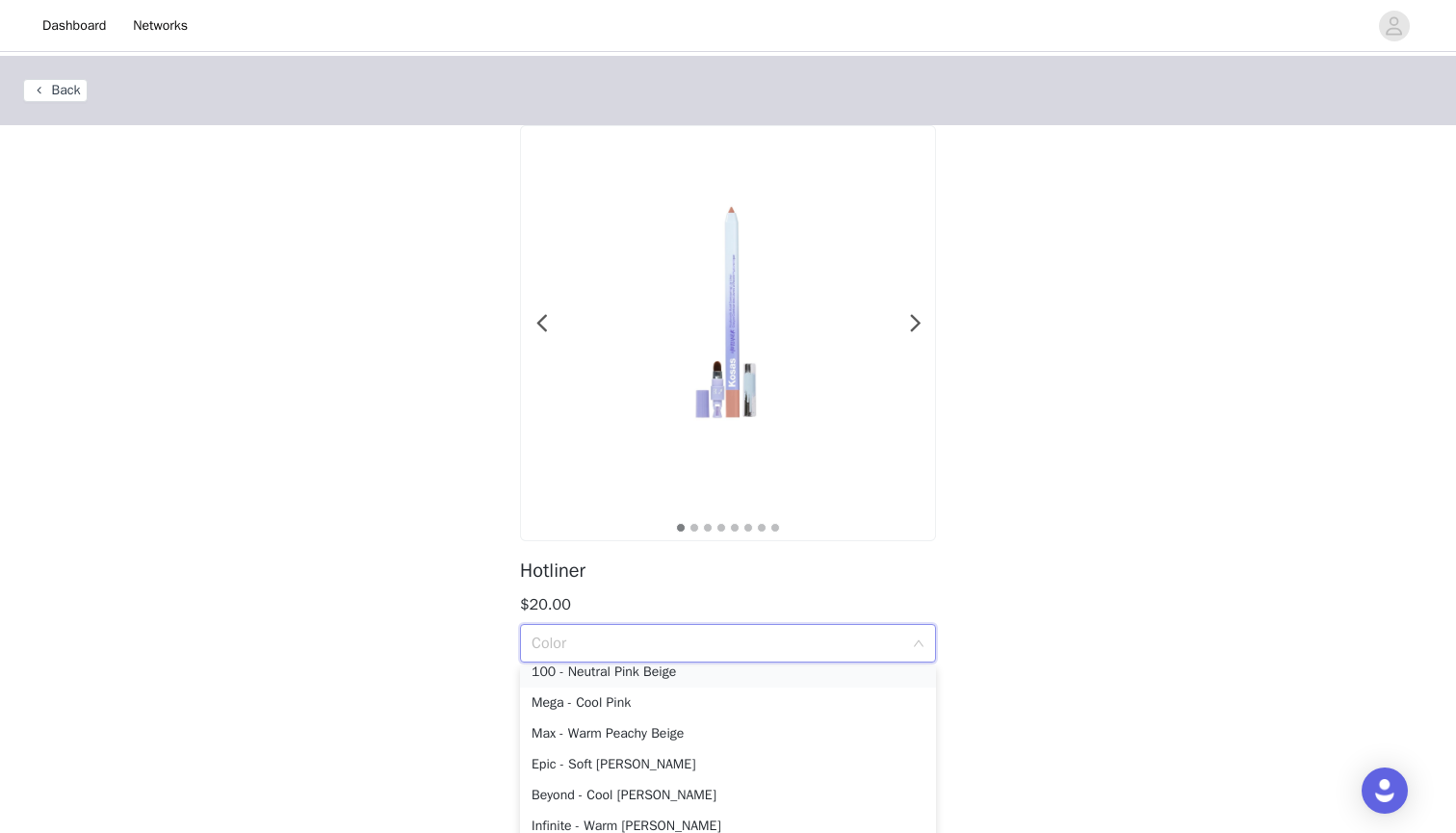 scroll, scrollTop: 4, scrollLeft: 0, axis: vertical 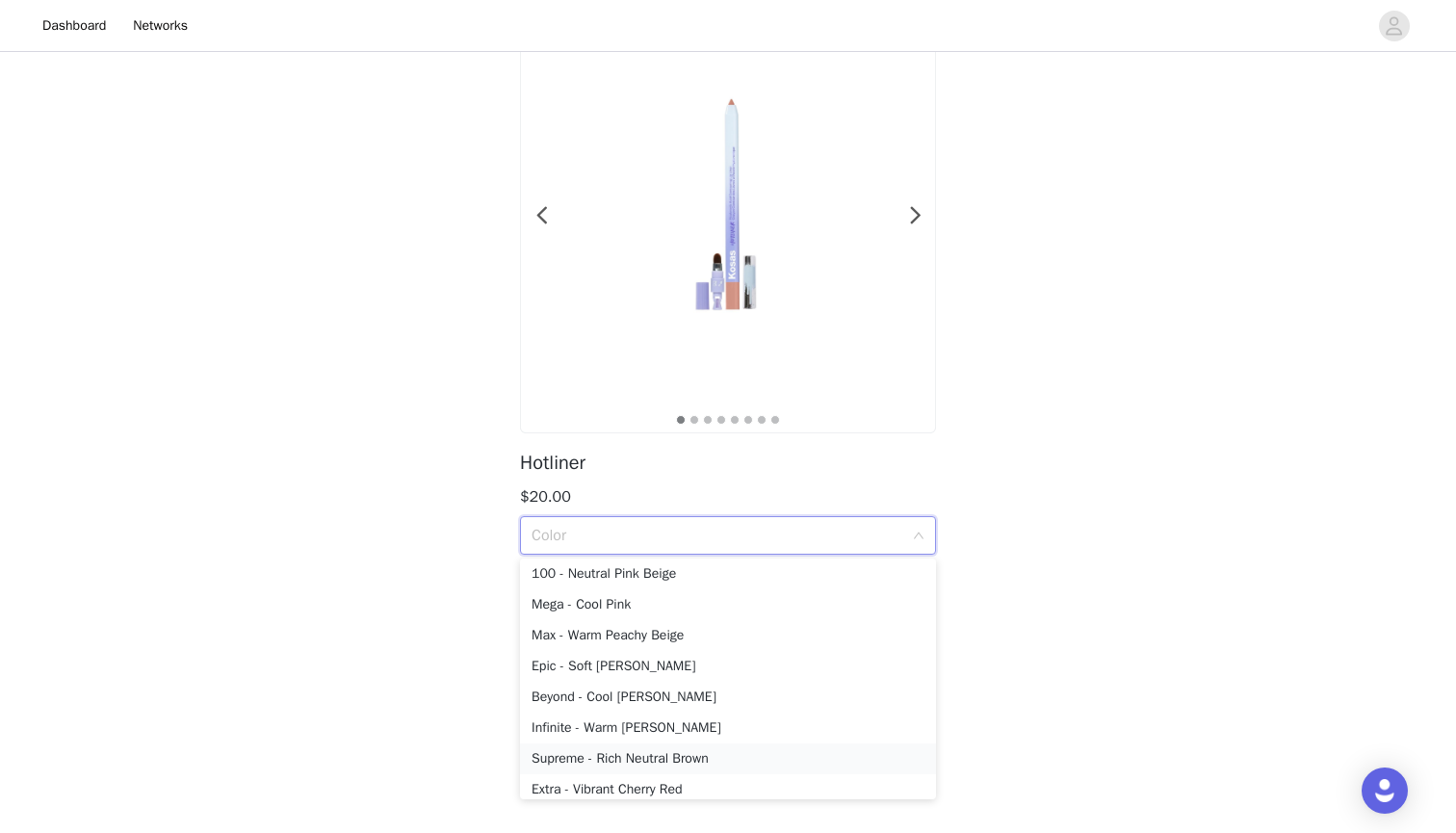 click on "Supreme - Rich Neutral Brown" at bounding box center [728, 759] 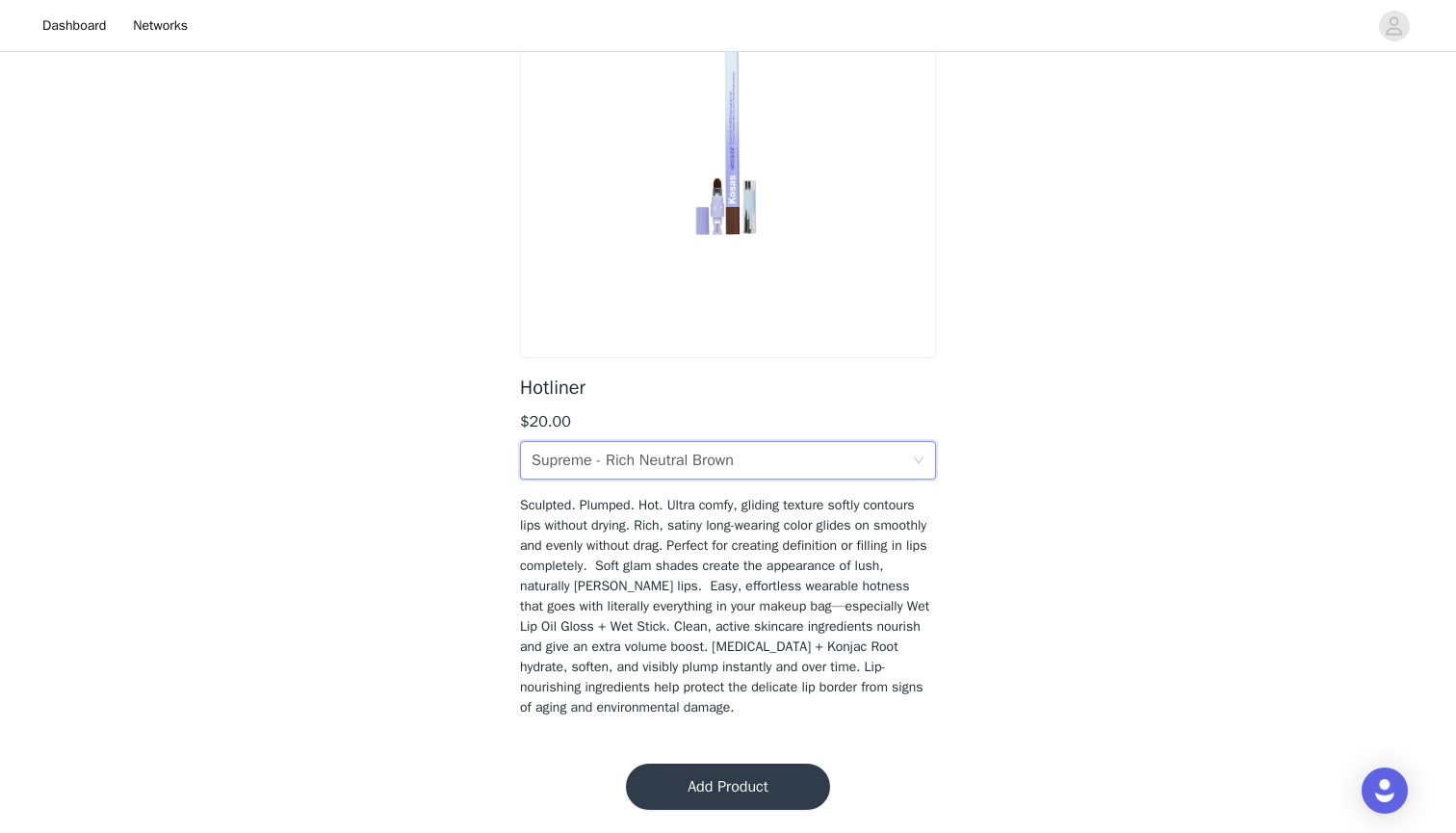 scroll, scrollTop: 183, scrollLeft: 0, axis: vertical 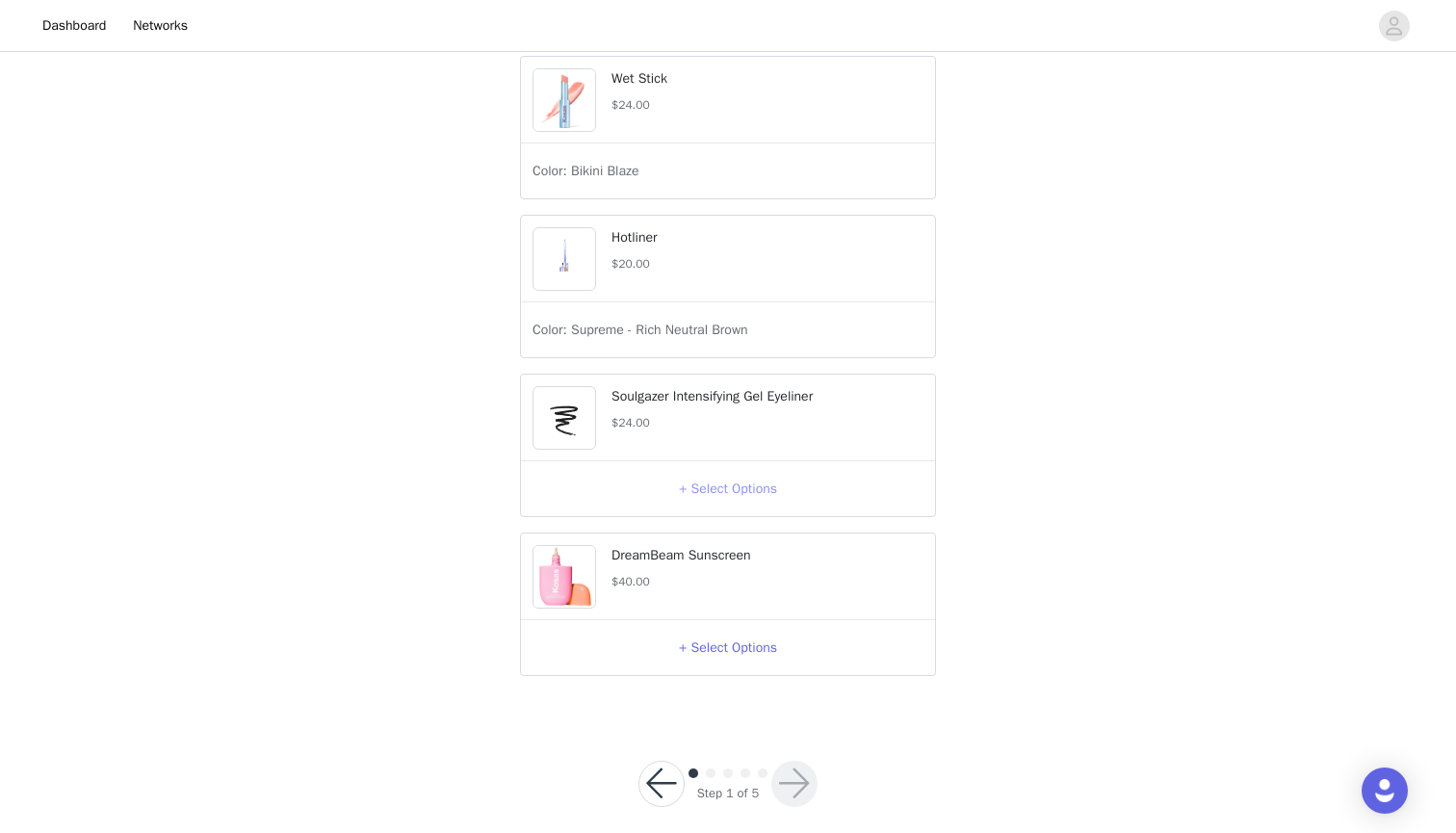 click on "+ Select Options" at bounding box center [728, 489] 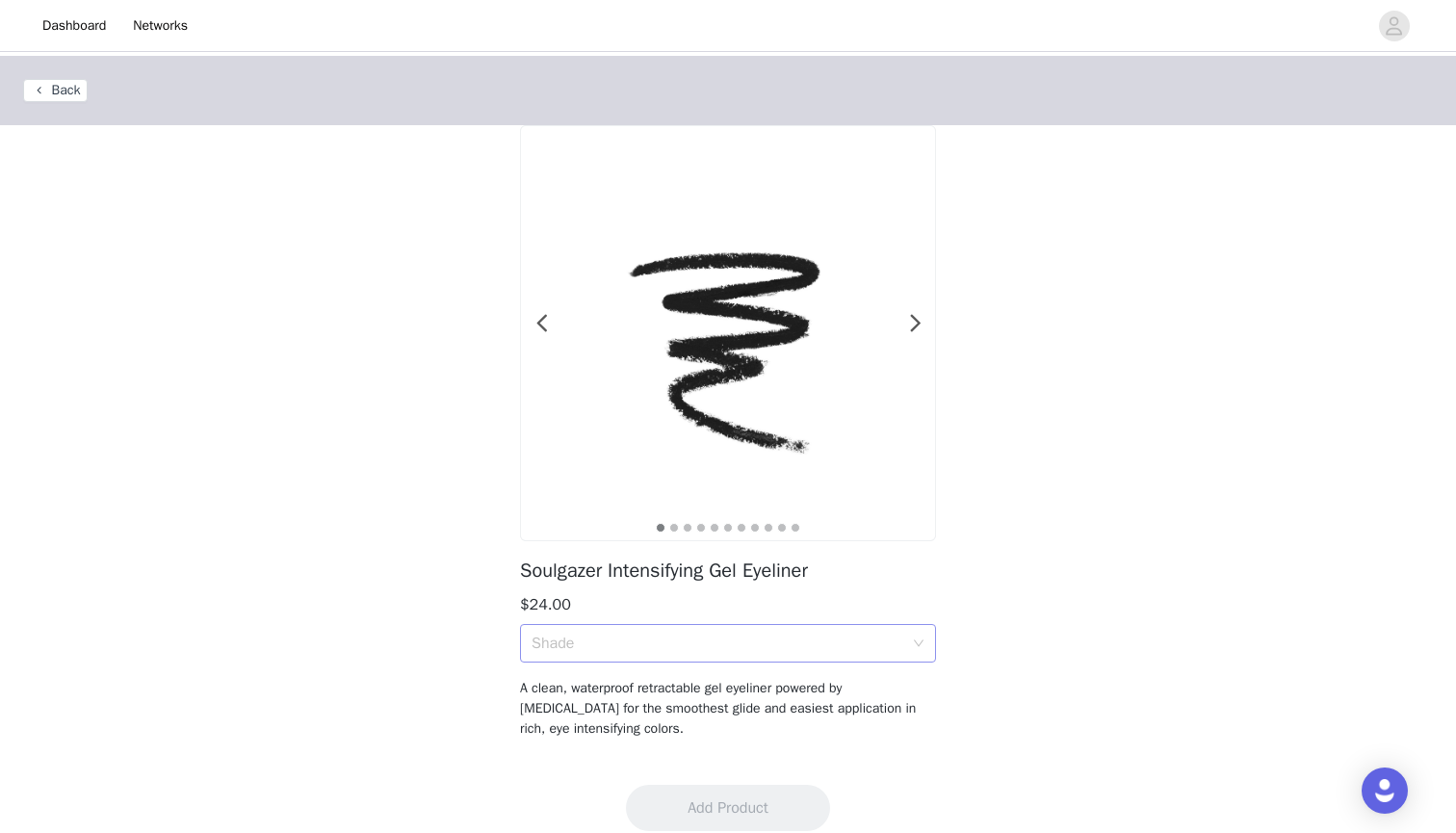 click on "Shade" at bounding box center (717, 643) 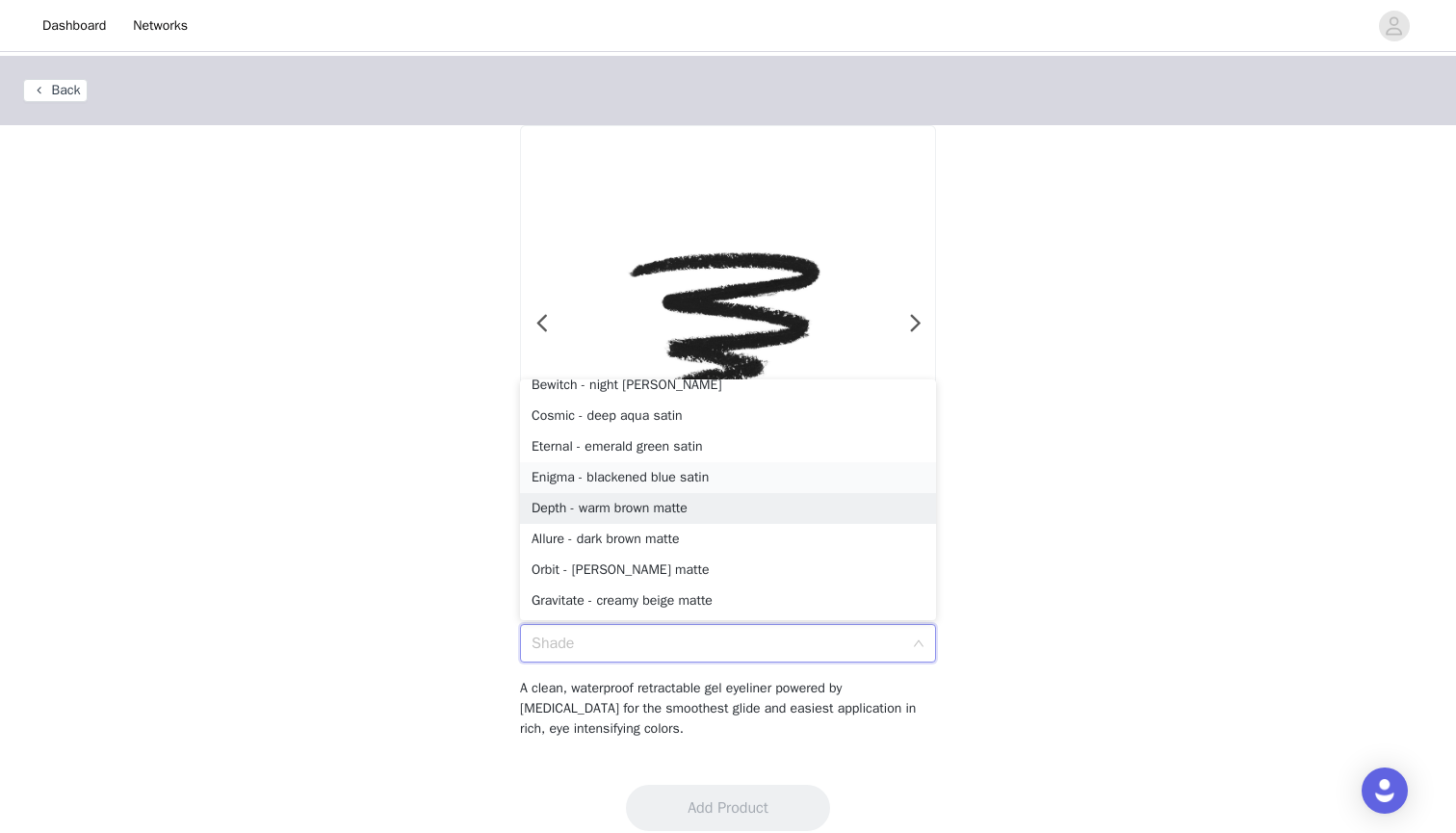 scroll, scrollTop: 75, scrollLeft: 0, axis: vertical 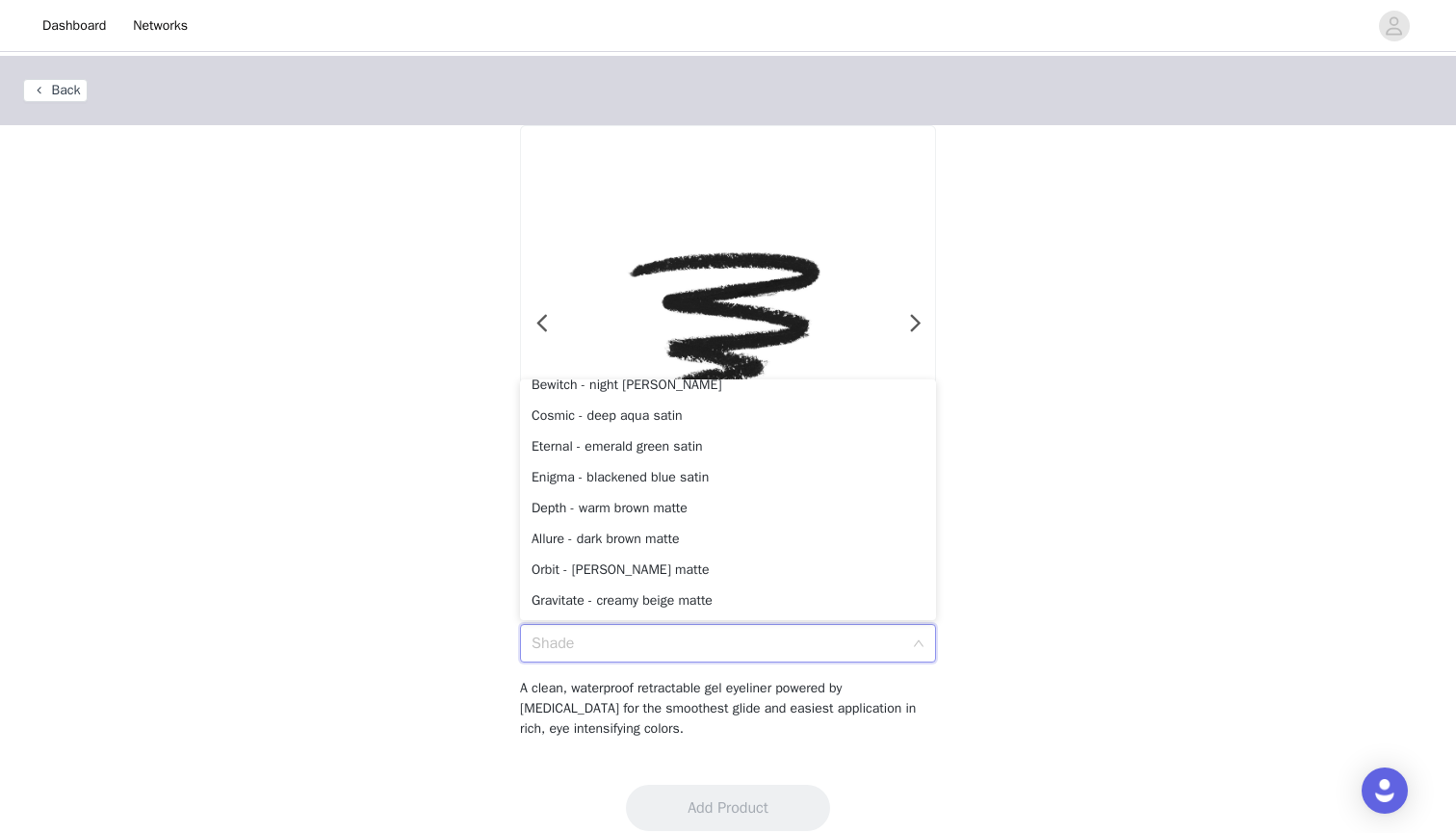 drag, startPoint x: 640, startPoint y: 603, endPoint x: 459, endPoint y: 433, distance: 248.3163 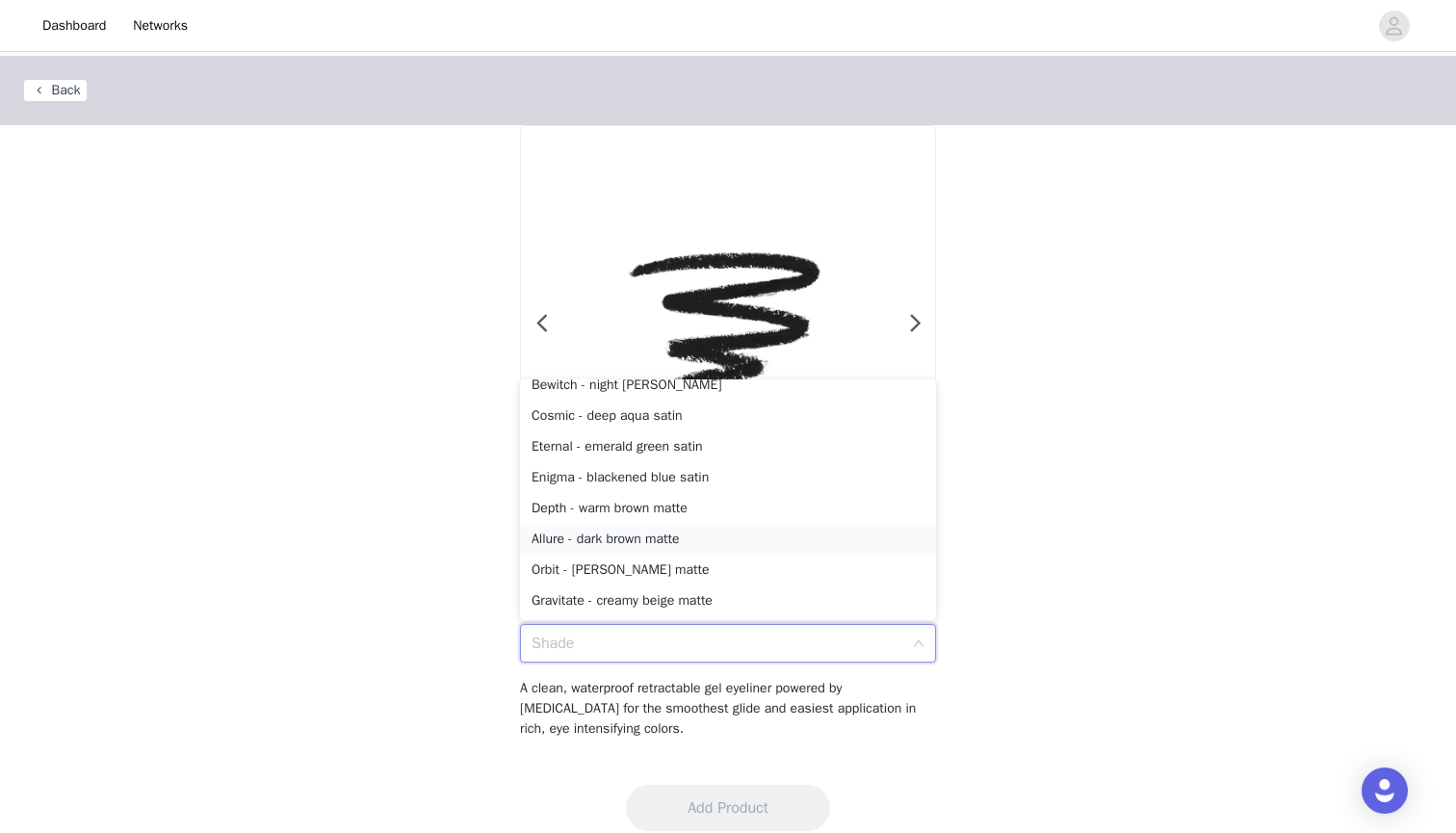 click on "Allure - dark brown matte" at bounding box center [728, 539] 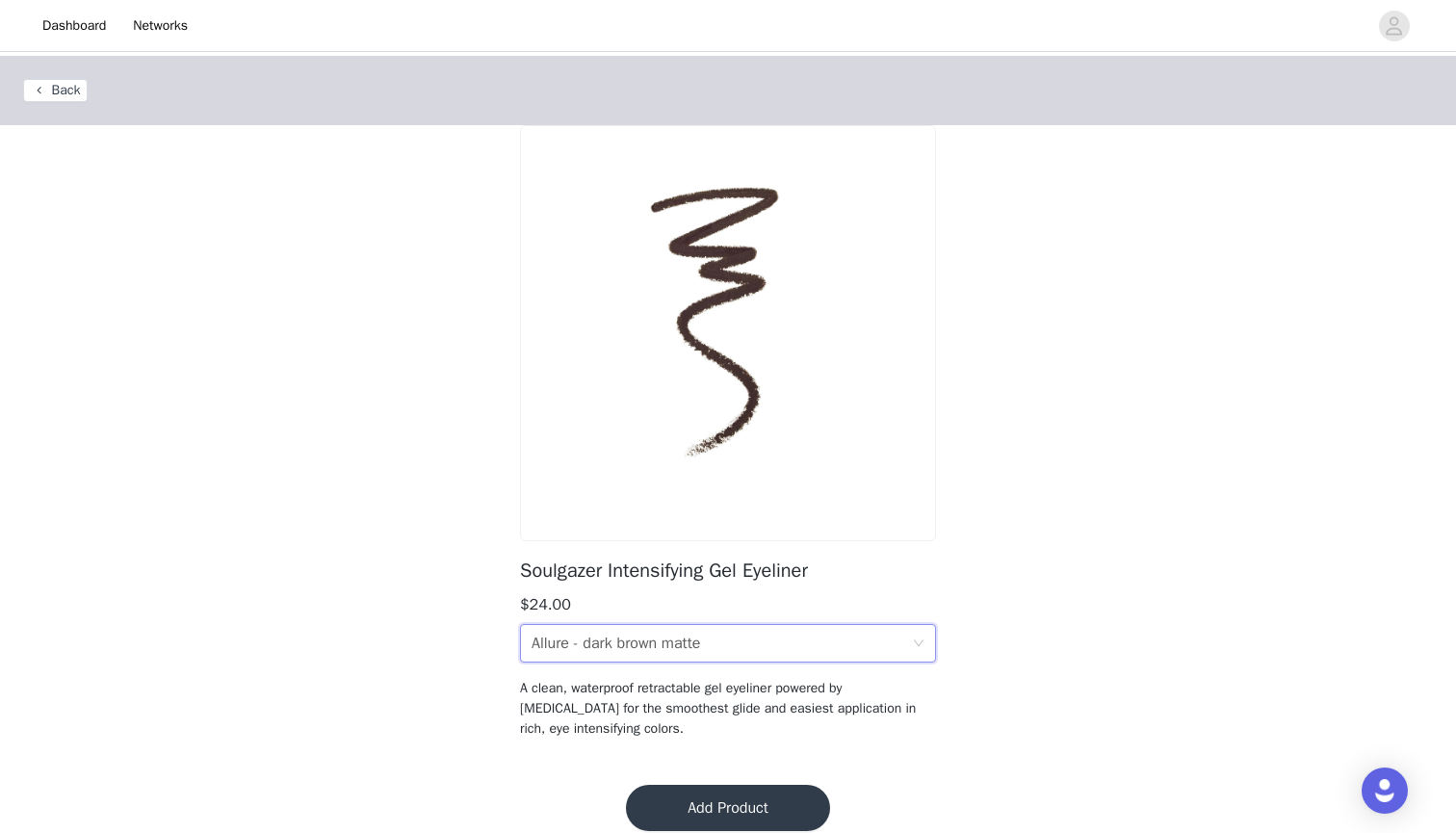 click on "Allure - dark brown matte" at bounding box center (615, 643) 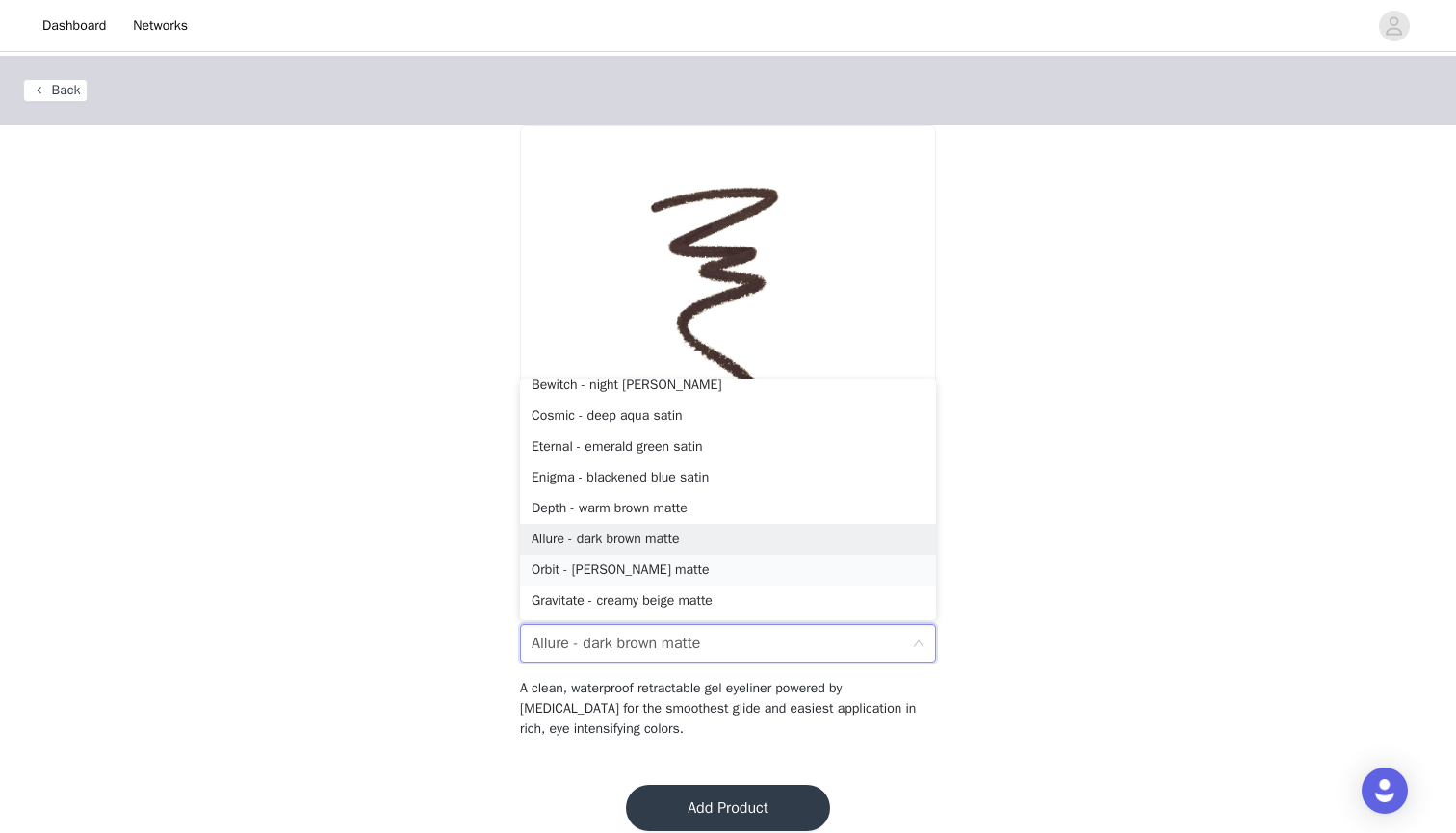 click on "Orbit - [PERSON_NAME] matte" at bounding box center (728, 570) 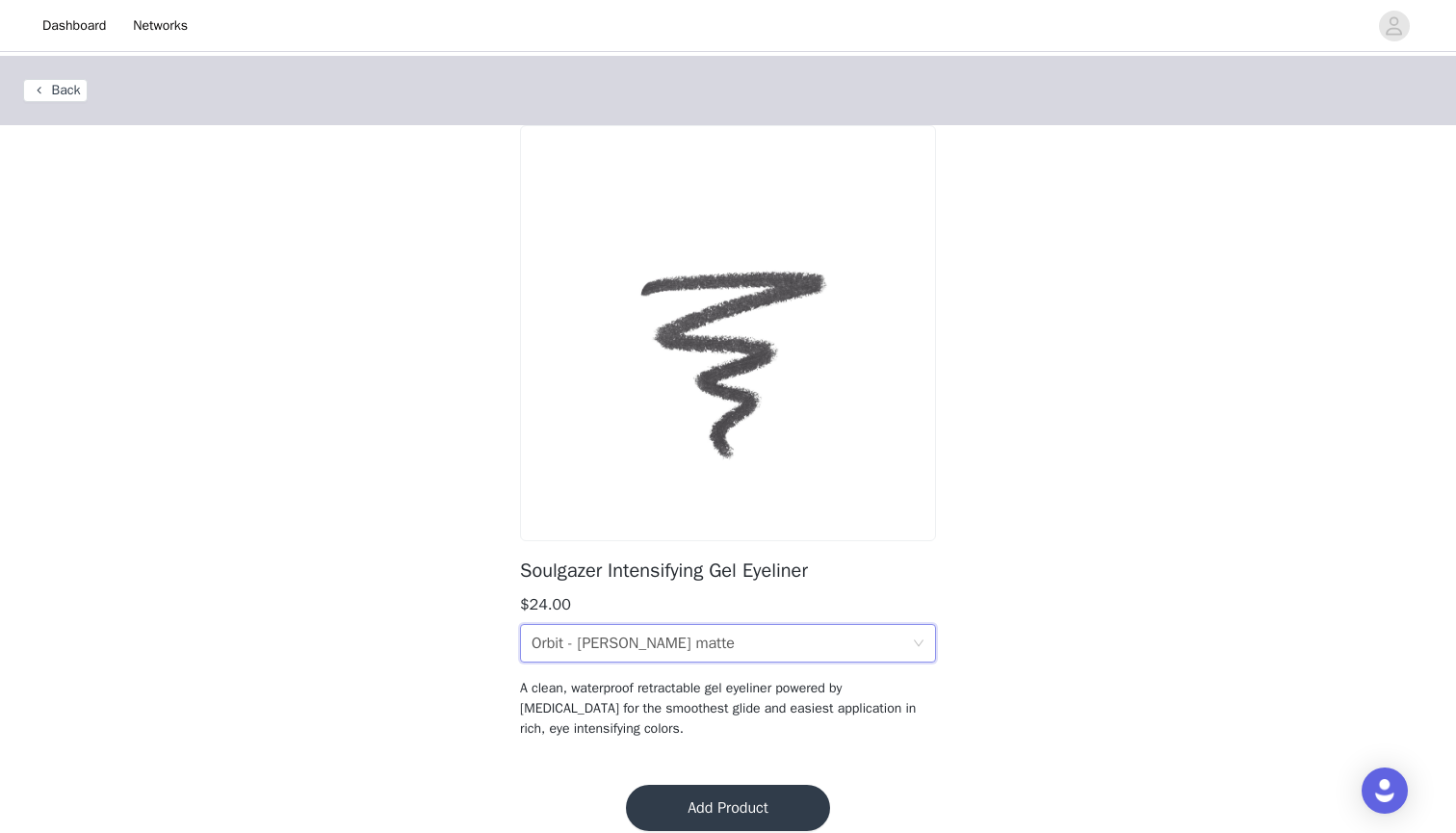 click on "Orbit - [PERSON_NAME] matte" at bounding box center [633, 643] 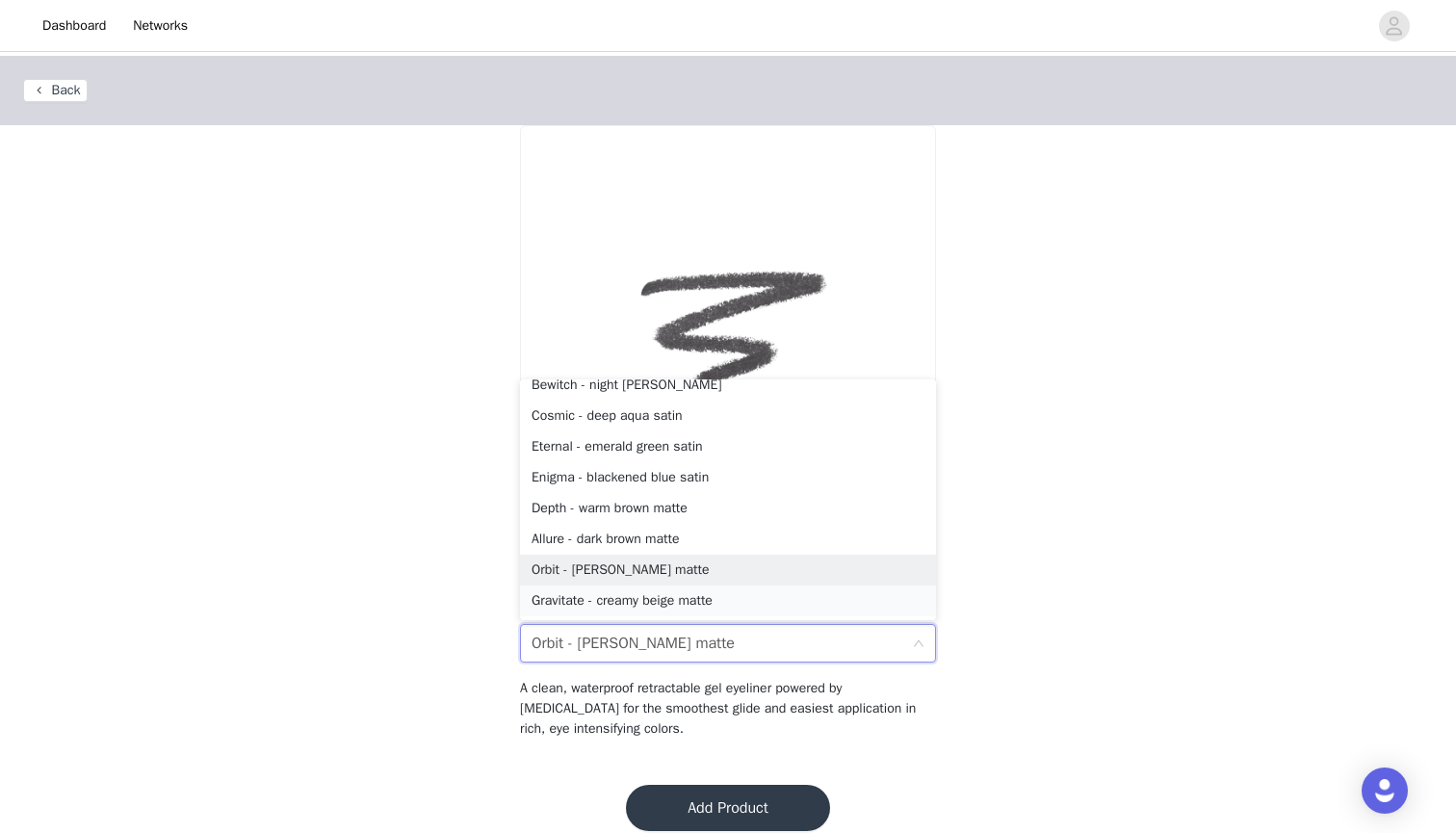 click on "Gravitate - creamy beige matte" at bounding box center (728, 601) 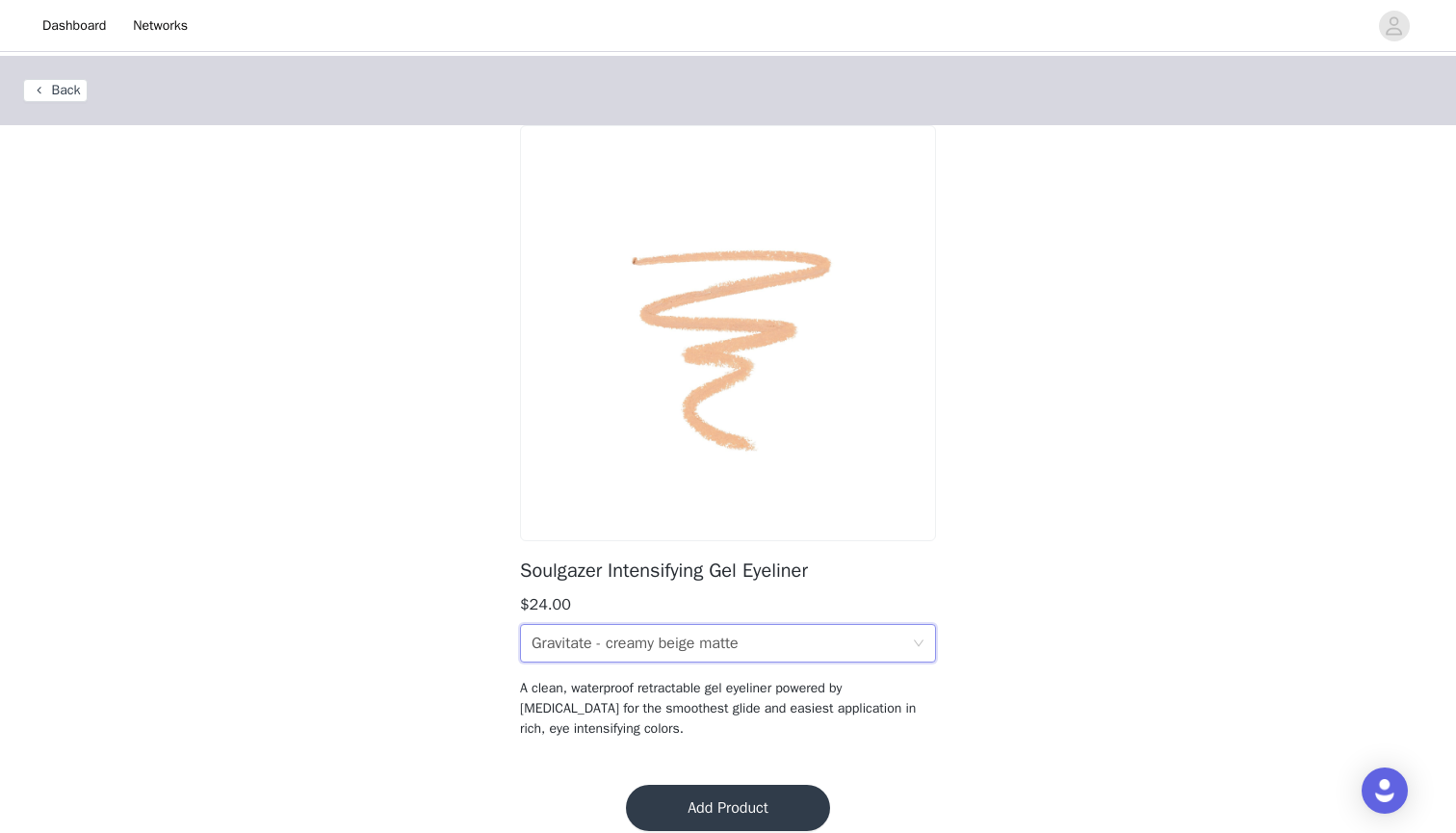 click on "Gravitate - creamy beige matte" at bounding box center [635, 643] 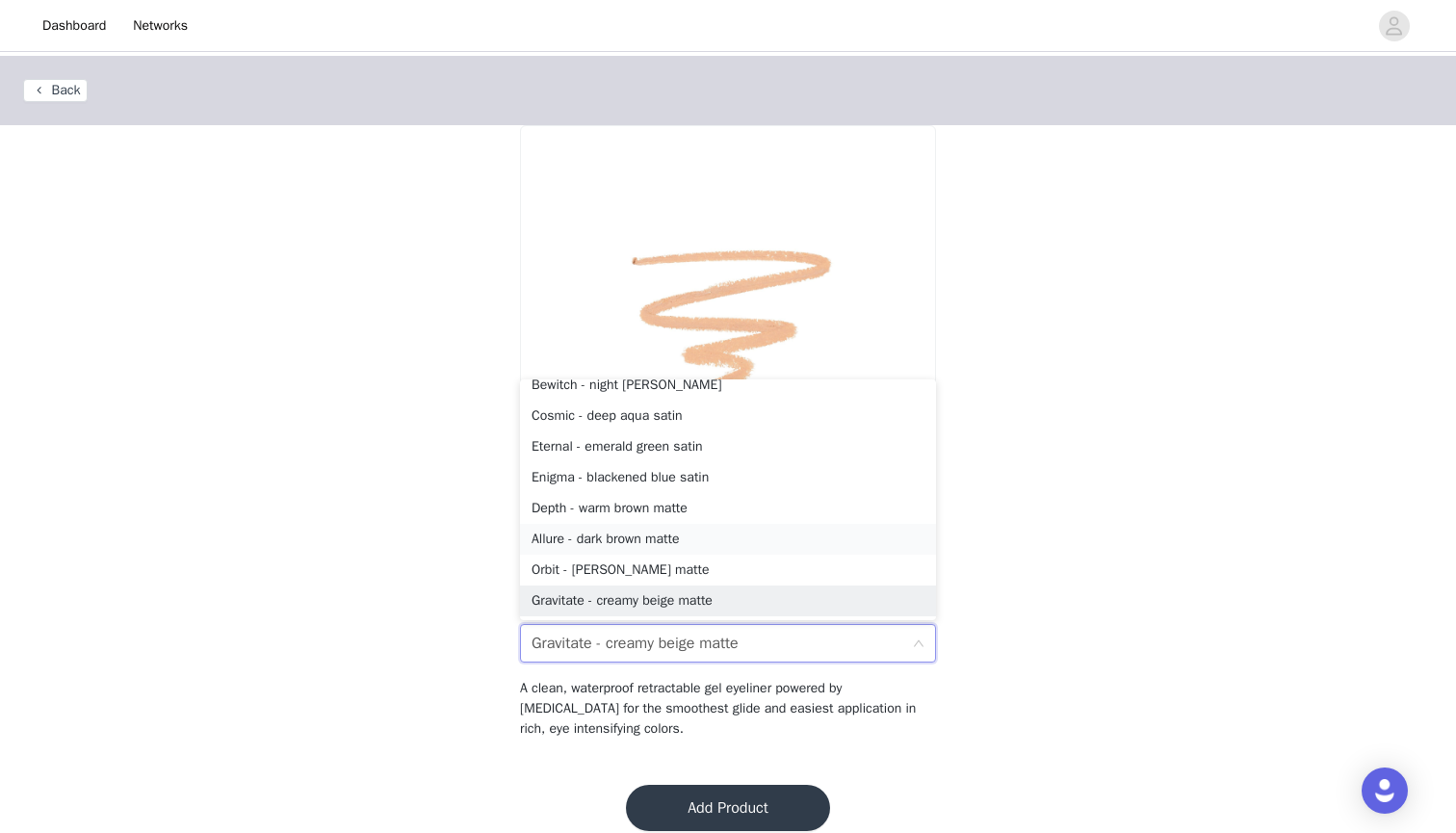 click on "Allure - dark brown matte" at bounding box center (728, 539) 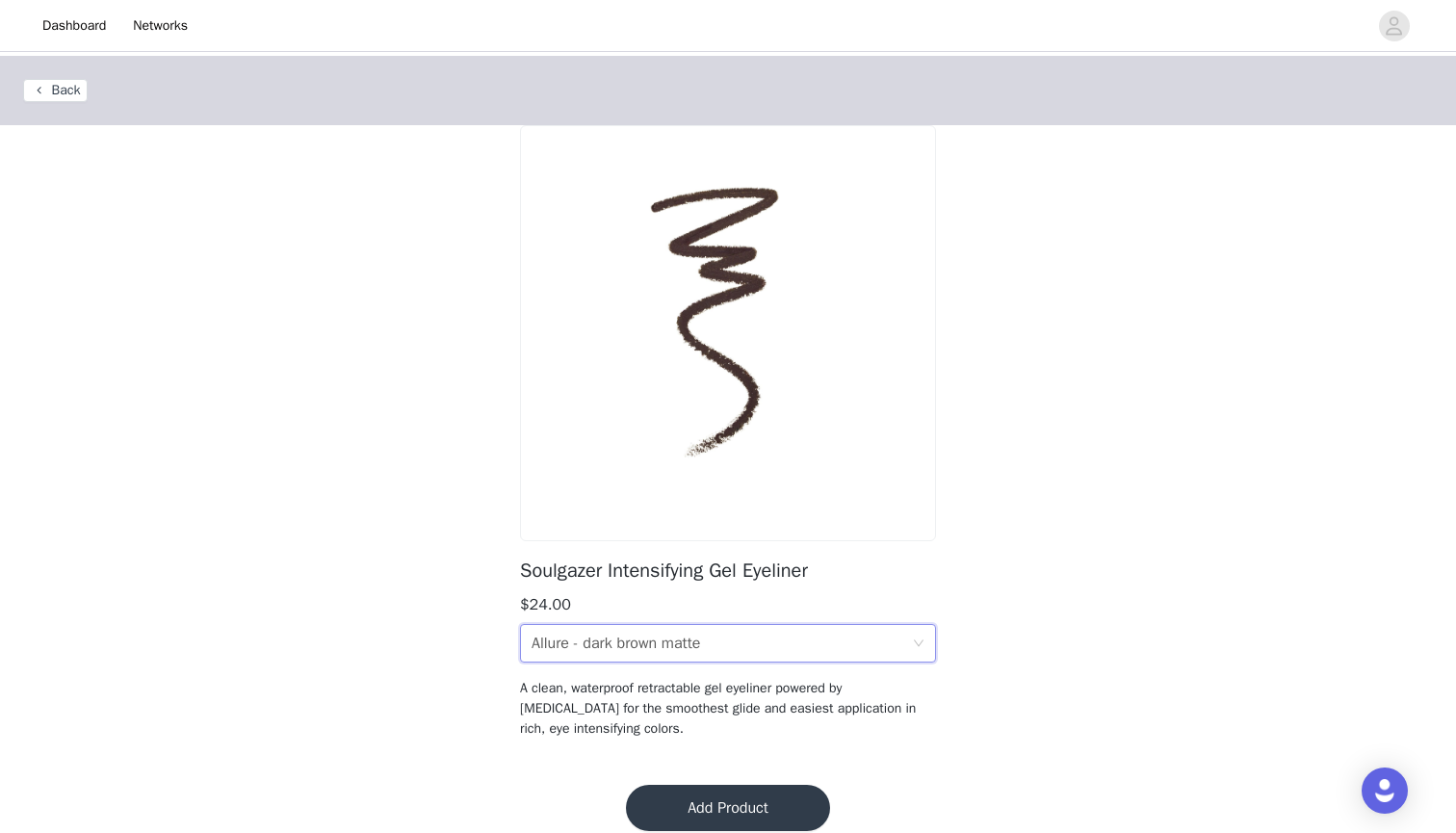 click on "Allure - dark brown matte" at bounding box center (615, 643) 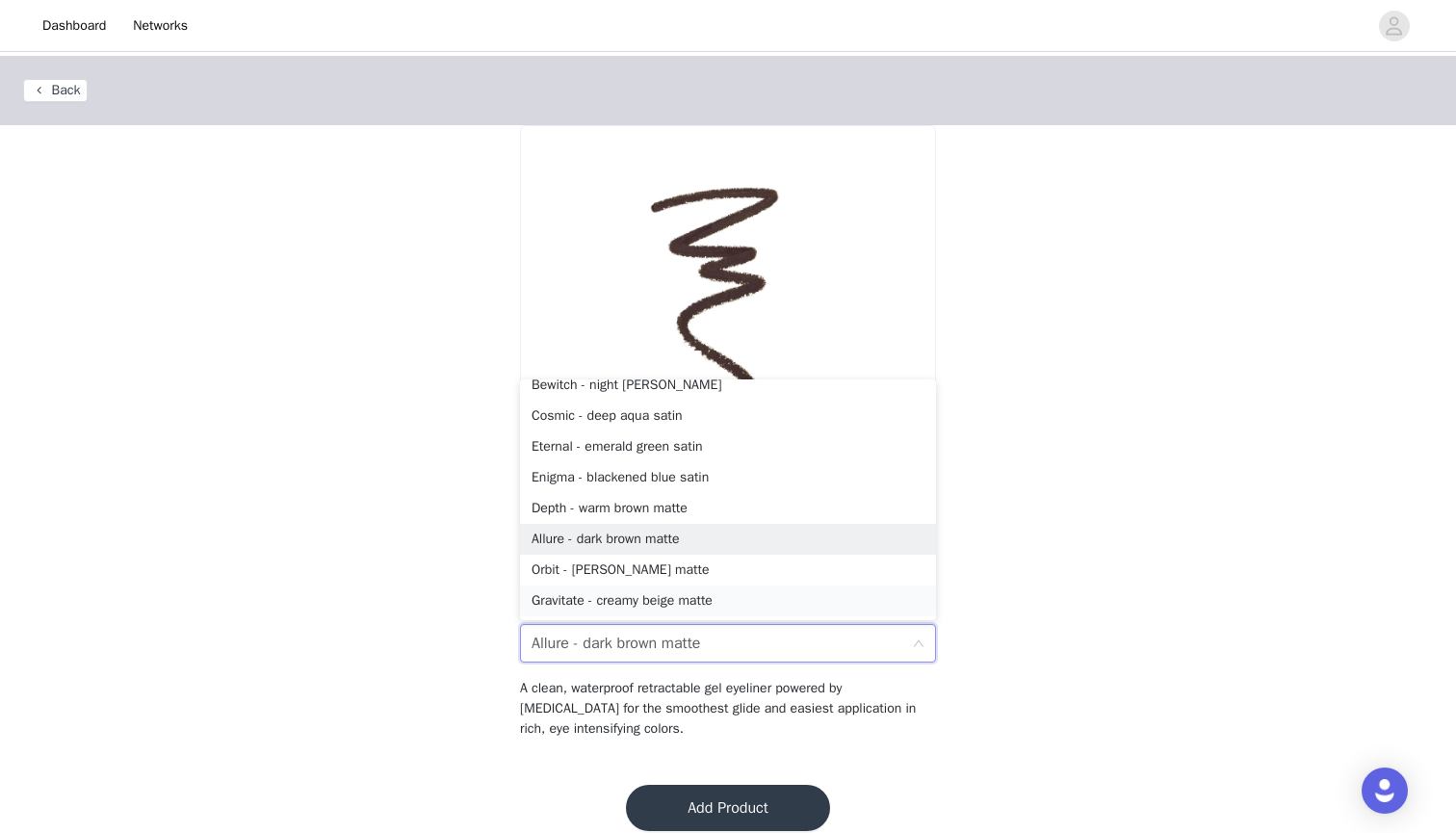 click on "Gravitate - creamy beige matte" at bounding box center (728, 601) 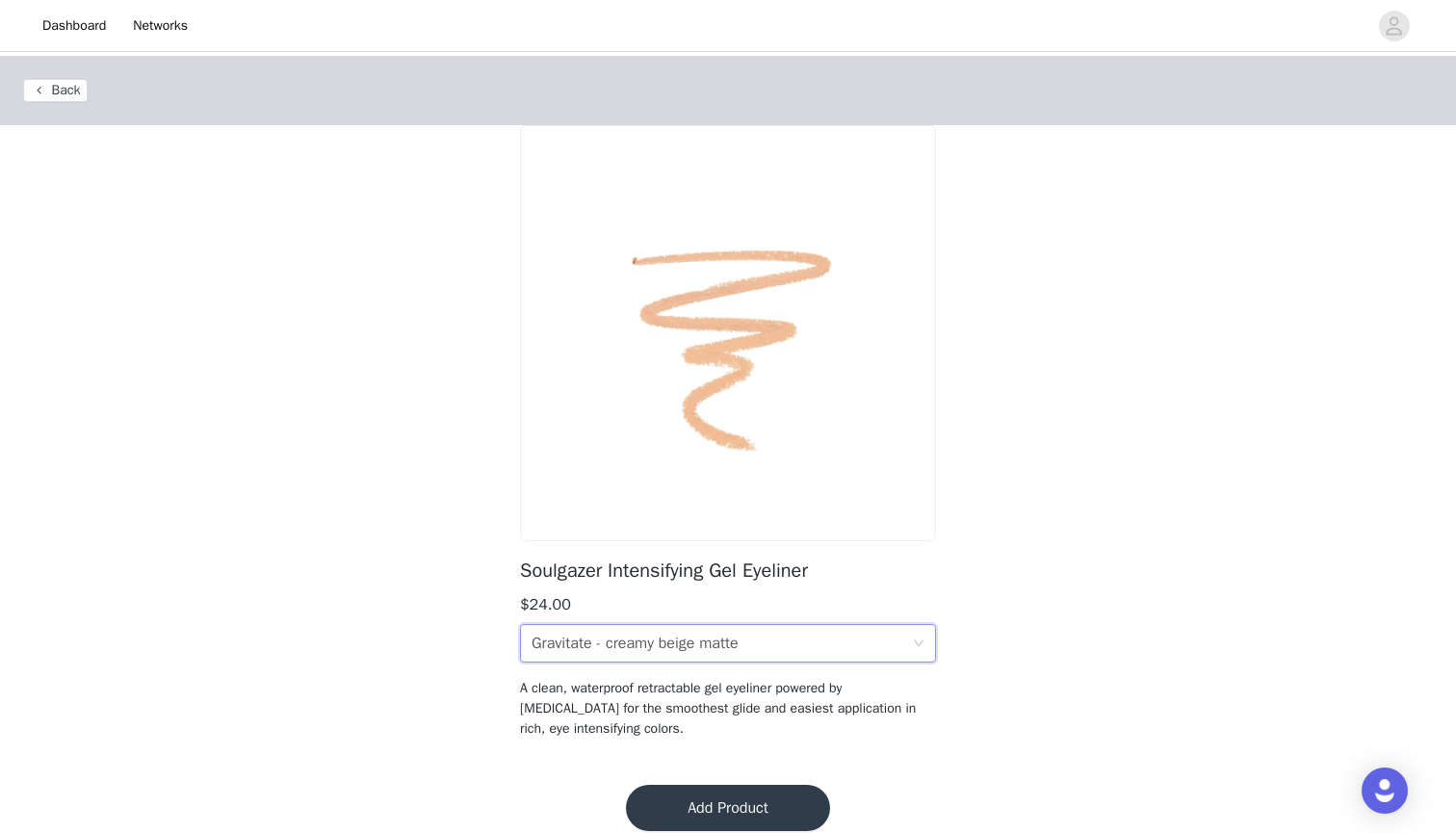 click on "Gravitate - creamy beige matte" at bounding box center [635, 643] 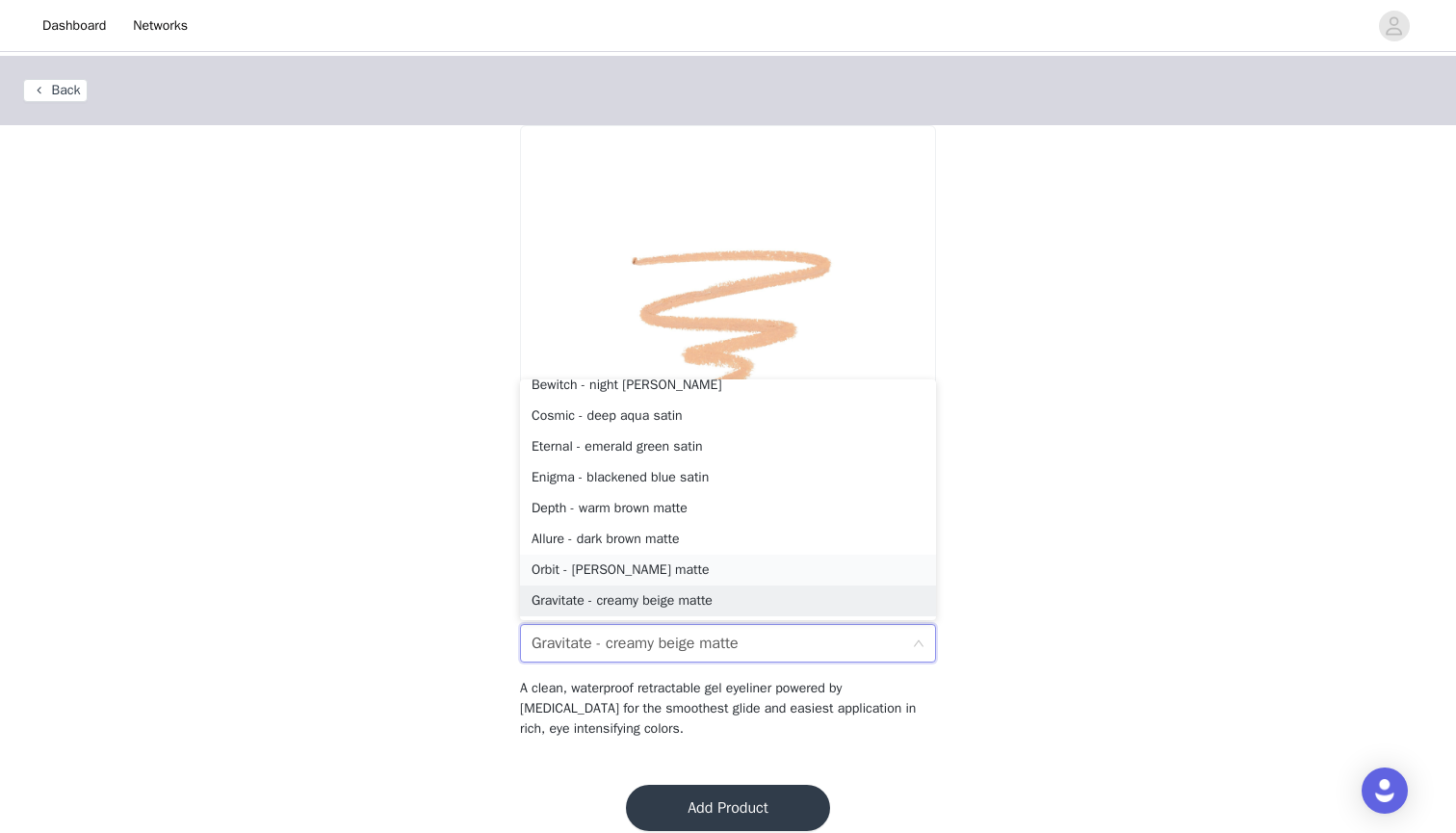 click on "Orbit - [PERSON_NAME] matte" at bounding box center (728, 570) 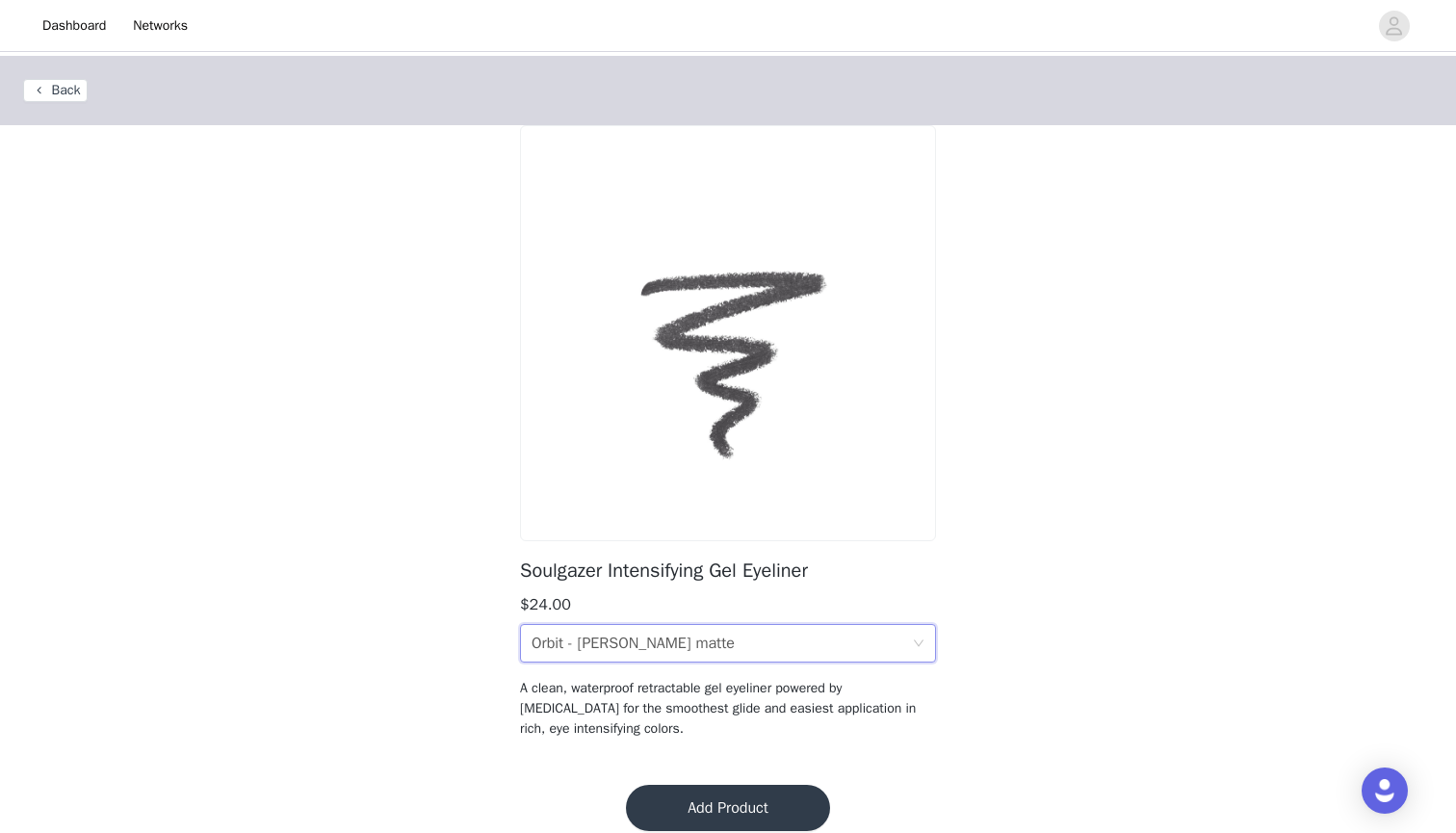 click on "Soulgazer Intensifying Gel Eyeliner
$24.00
Shade Orbit - [PERSON_NAME] matte     A clean, waterproof retractable gel eyeliner powered by [MEDICAL_DATA] for the smoothest glide and easiest application in rich, eye intensifying colors." at bounding box center (728, 443) 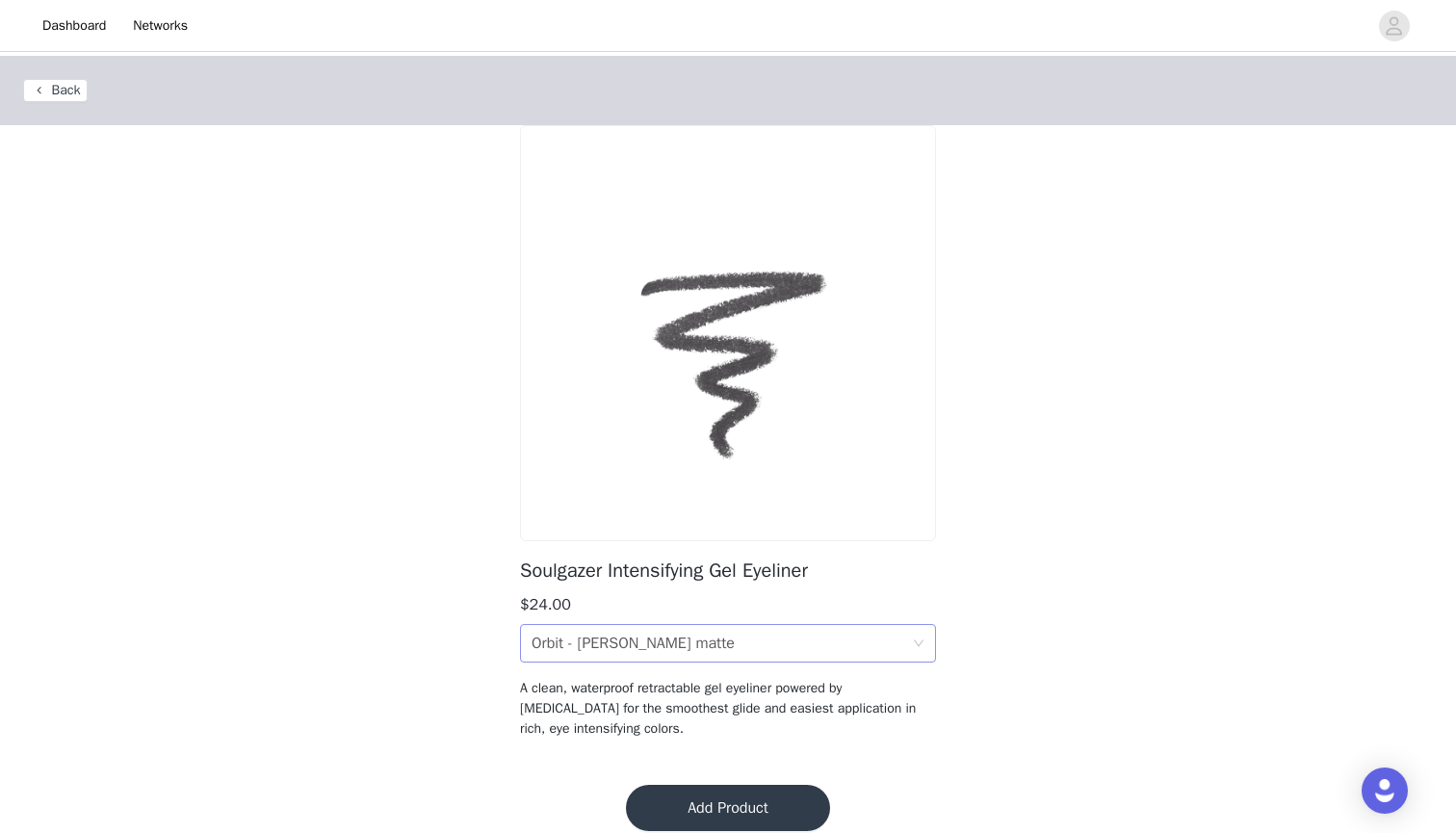 click on "Orbit - [PERSON_NAME] matte" at bounding box center [633, 643] 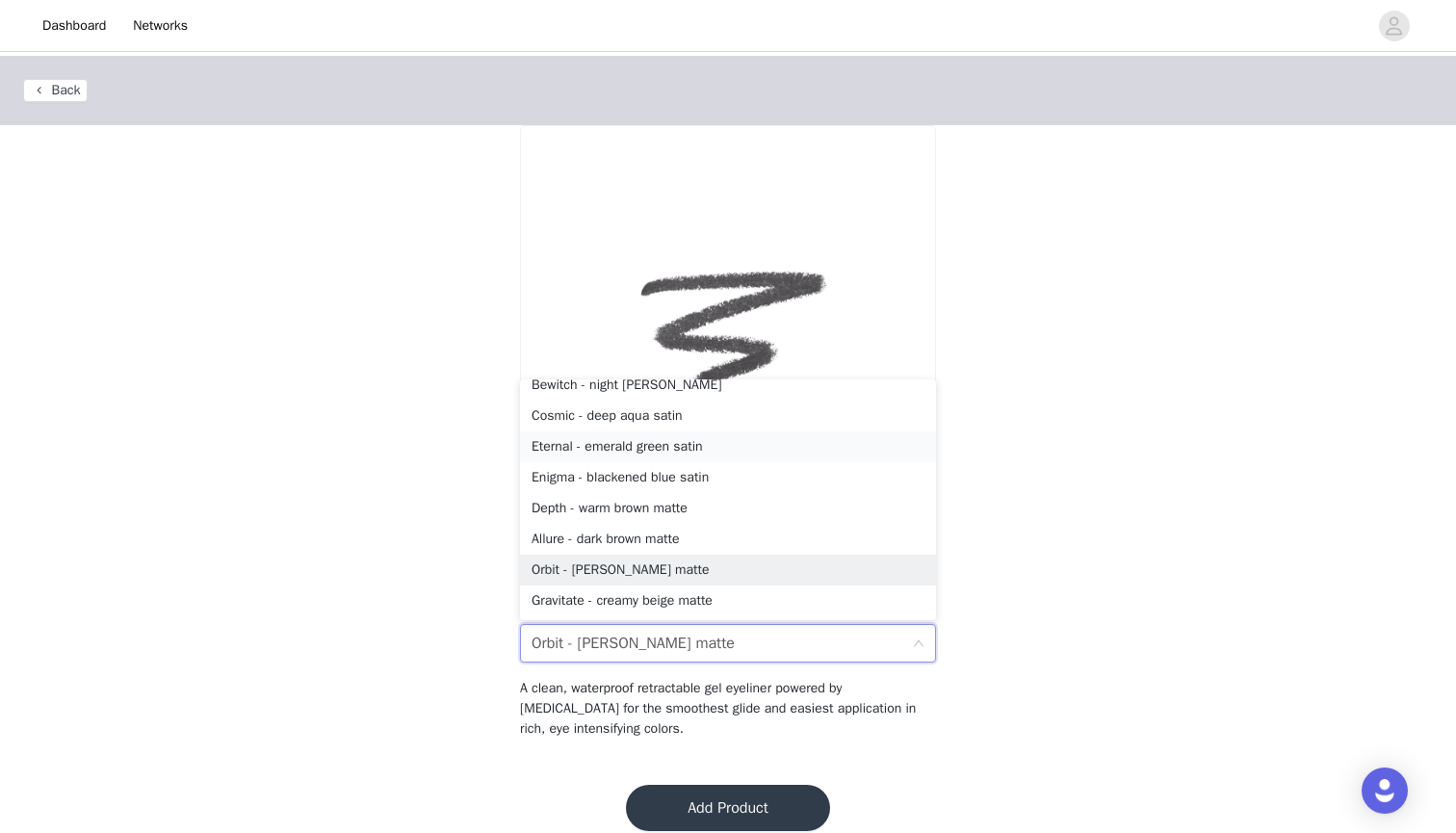 click on "Eternal - emerald green satin" at bounding box center [728, 447] 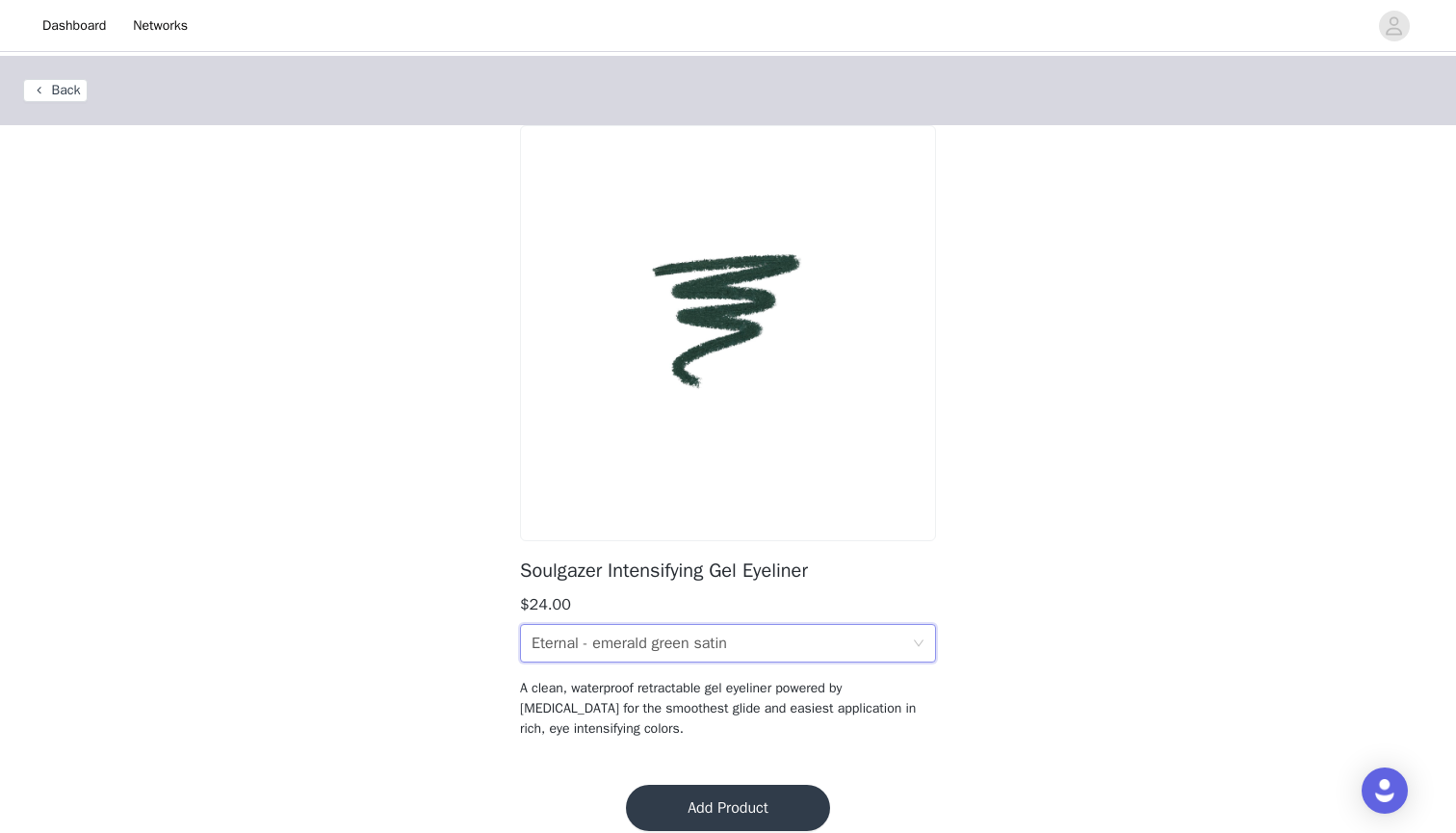 click on "Eternal - emerald green satin" at bounding box center [629, 643] 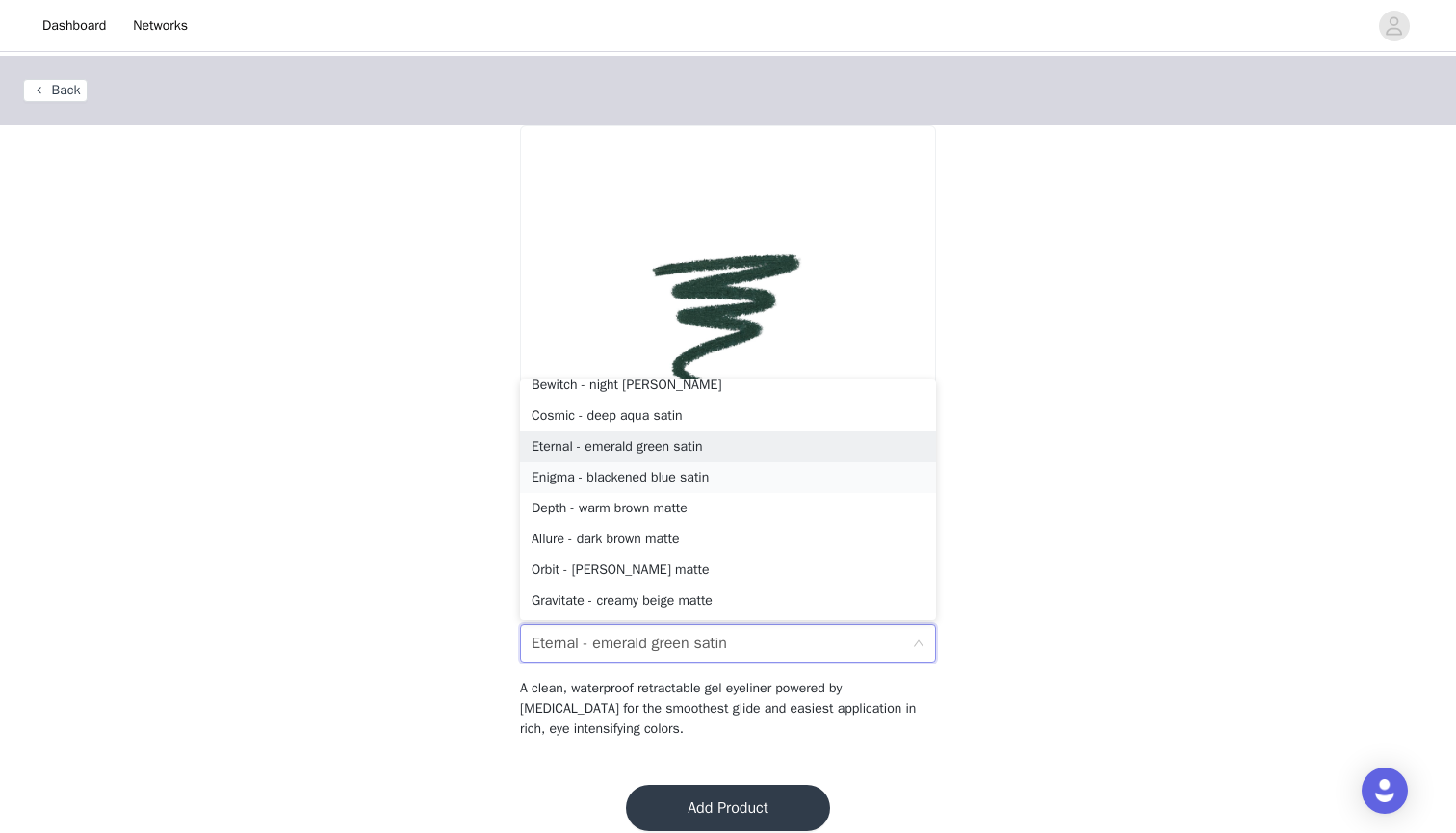 click on "Enigma - blackened blue satin" at bounding box center [728, 478] 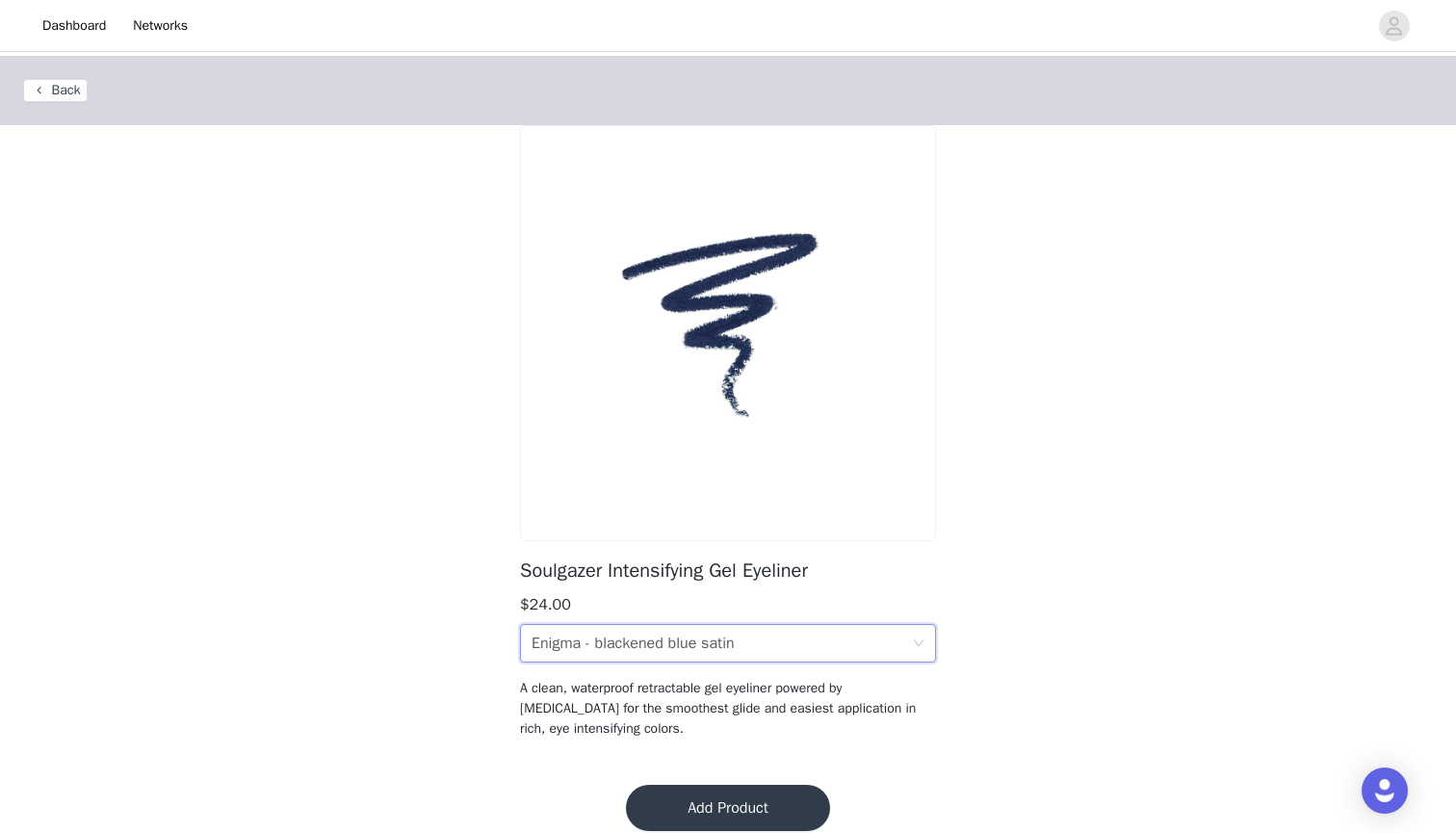 click on "Enigma - blackened blue satin" at bounding box center [633, 643] 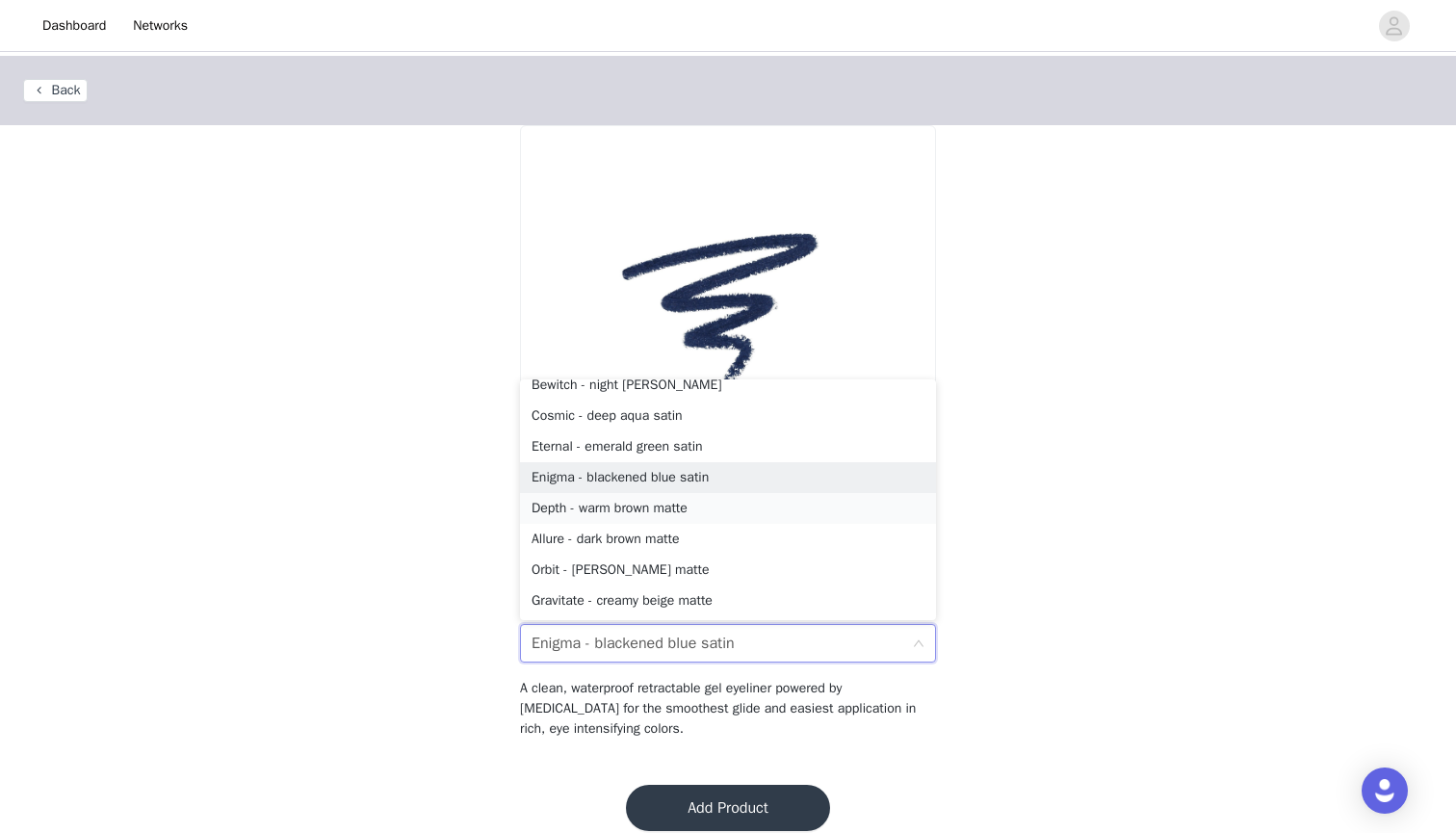 click on "Depth - warm brown matte" at bounding box center [728, 508] 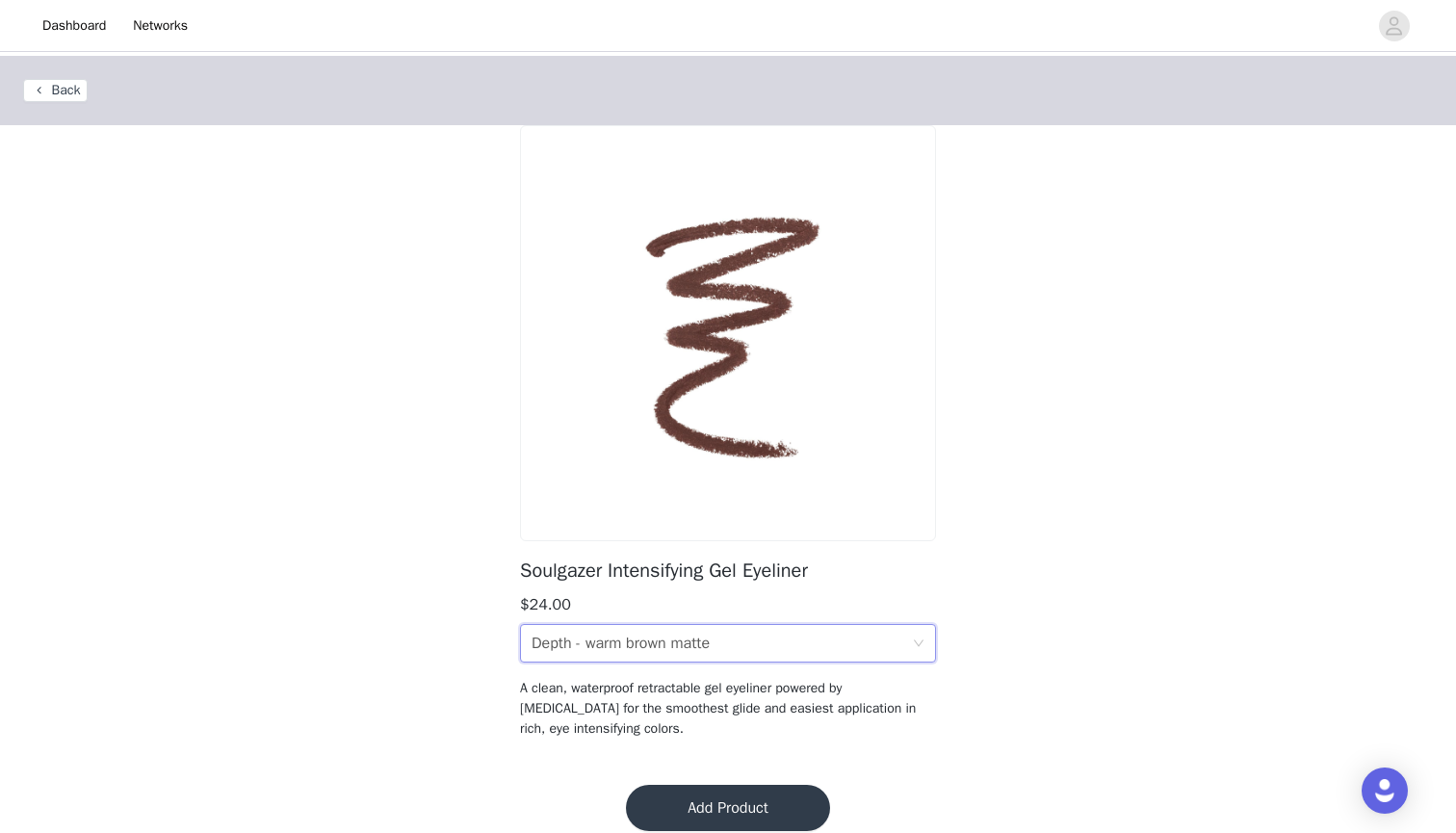 click on "Depth - warm brown matte" at bounding box center (620, 643) 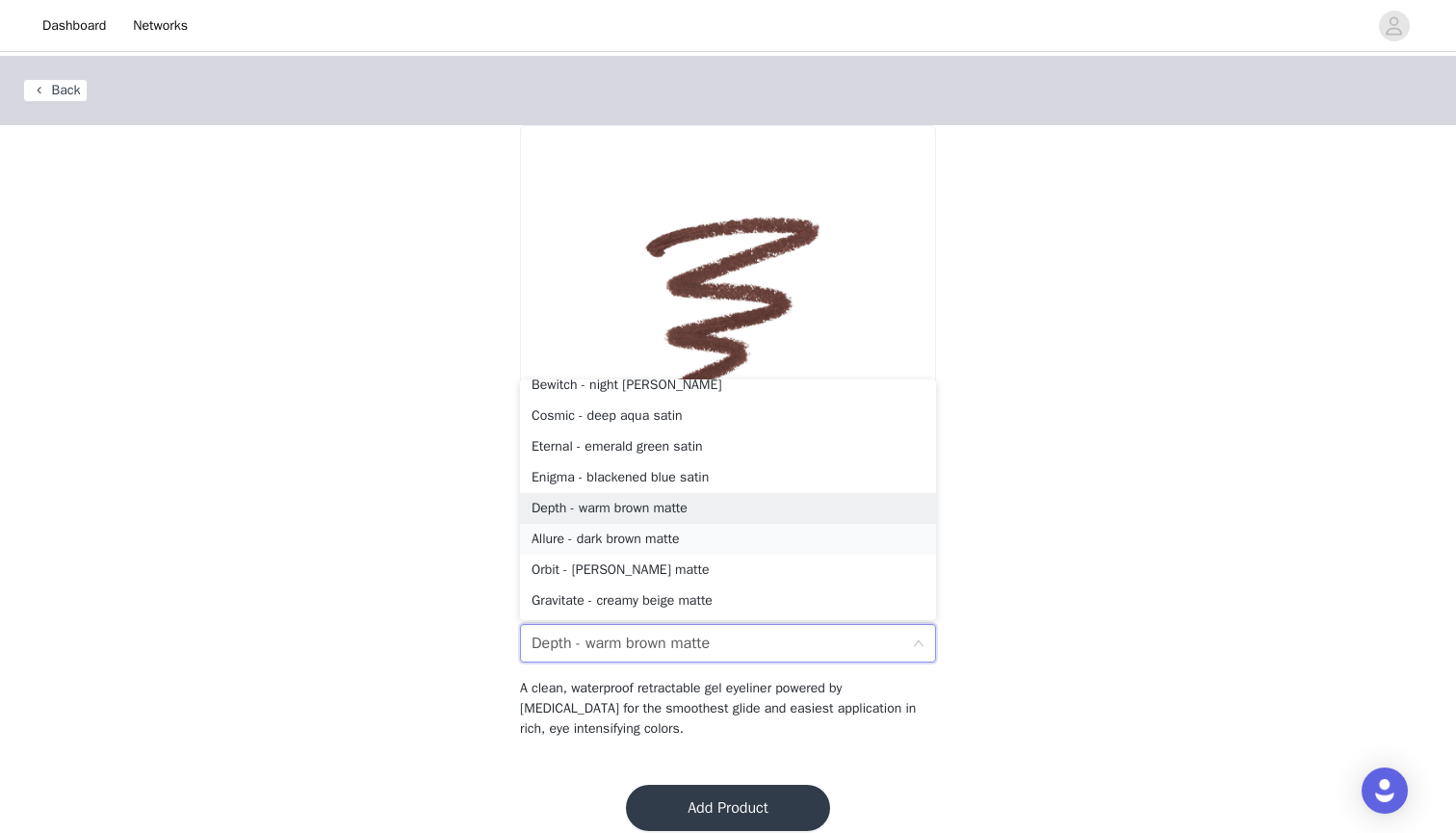 click on "Allure - dark brown matte" at bounding box center [728, 539] 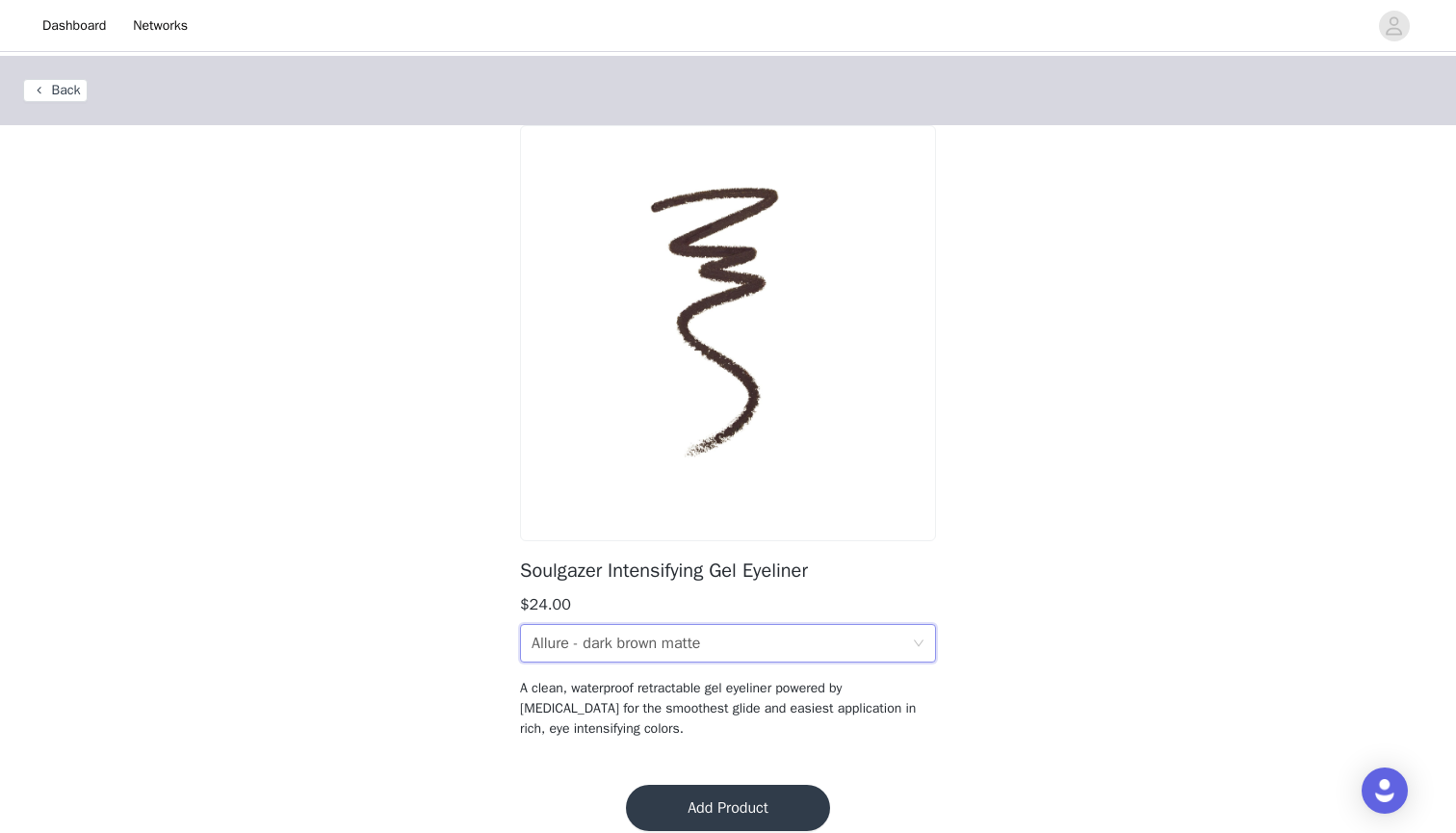 click on "Add Product" at bounding box center (728, 808) 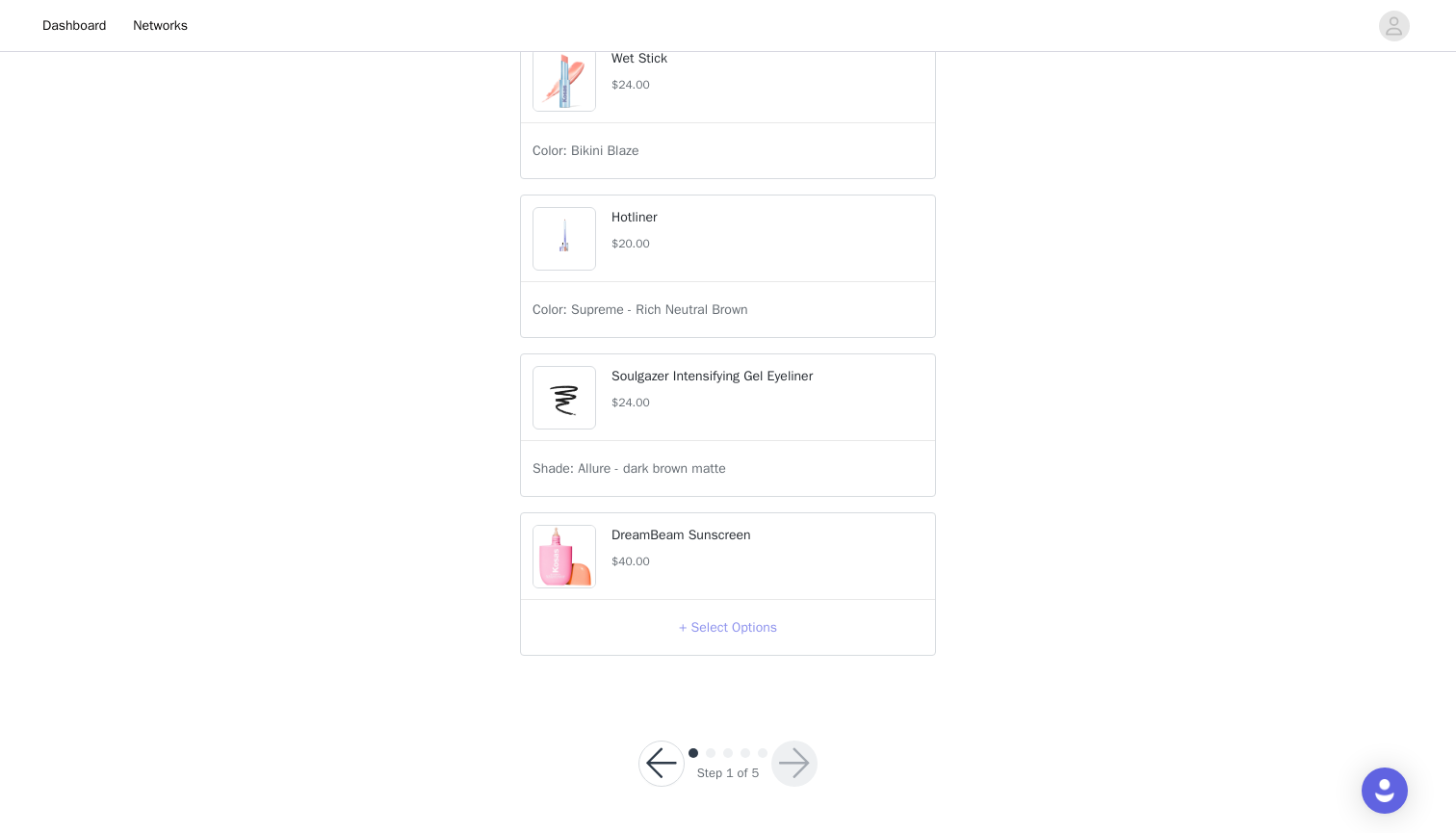 scroll, scrollTop: 2255, scrollLeft: 0, axis: vertical 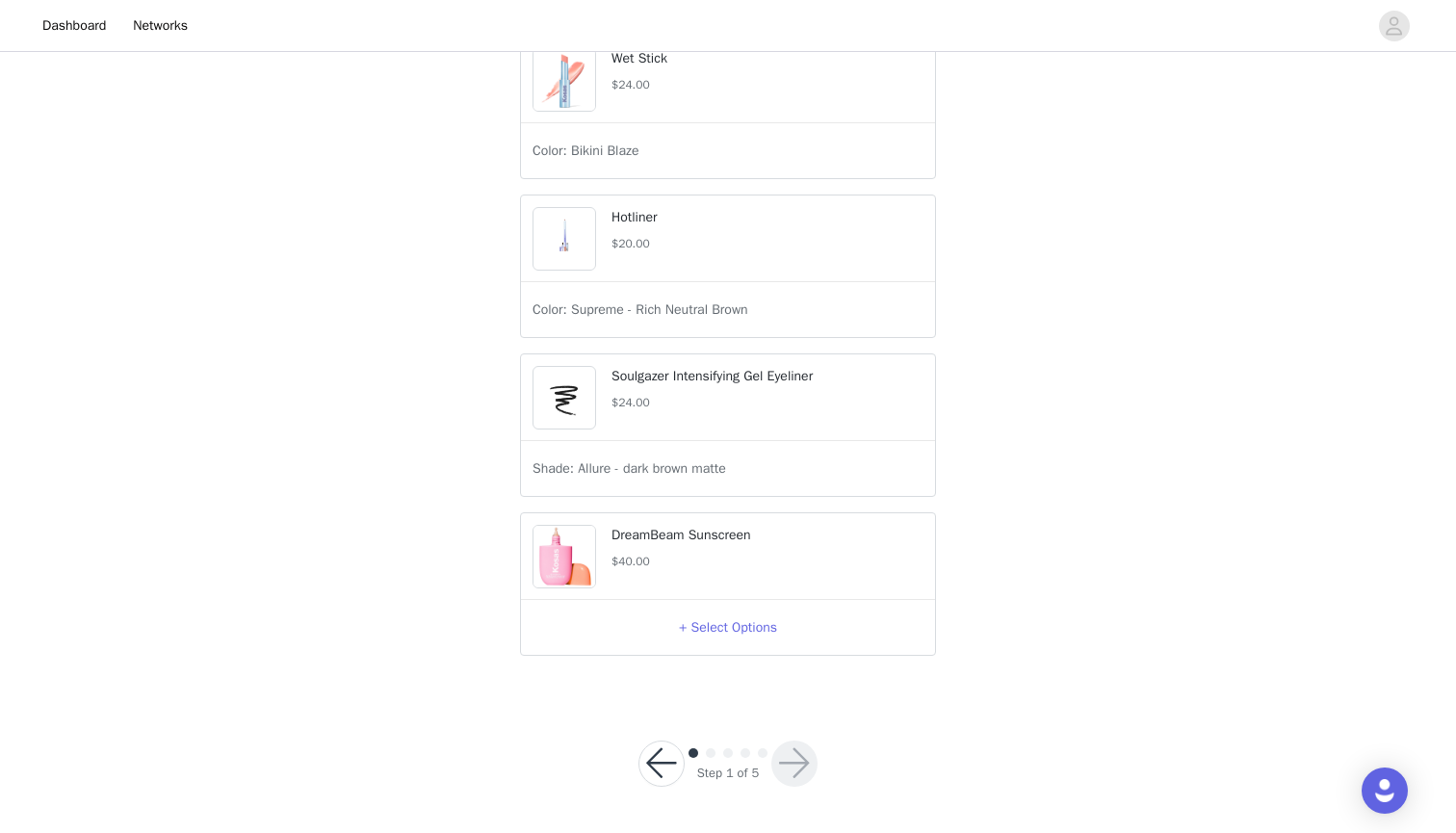 click on "+ Select Options" at bounding box center [728, 628] 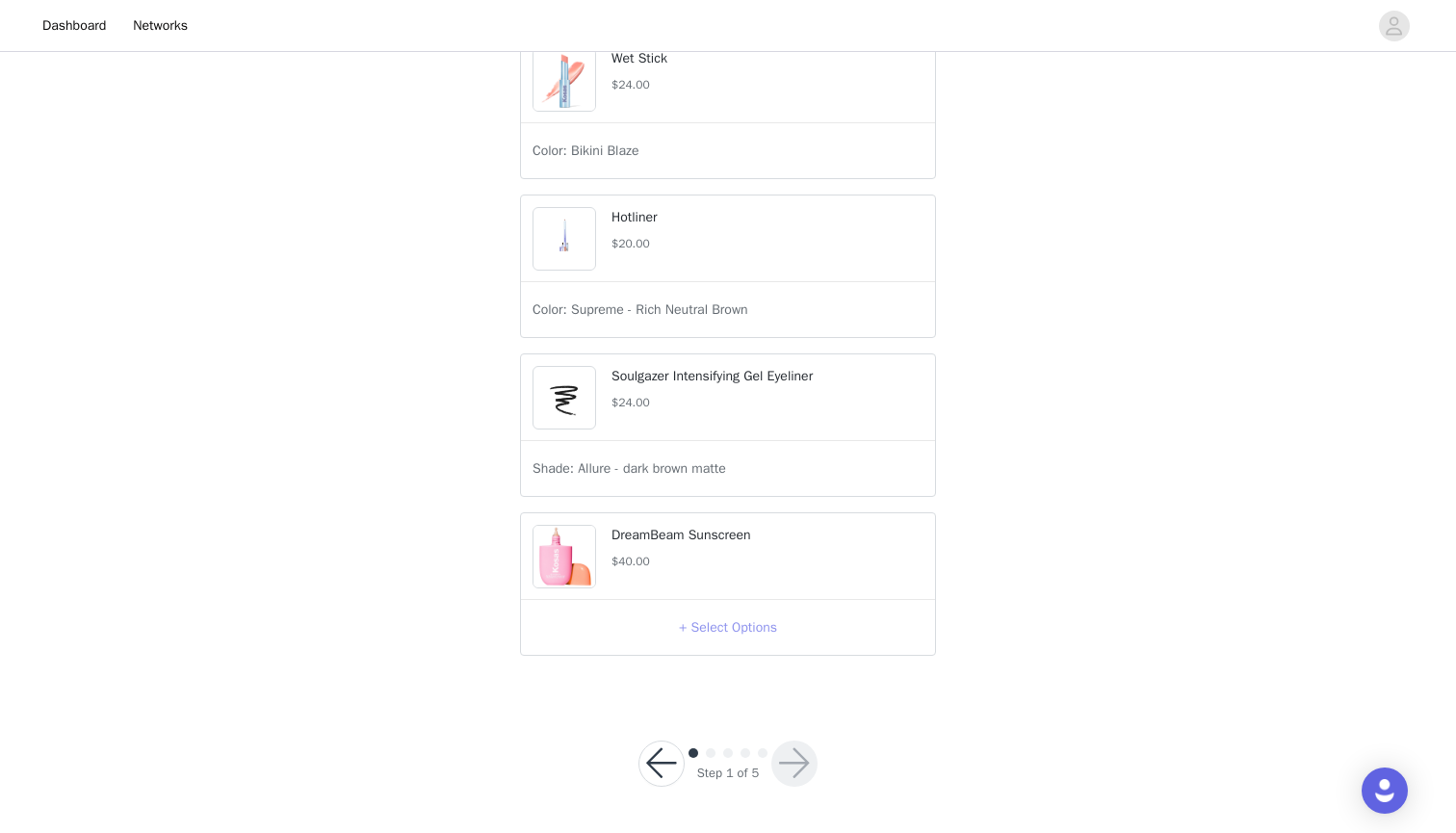 click on "+ Select Options" at bounding box center (728, 628) 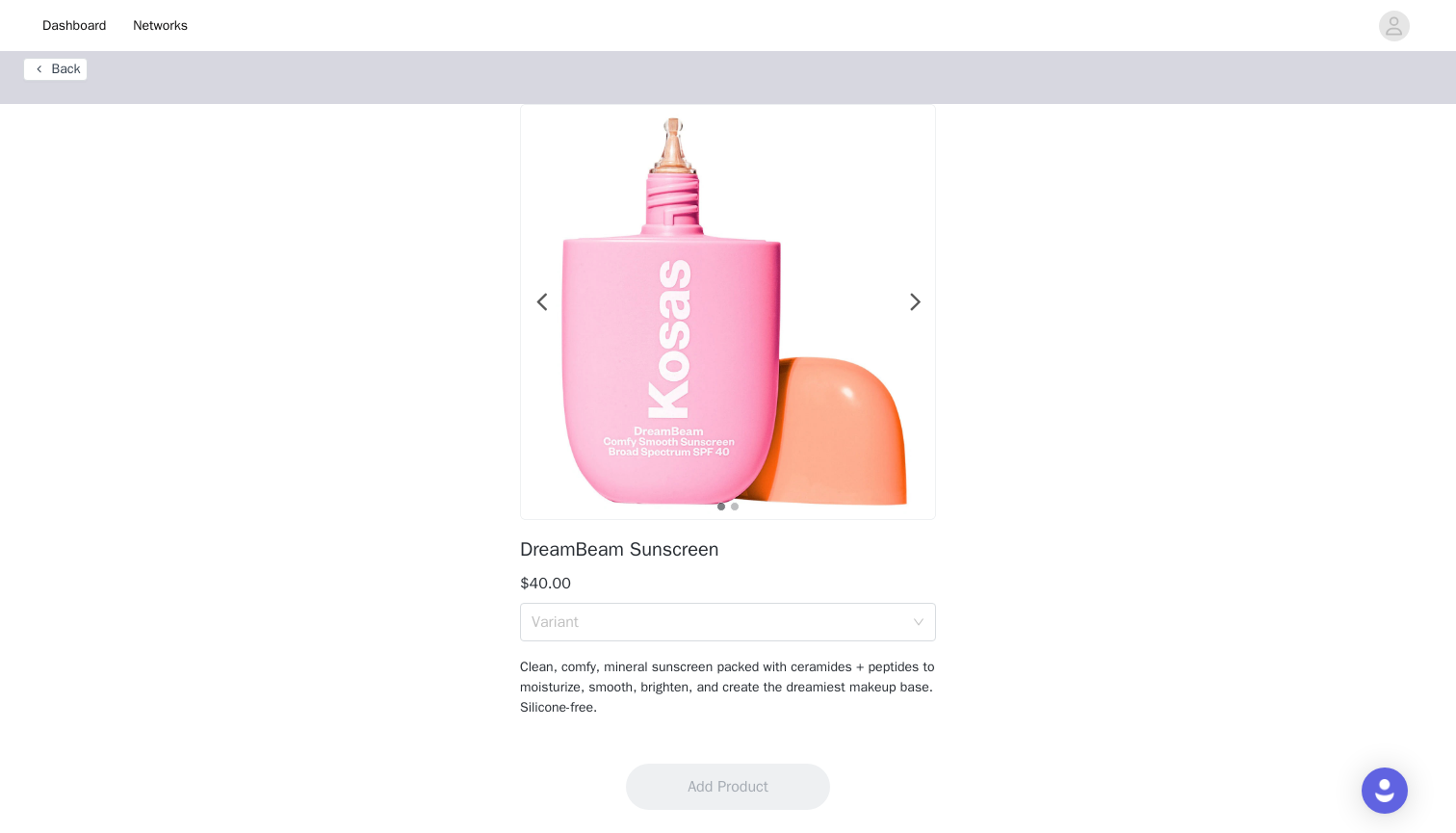 scroll, scrollTop: 21, scrollLeft: 0, axis: vertical 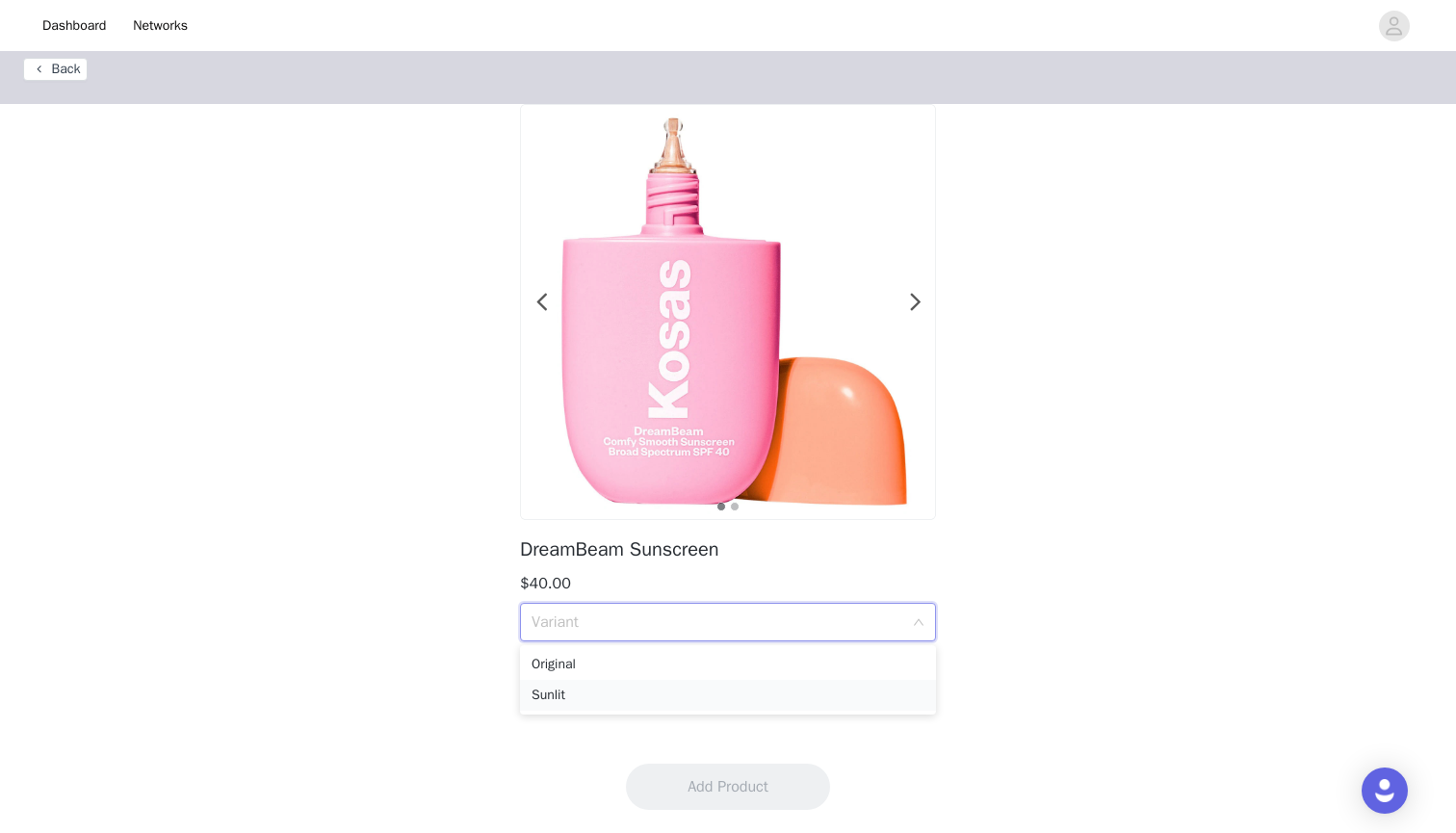 click on "Sunlit" at bounding box center [728, 695] 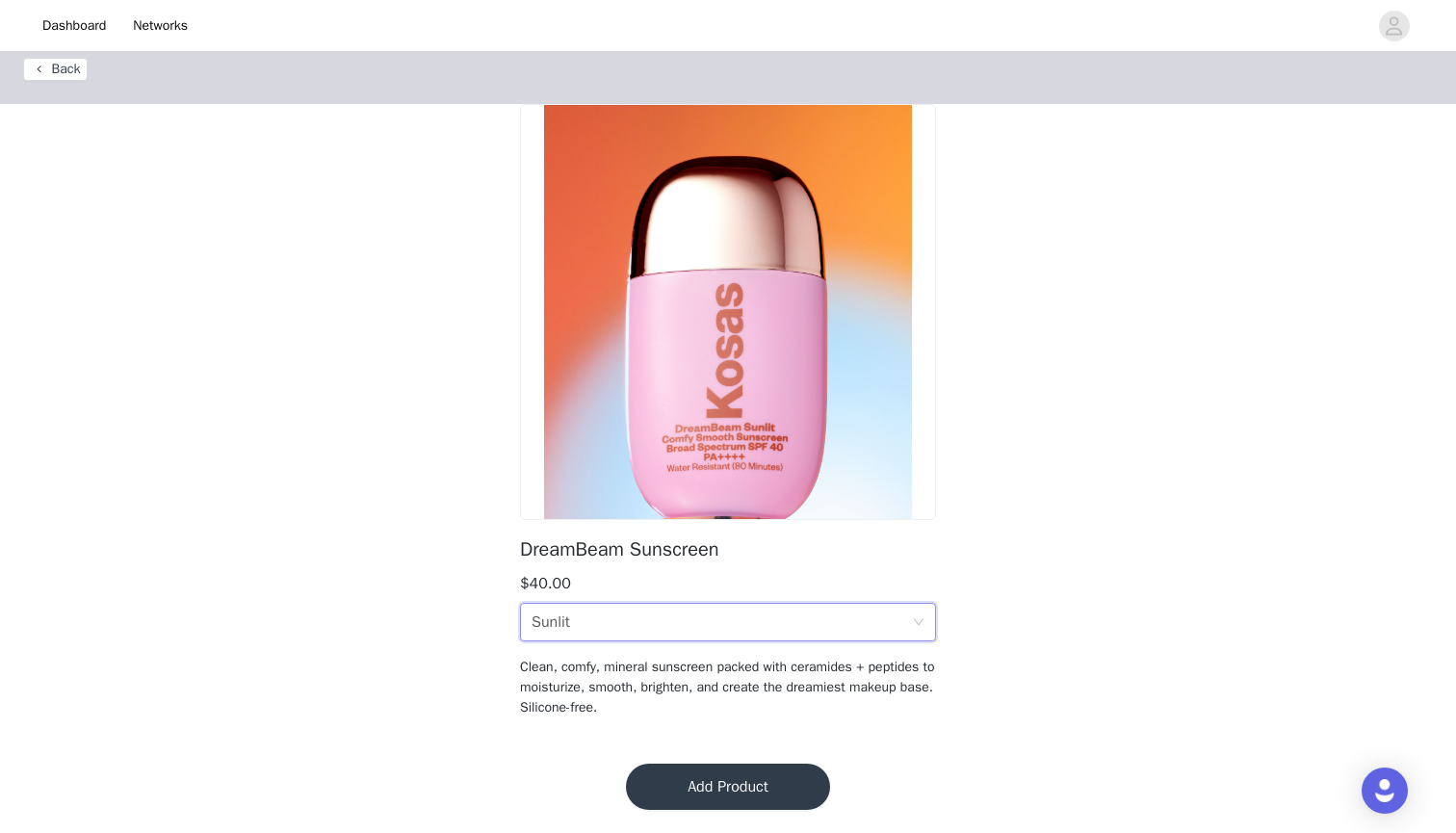 click on "Add Product" at bounding box center [728, 787] 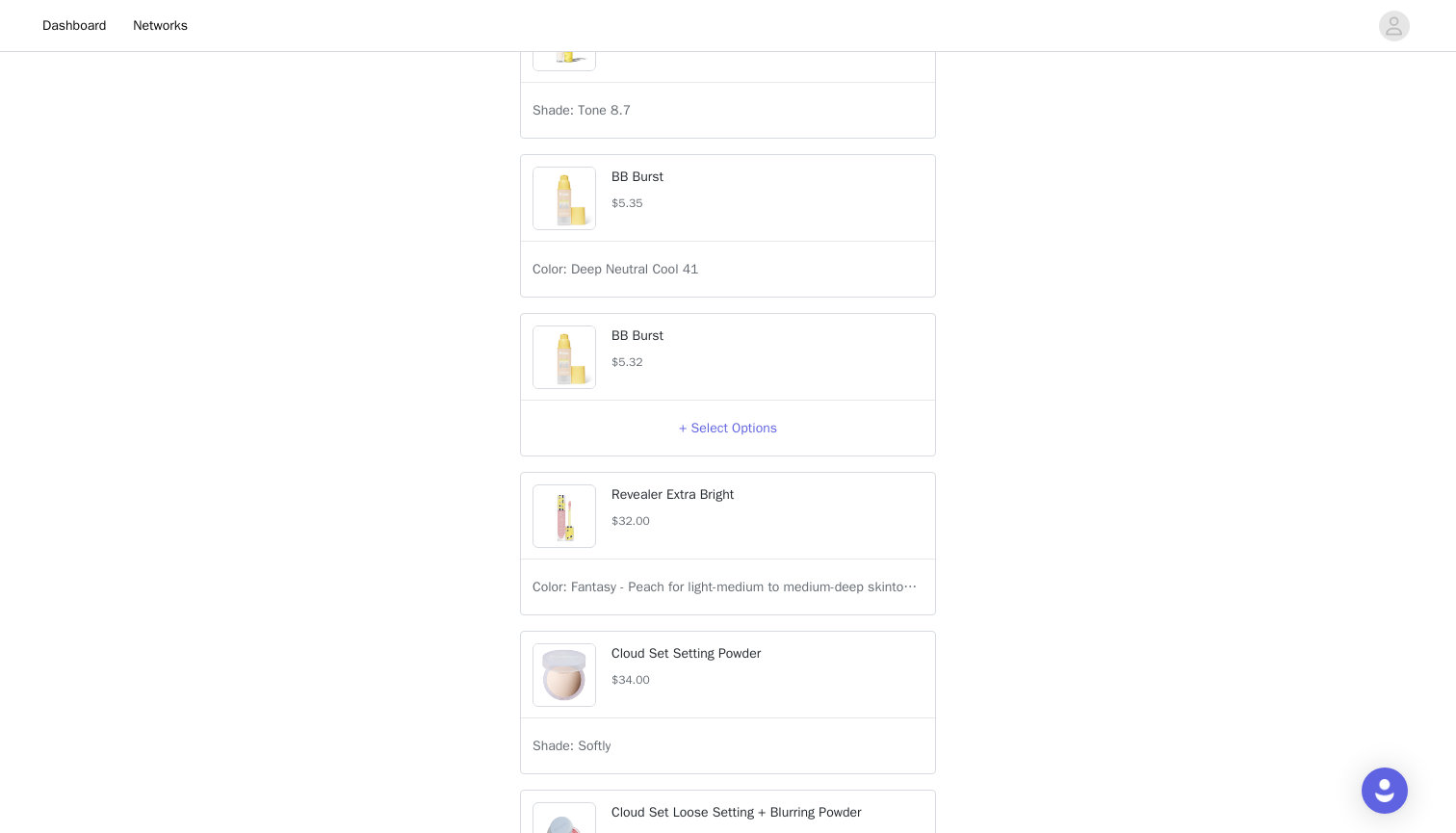 scroll, scrollTop: 339, scrollLeft: 0, axis: vertical 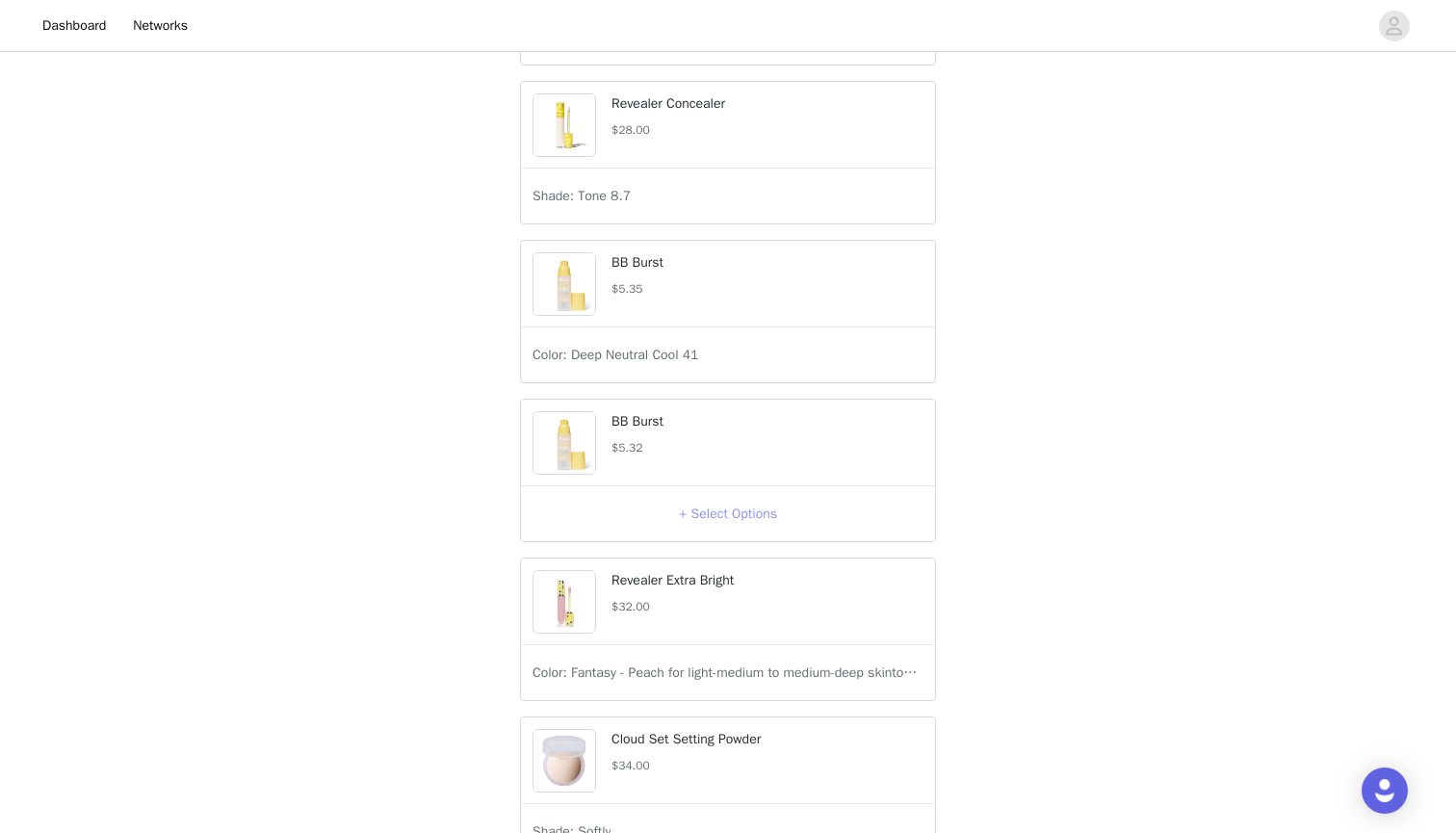 click on "+ Select Options" at bounding box center [728, 514] 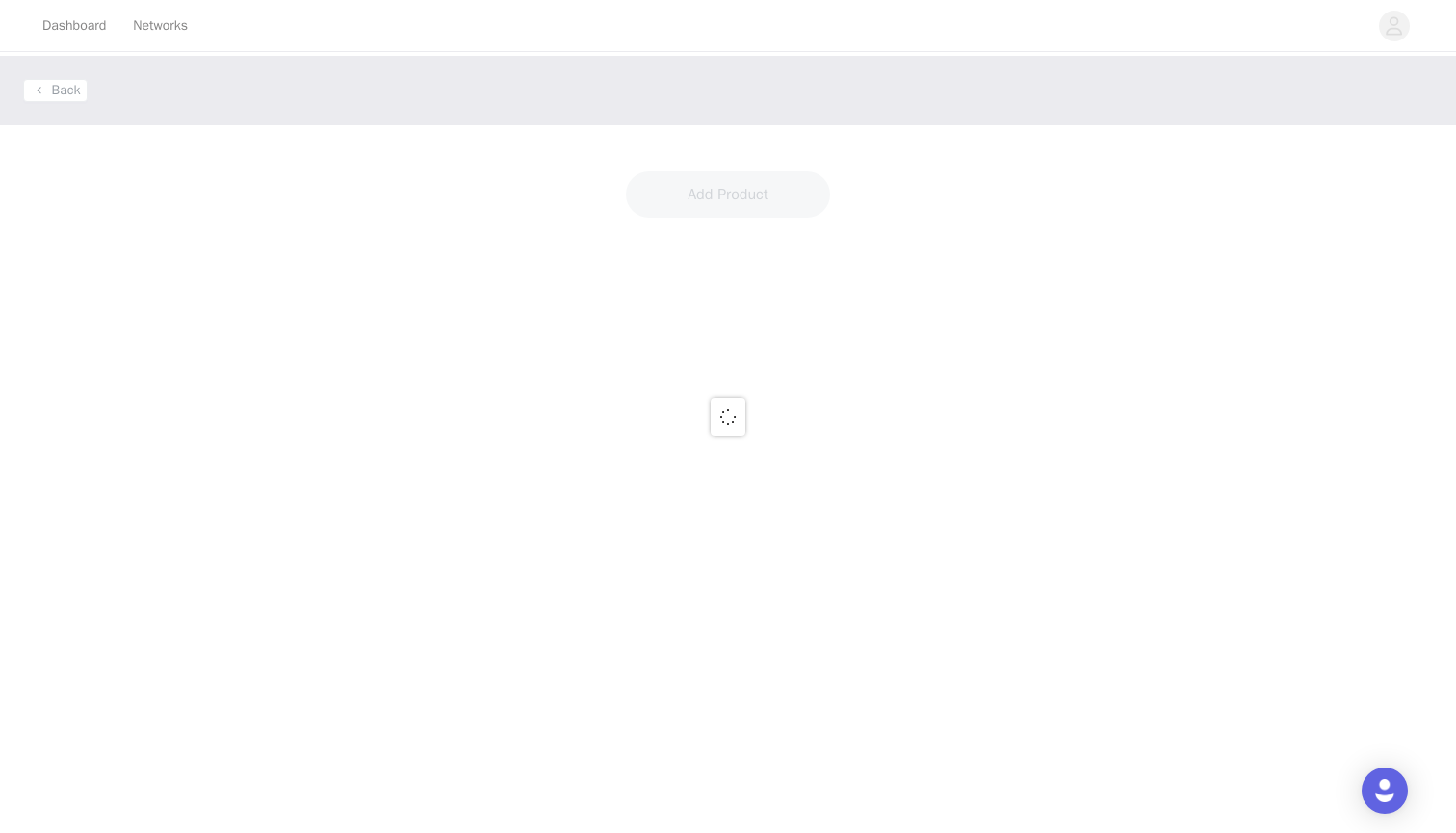 scroll, scrollTop: 0, scrollLeft: 0, axis: both 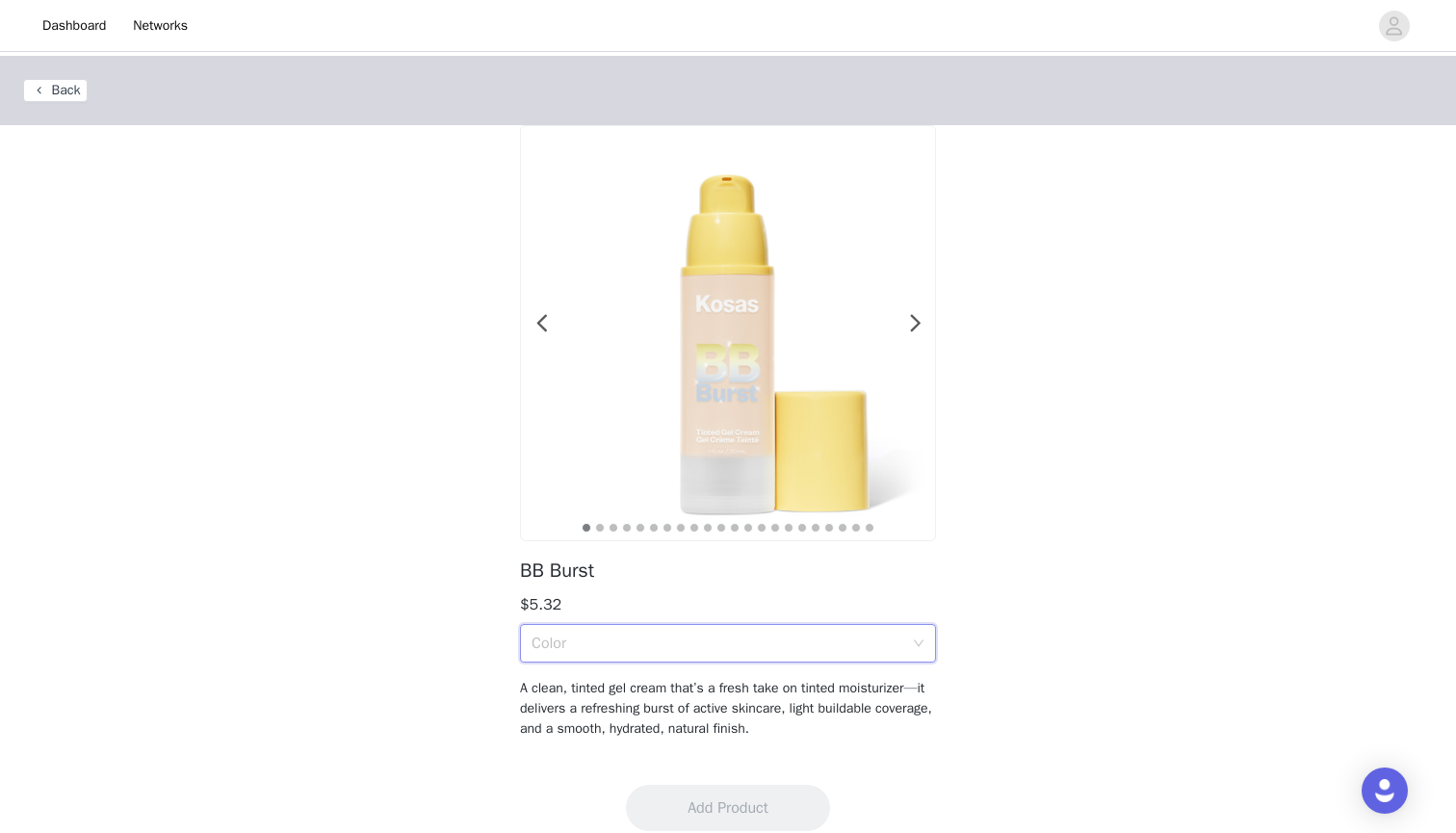 click on "Color" at bounding box center (721, 643) 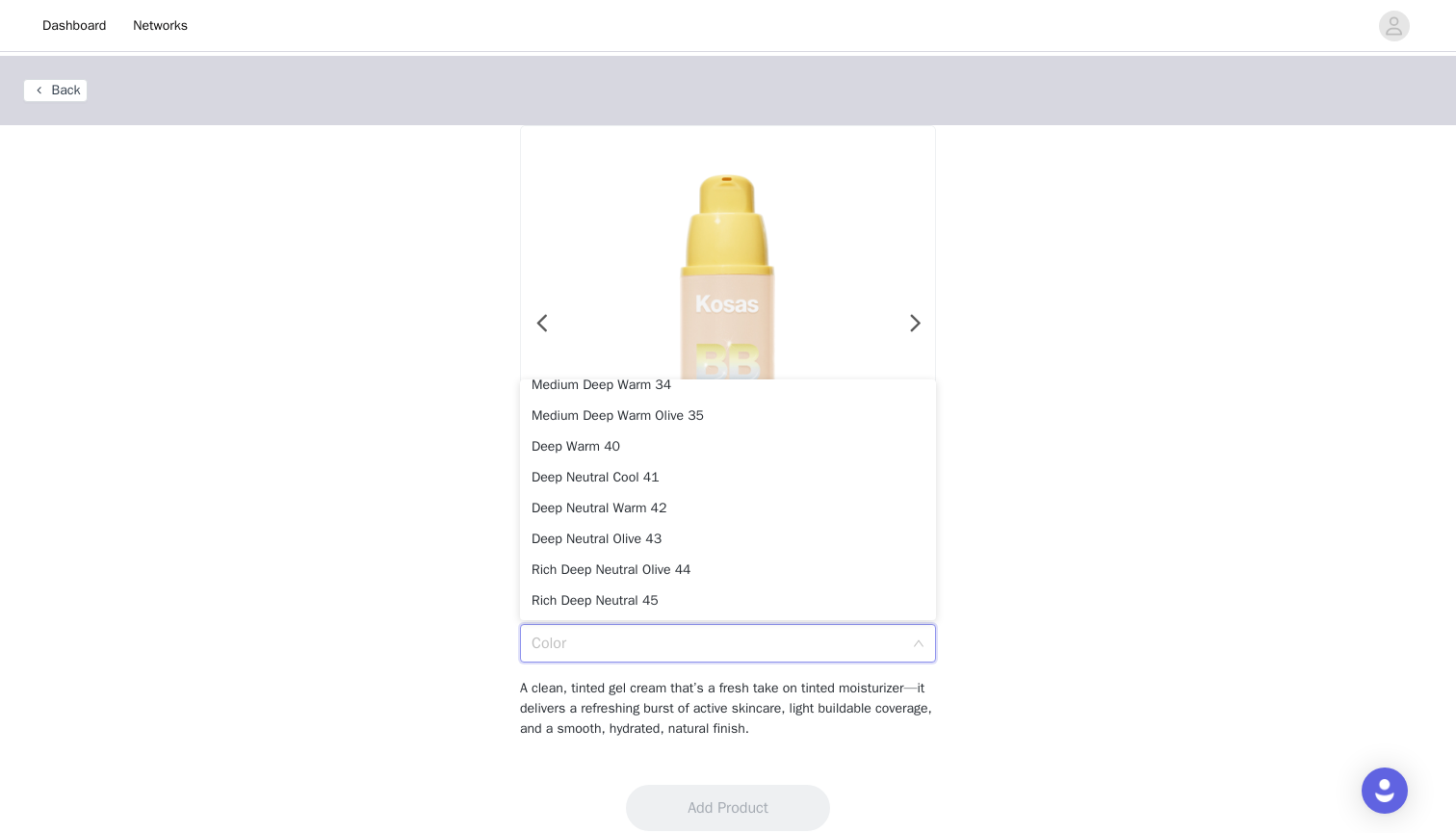 scroll, scrollTop: 507, scrollLeft: 0, axis: vertical 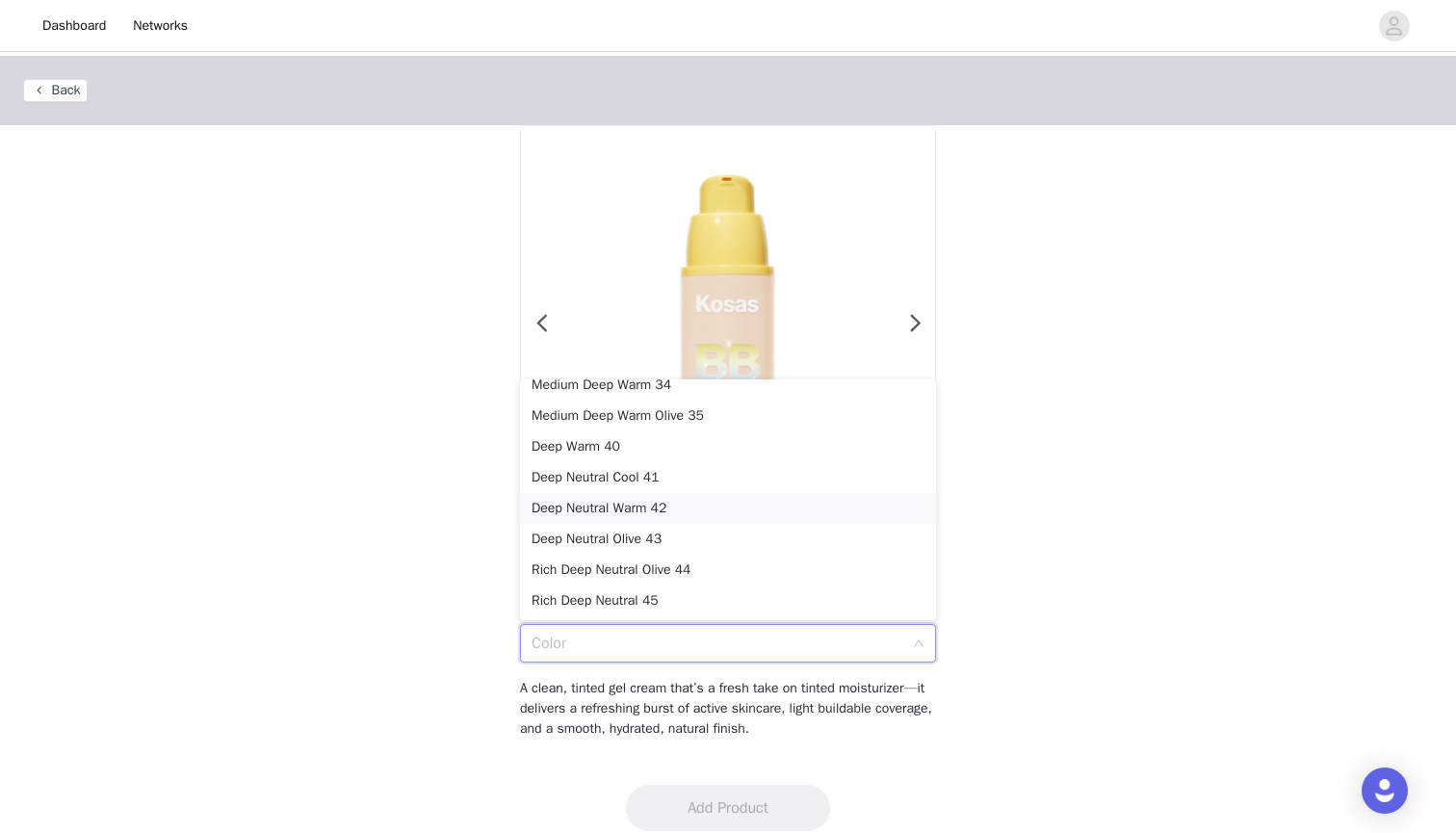 click on "Deep Neutral Warm 42" at bounding box center (728, 508) 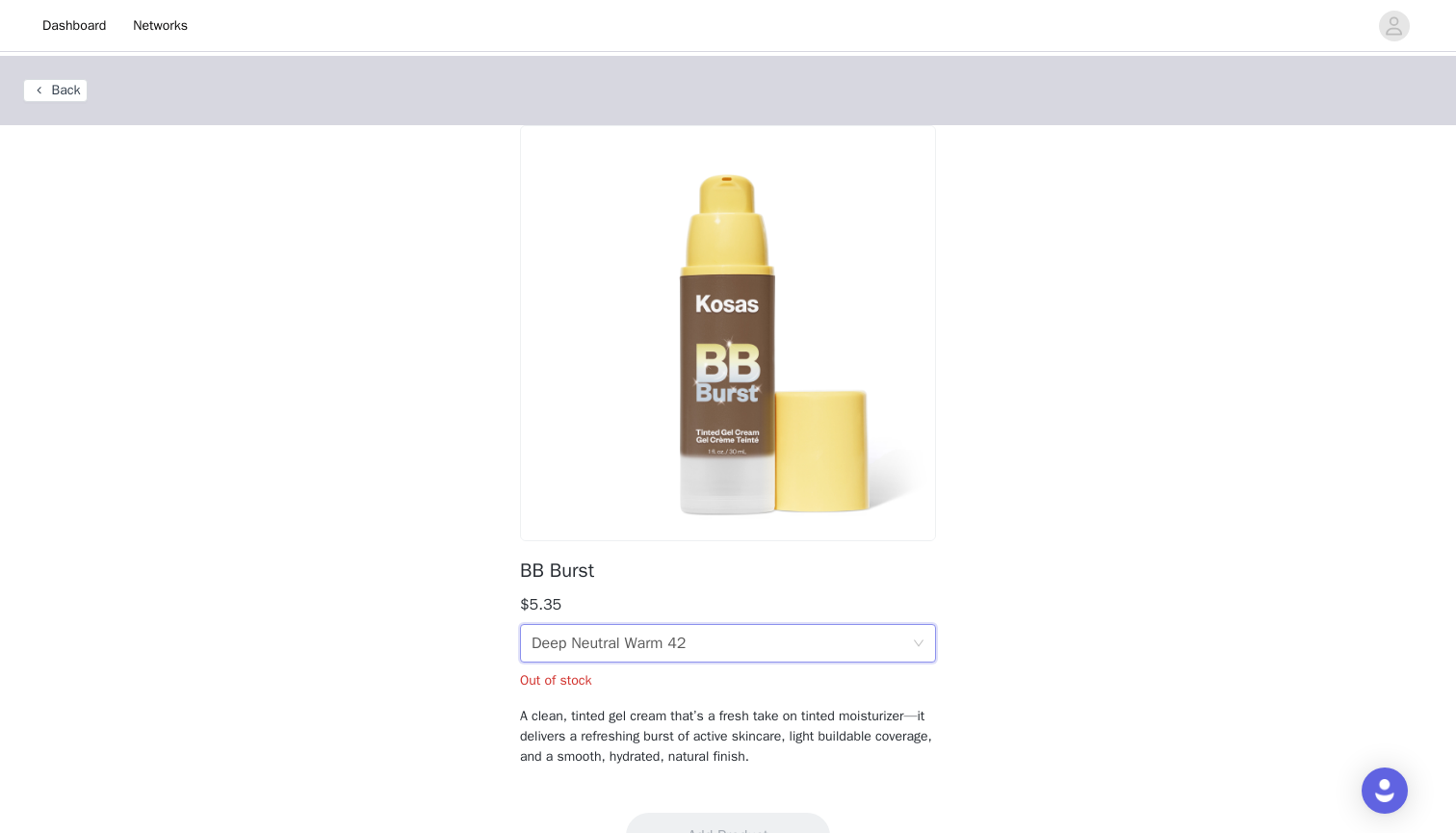 click on "Deep Neutral Warm 42" at bounding box center [609, 643] 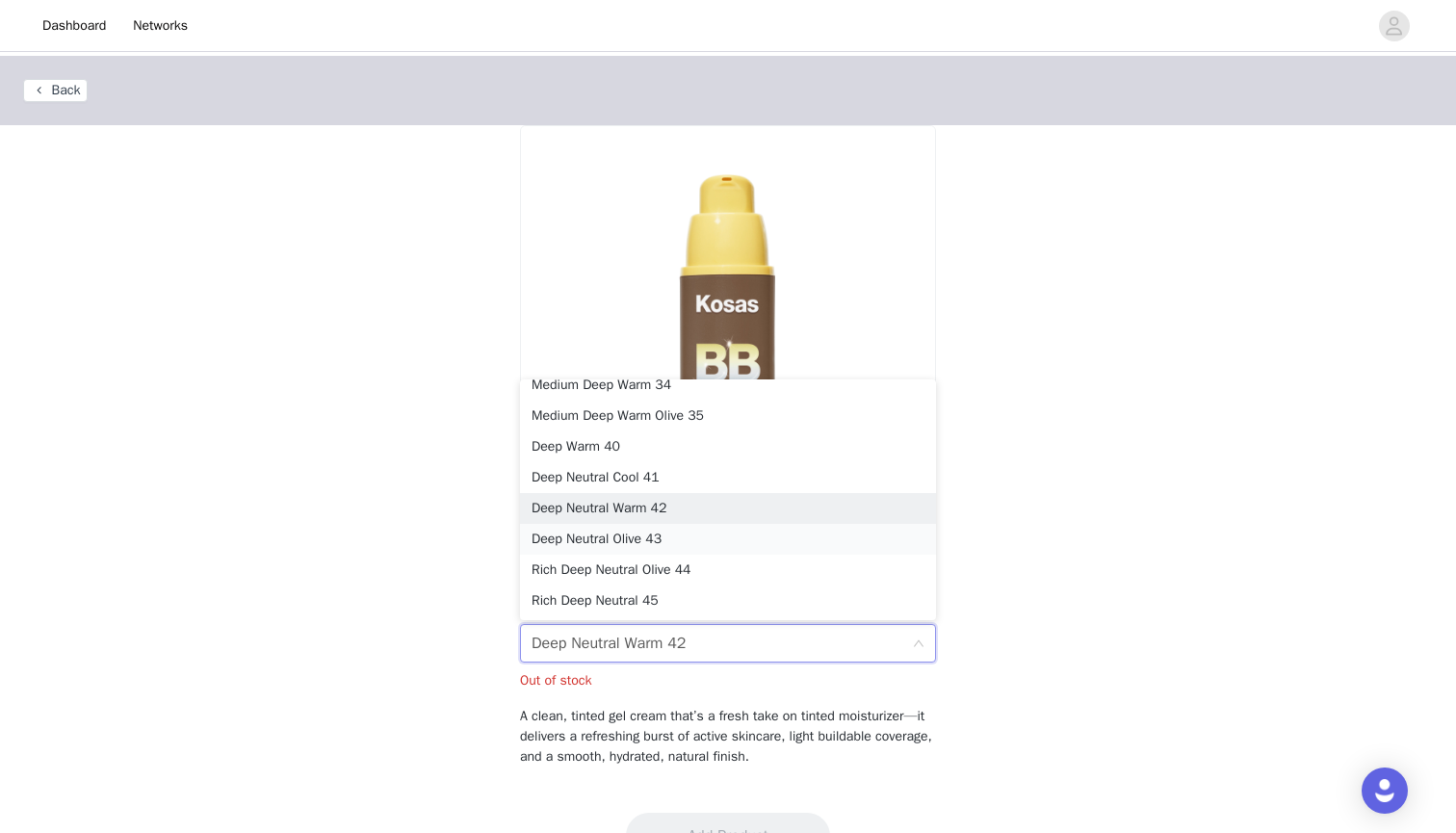 click on "Deep Neutral Olive 43" at bounding box center (728, 539) 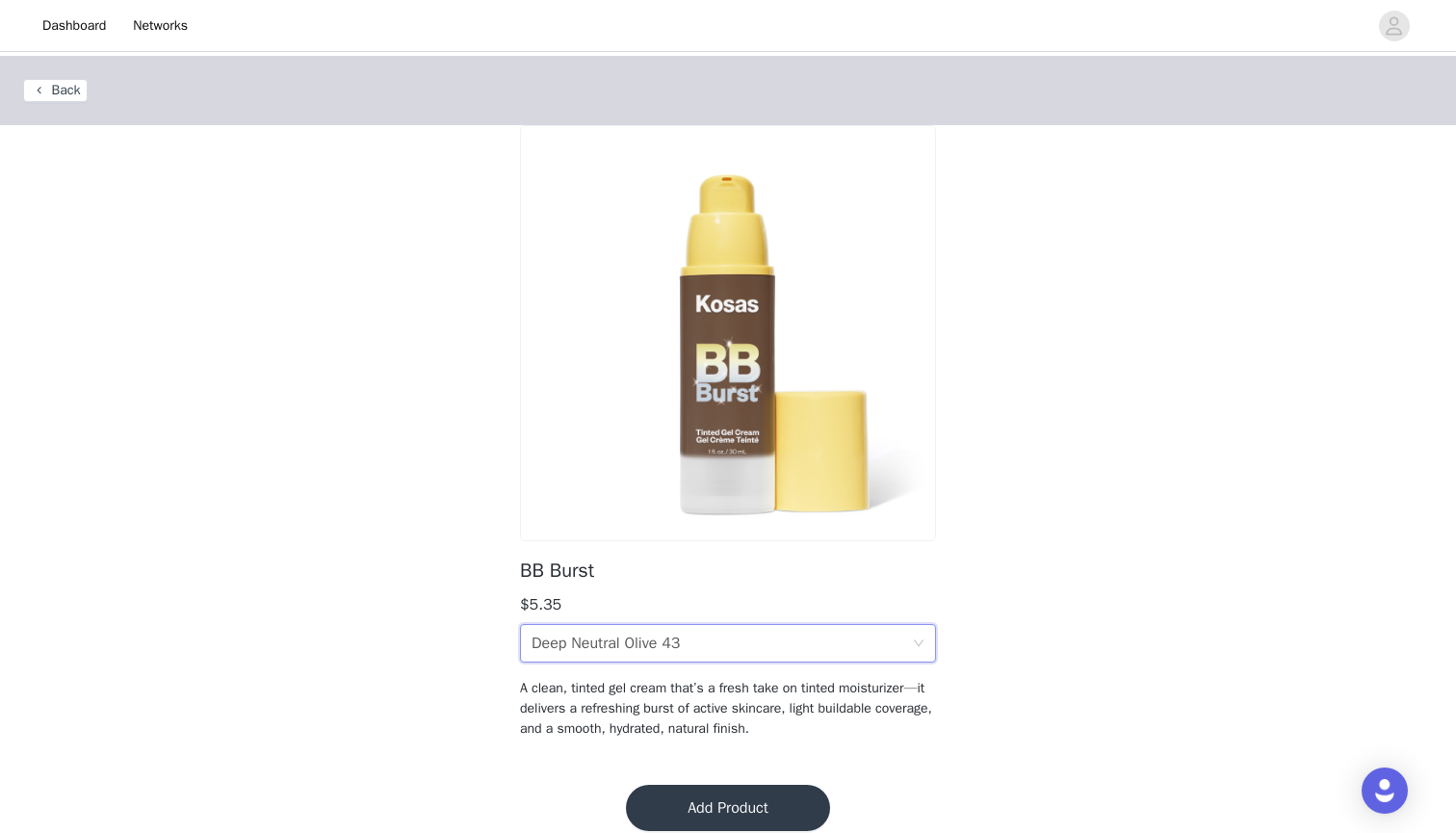 click on "Color Deep Neutral Olive 43" at bounding box center [728, 643] 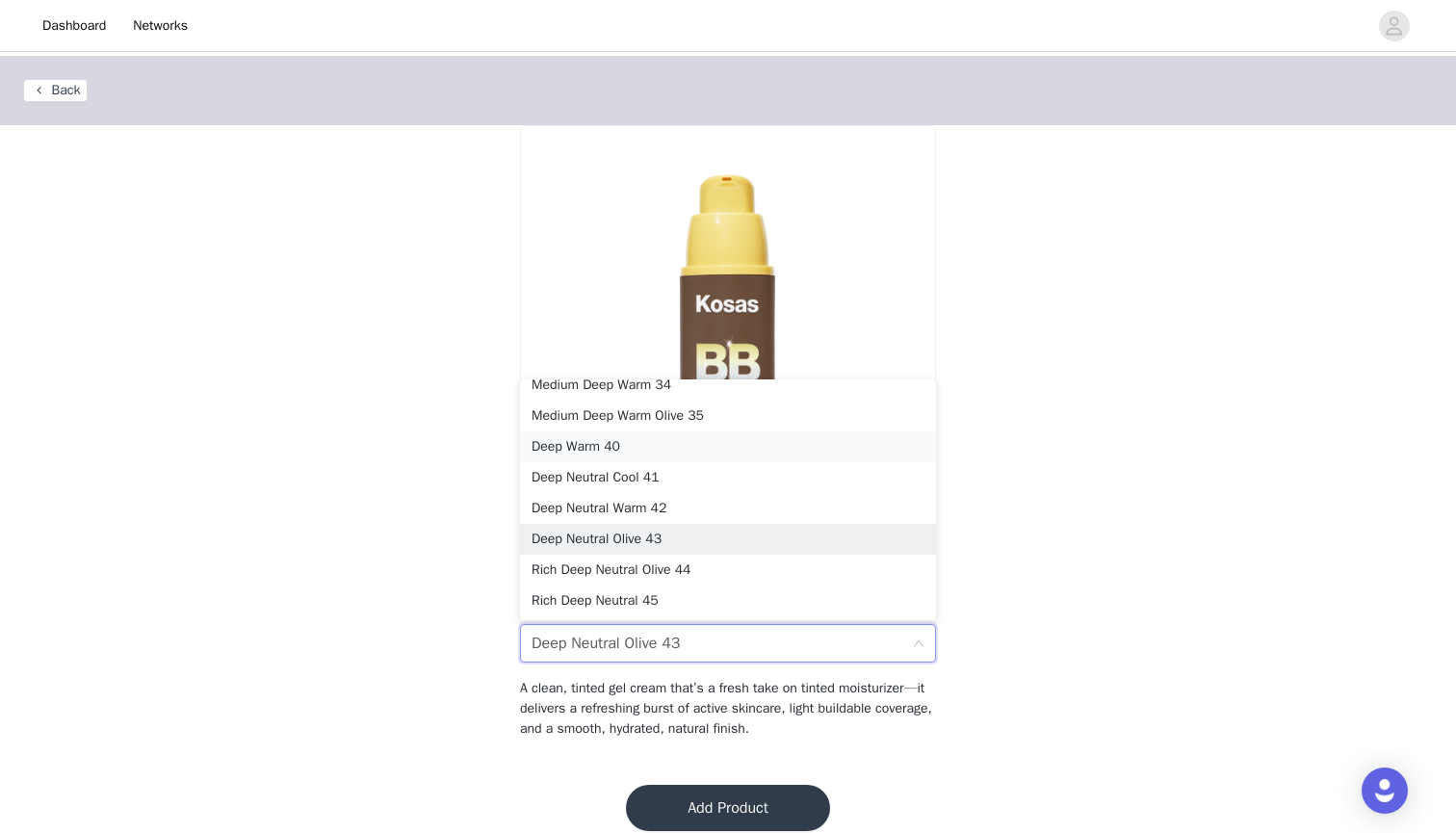click on "Deep Warm 40" at bounding box center (728, 447) 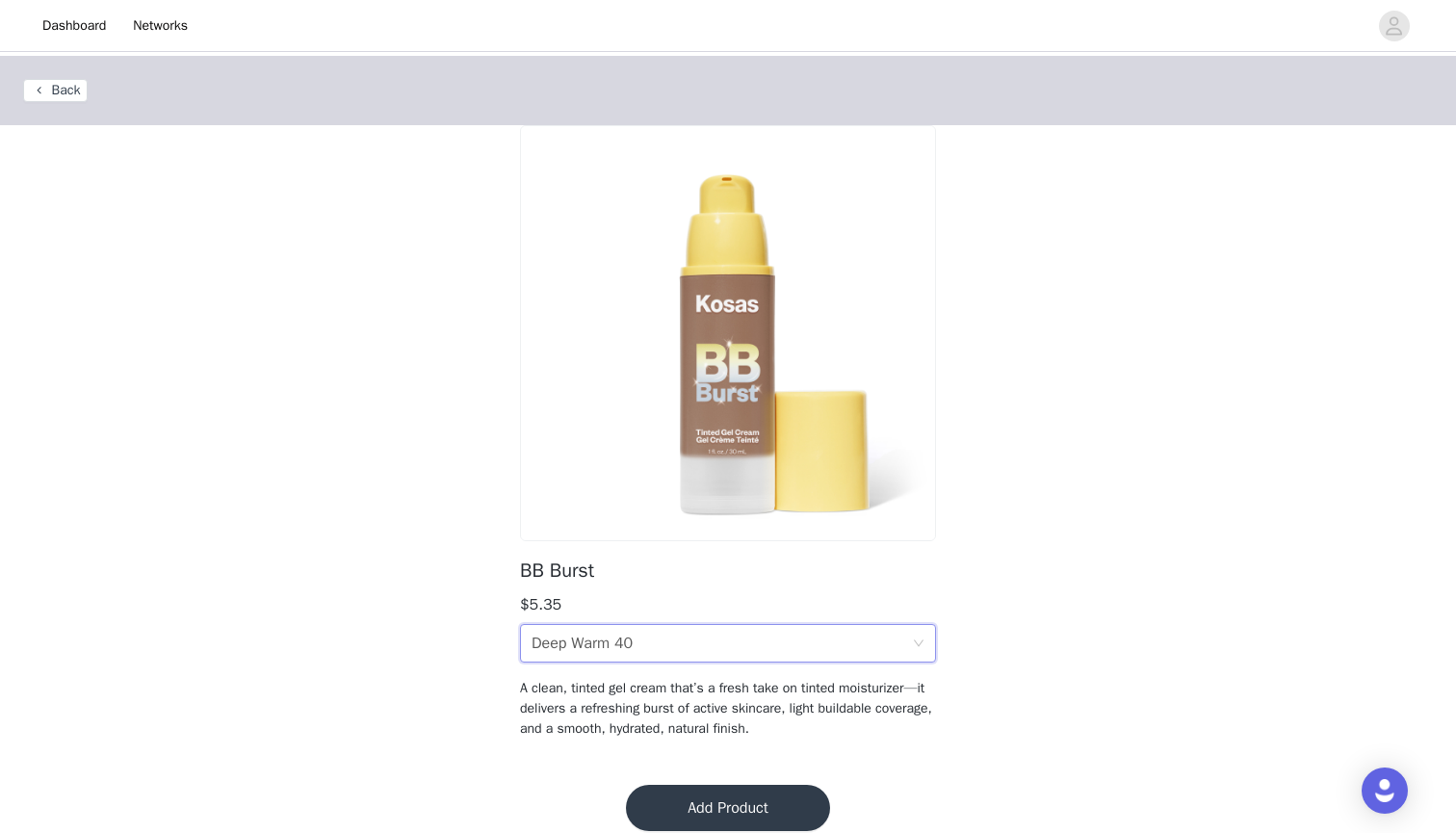 click on "Color Deep Warm 40" at bounding box center (721, 643) 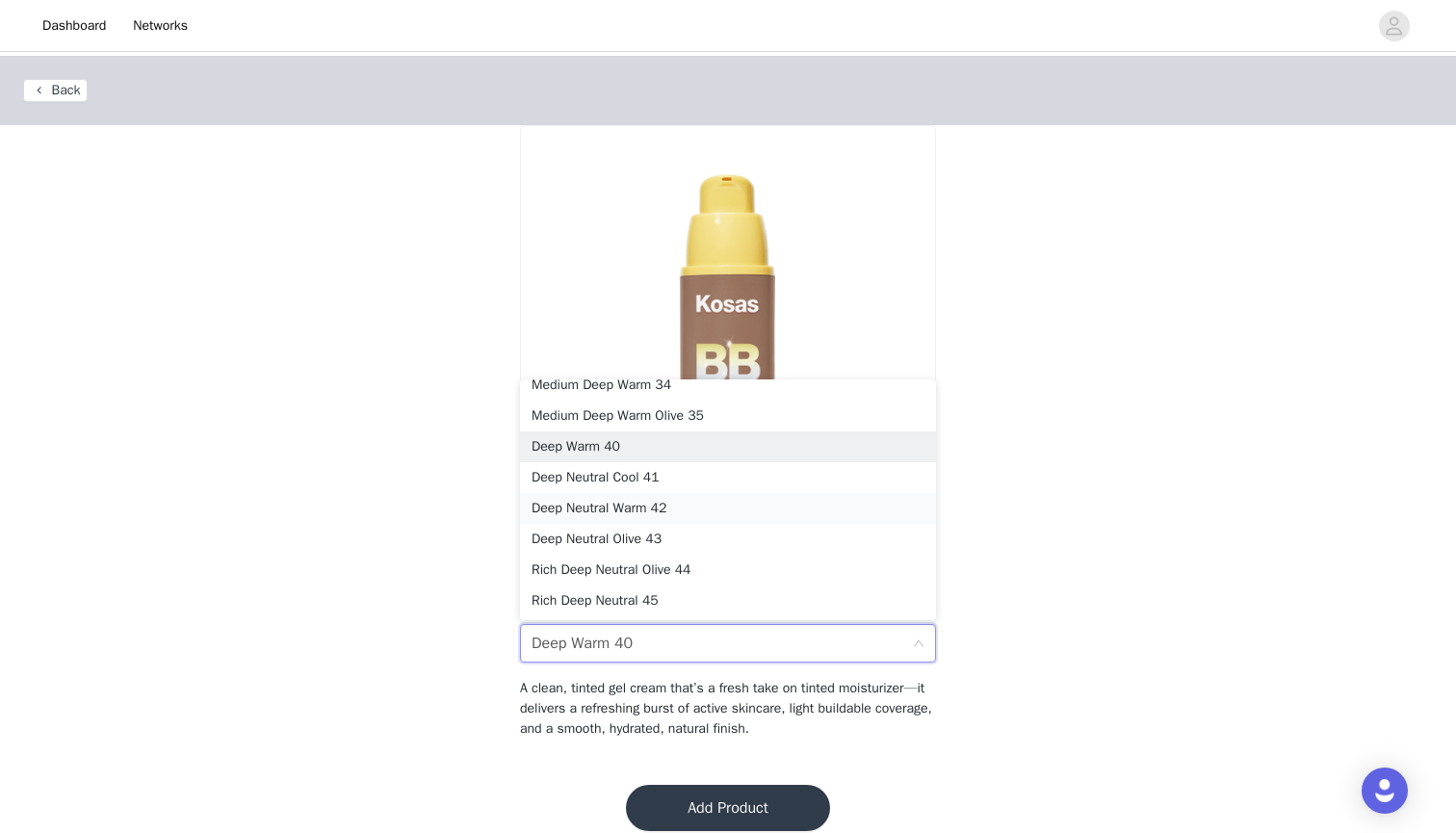 click on "Deep Neutral Warm 42" at bounding box center [728, 508] 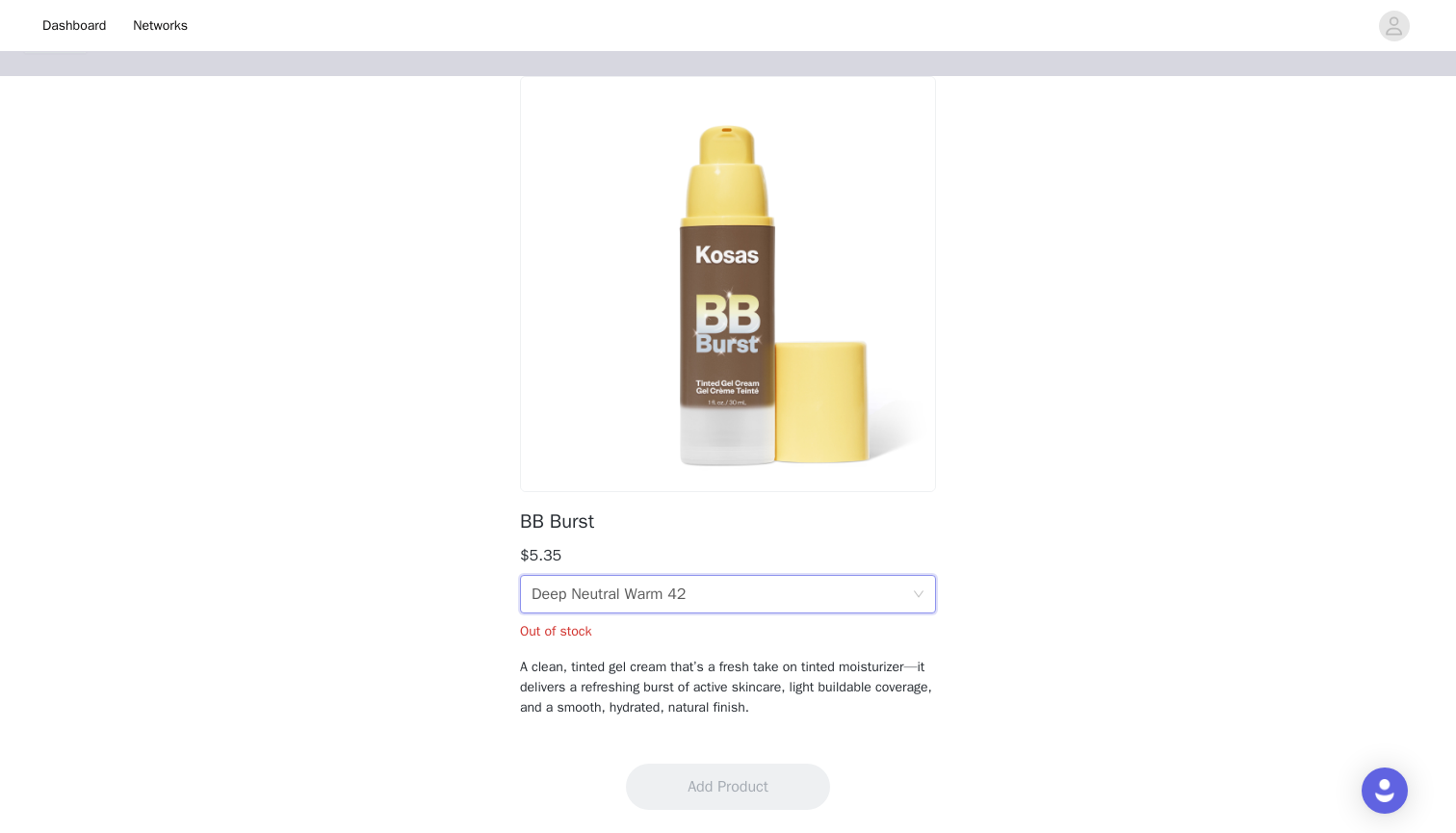 scroll, scrollTop: 49, scrollLeft: 0, axis: vertical 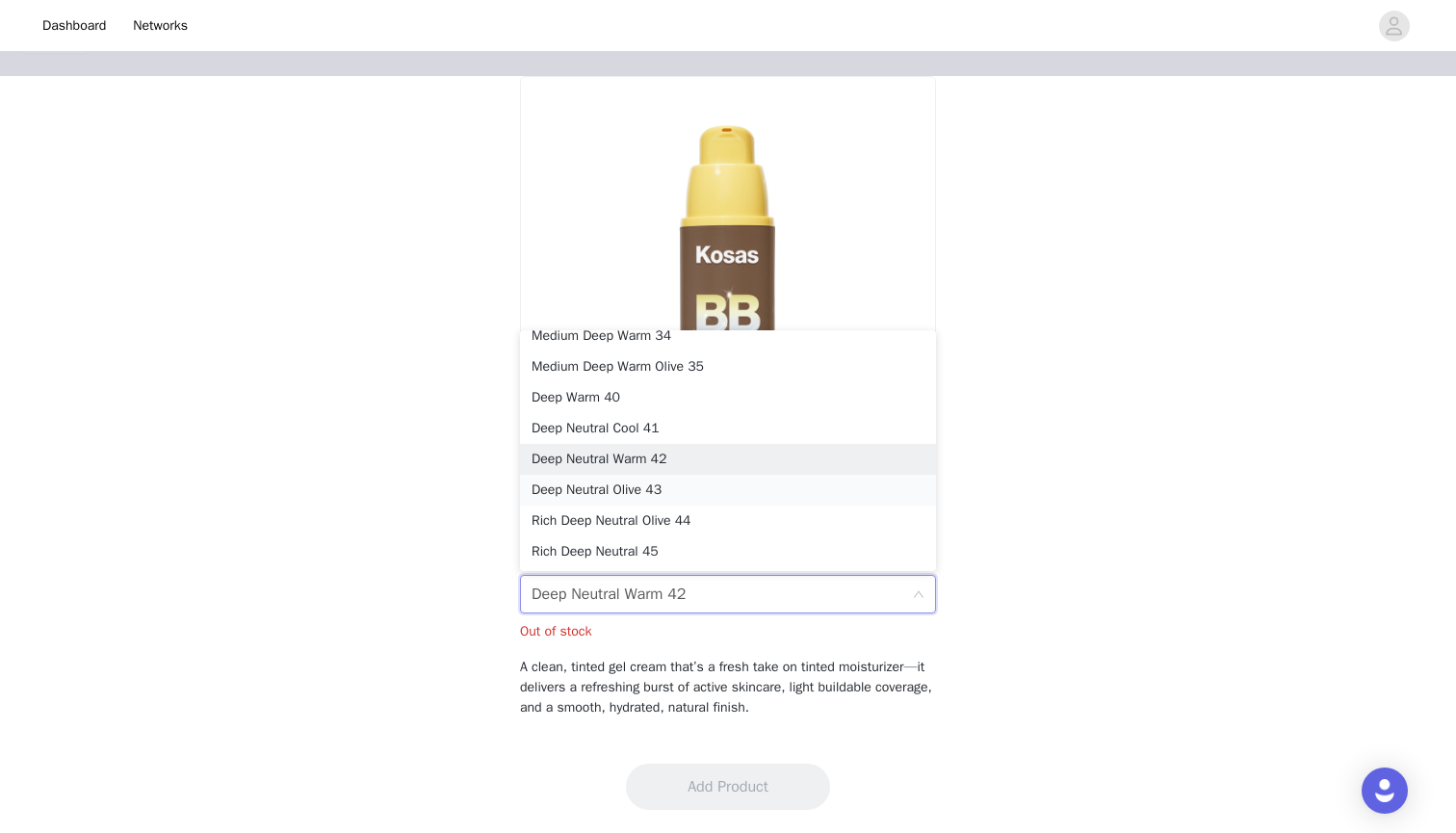 click on "Deep Neutral Olive 43" at bounding box center [728, 490] 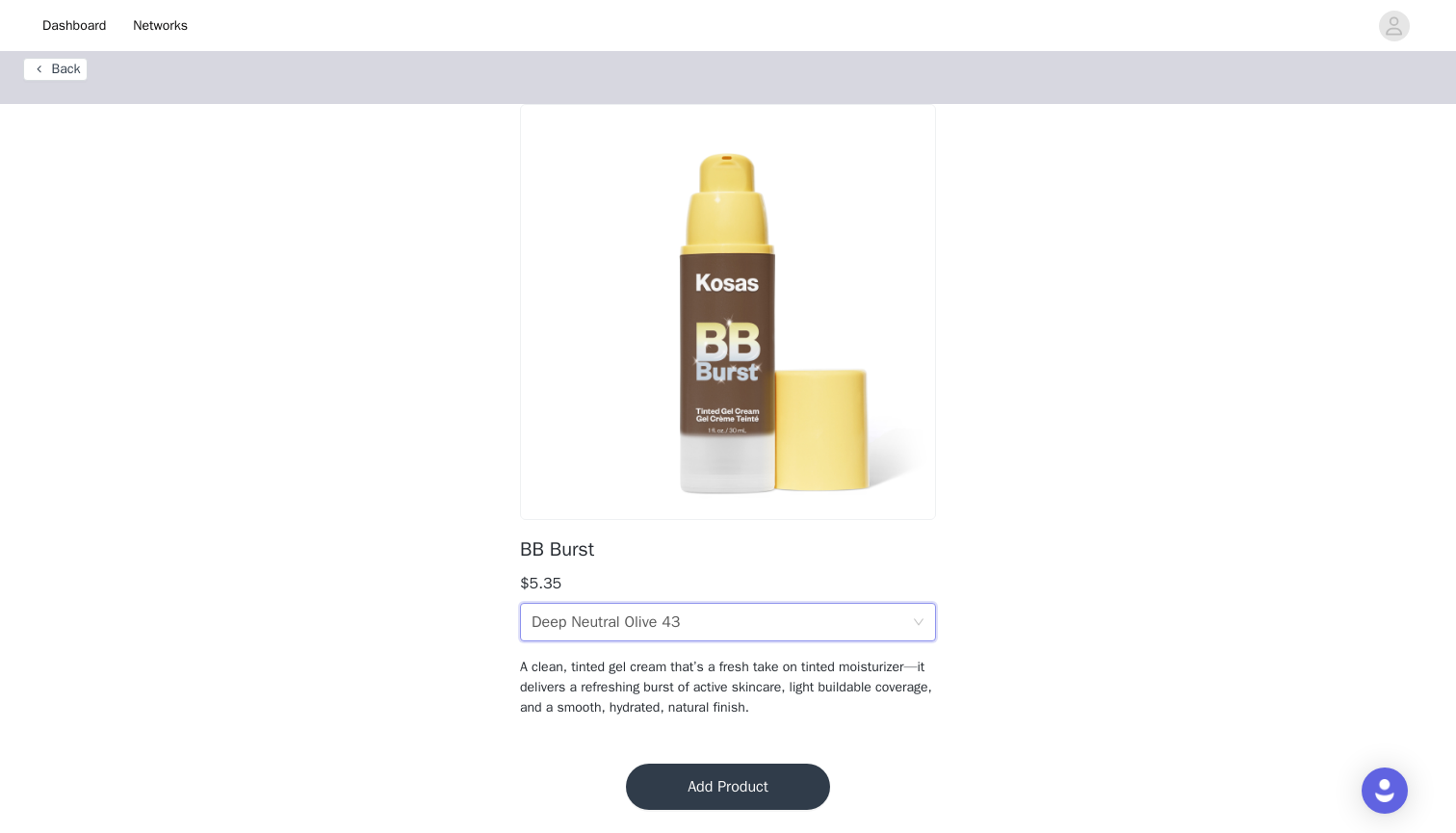 click on "Add Product" at bounding box center [728, 787] 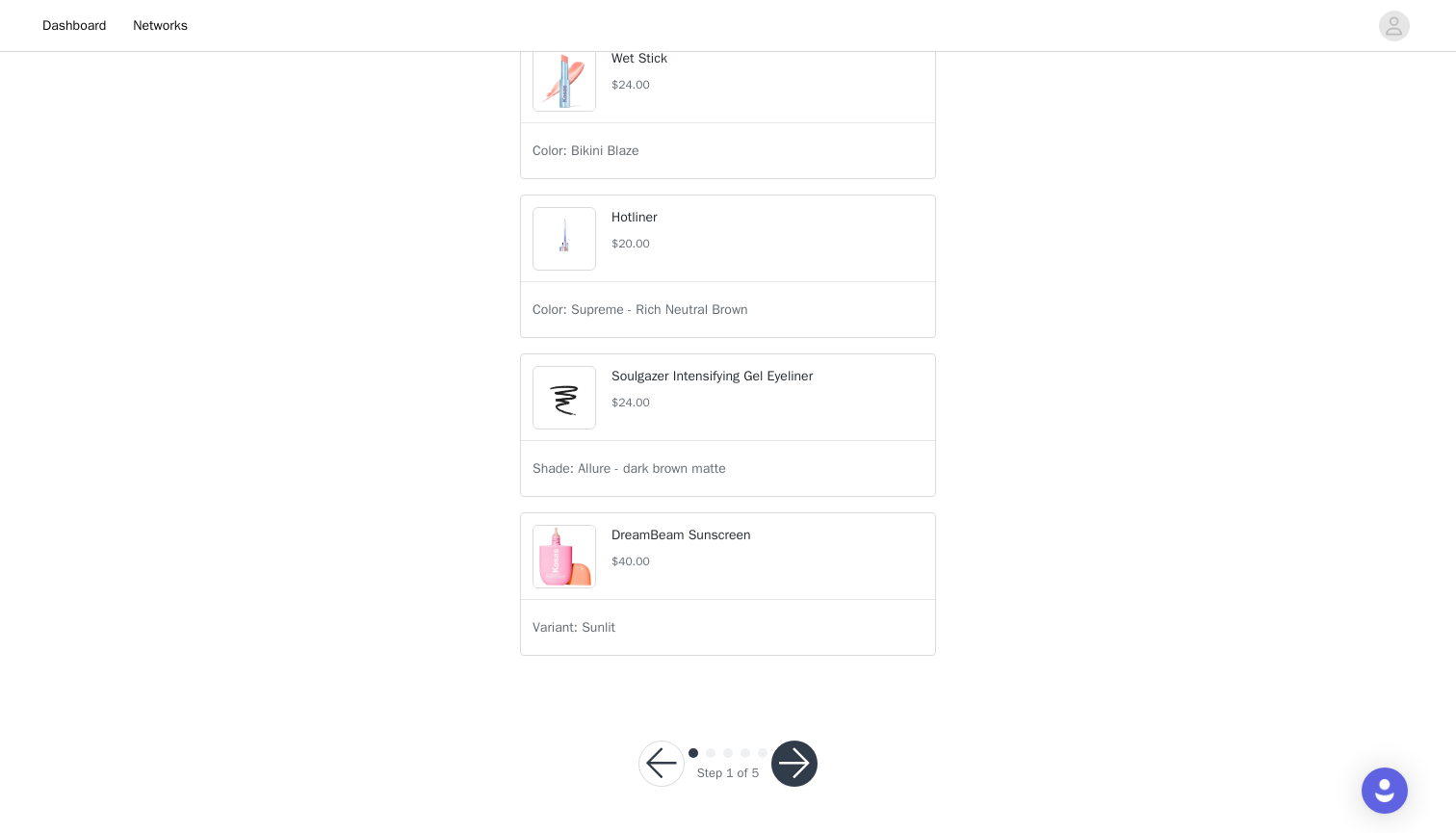 scroll, scrollTop: 2255, scrollLeft: 0, axis: vertical 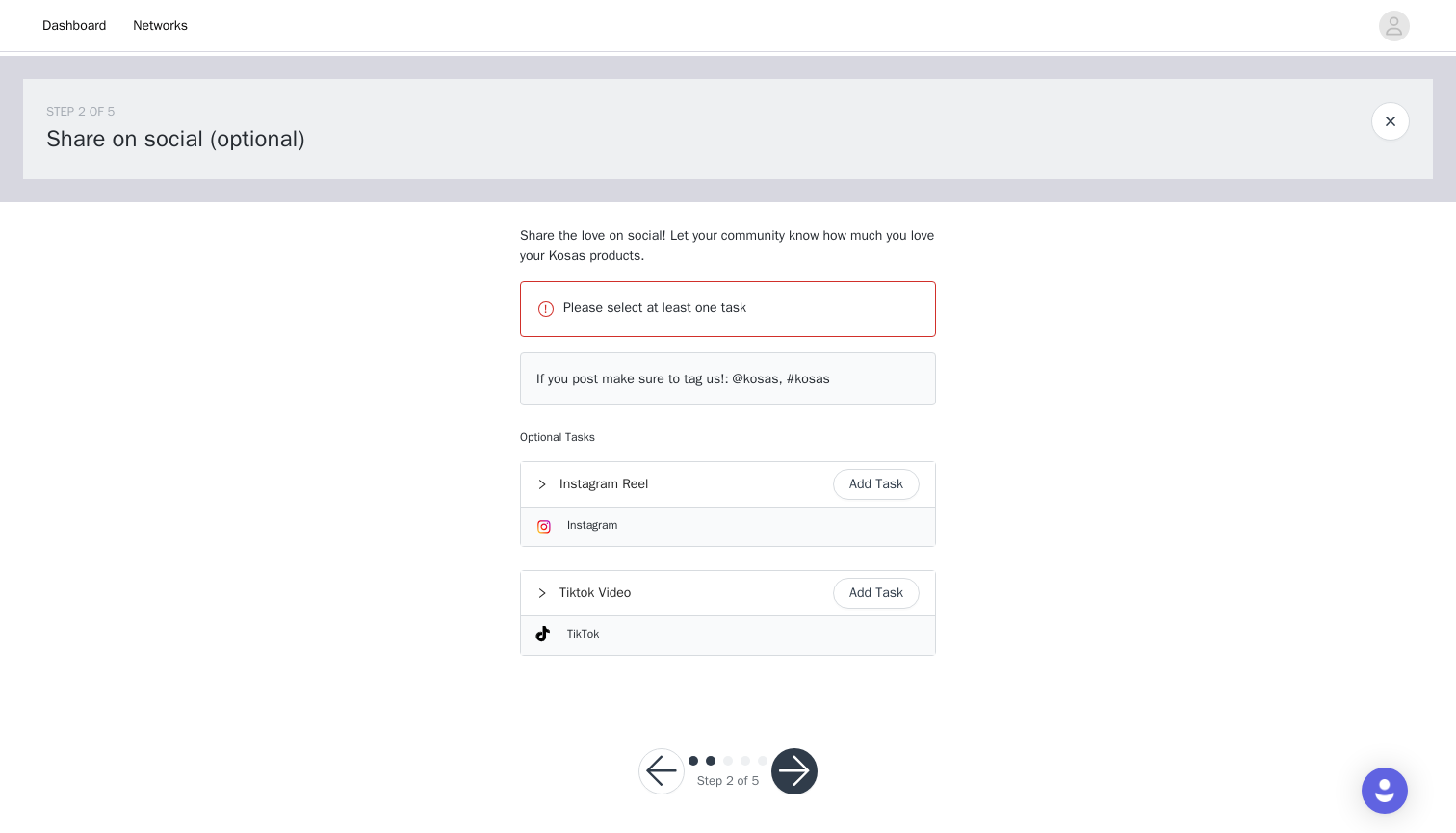 click on "Add Task" at bounding box center (876, 593) 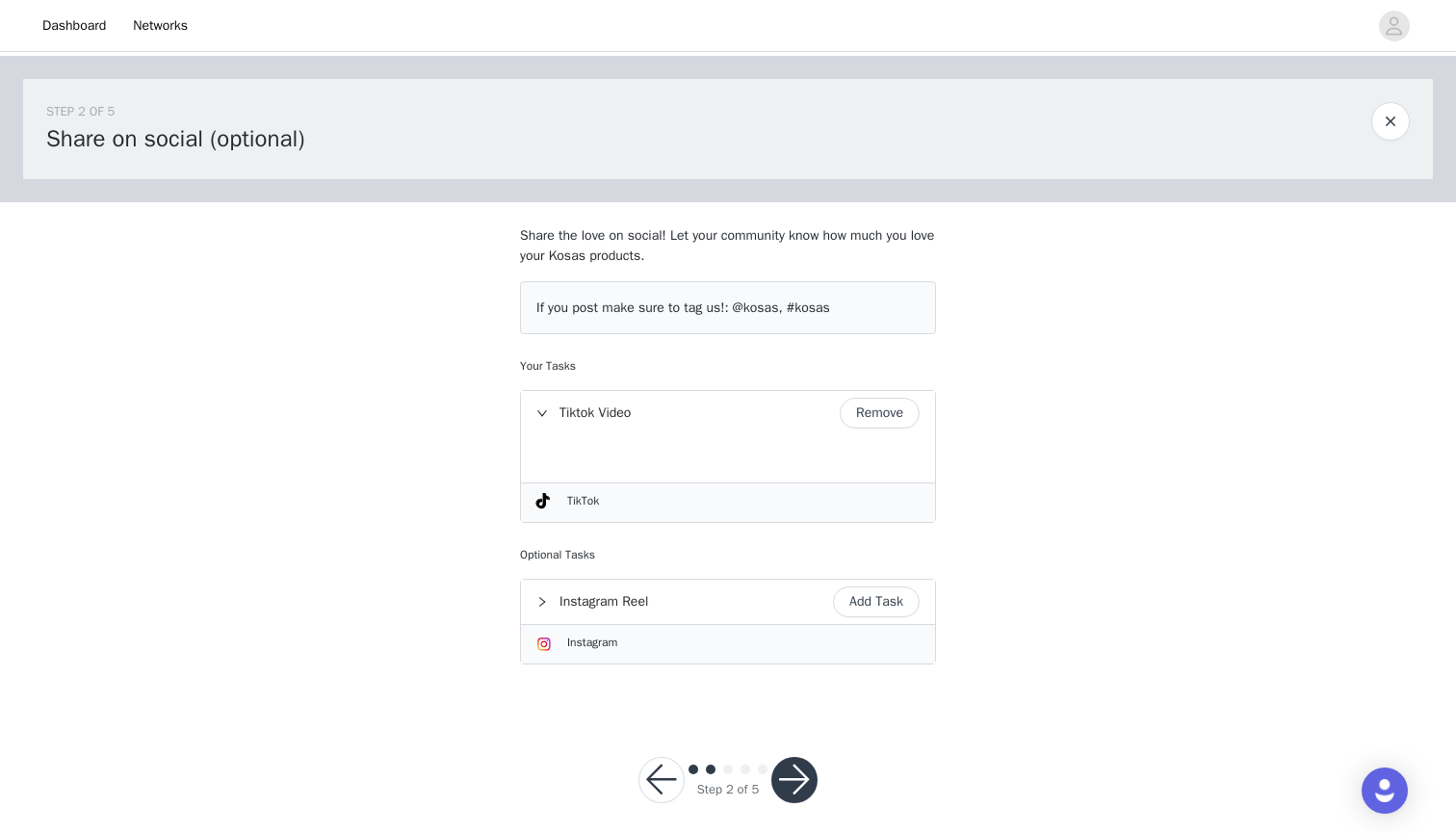 click at bounding box center [794, 780] 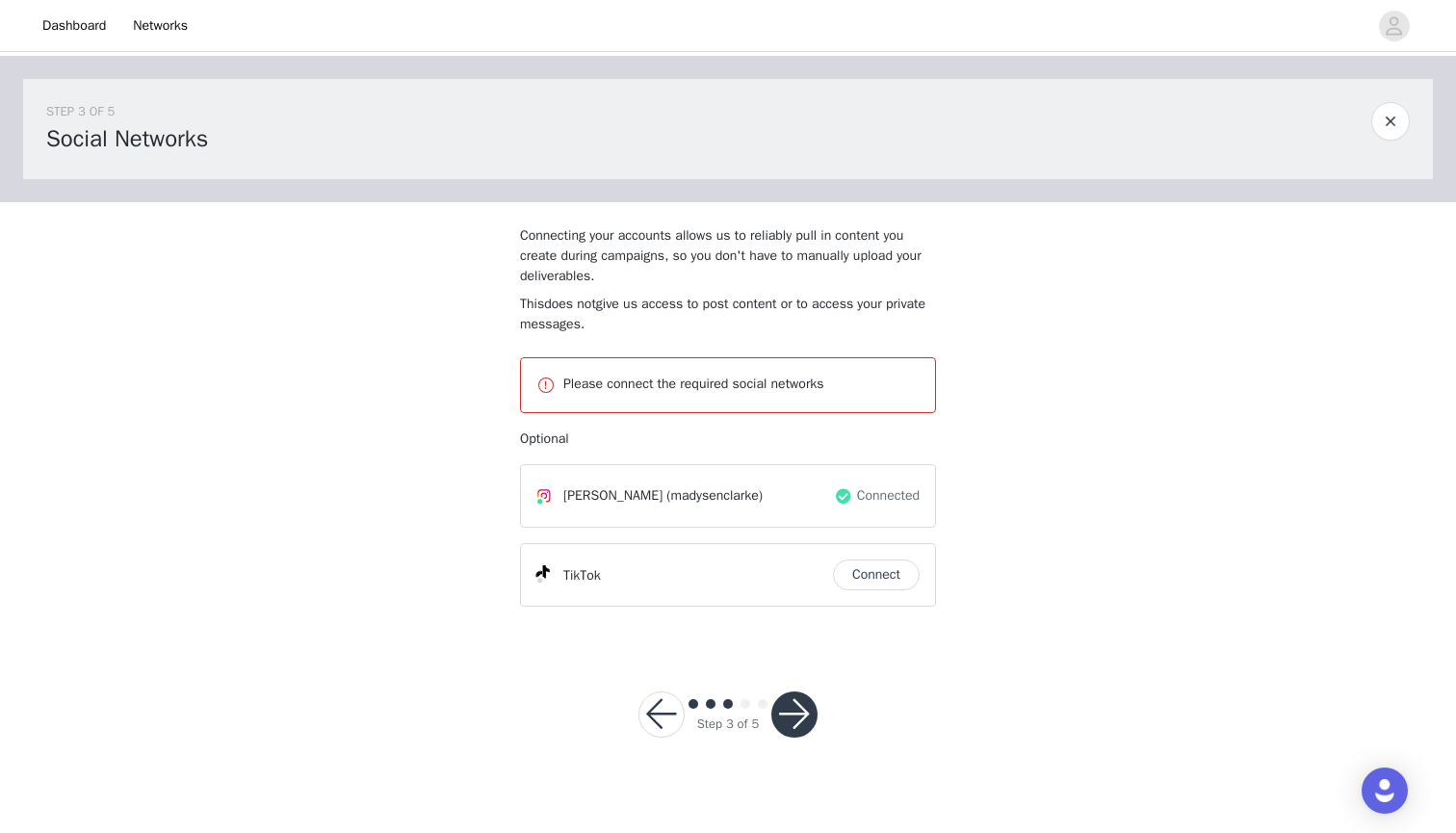 click on "Connect" at bounding box center (876, 575) 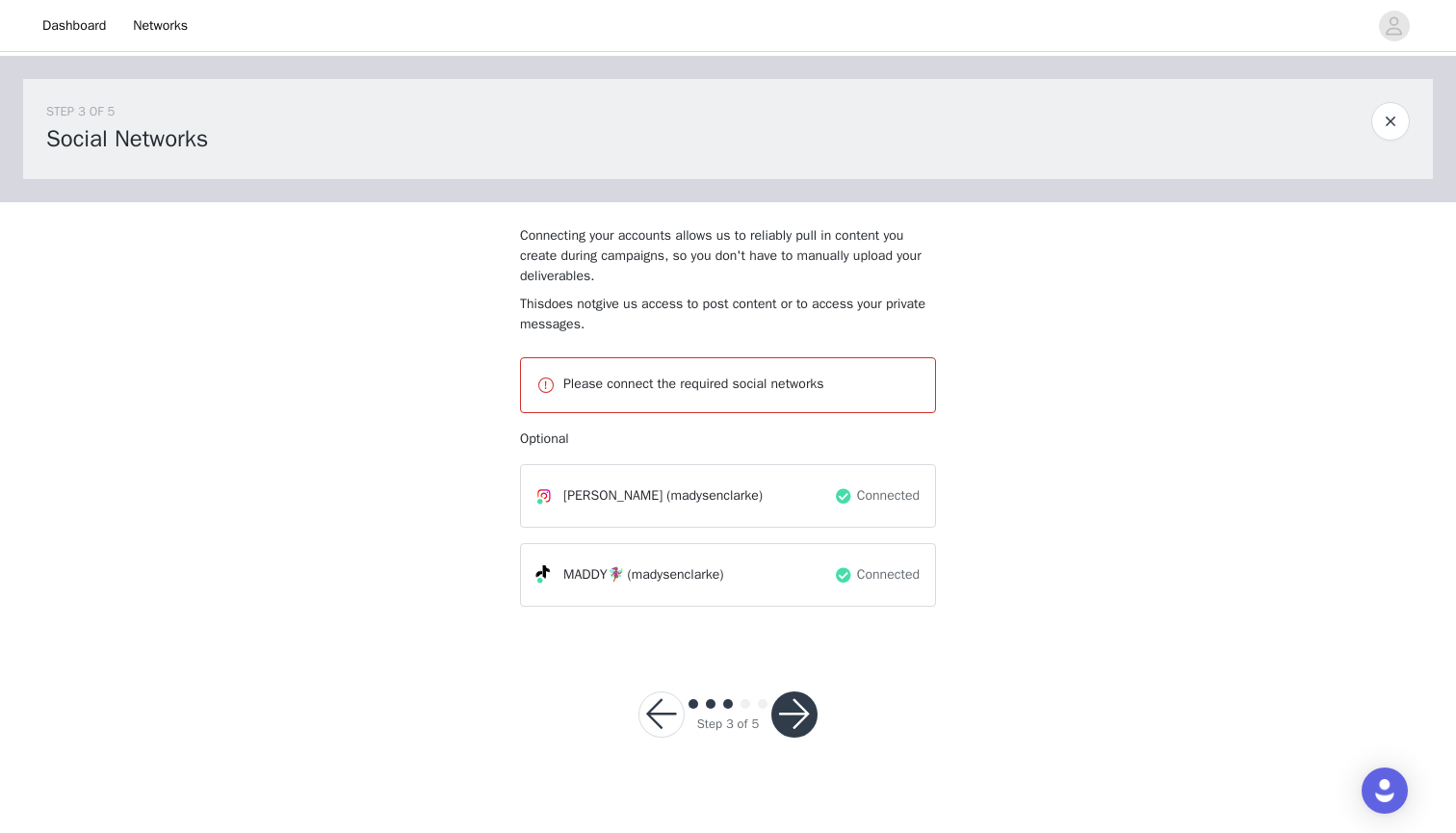 click at bounding box center [794, 715] 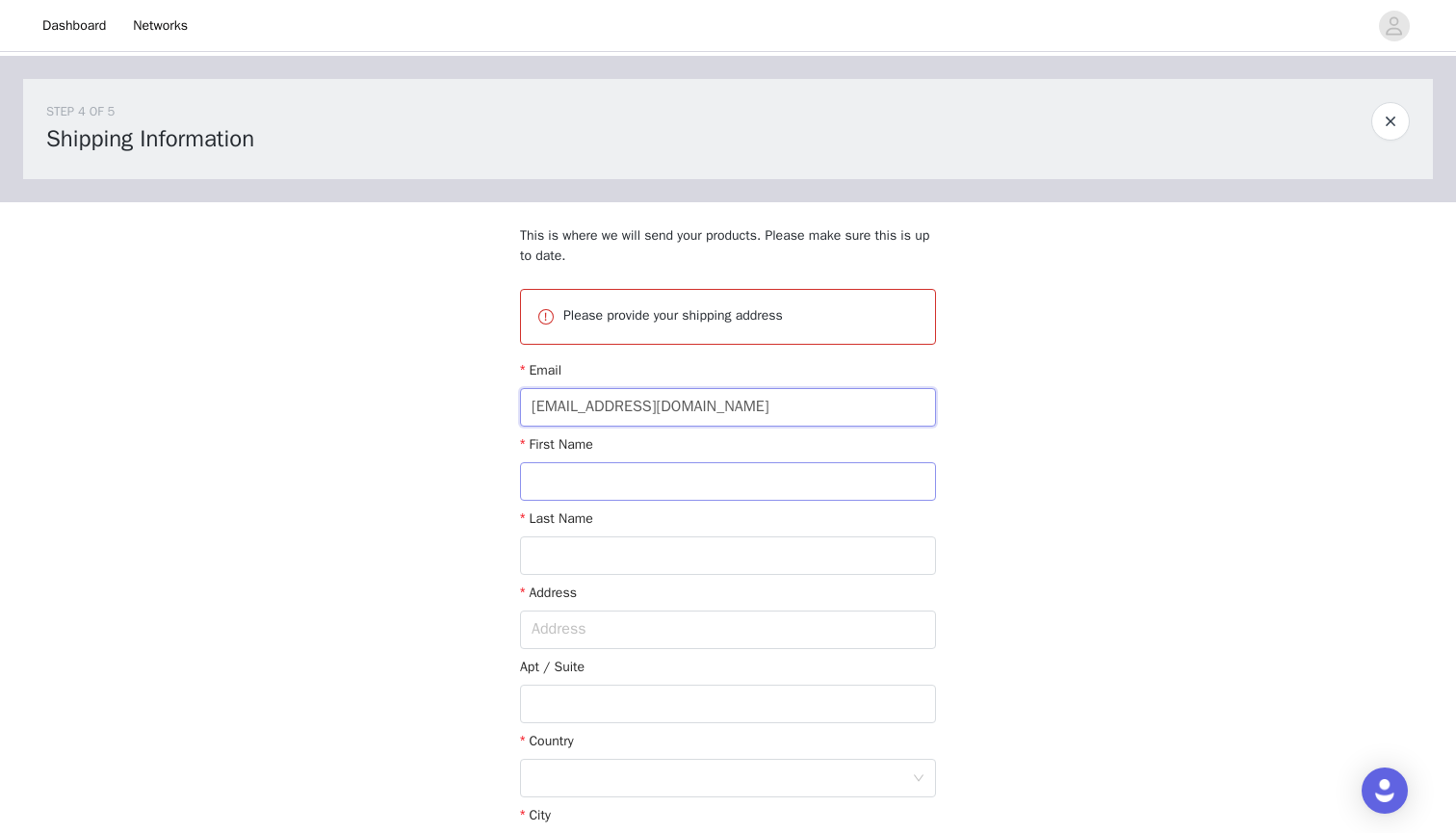 type on "[EMAIL_ADDRESS][DOMAIN_NAME]" 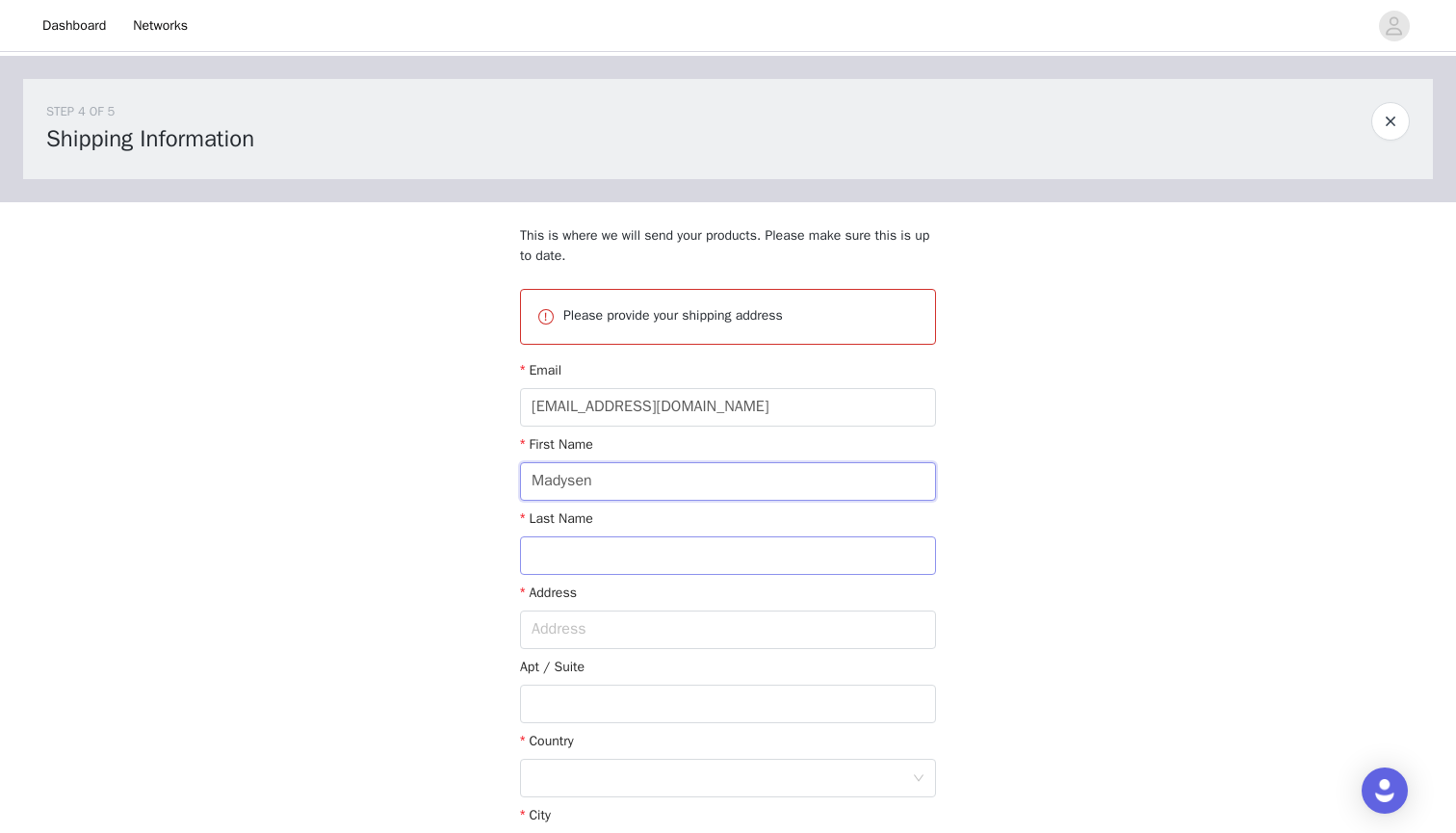 type on "Madysen" 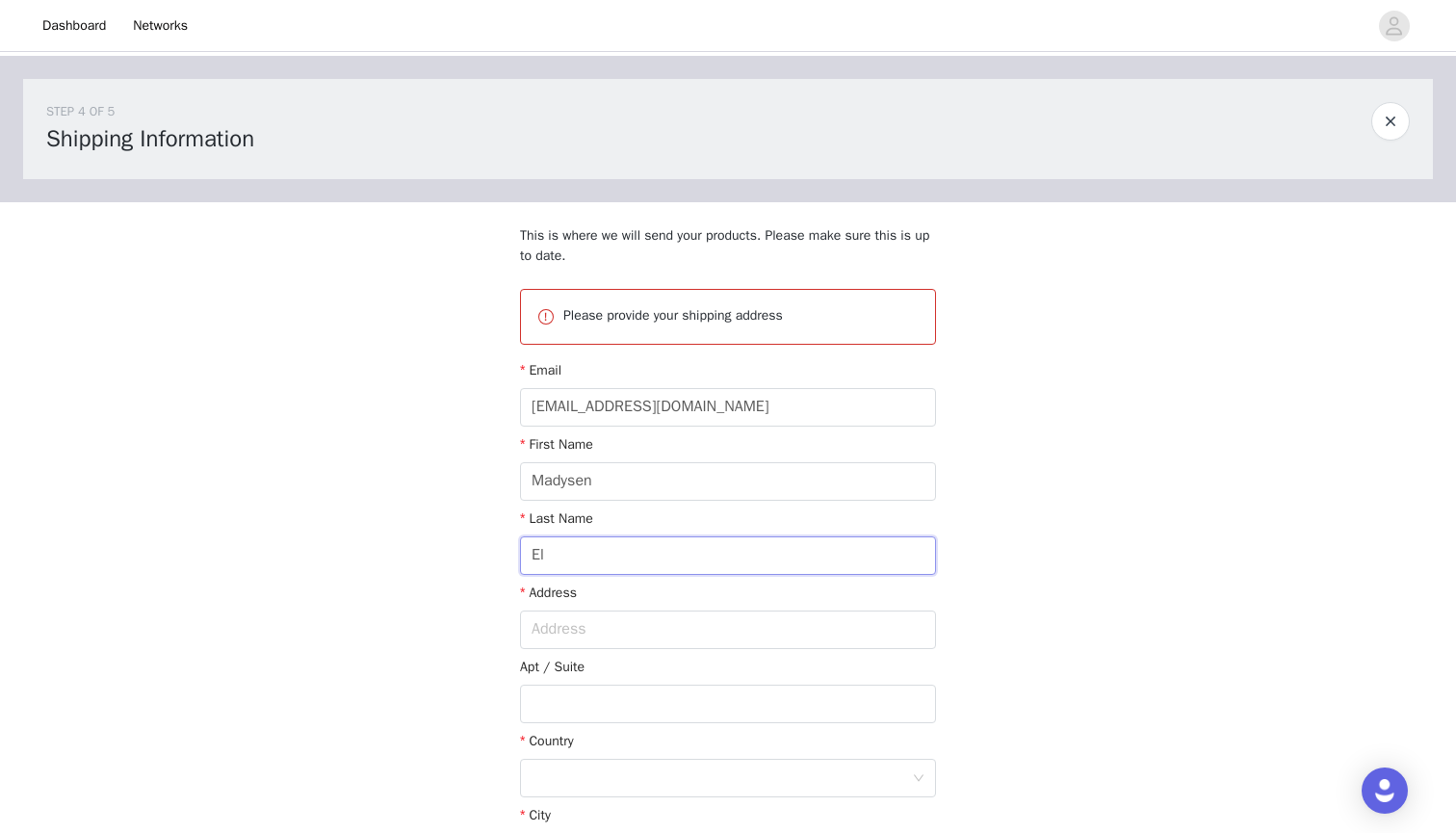 type on "E" 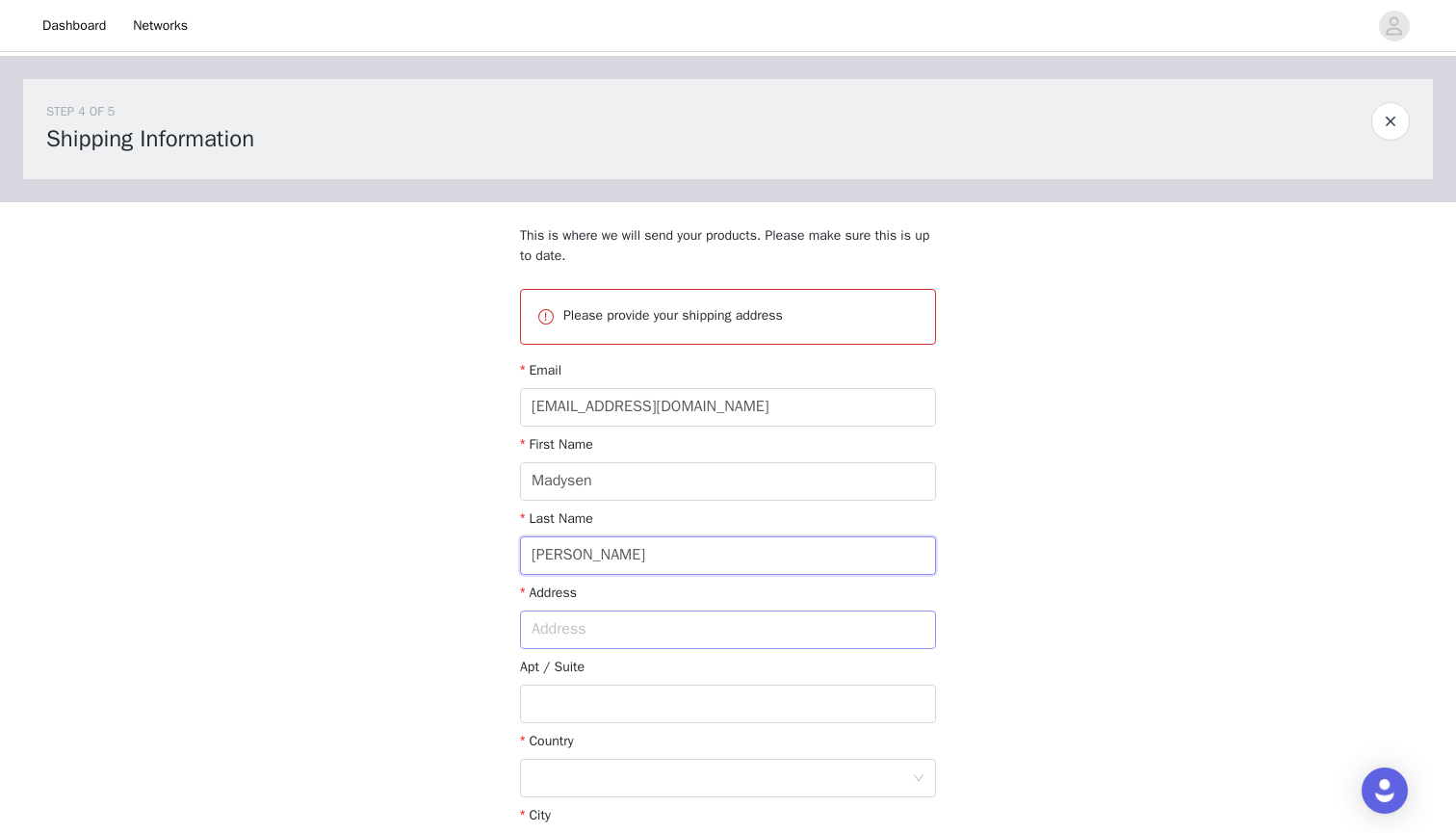 type on "[PERSON_NAME]" 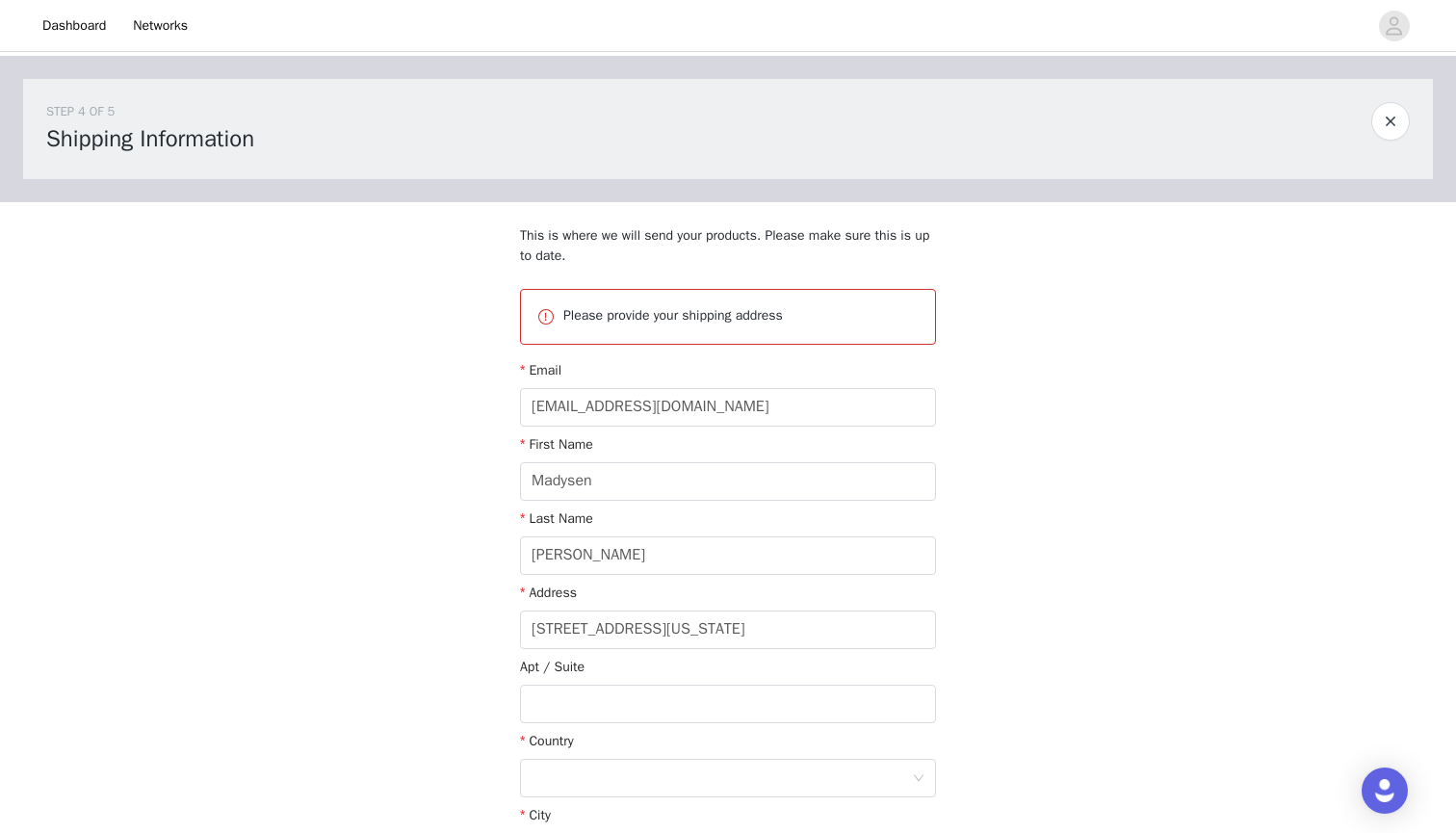 type on "[STREET_ADDRESS]" 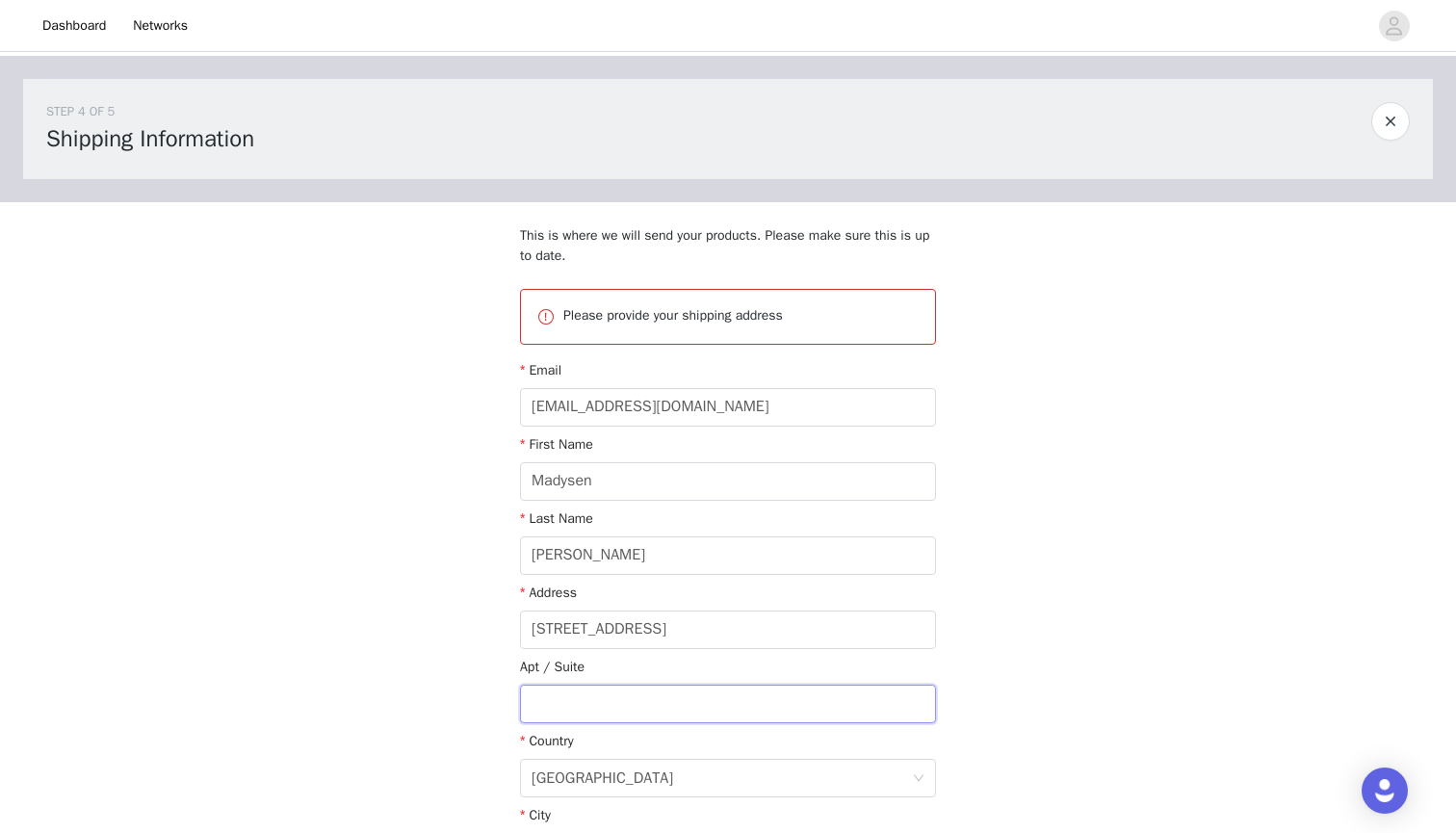 click at bounding box center (728, 704) 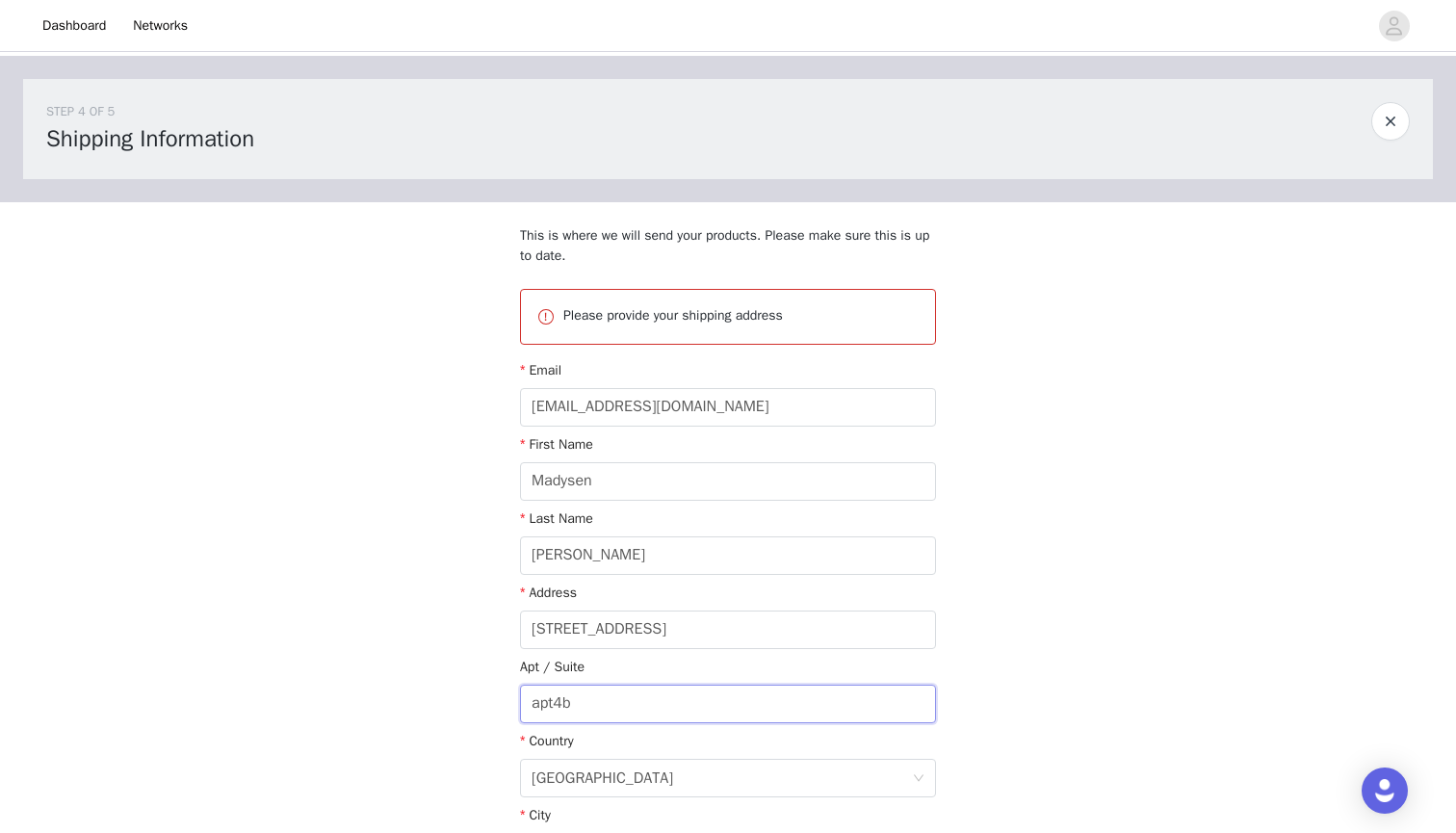 click on "apt4b" at bounding box center (728, 704) 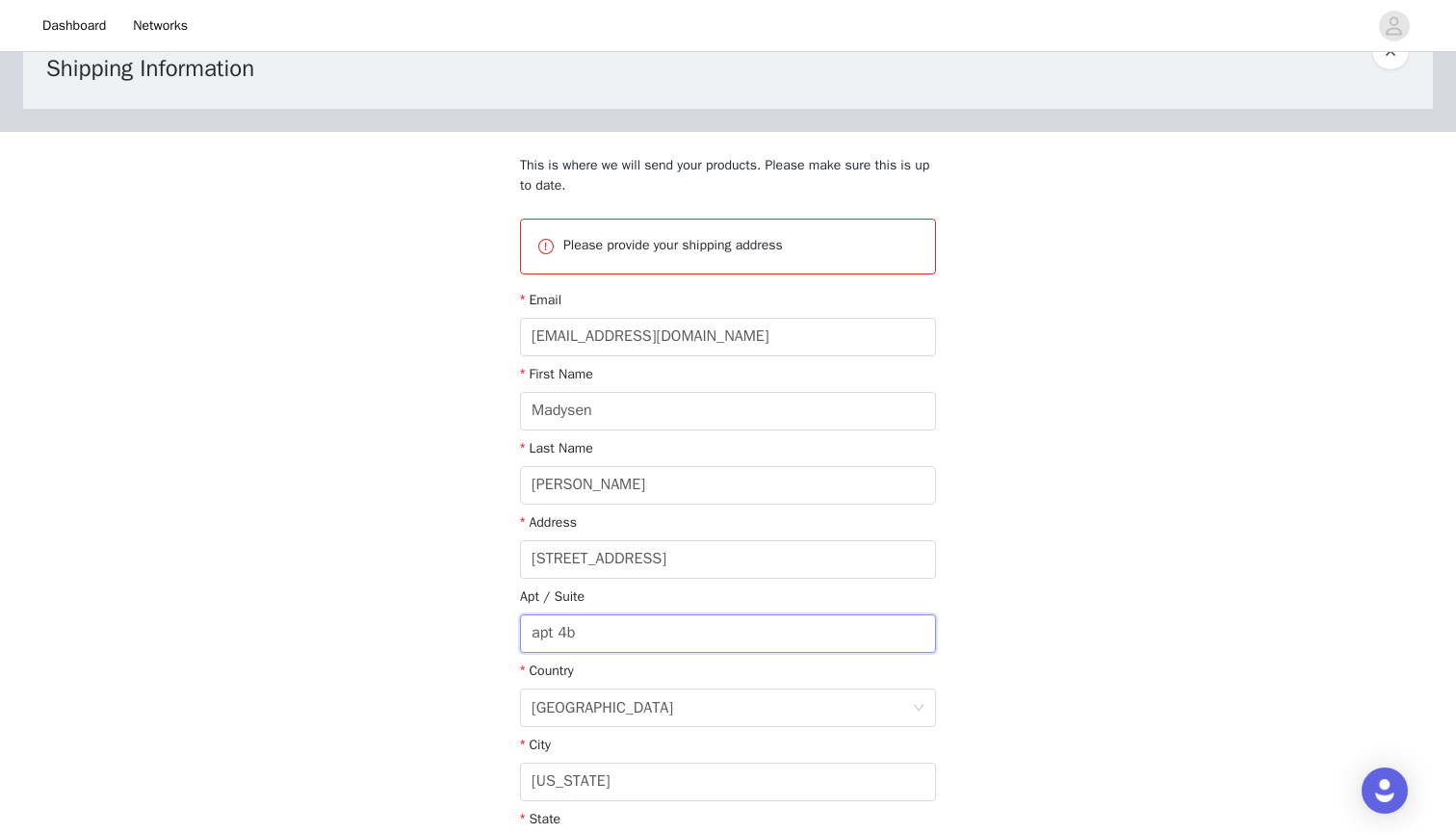 scroll, scrollTop: 204, scrollLeft: 0, axis: vertical 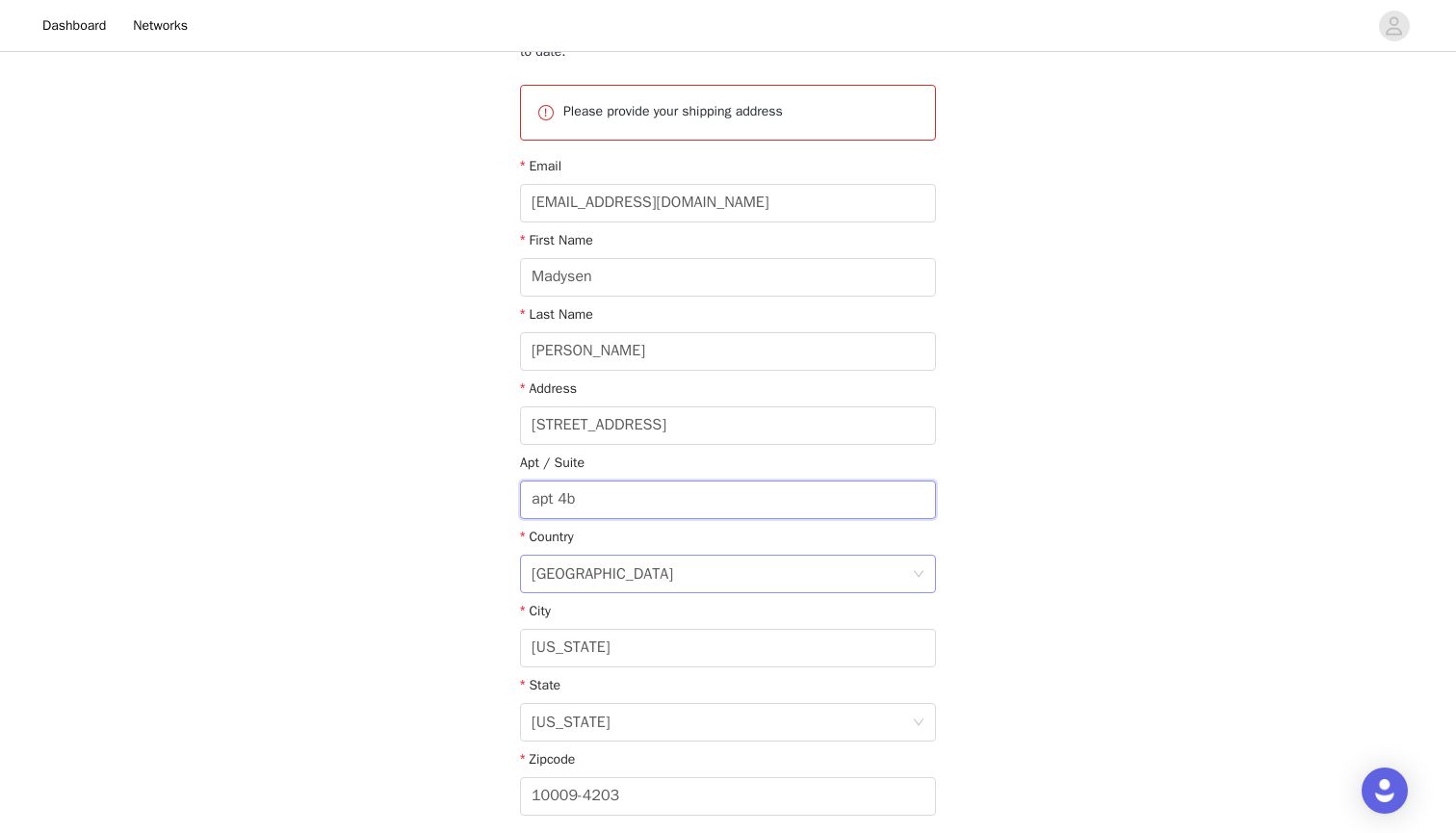 type on "apt 4b" 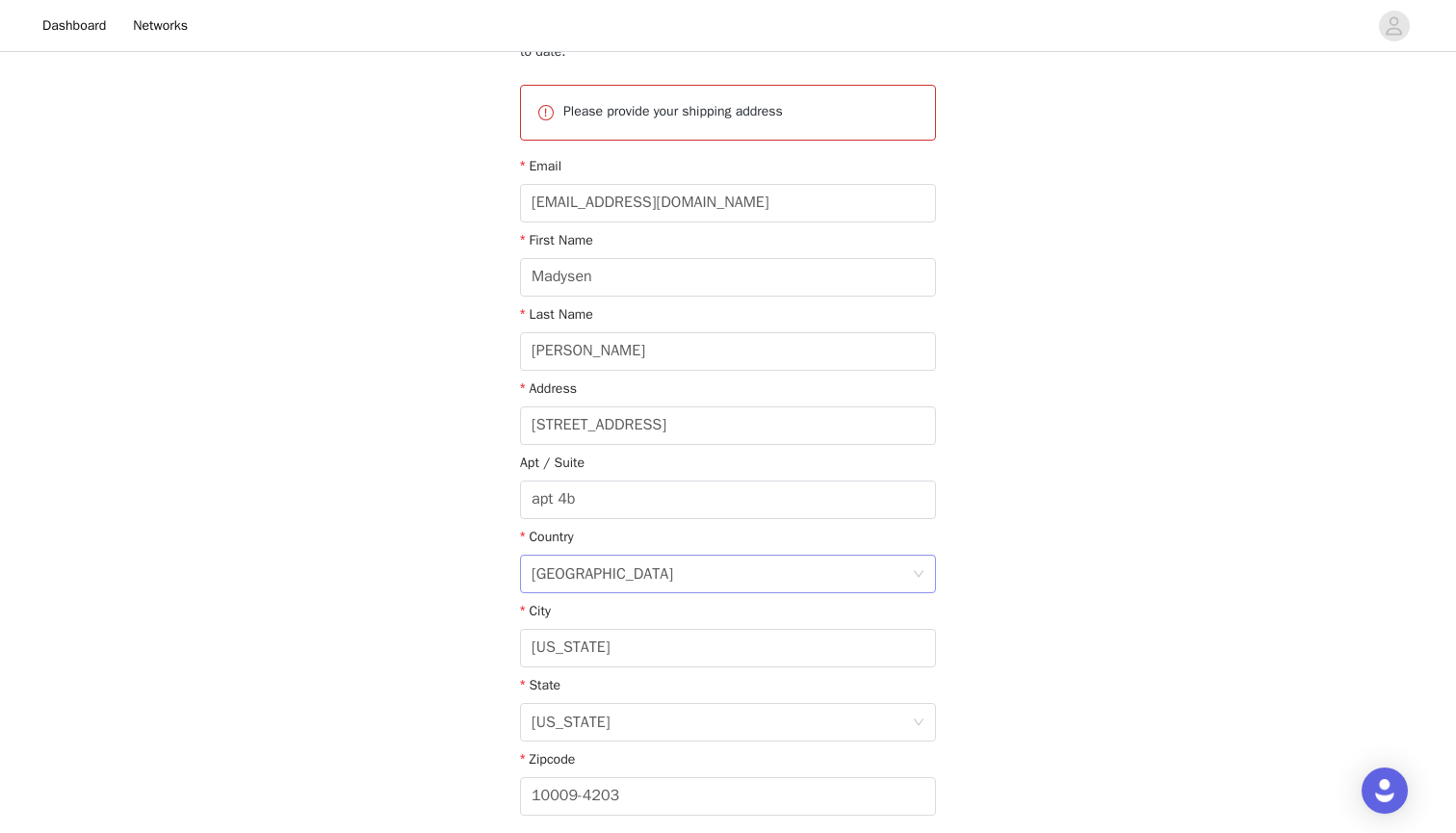 click on "[GEOGRAPHIC_DATA]" at bounding box center (602, 574) 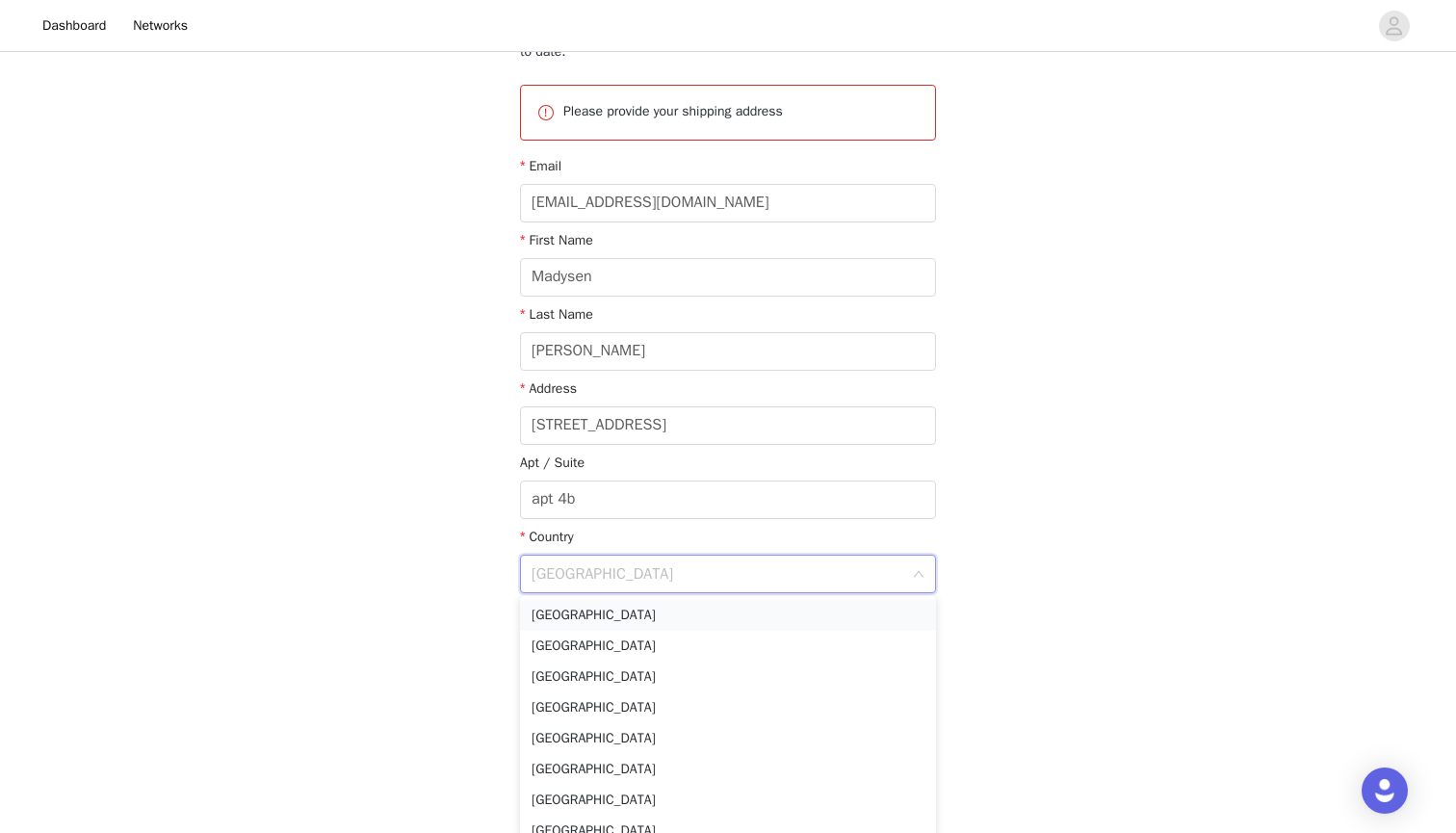 click on "[GEOGRAPHIC_DATA]" at bounding box center (728, 615) 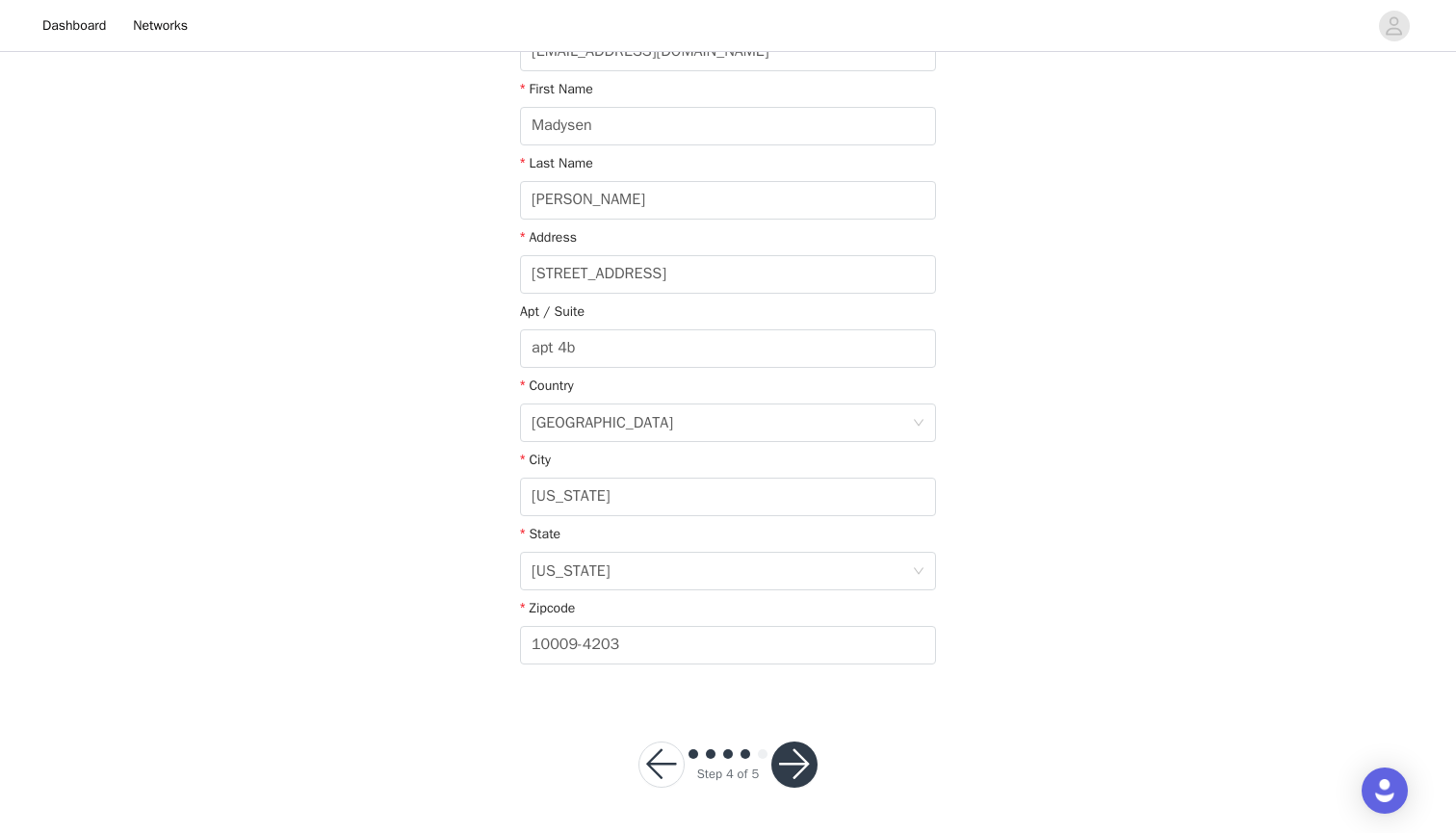 click at bounding box center [794, 765] 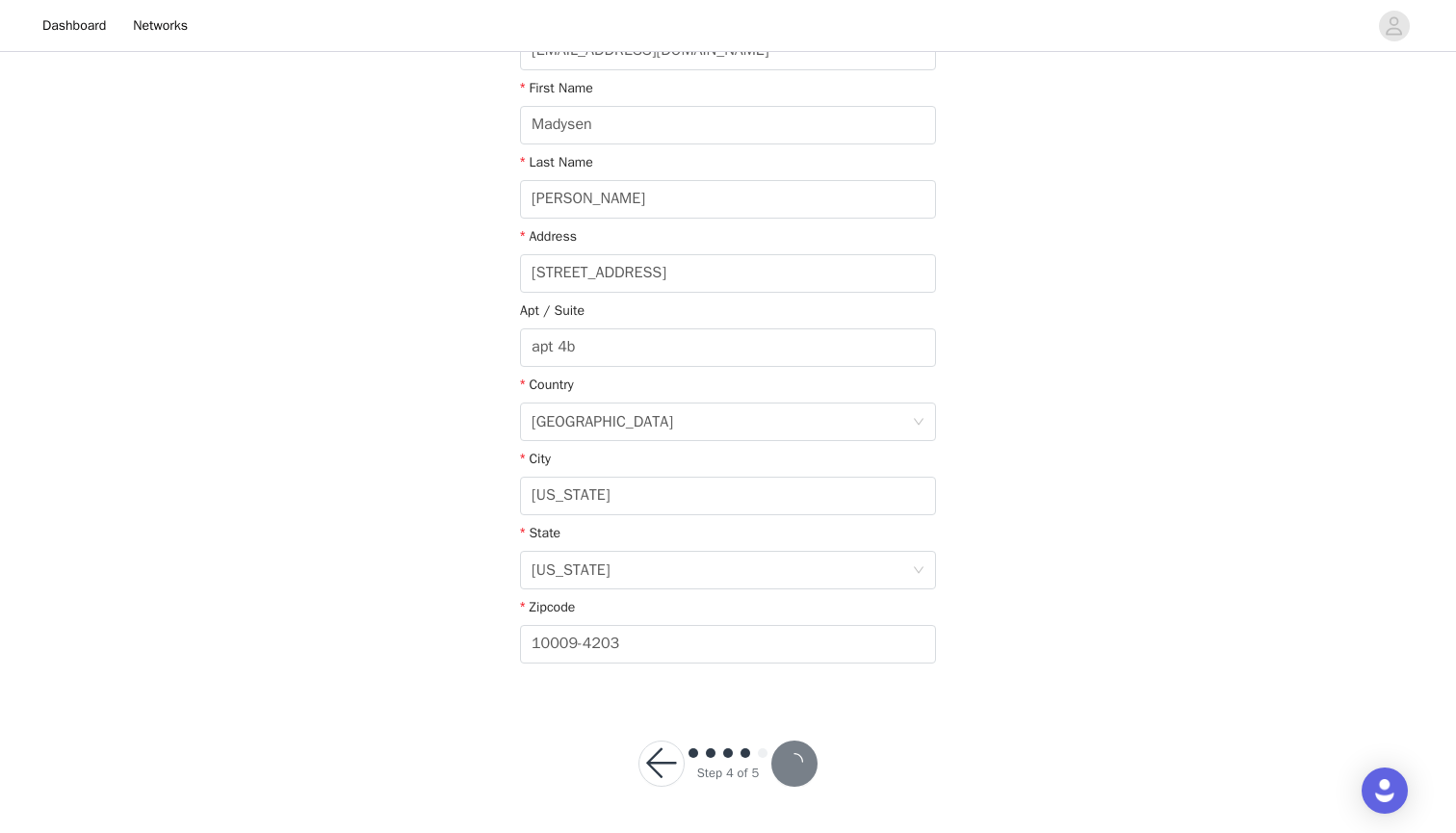 scroll, scrollTop: 284, scrollLeft: 0, axis: vertical 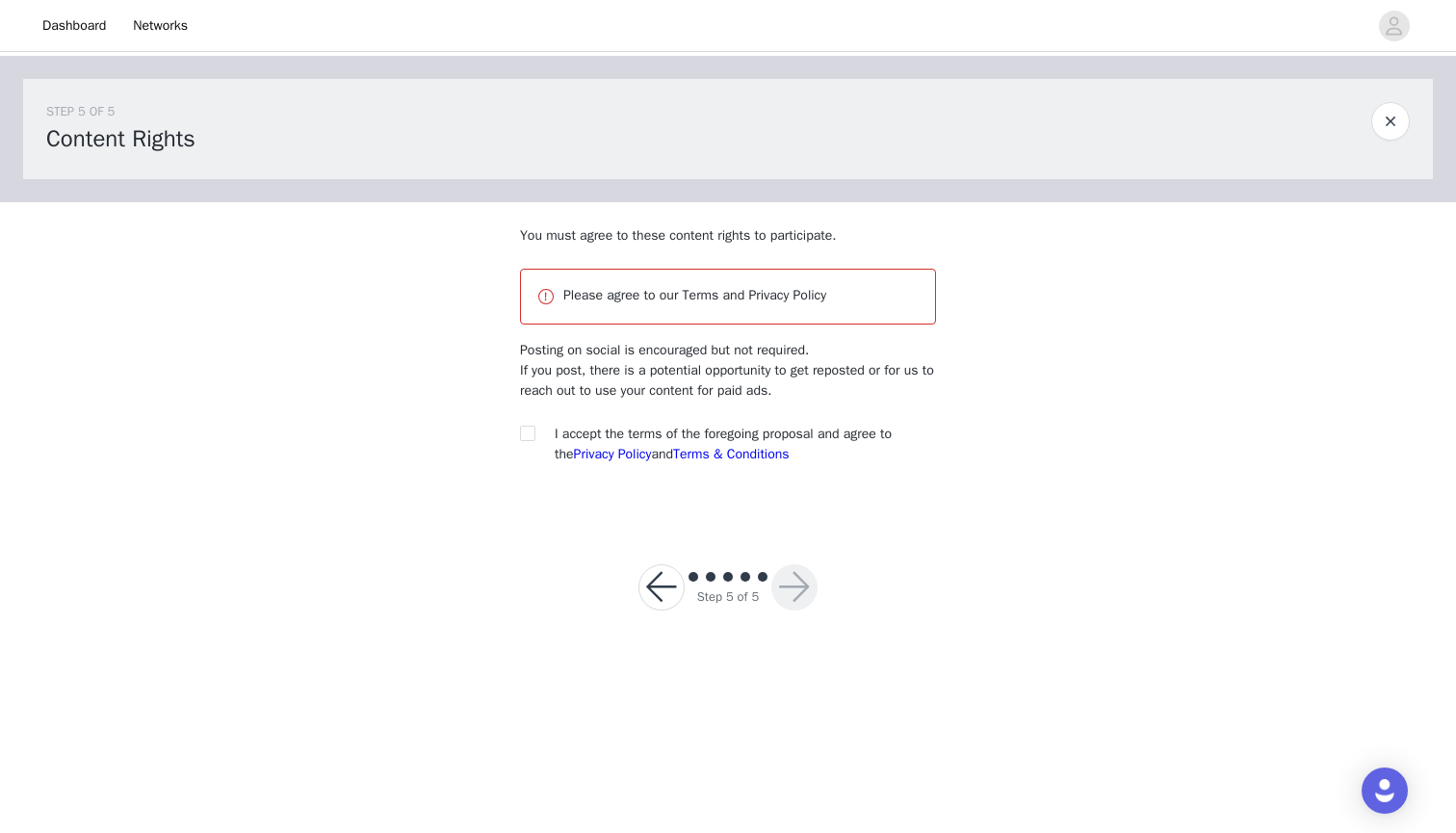 click on "I accept the terms of the foregoing proposal and agree to the
Privacy Policy
and
Terms & Conditions" at bounding box center (728, 444) 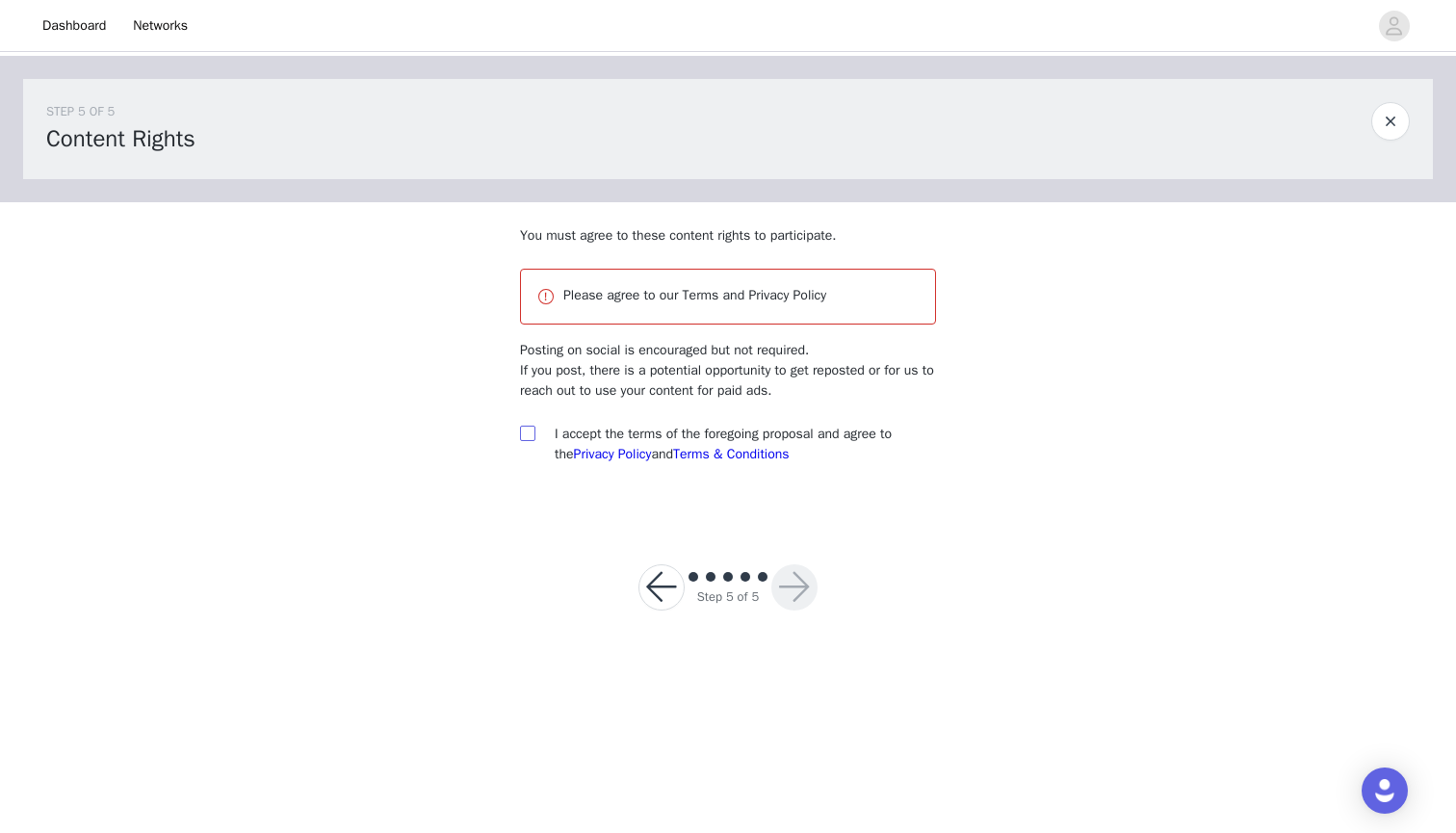 click at bounding box center [527, 432] 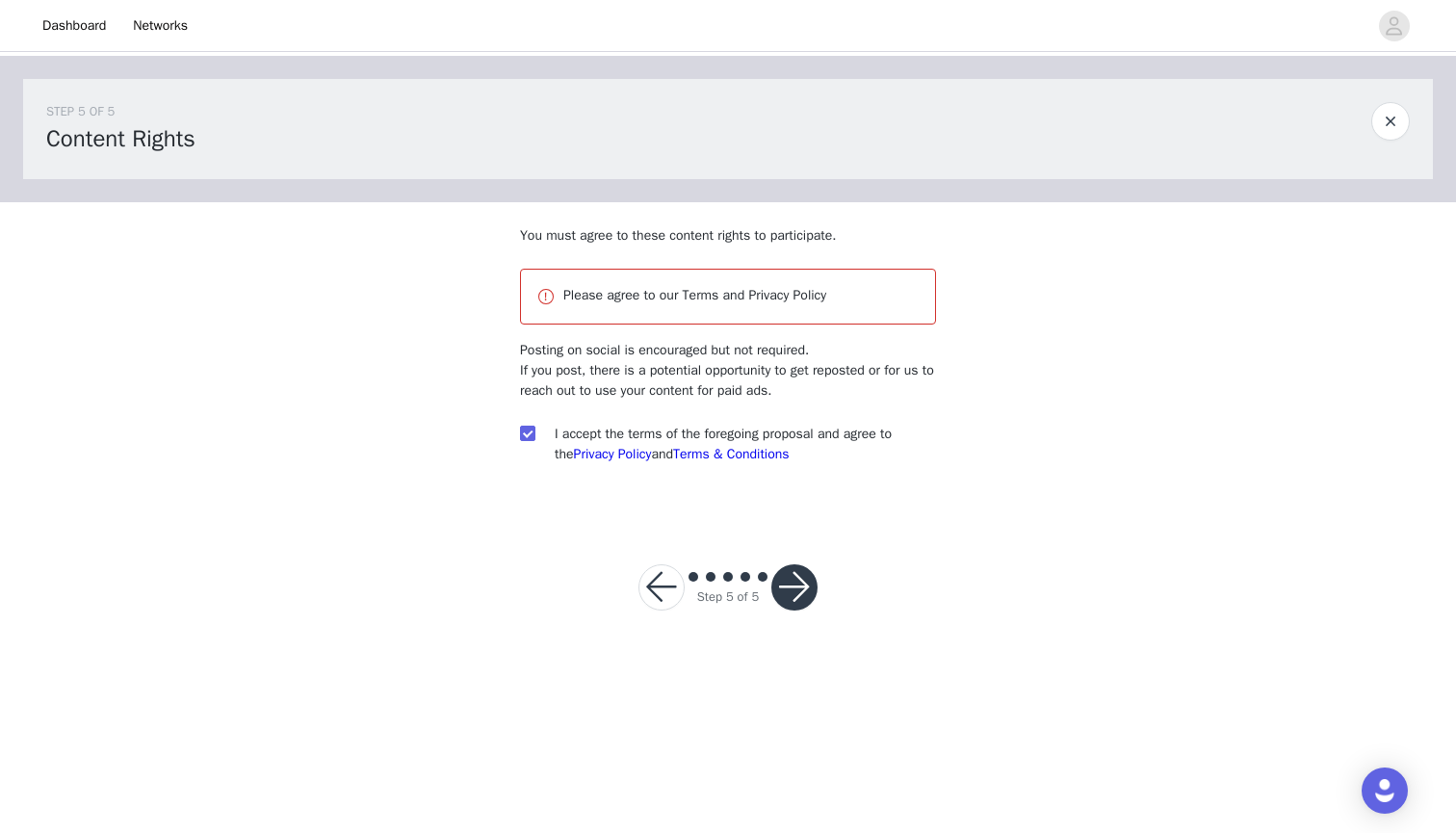 click at bounding box center (794, 587) 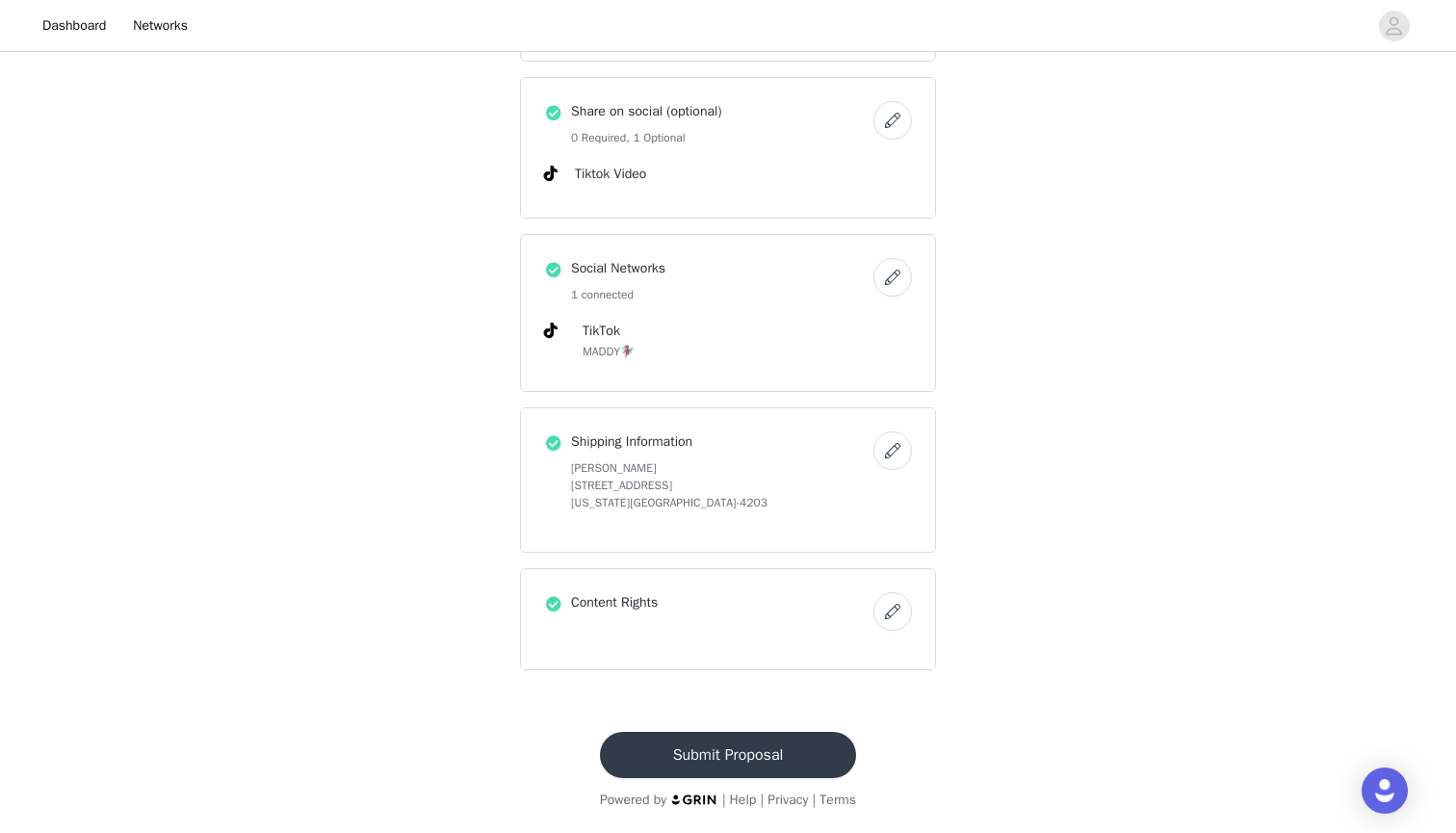 scroll, scrollTop: 1513, scrollLeft: 0, axis: vertical 